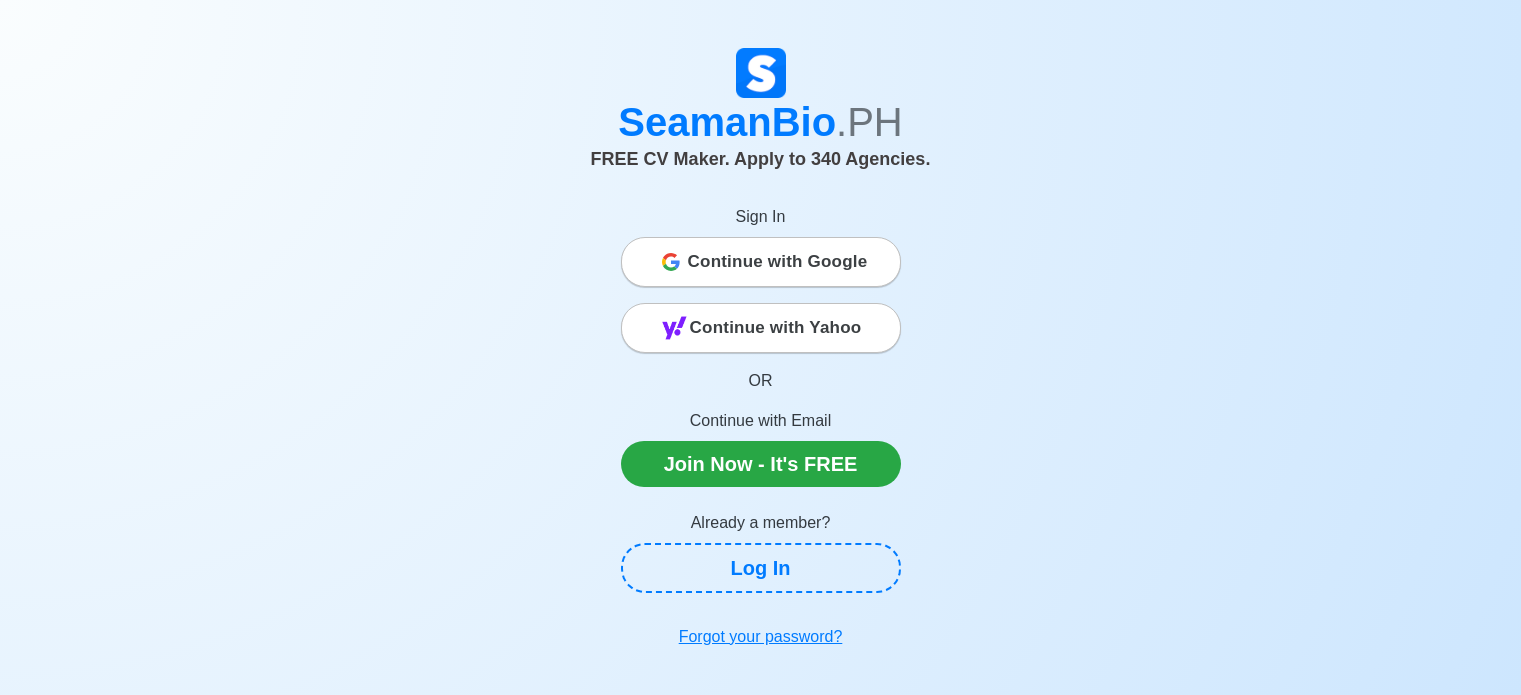 scroll, scrollTop: 0, scrollLeft: 0, axis: both 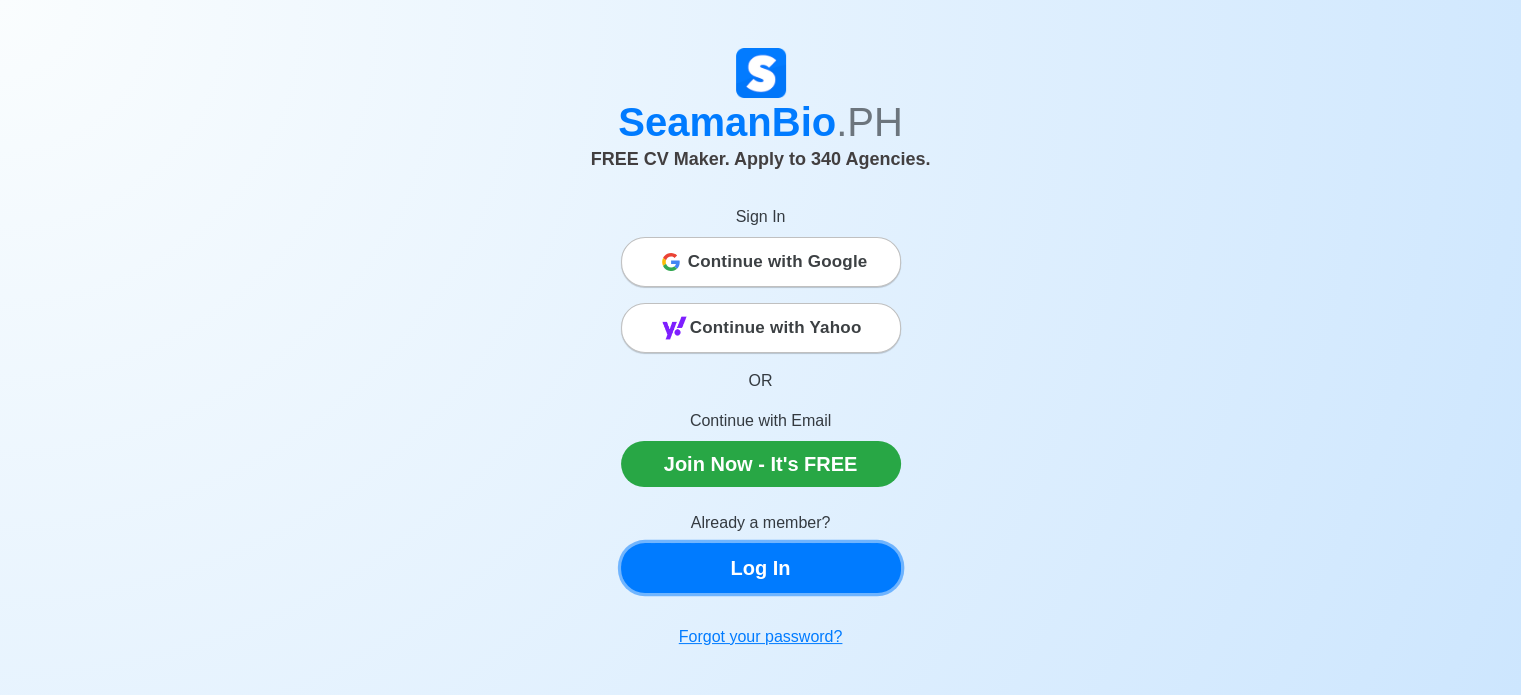 click on "Log In" at bounding box center (761, 568) 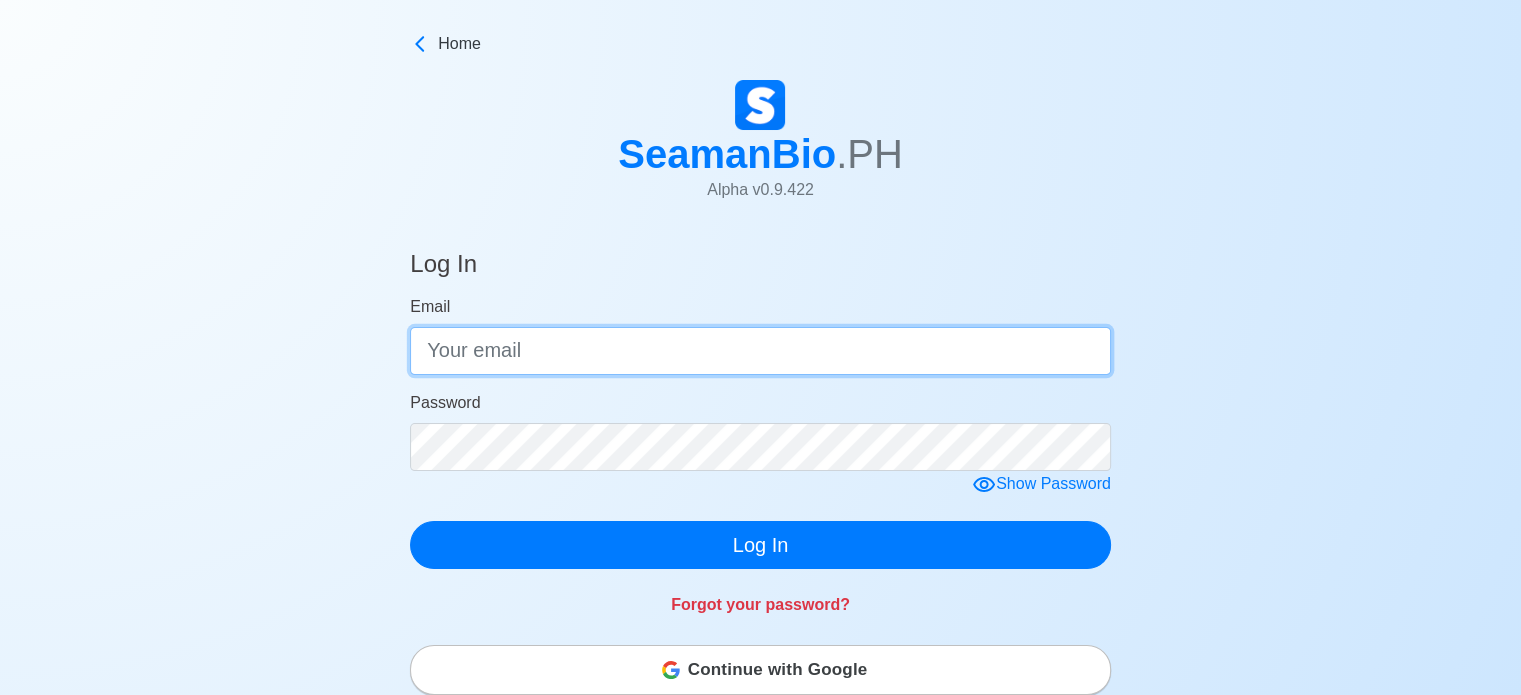 click on "Email" at bounding box center [760, 351] 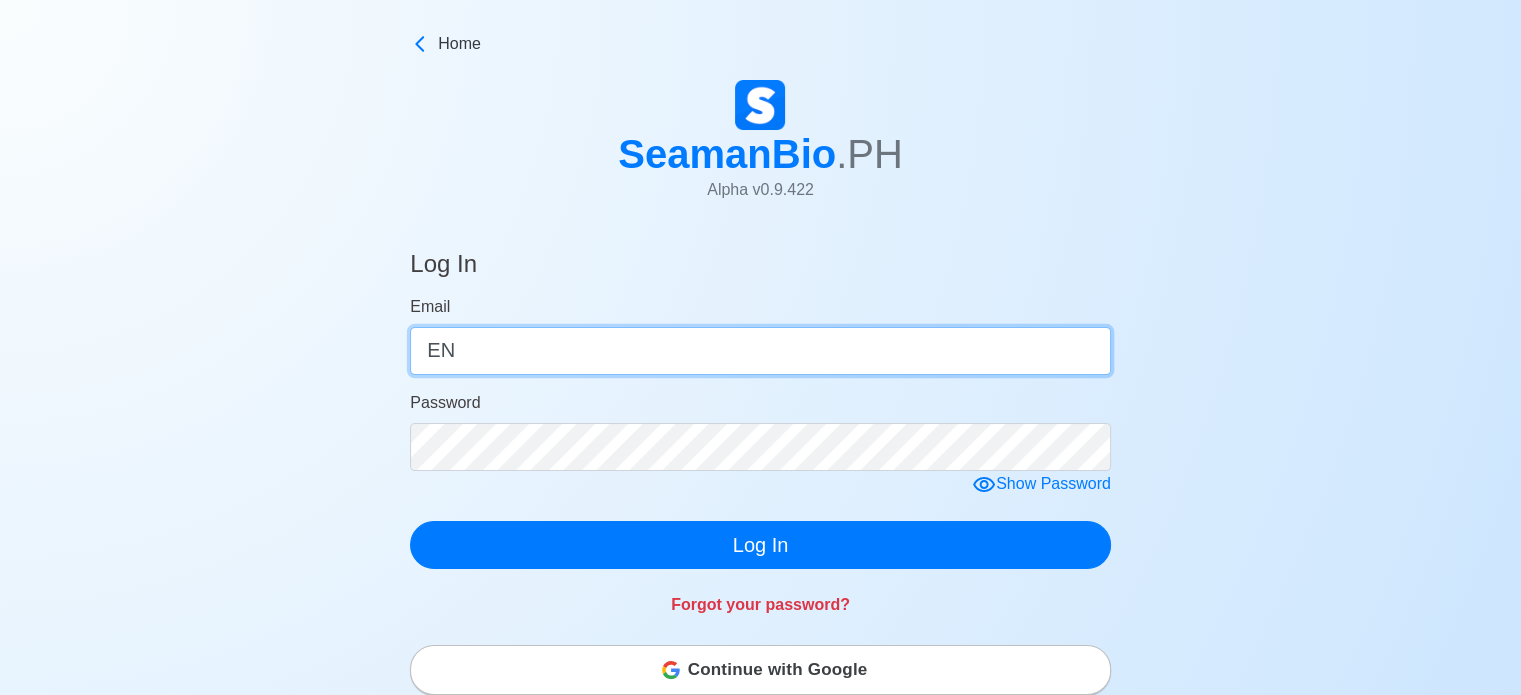 type on "E" 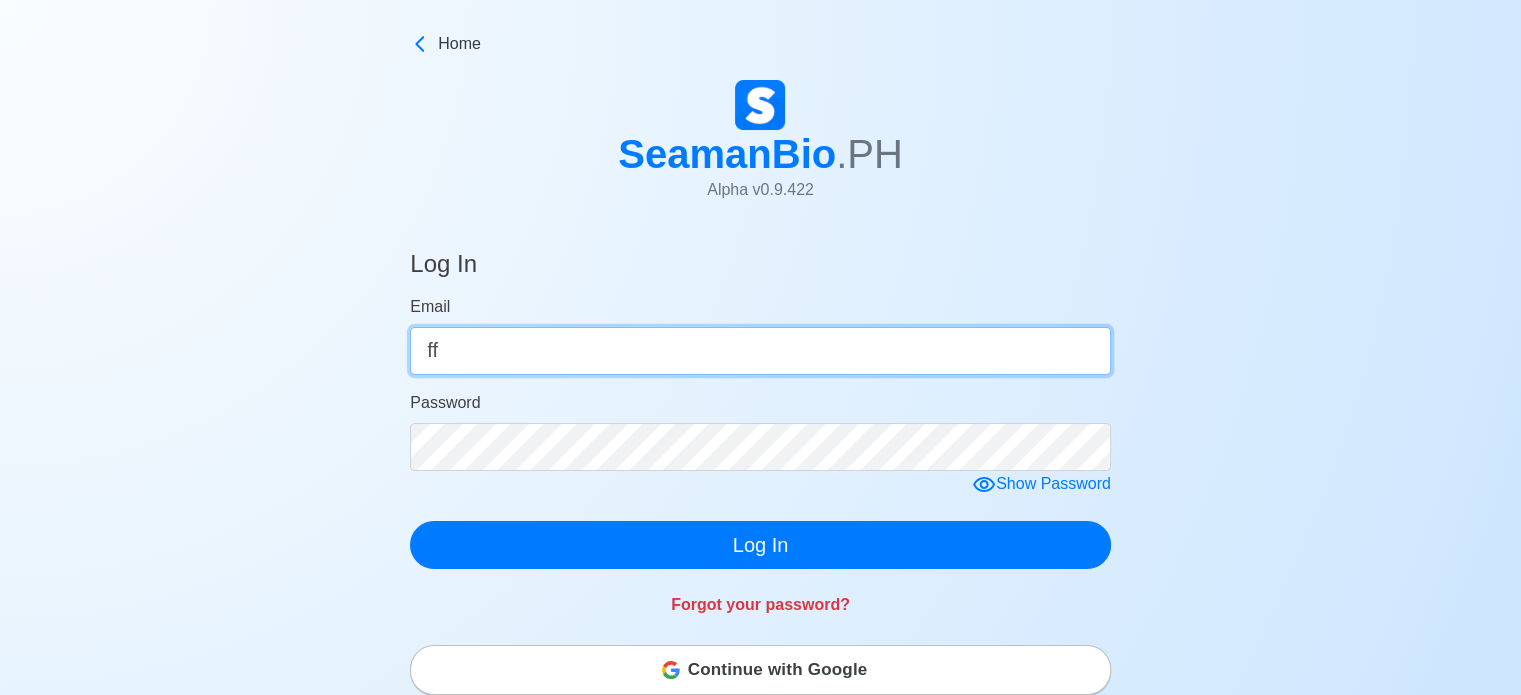 type on "f" 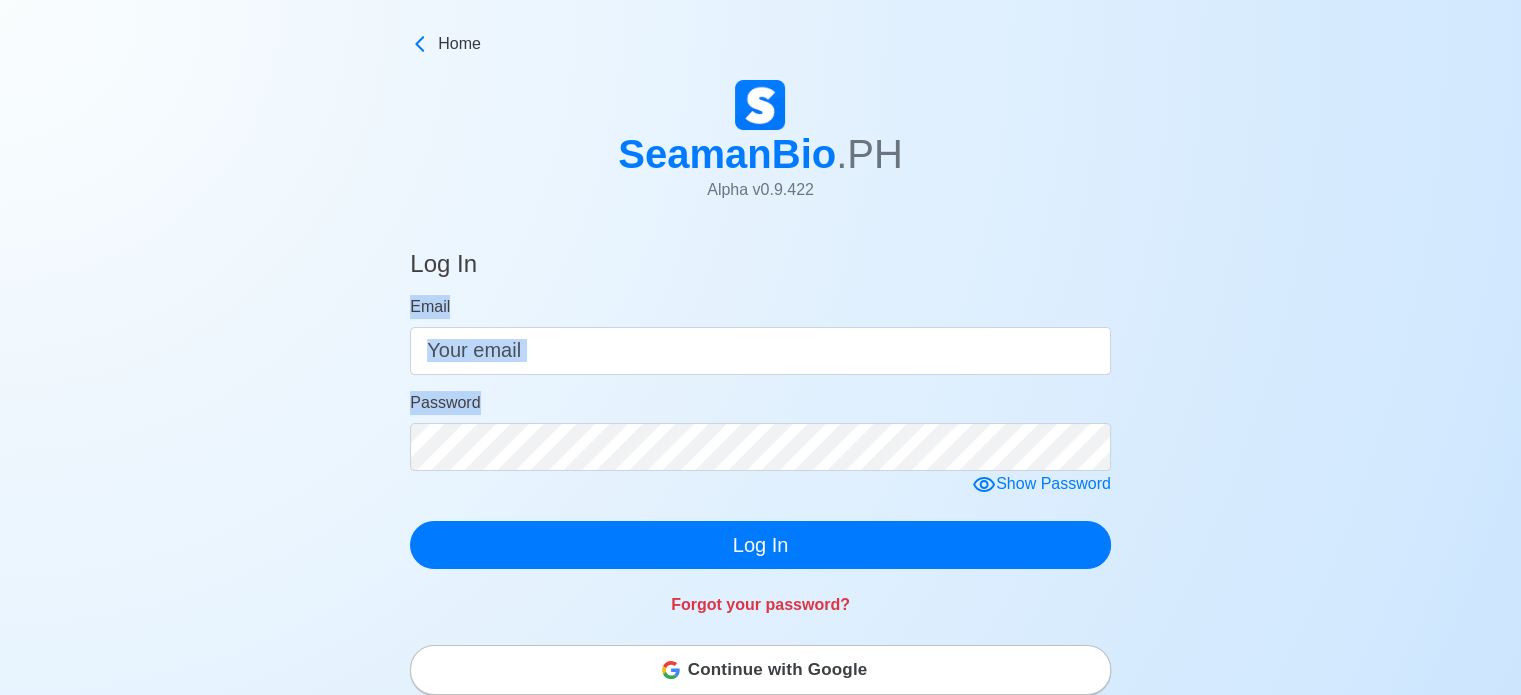 drag, startPoint x: 807, startPoint y: 406, endPoint x: 864, endPoint y: 240, distance: 175.51353 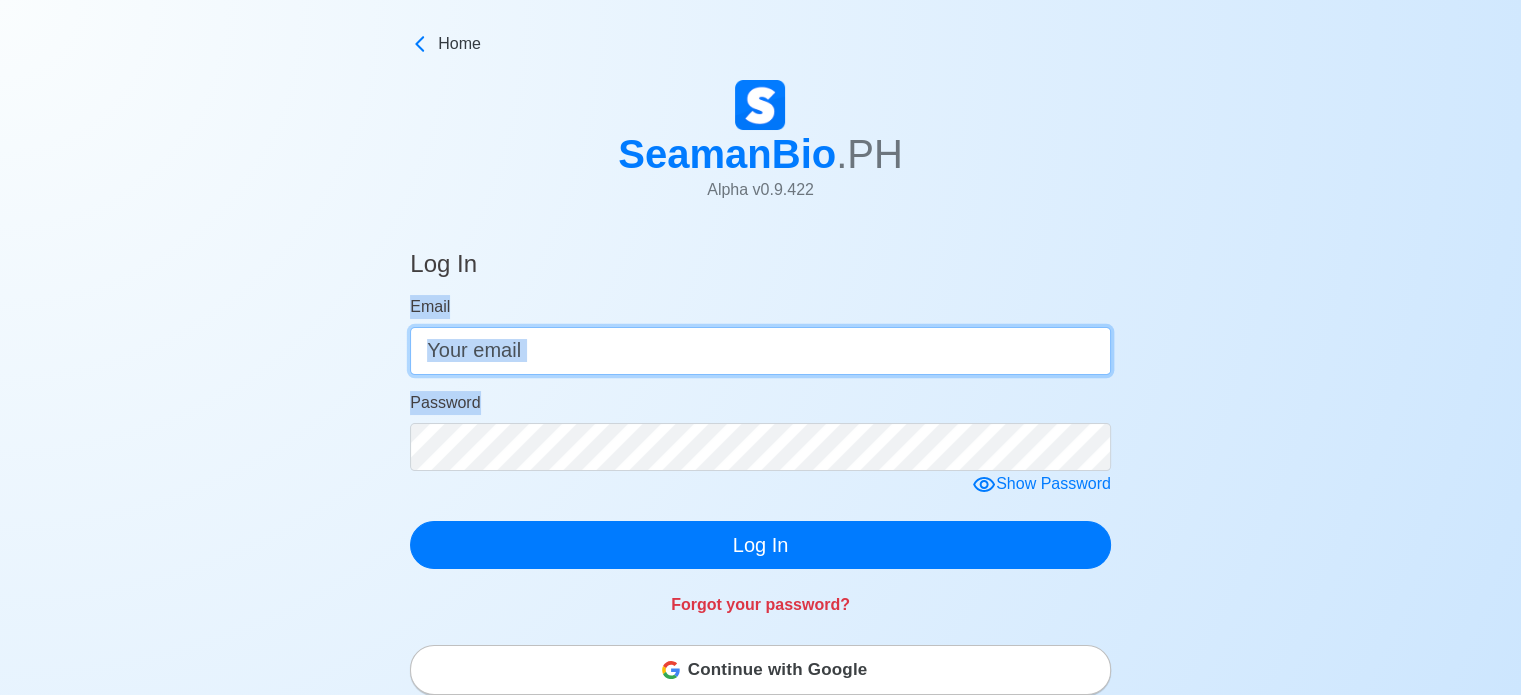 click on "Email" at bounding box center (760, 351) 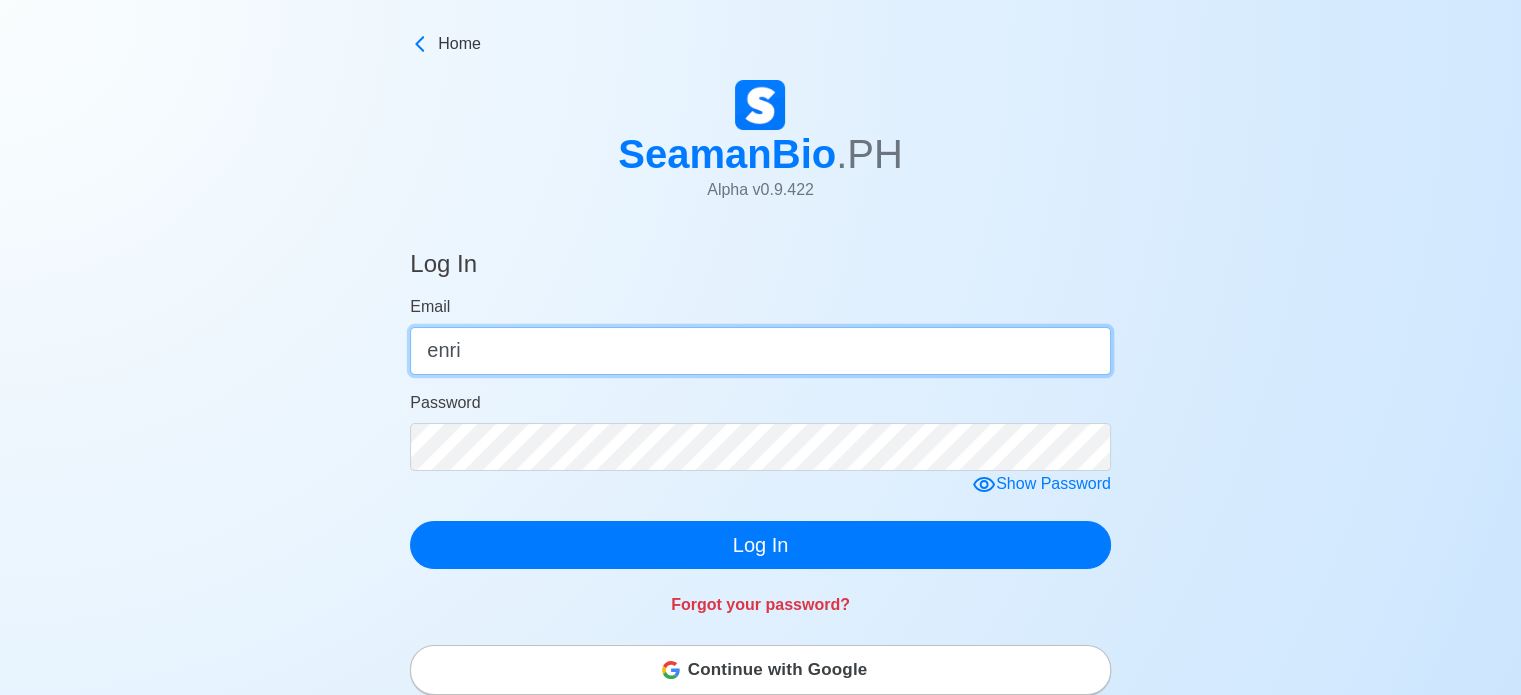 click on "enri" at bounding box center (760, 351) 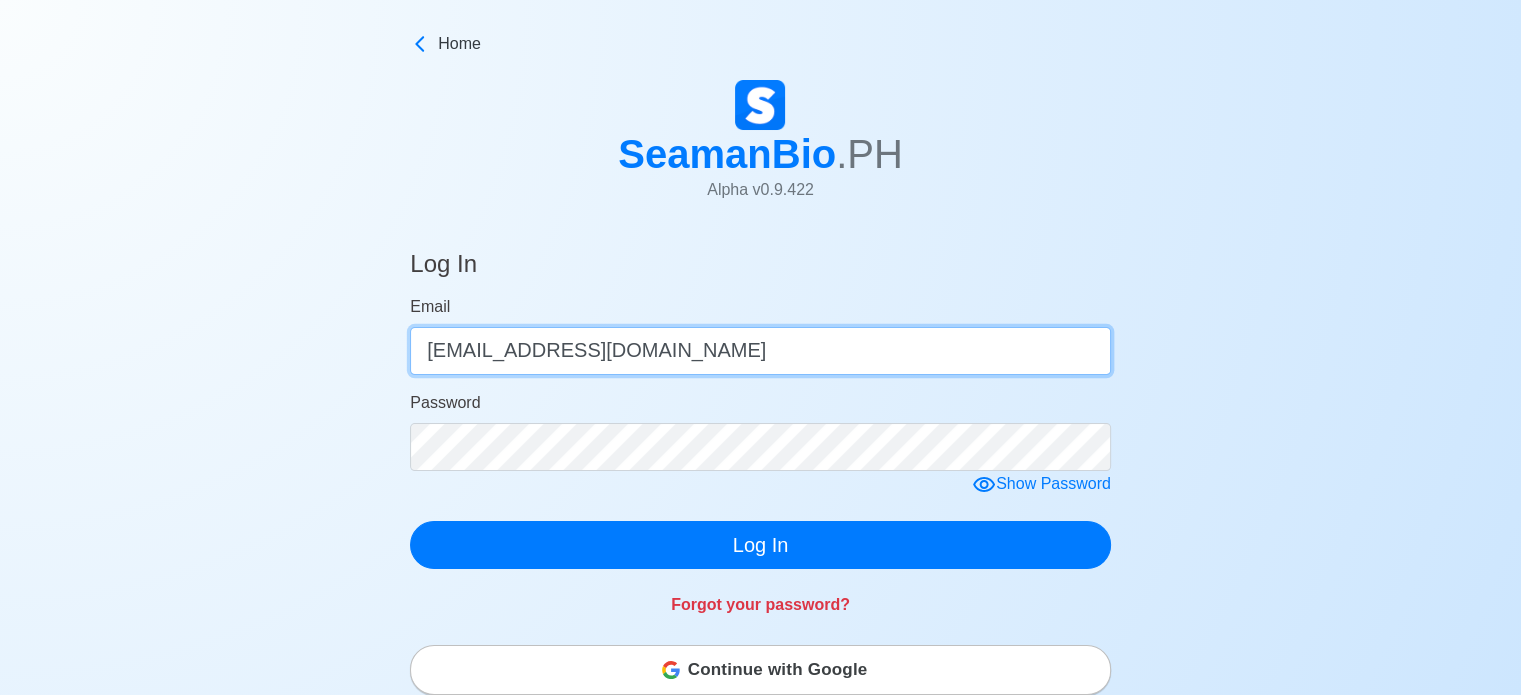 type on "[EMAIL_ADDRESS][DOMAIN_NAME]" 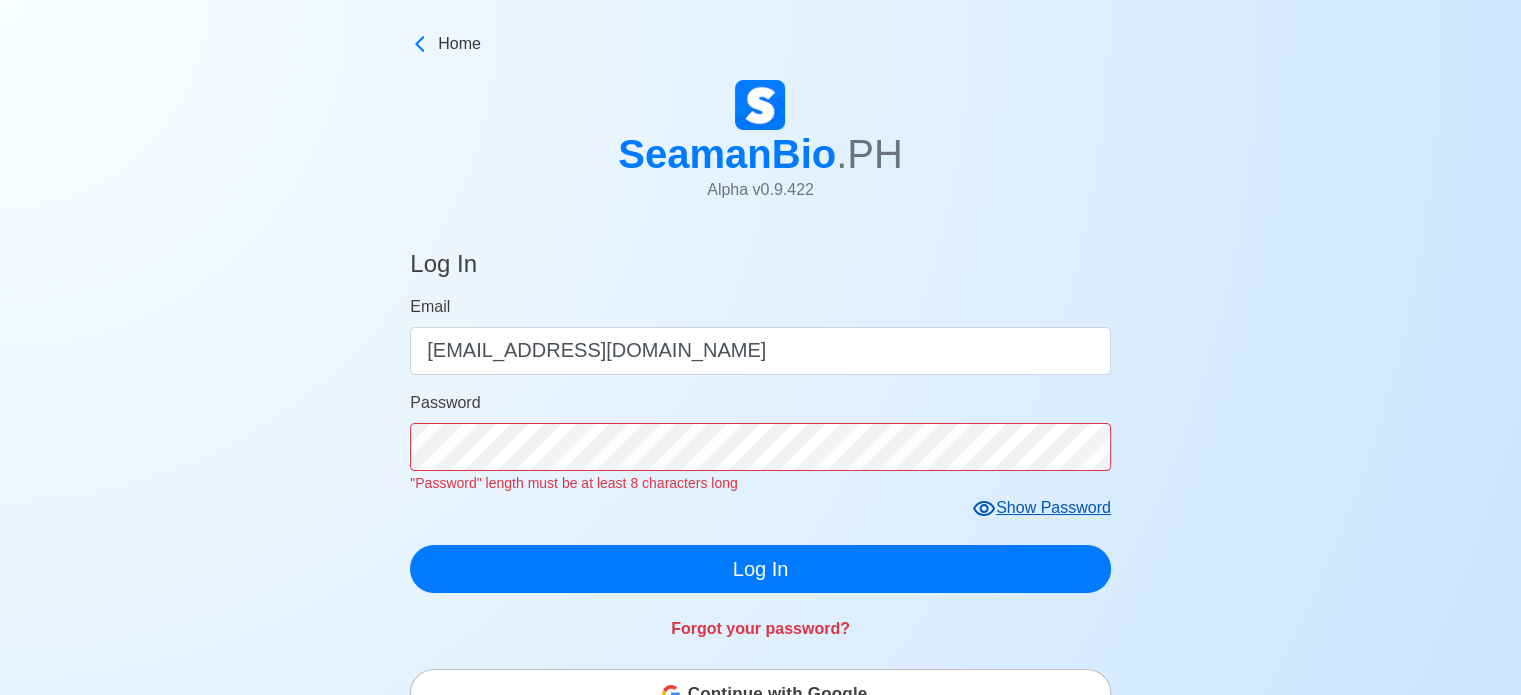 click on "Email enriquedacoma02@gmail.com Password "Password" length must be at least 8 characters long  Show Password Log In" at bounding box center (760, 444) 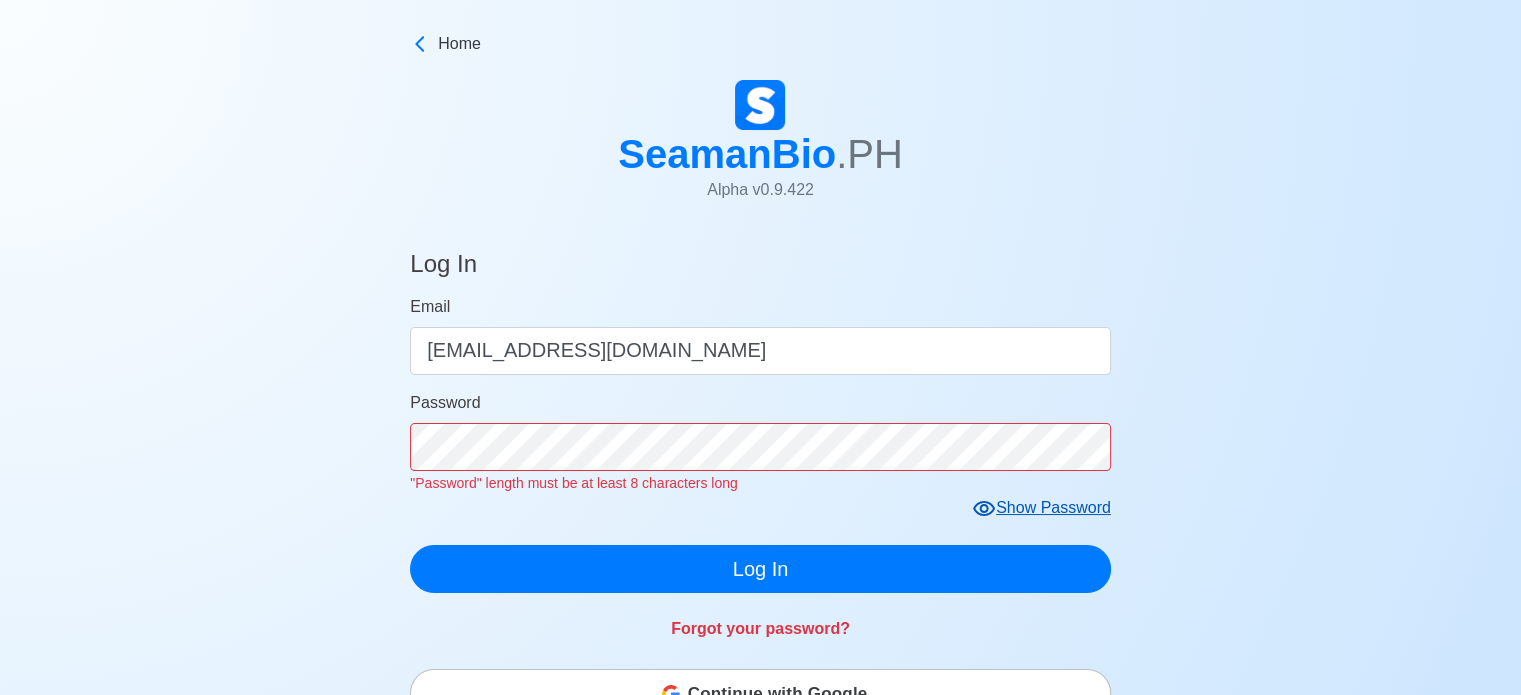 click 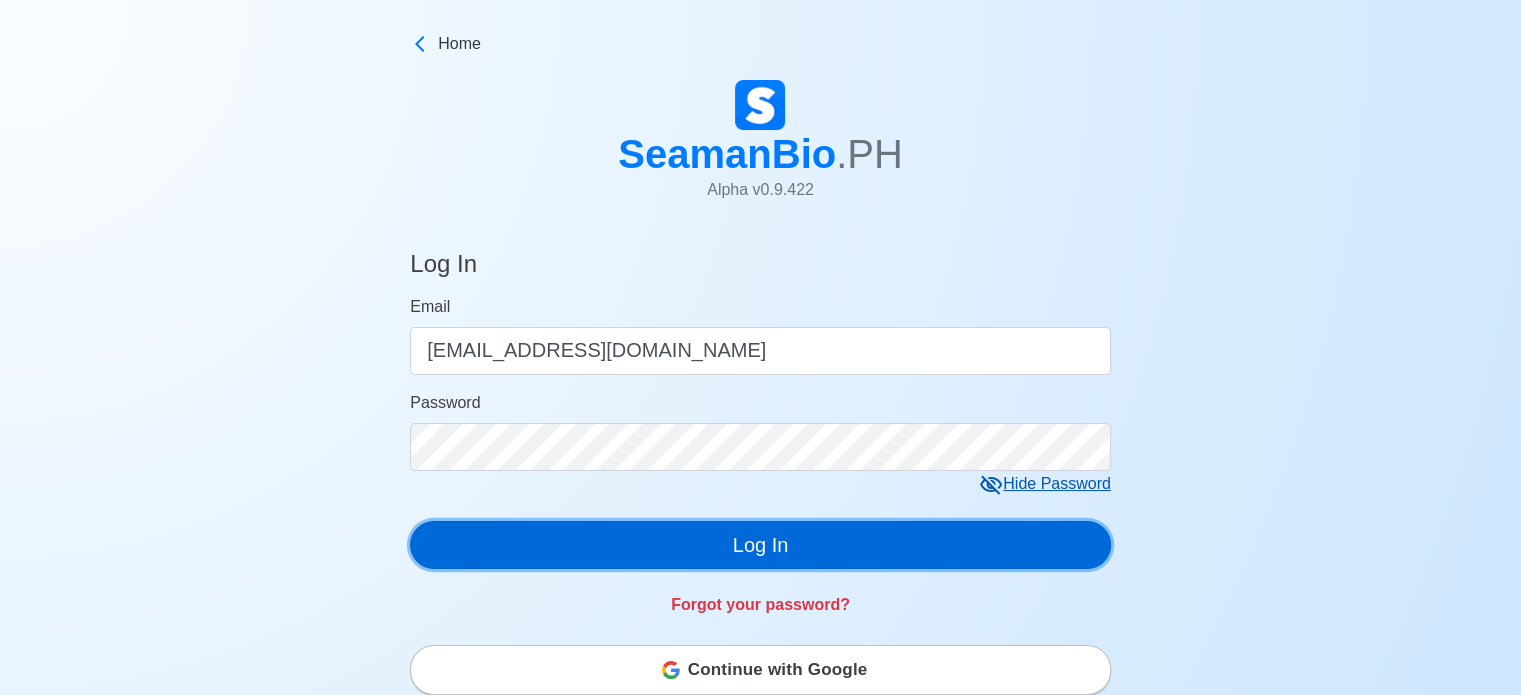 click on "Log In" at bounding box center (760, 545) 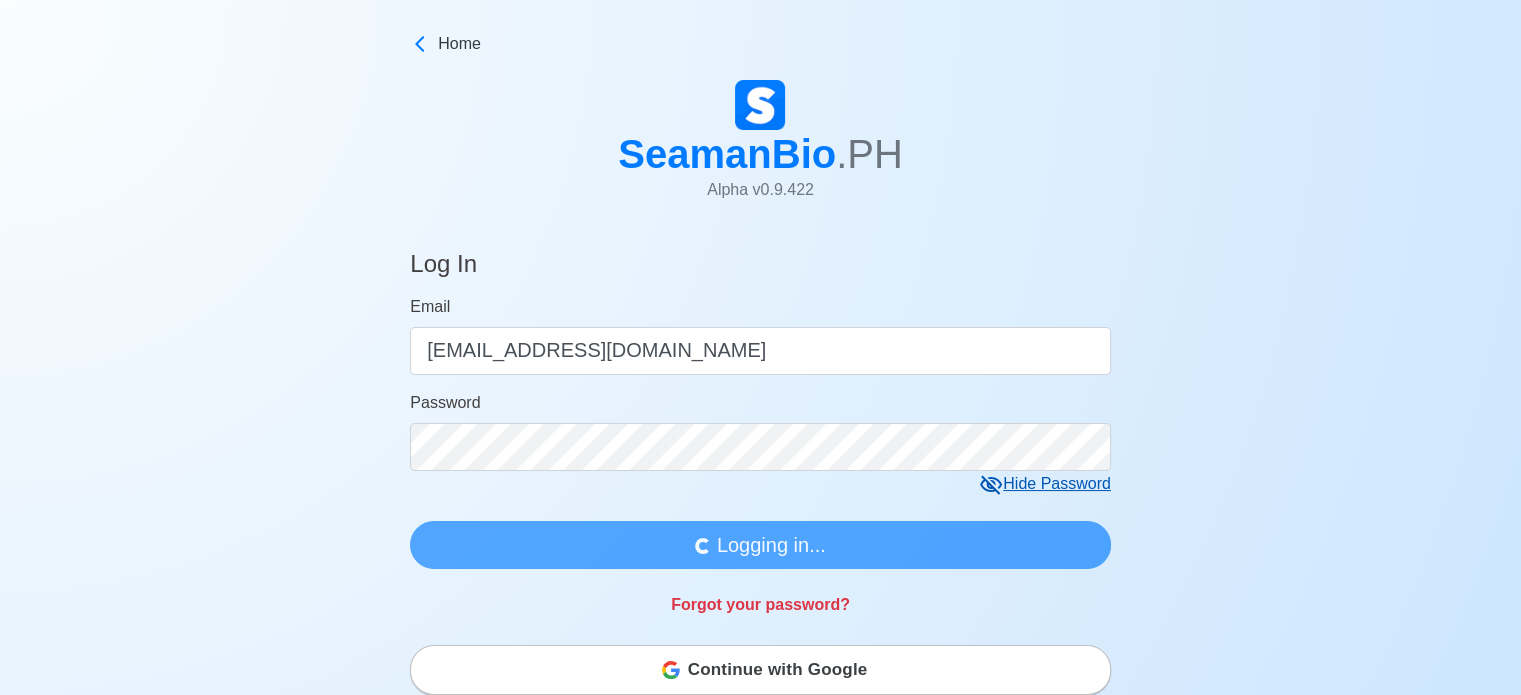click 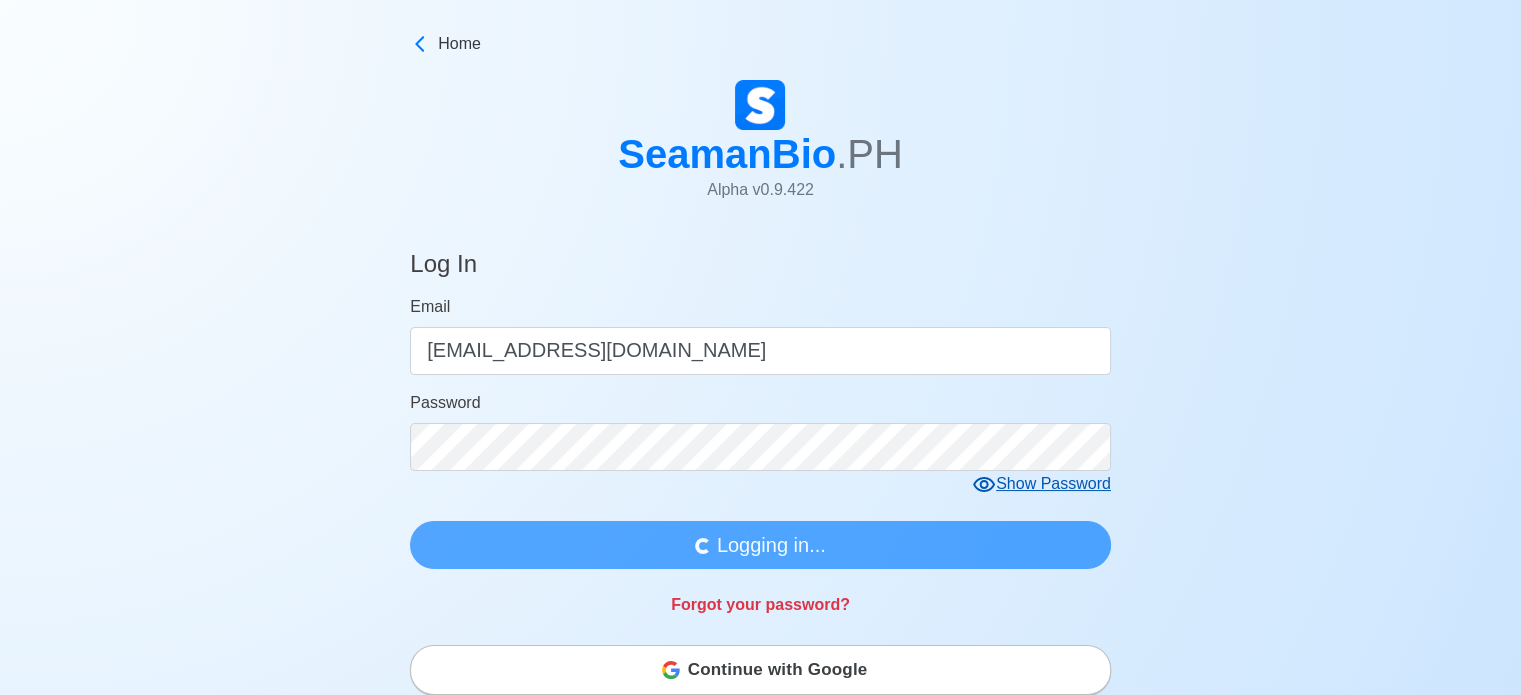 click 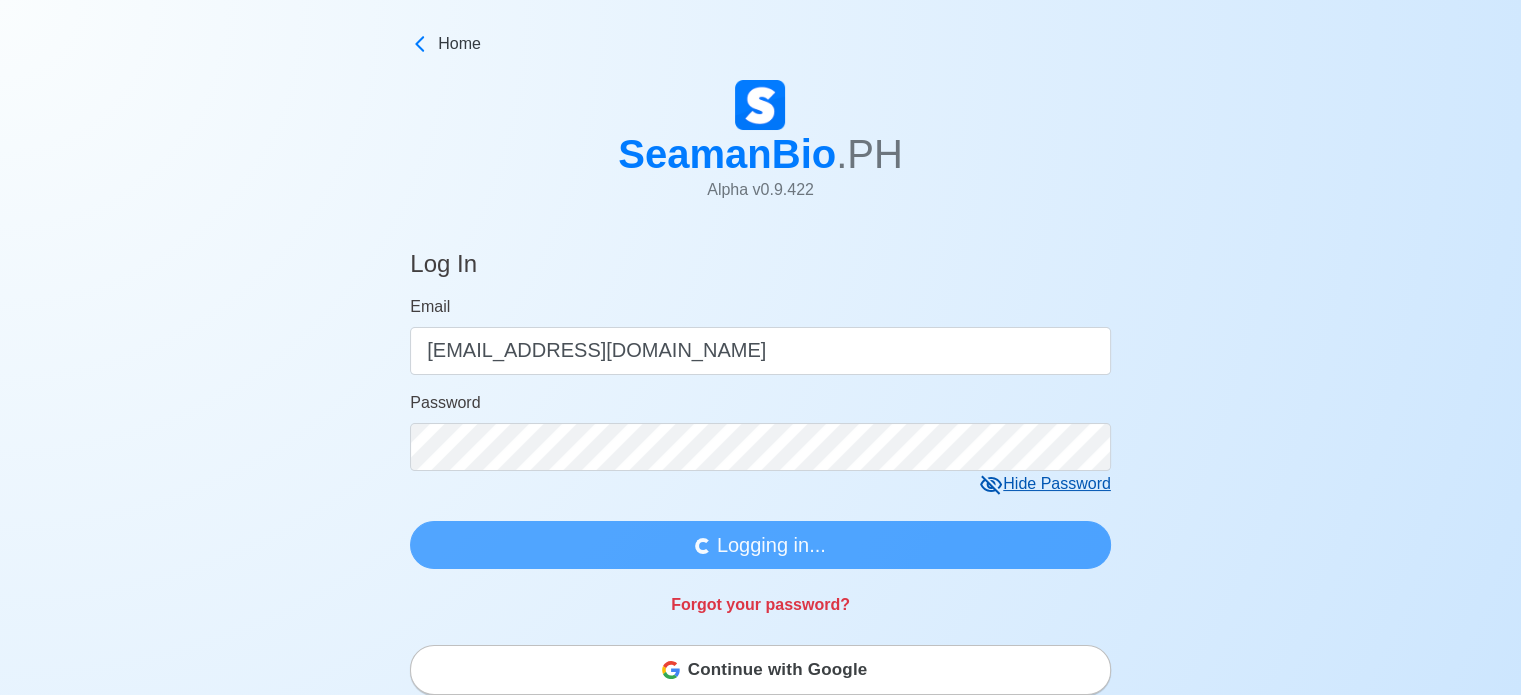 click 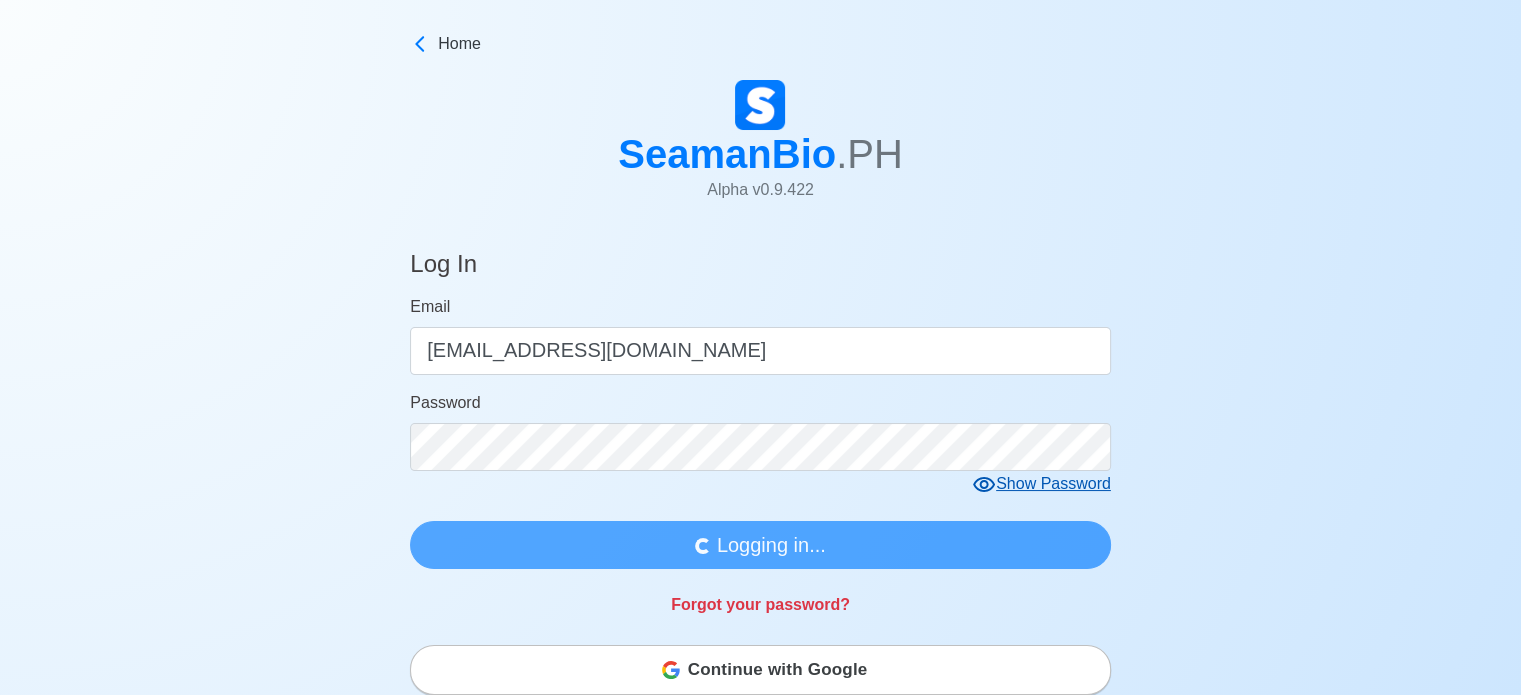 click on "Log In Email enriquedacoma02@gmail.com Password  Show Password   Logging in... Forgot your password? Continue with Google Continue with Yahoo OR Not a member? Join Now, It's FREE ©  2025   SeamanBio.PH  Alpha v 0.9.422  All Rights Reserved |  Privacy Policy Need help? Comments? Suggestions? Please feel free to   contact me   👈" at bounding box center (760, 710) 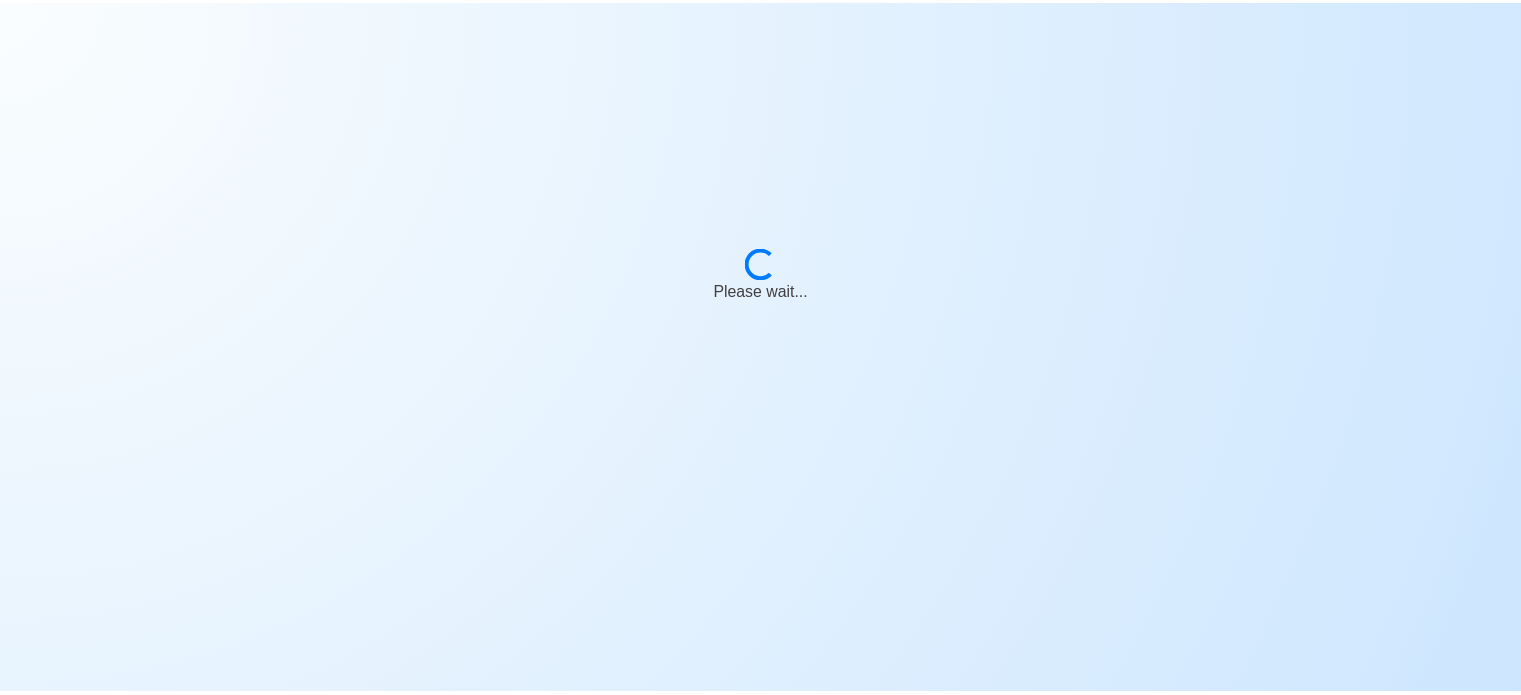 scroll, scrollTop: 0, scrollLeft: 0, axis: both 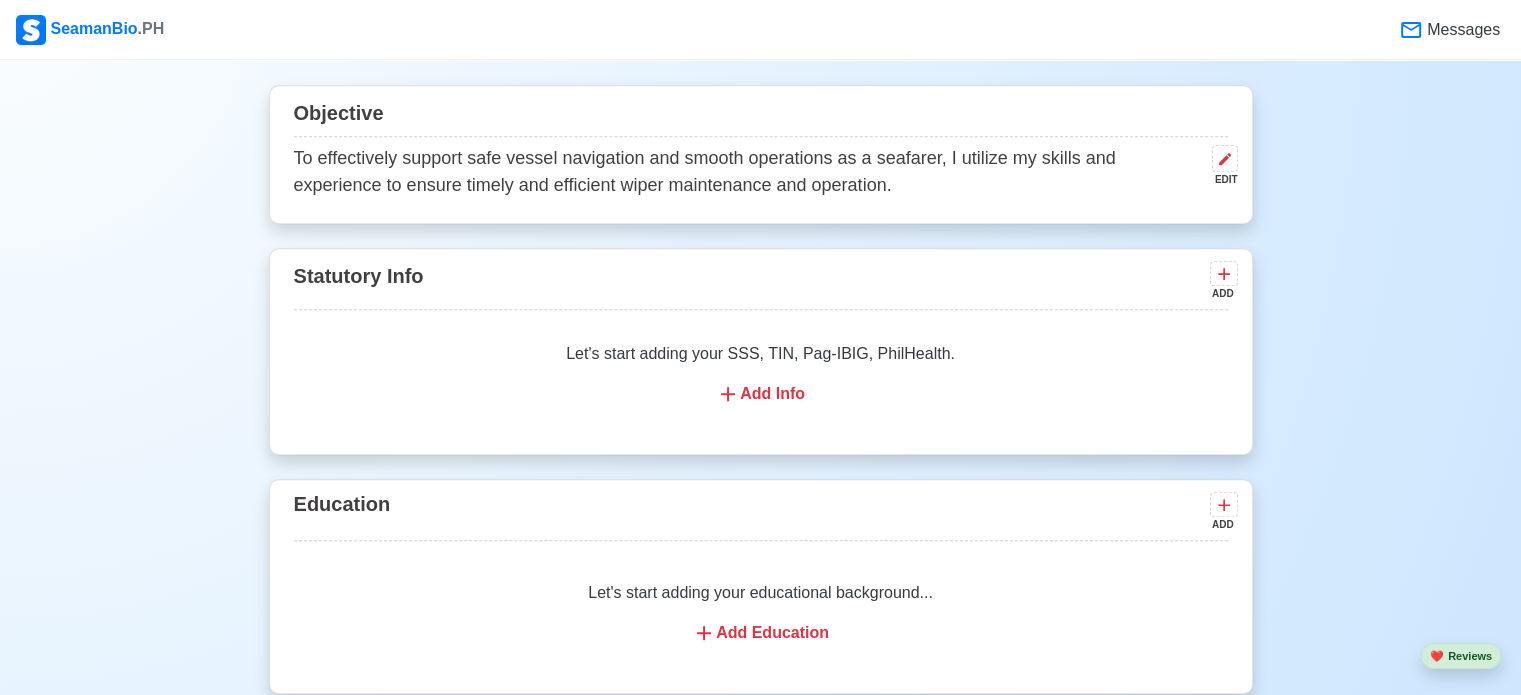 click on "Add Info" at bounding box center [761, 394] 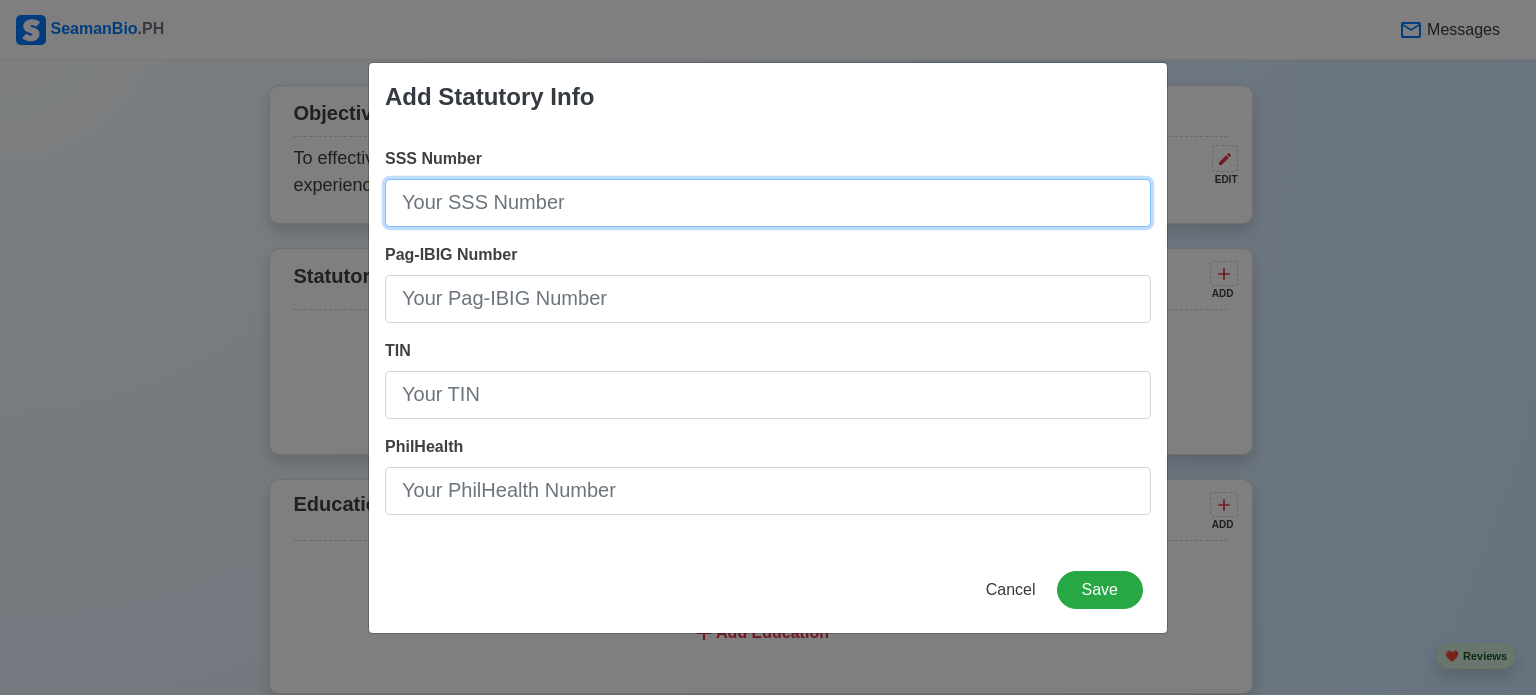 click on "SSS Number" at bounding box center [768, 203] 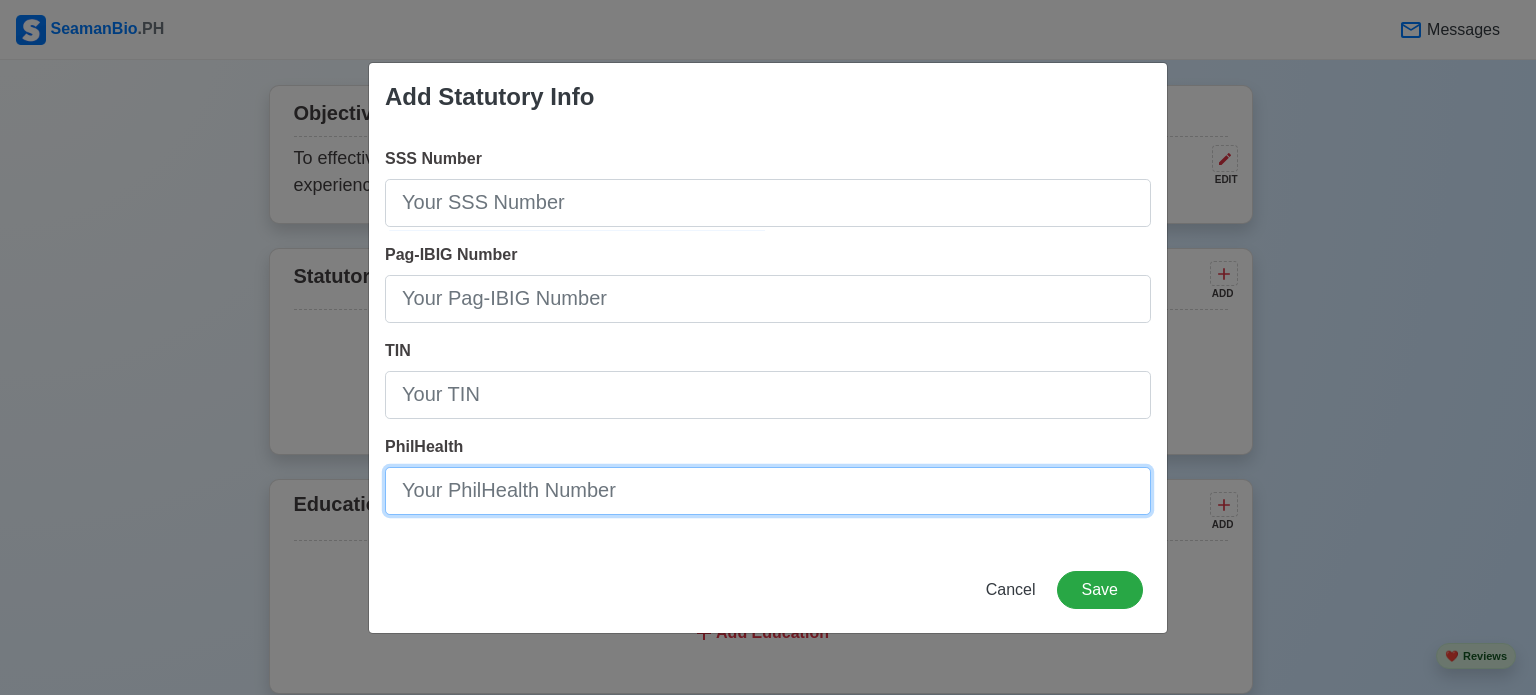 click on "PhilHealth" at bounding box center (768, 491) 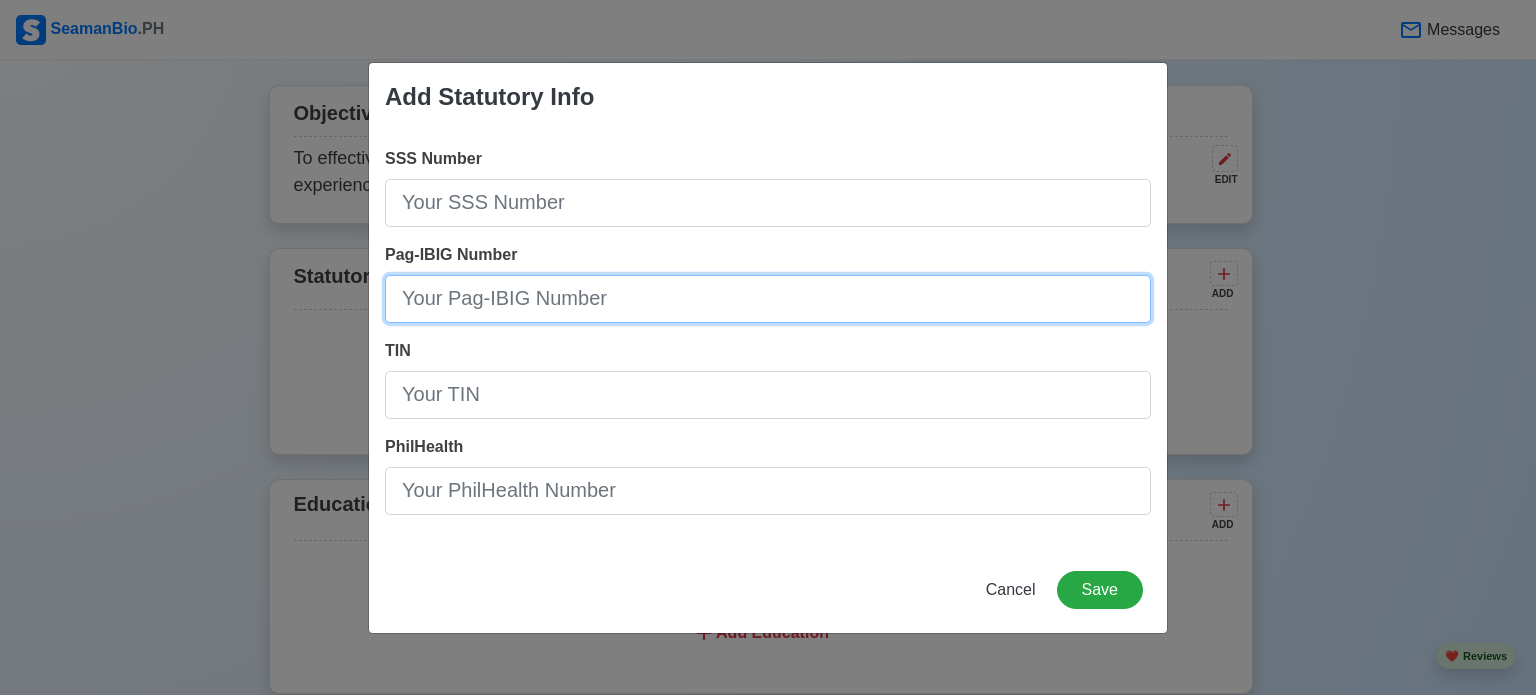 click on "Pag-IBIG Number" at bounding box center (768, 299) 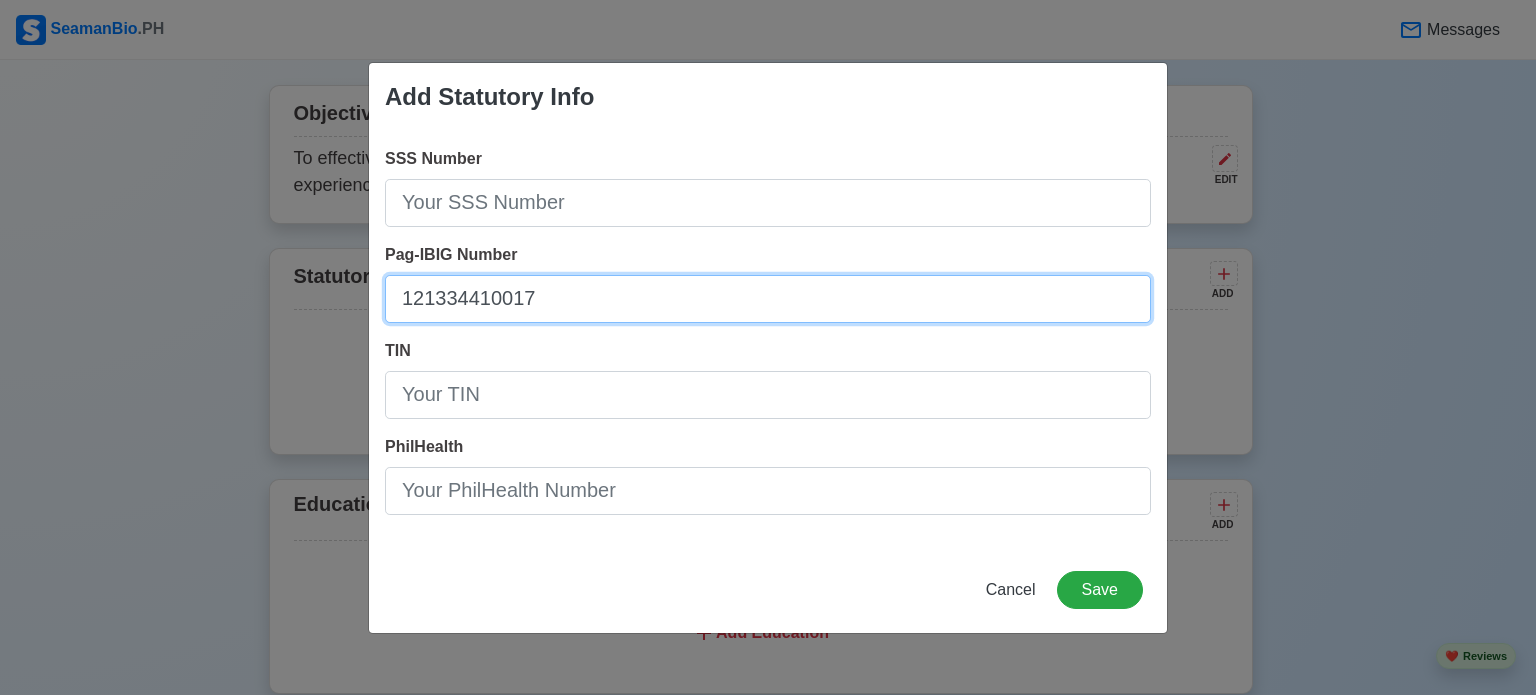type on "121334410017" 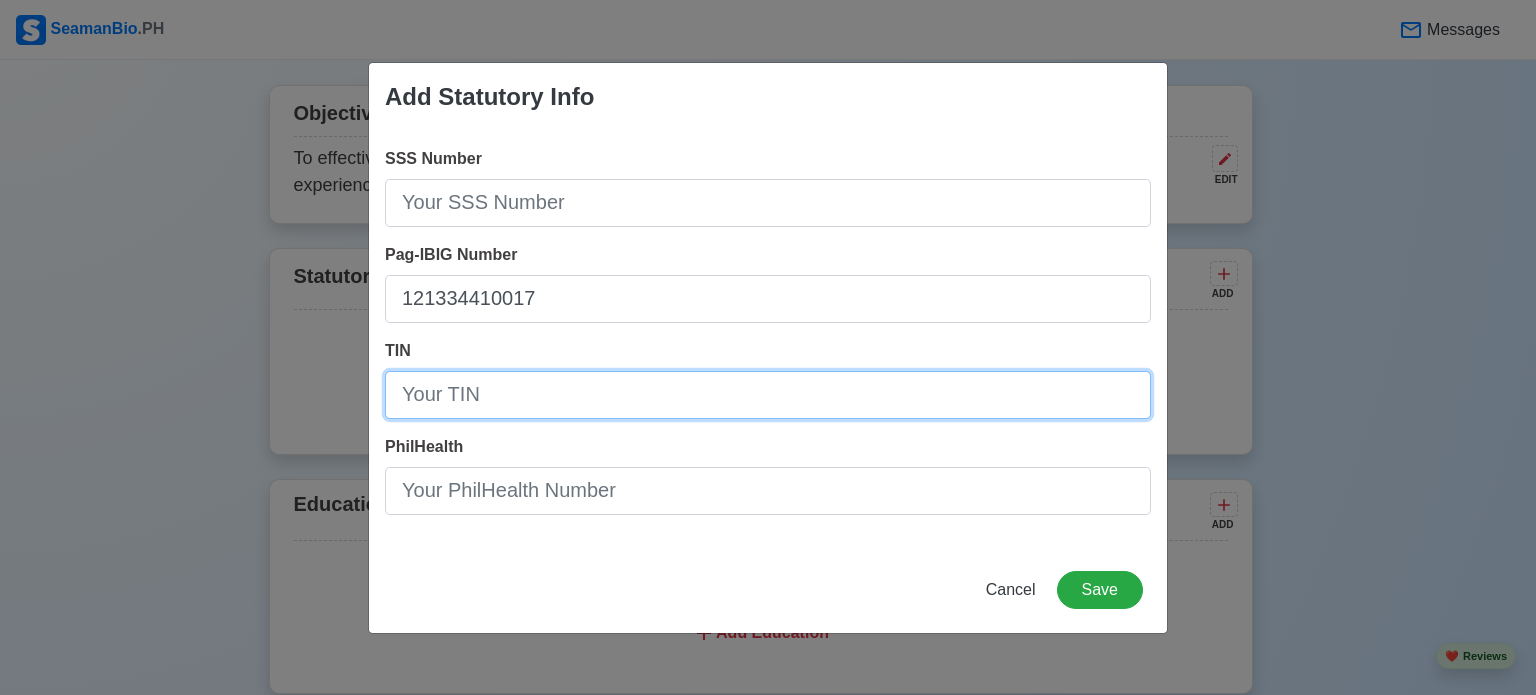 click on "TIN" at bounding box center (768, 395) 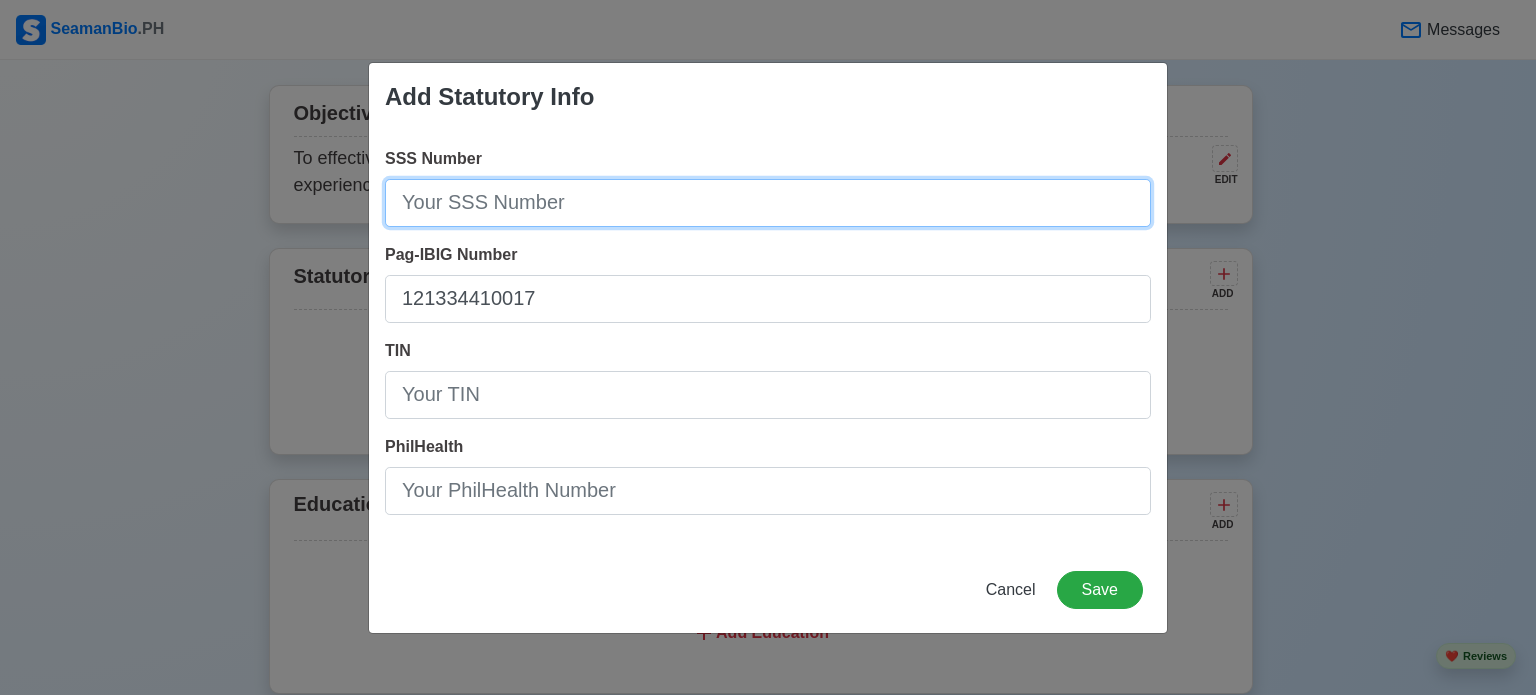 click on "SSS Number" at bounding box center [768, 203] 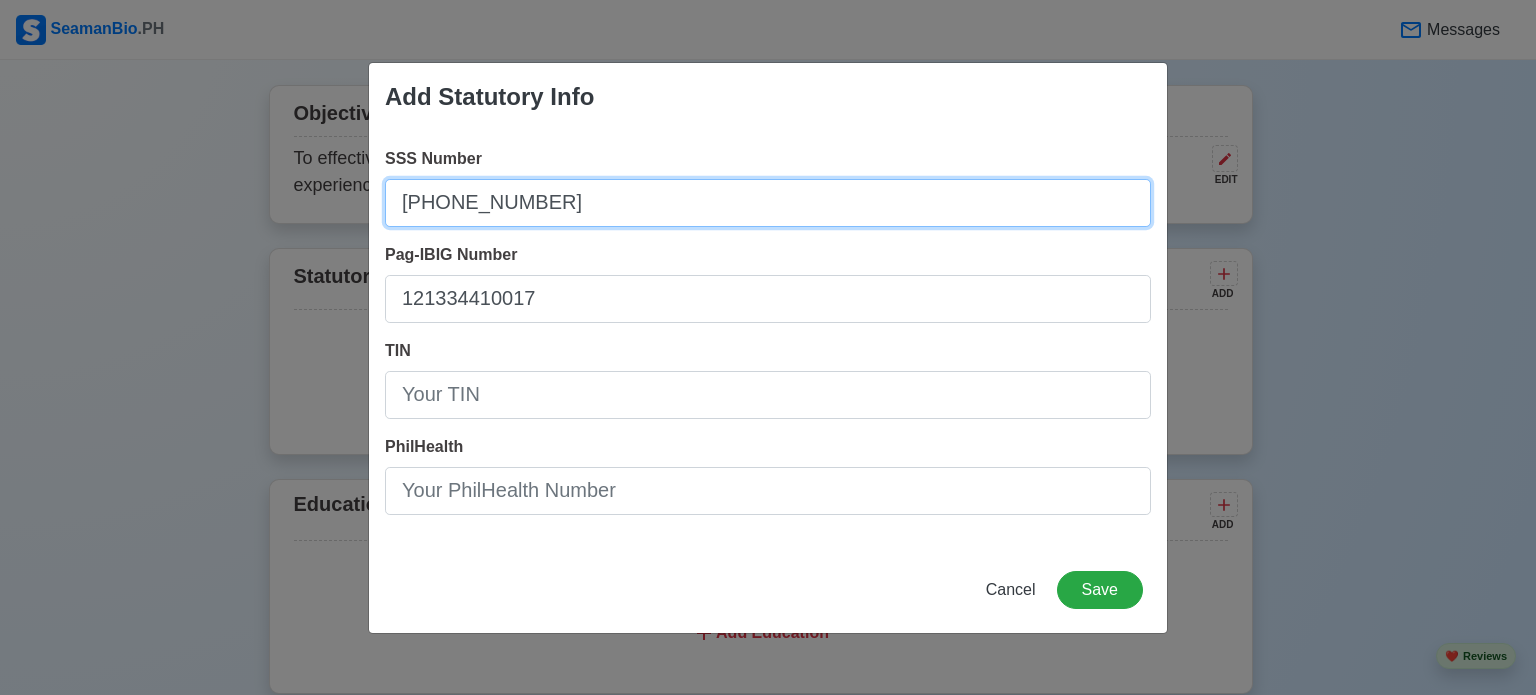 type on "[PHONE_NUMBER]" 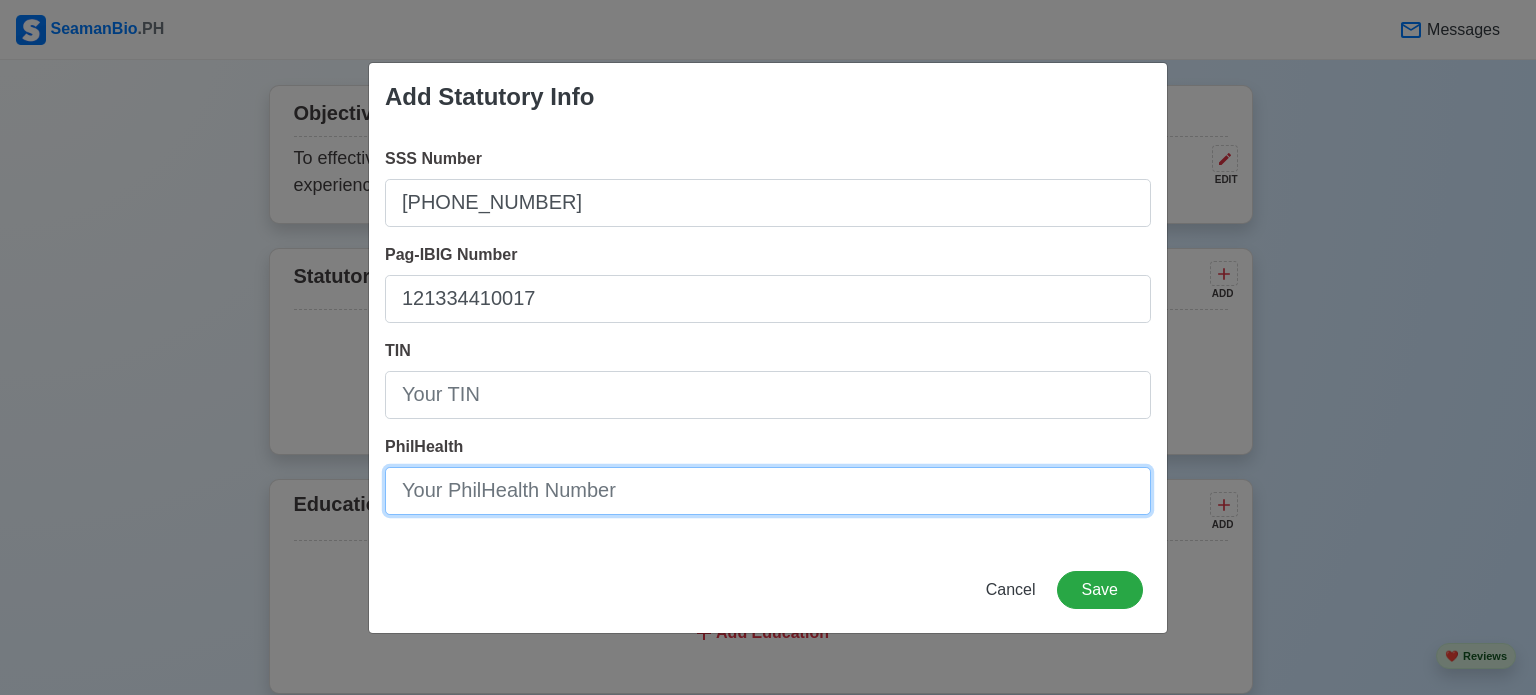 click on "PhilHealth" at bounding box center (768, 491) 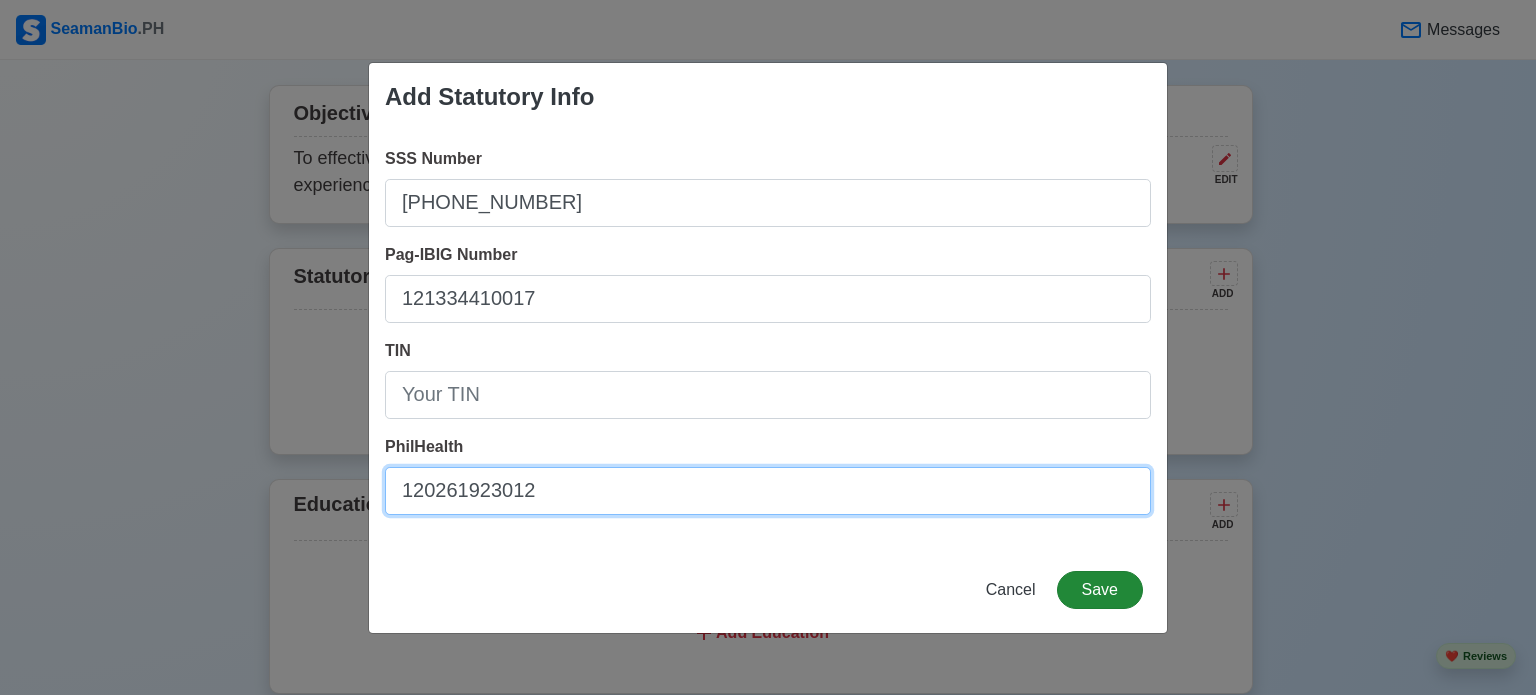 type on "120261923012" 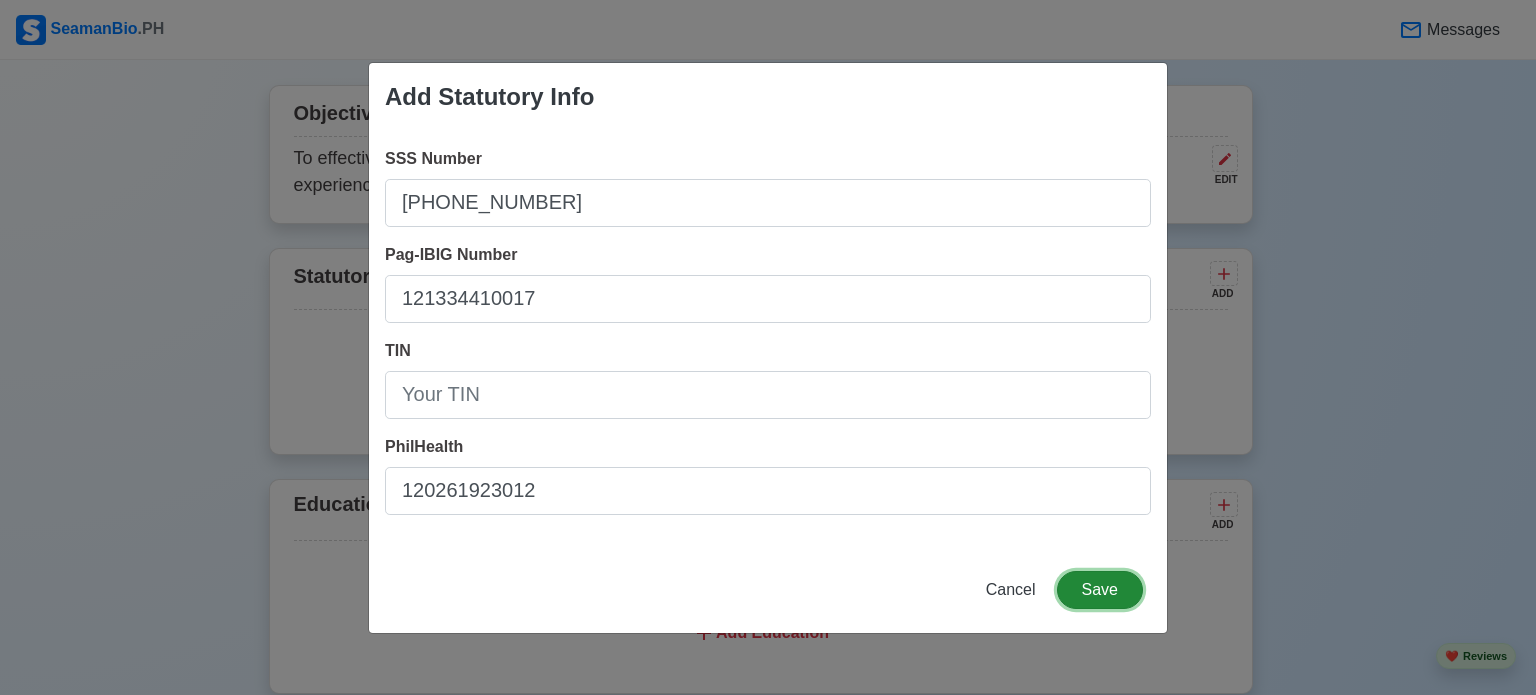 click on "Save" at bounding box center (1100, 590) 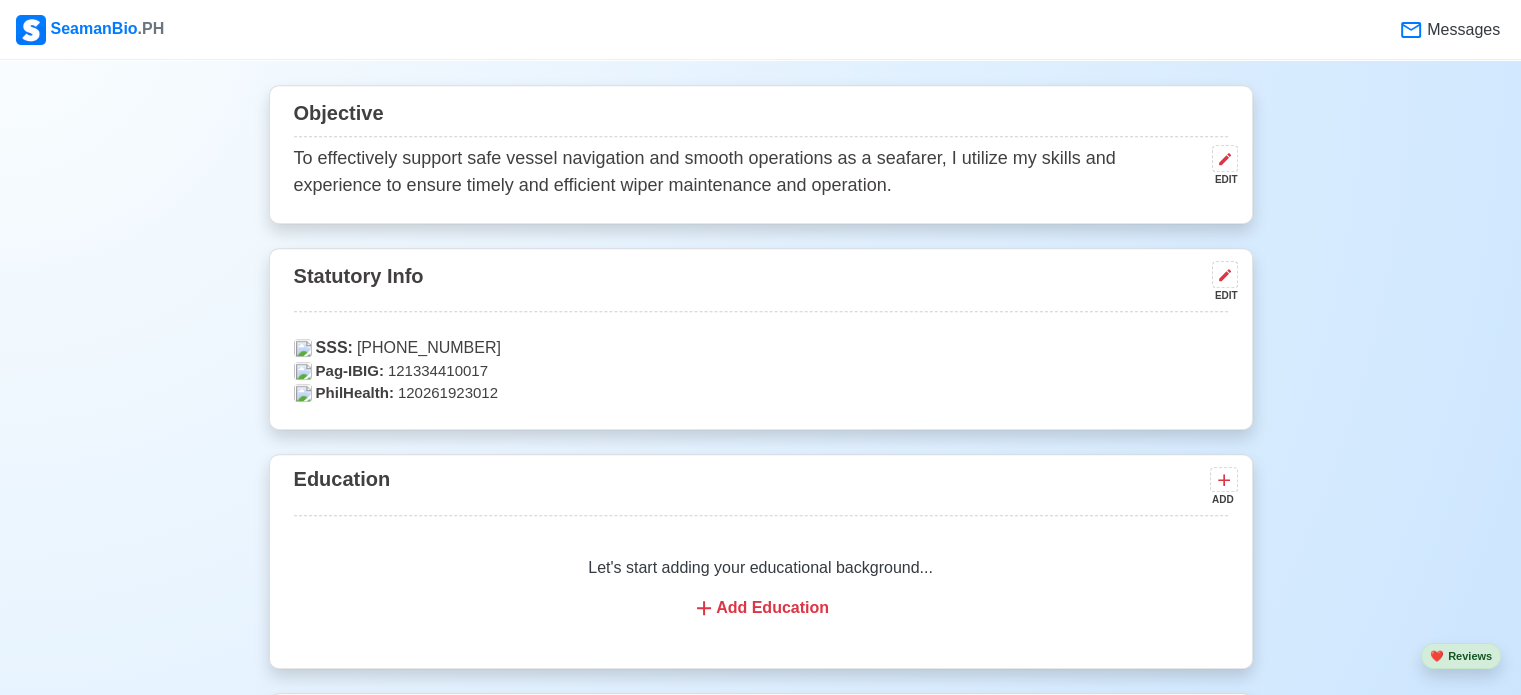 click on "Add Education" at bounding box center [761, 608] 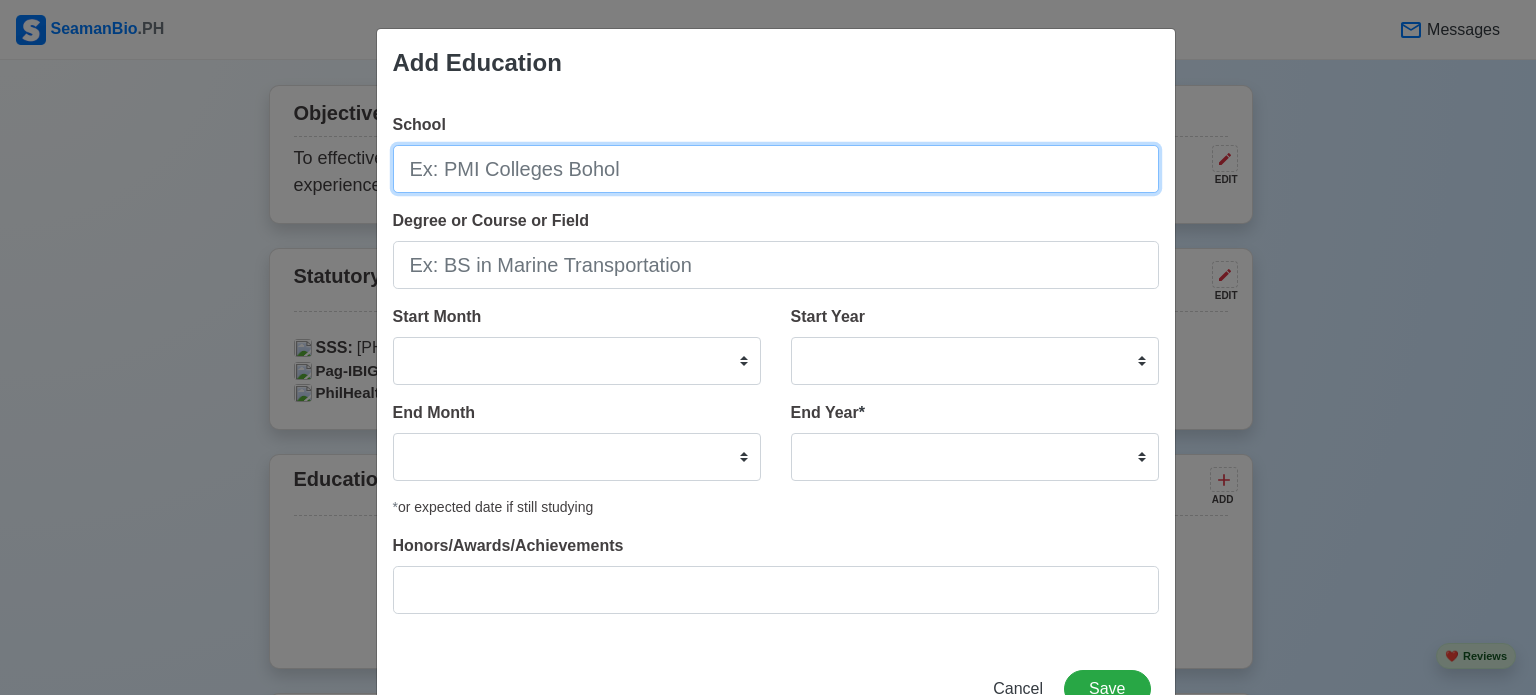 click on "School" at bounding box center (776, 169) 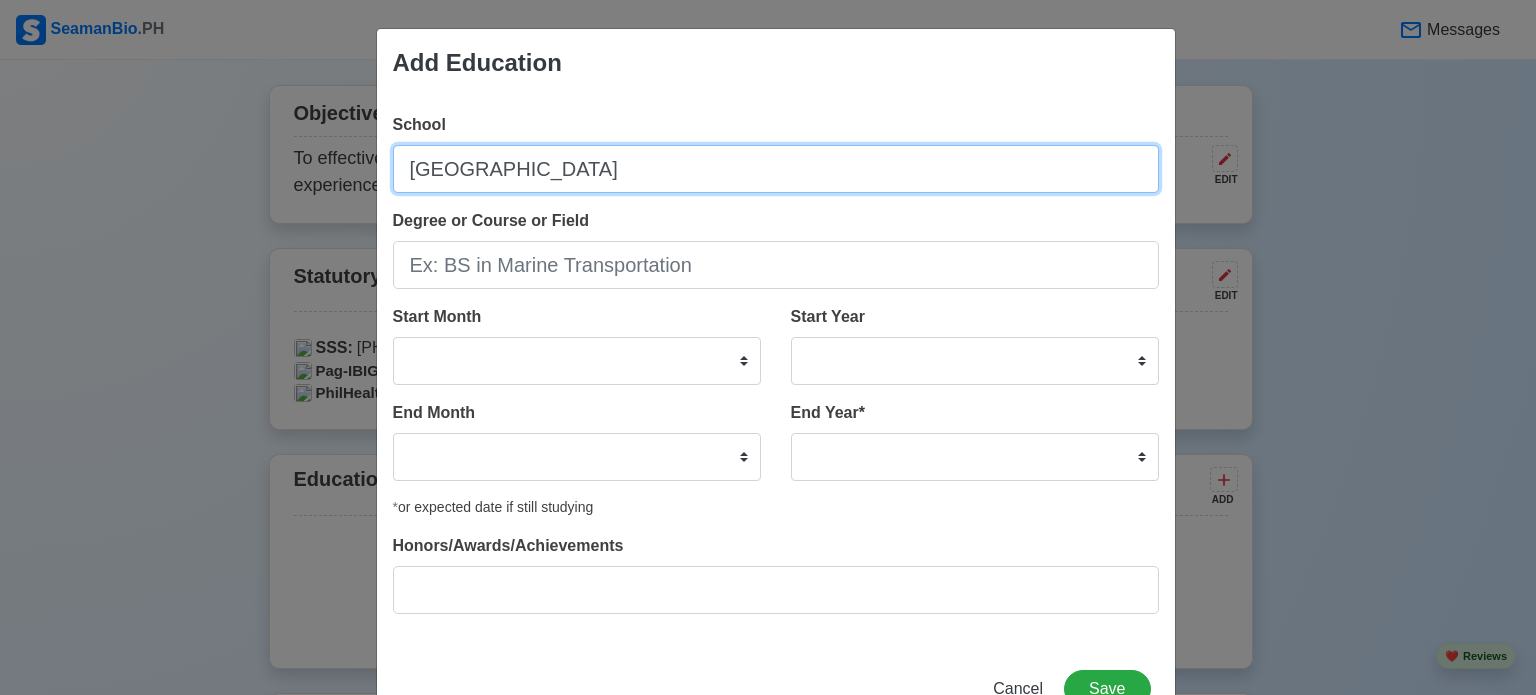 type on "[GEOGRAPHIC_DATA]" 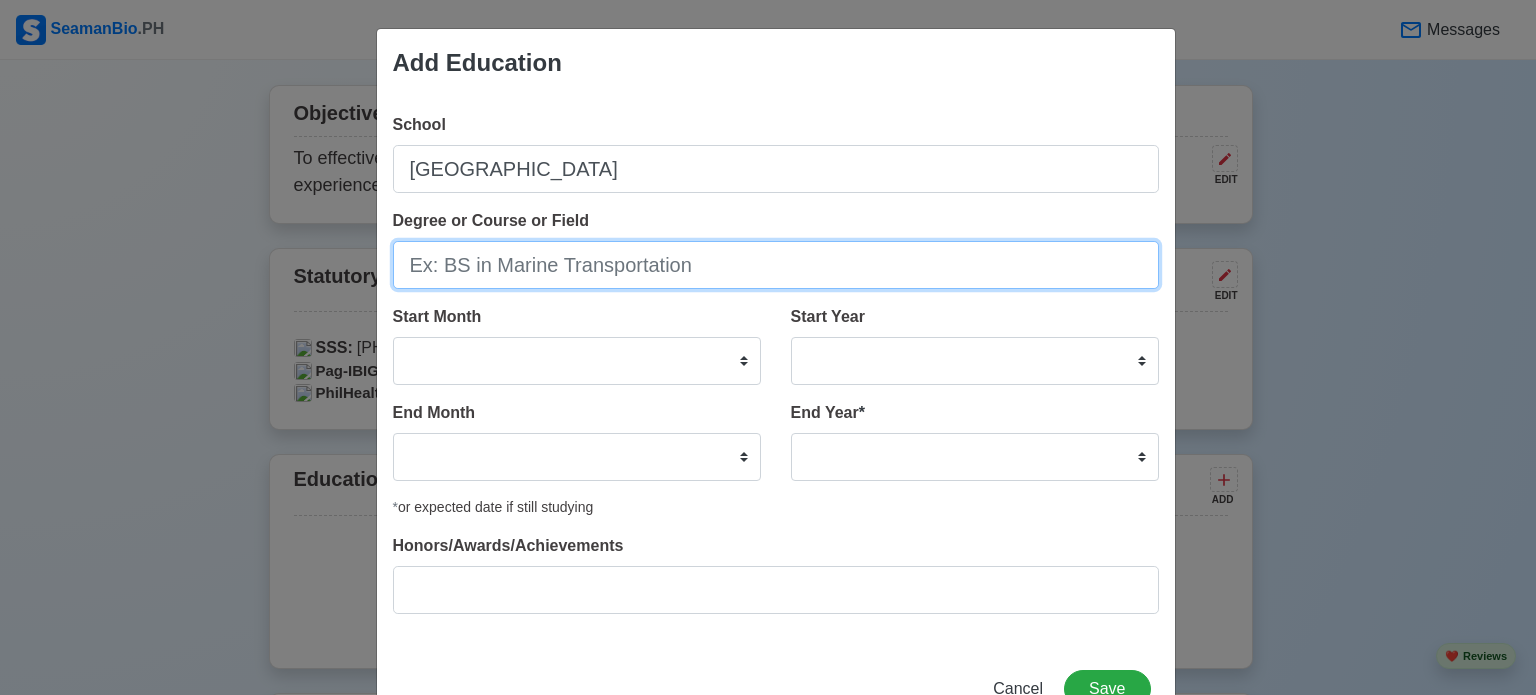 click on "Degree or Course or Field" at bounding box center [776, 265] 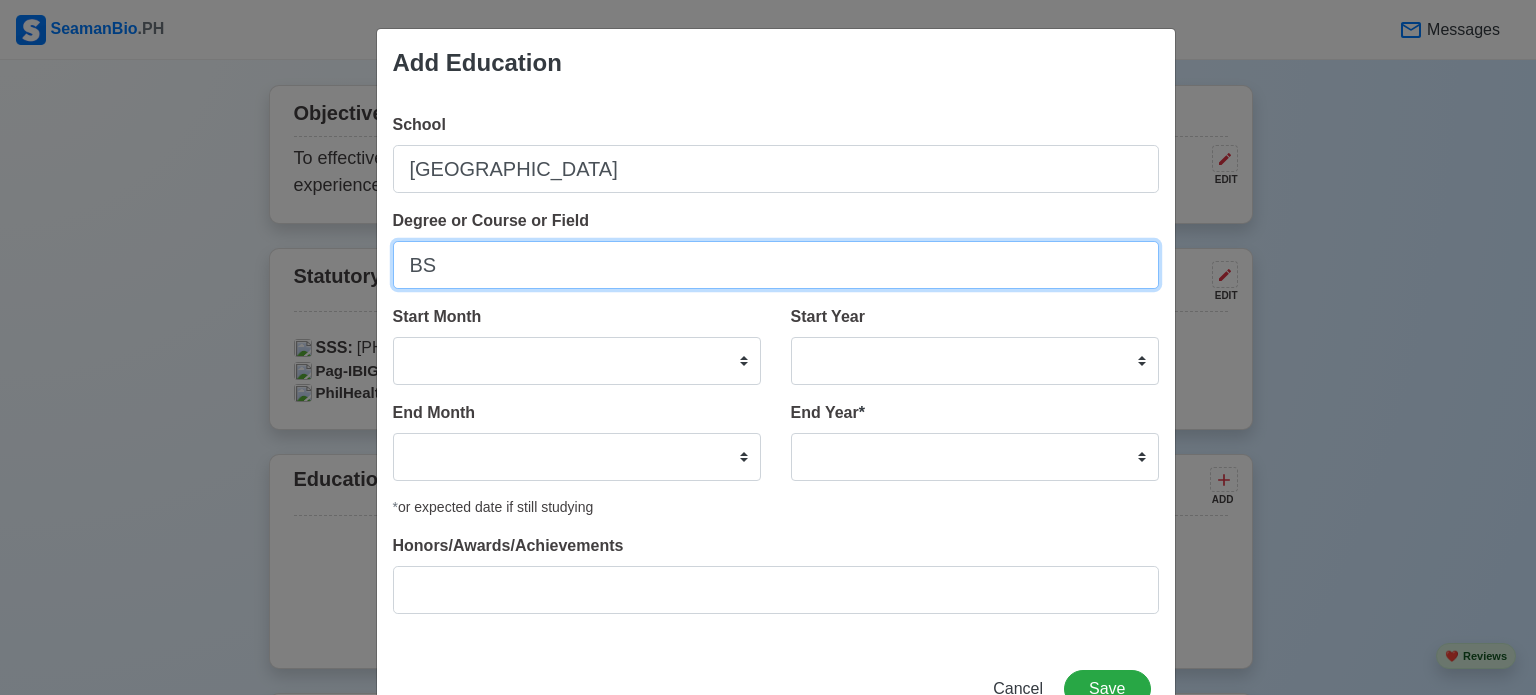 type on "B" 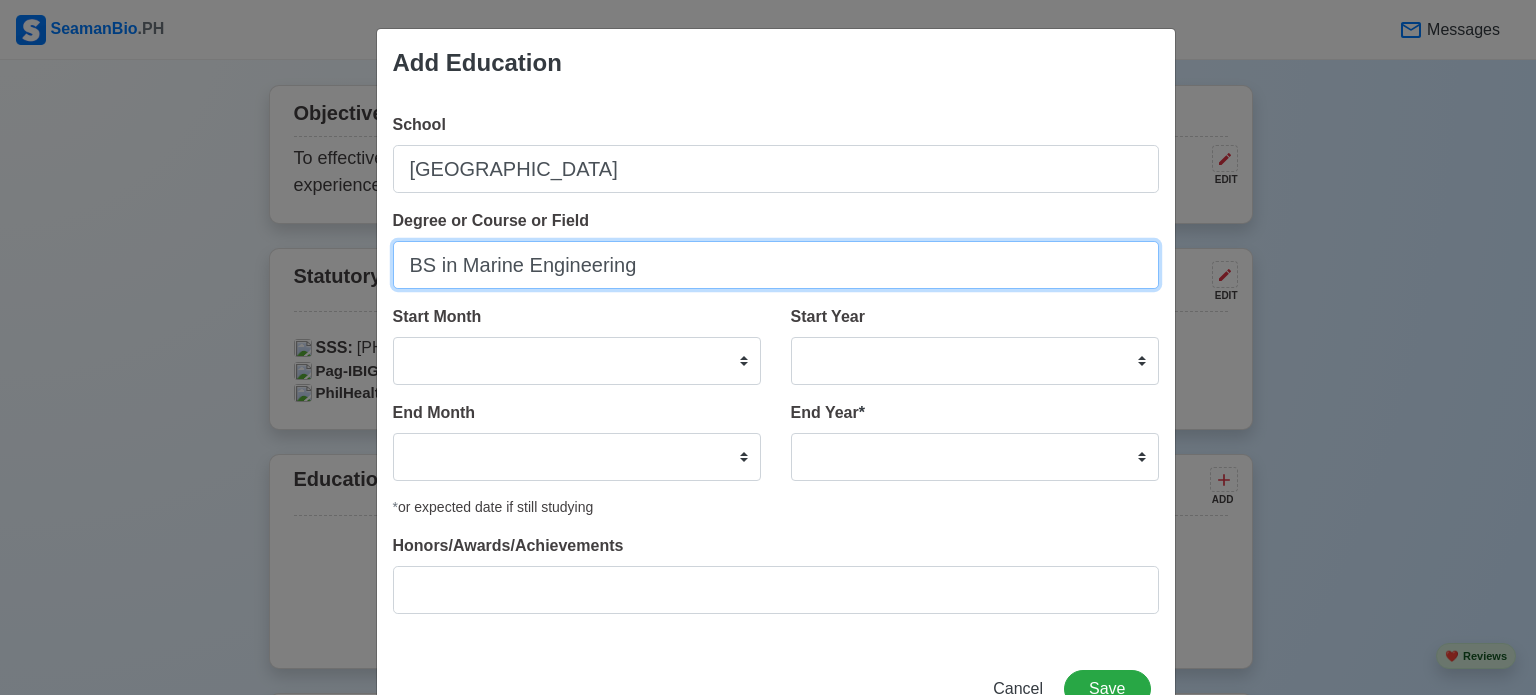 type on "BS in Marine Engineering" 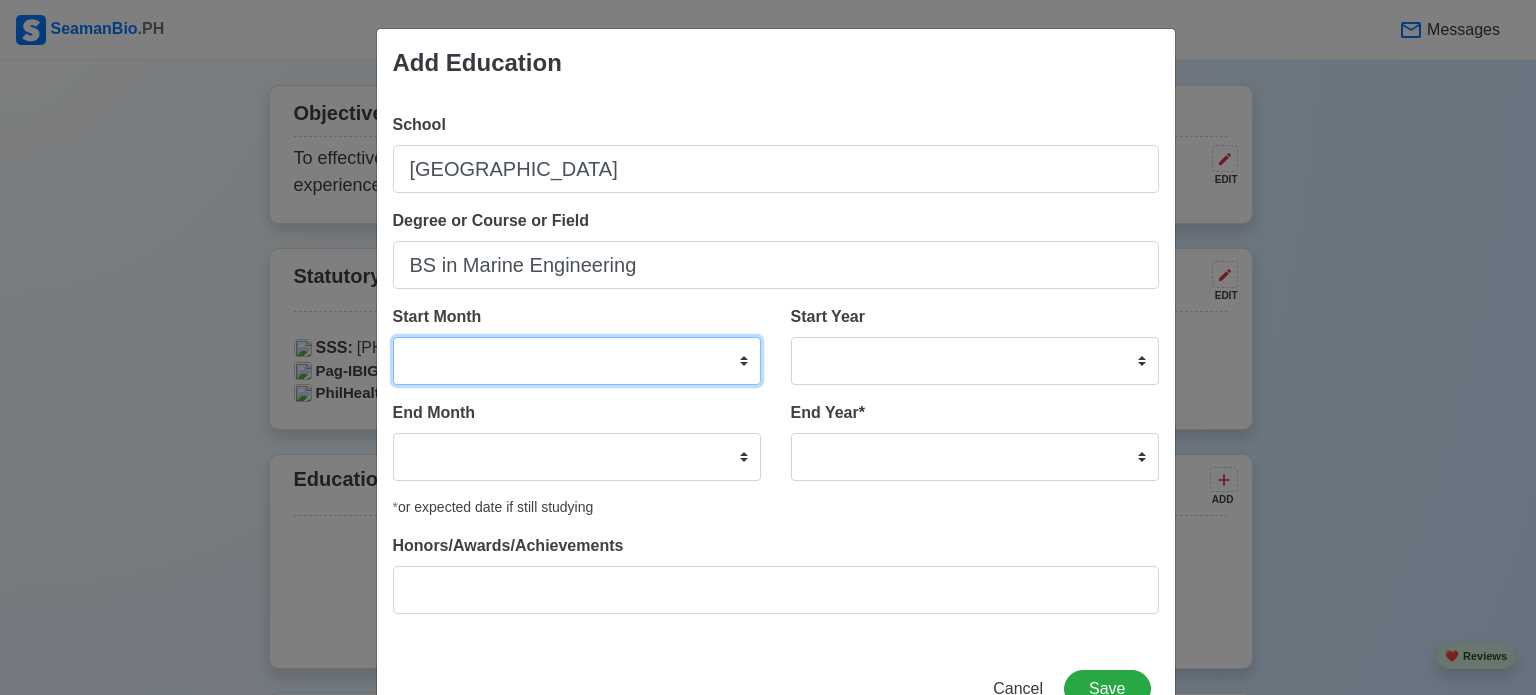 click on "January February March April May June July August September October November December" at bounding box center [577, 361] 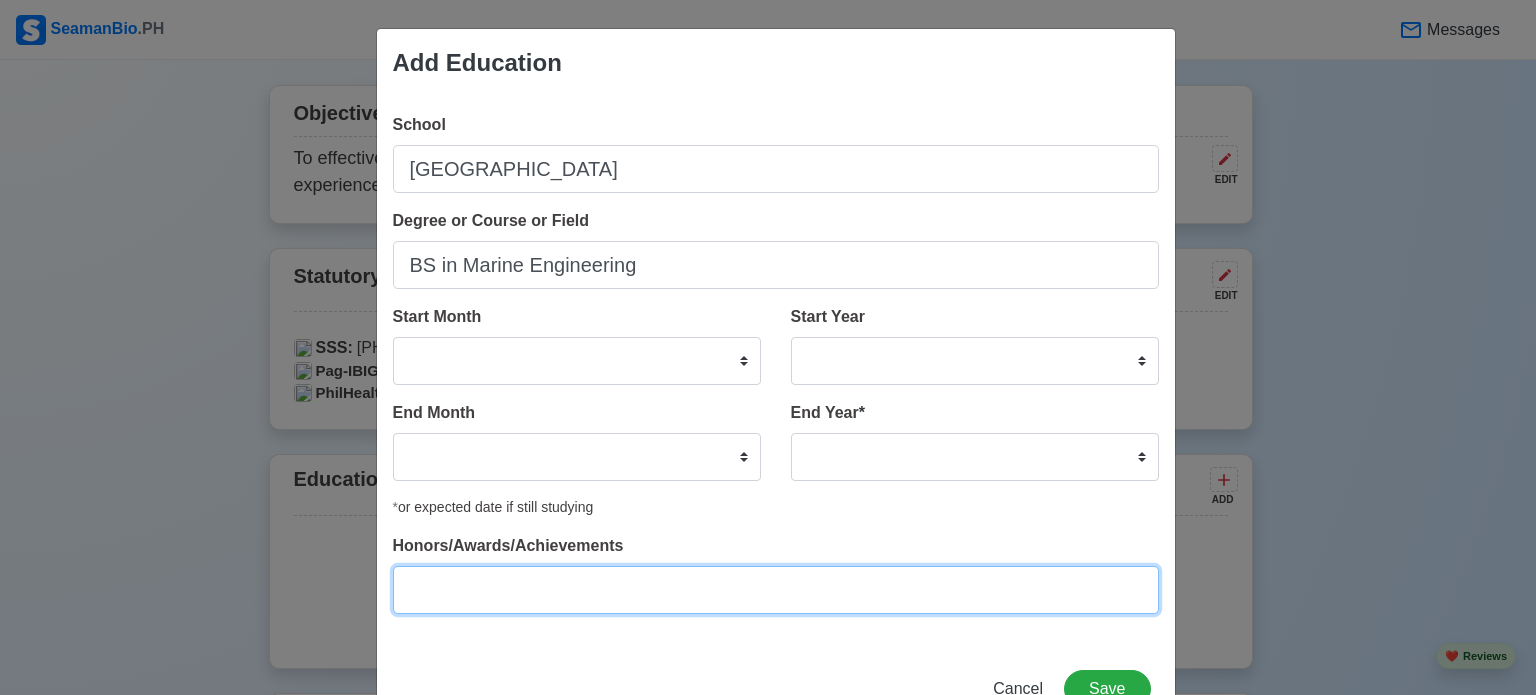 click on "Honors/Awards/Achievements" at bounding box center (776, 590) 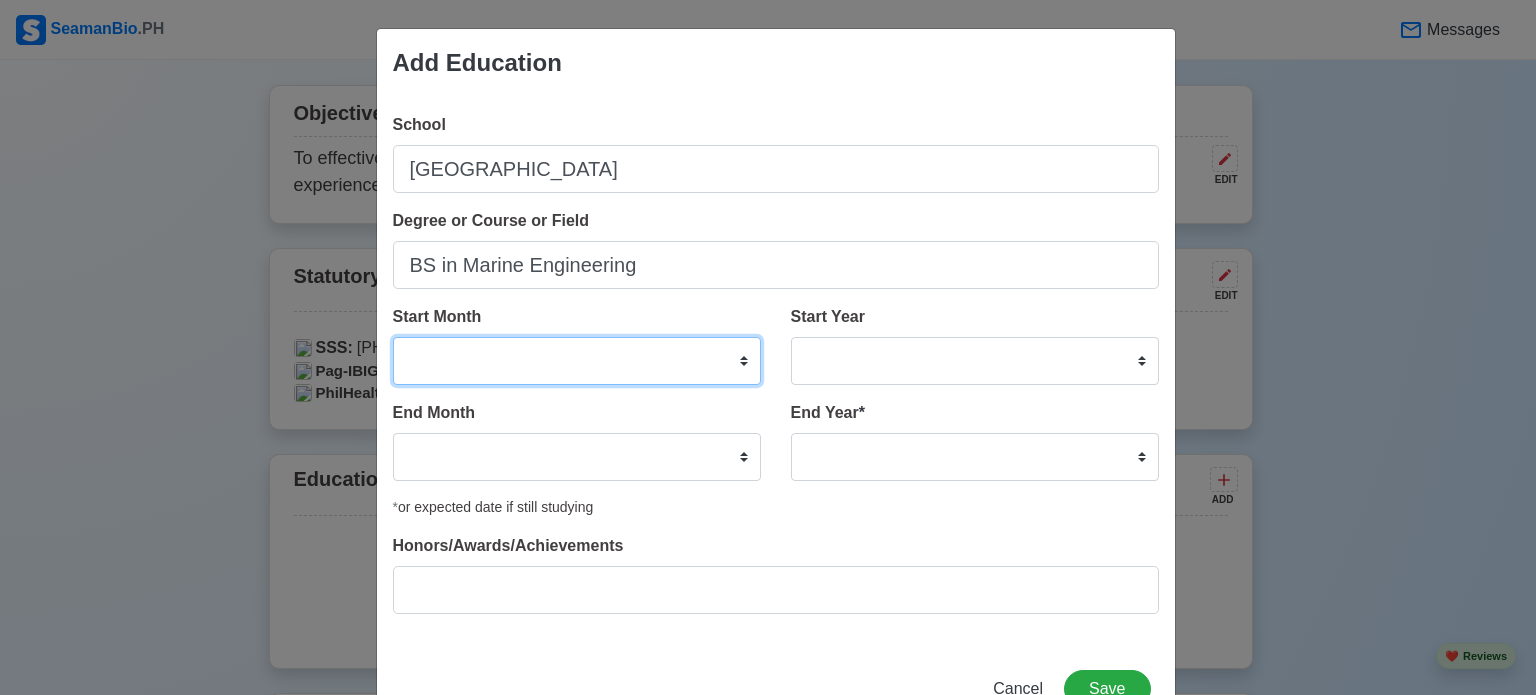 click on "January February March April May June July August September October November December" at bounding box center (577, 361) 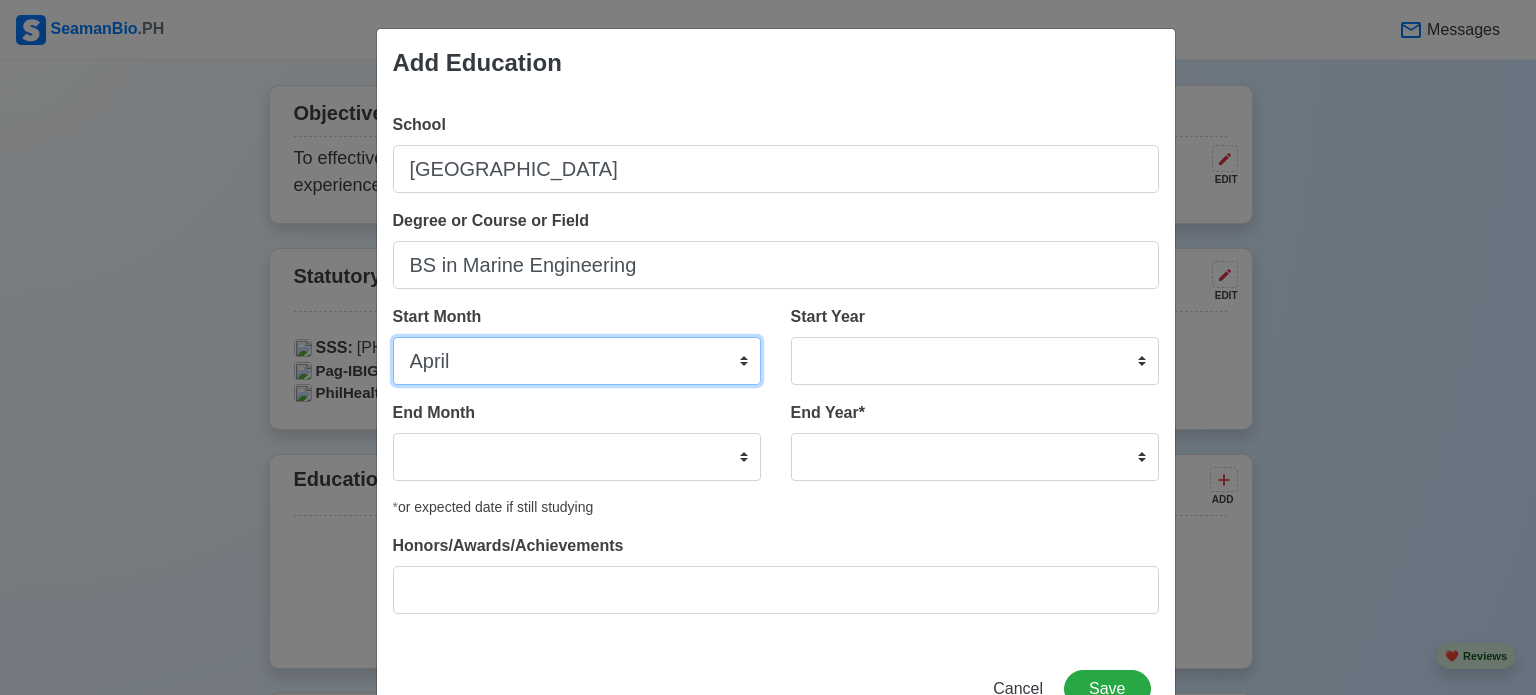 click on "January February March April May June July August September October November December" at bounding box center (577, 361) 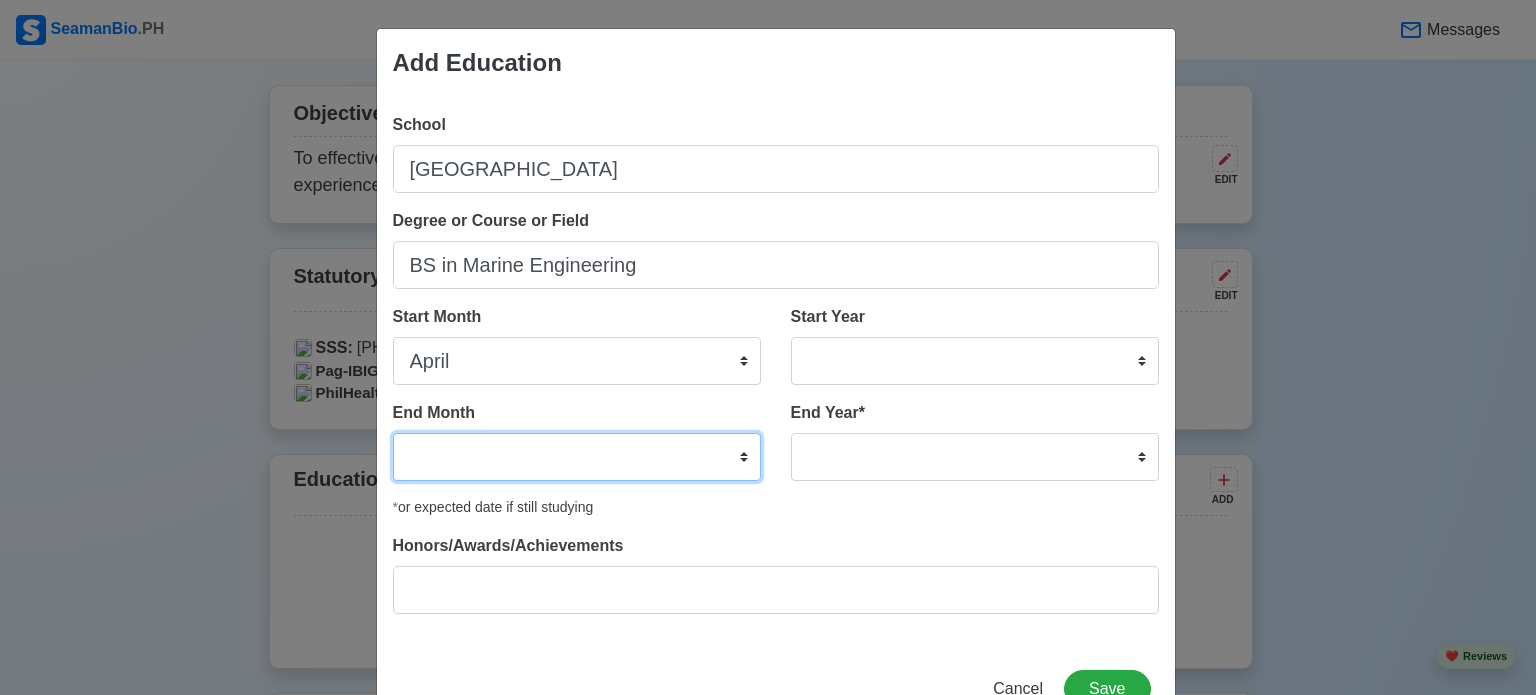 click on "January February March April May June July August September October November December" at bounding box center (577, 457) 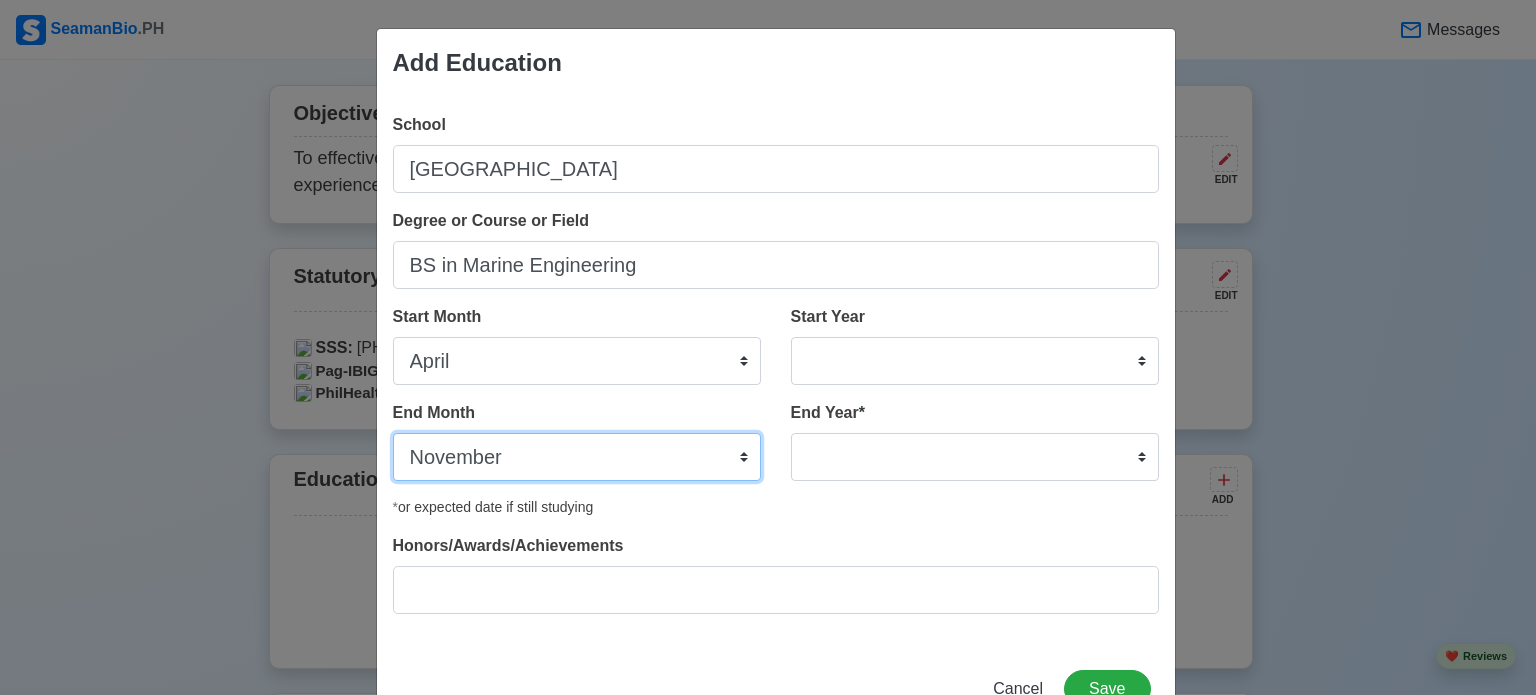click on "January February March April May June July August September October November December" at bounding box center (577, 457) 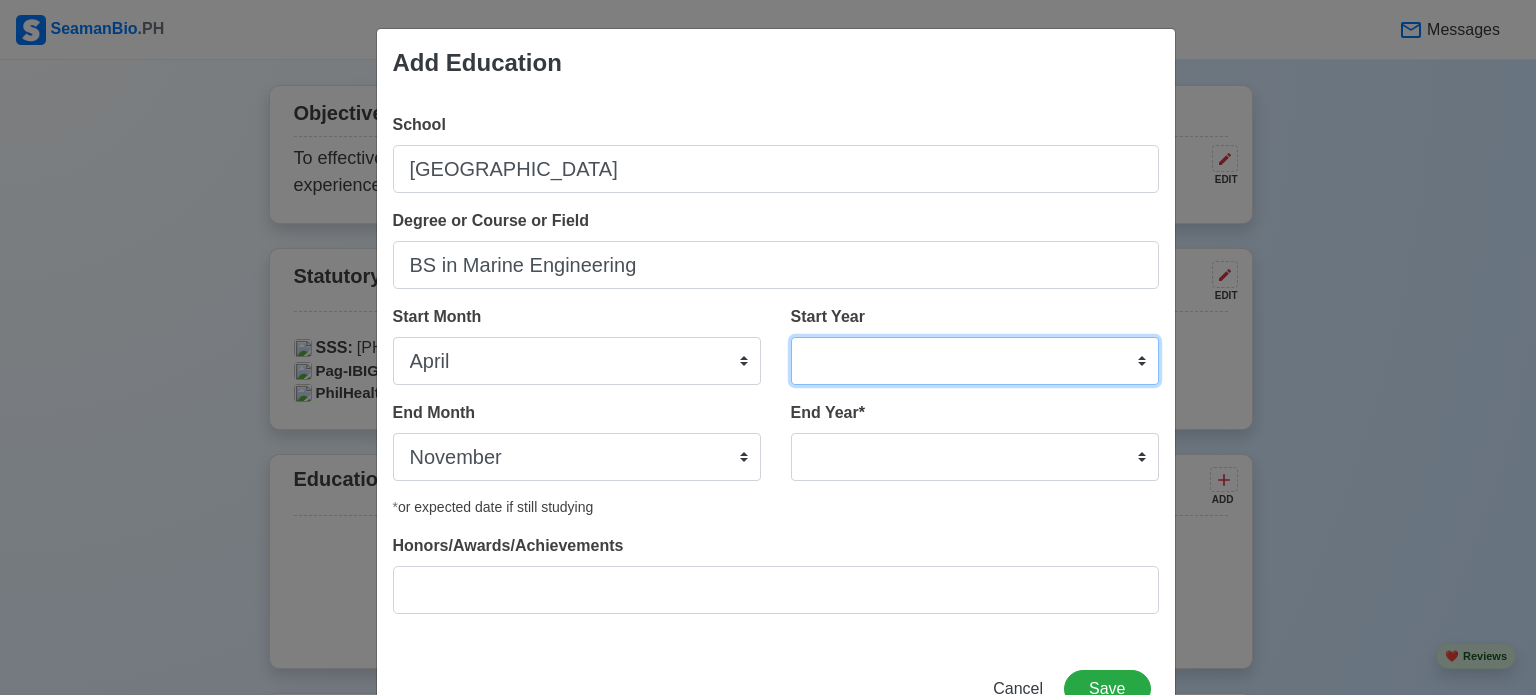 click on "2025 2024 2023 2022 2021 2020 2019 2018 2017 2016 2015 2014 2013 2012 2011 2010 2009 2008 2007 2006 2005 2004 2003 2002 2001 2000 1999 1998 1997 1996 1995 1994 1993 1992 1991 1990 1989 1988 1987 1986 1985 1984 1983 1982 1981 1980 1979 1978 1977 1976 1975 1974 1973 1972 1971 1970 1969 1968 1967 1966 1965 1964 1963 1962 1961 1960 1959 1958 1957 1956 1955 1954 1953 1952 1951 1950 1949 1948 1947 1946 1945 1944 1943 1942 1941 1940 1939 1938 1937 1936 1935 1934 1933 1932 1931 1930 1929 1928 1927 1926 1925" at bounding box center (975, 361) 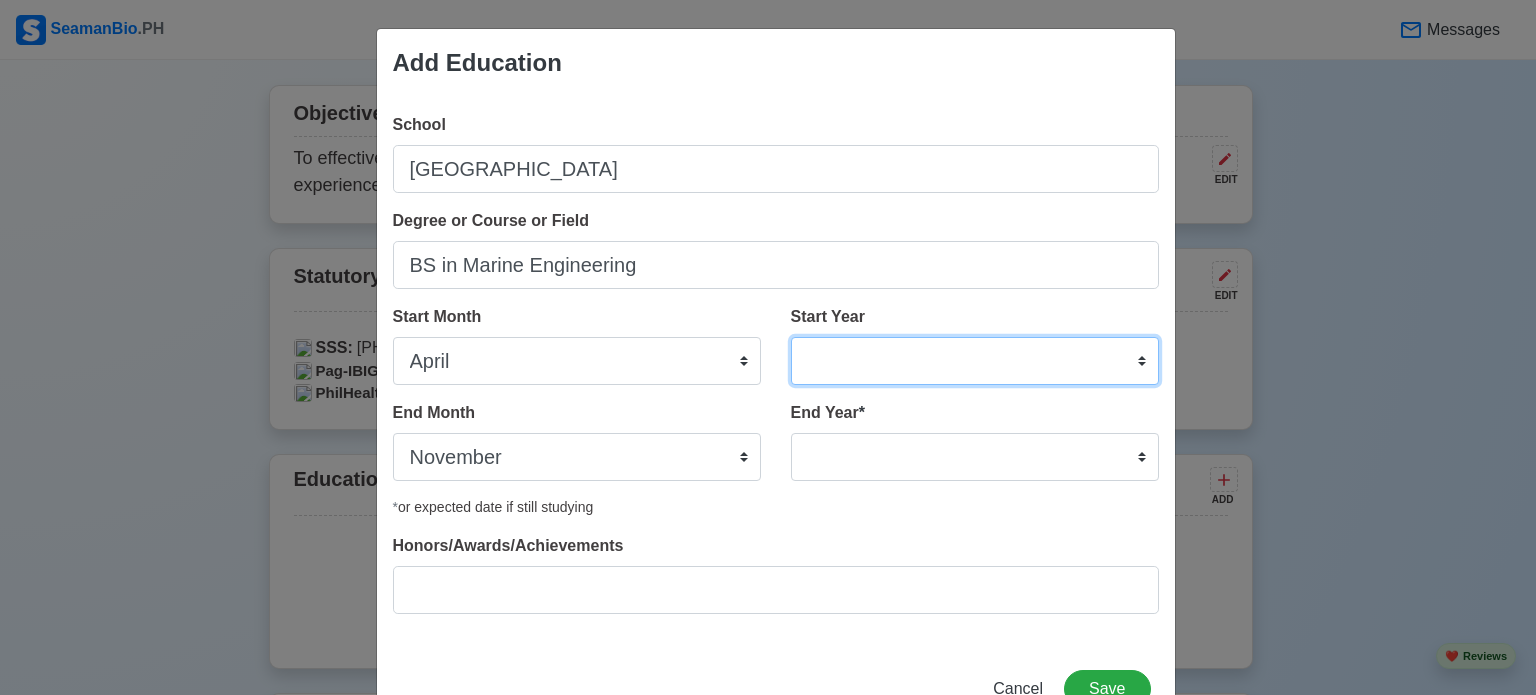 select on "2021" 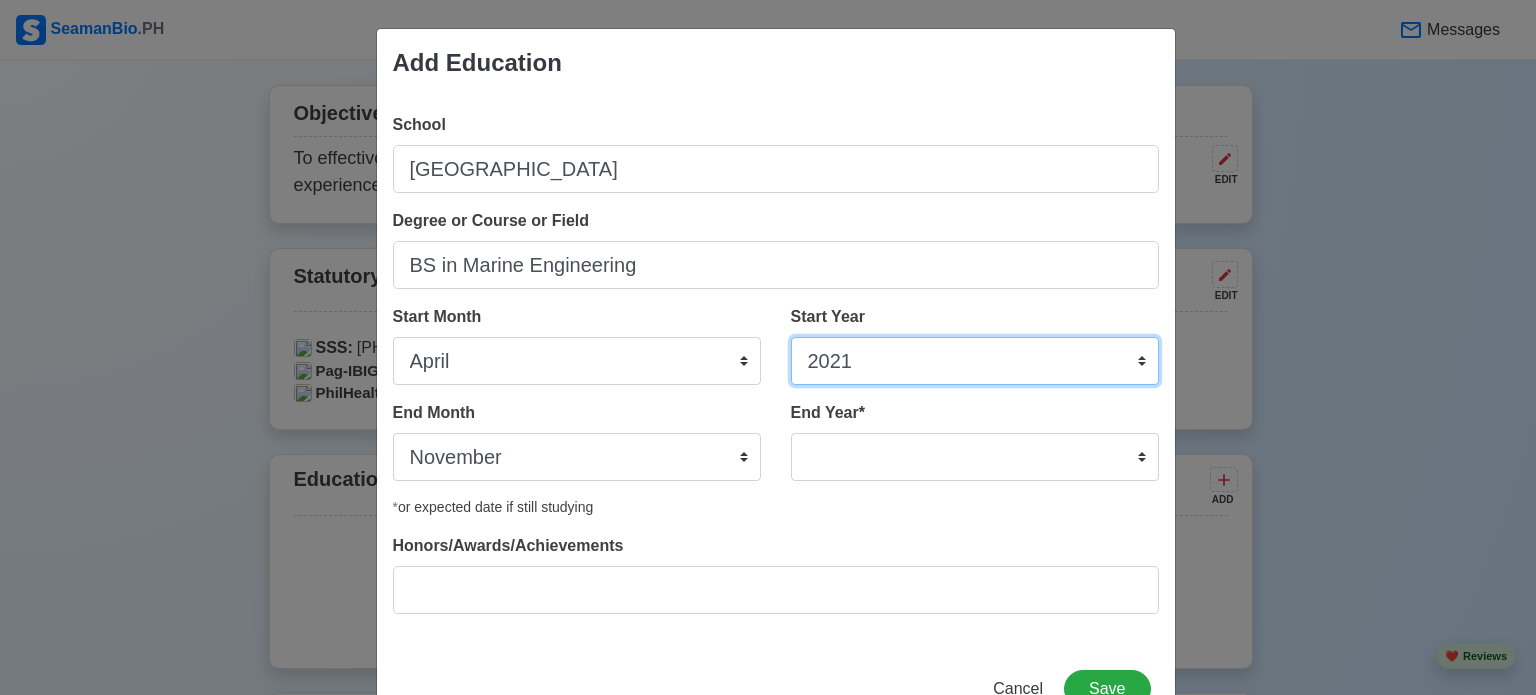 click on "2025 2024 2023 2022 2021 2020 2019 2018 2017 2016 2015 2014 2013 2012 2011 2010 2009 2008 2007 2006 2005 2004 2003 2002 2001 2000 1999 1998 1997 1996 1995 1994 1993 1992 1991 1990 1989 1988 1987 1986 1985 1984 1983 1982 1981 1980 1979 1978 1977 1976 1975 1974 1973 1972 1971 1970 1969 1968 1967 1966 1965 1964 1963 1962 1961 1960 1959 1958 1957 1956 1955 1954 1953 1952 1951 1950 1949 1948 1947 1946 1945 1944 1943 1942 1941 1940 1939 1938 1937 1936 1935 1934 1933 1932 1931 1930 1929 1928 1927 1926 1925" at bounding box center [975, 361] 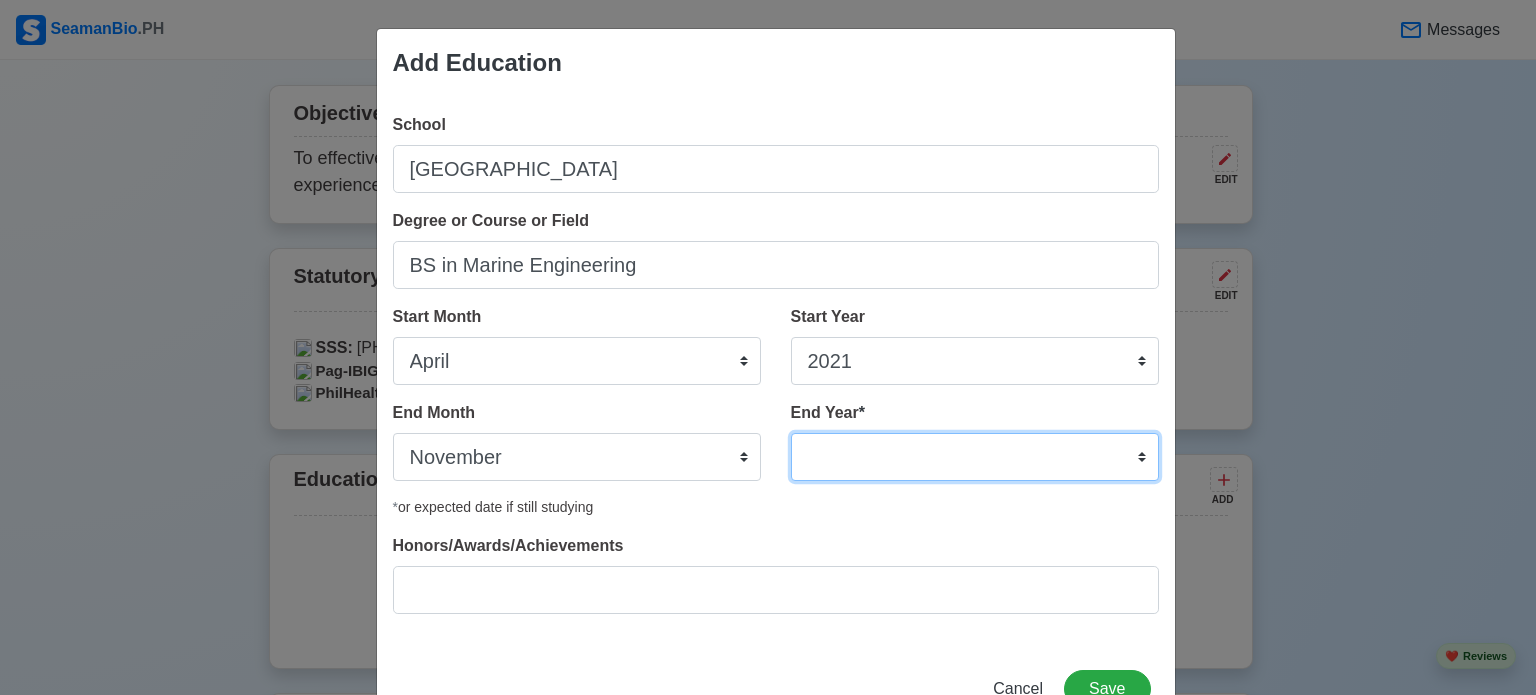click on "2035 2034 2033 2032 2031 2030 2029 2028 2027 2026 2025 2024 2023 2022 2021 2020 2019 2018 2017 2016 2015 2014 2013 2012 2011 2010 2009 2008 2007 2006 2005 2004 2003 2002 2001 2000 1999 1998 1997 1996 1995 1994 1993 1992 1991 1990 1989 1988 1987 1986 1985 1984 1983 1982 1981 1980 1979 1978 1977 1976 1975 1974 1973 1972 1971 1970 1969 1968 1967 1966 1965 1964 1963 1962 1961 1960 1959 1958 1957 1956 1955 1954 1953 1952 1951 1950 1949 1948 1947 1946 1945 1944 1943 1942 1941 1940 1939 1938 1937 1936 1935" at bounding box center (975, 457) 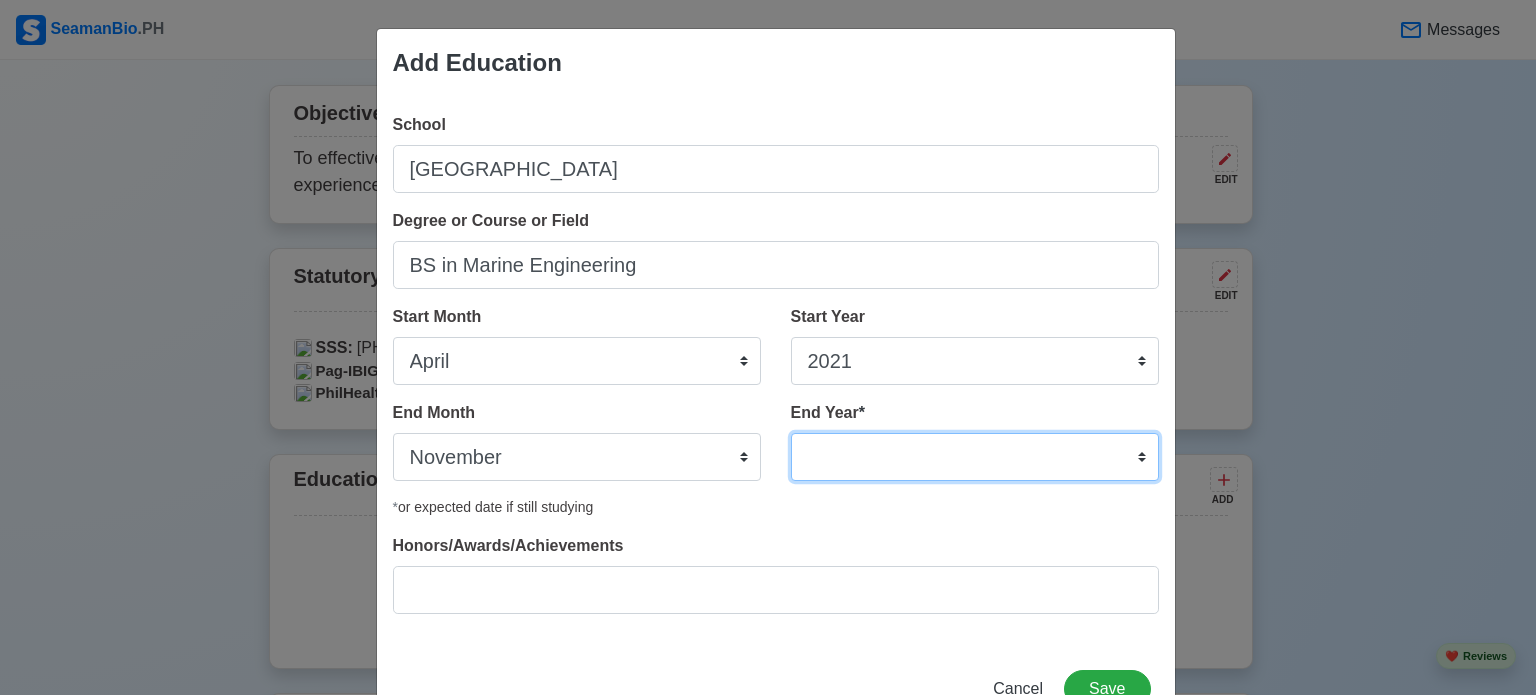 select on "2023" 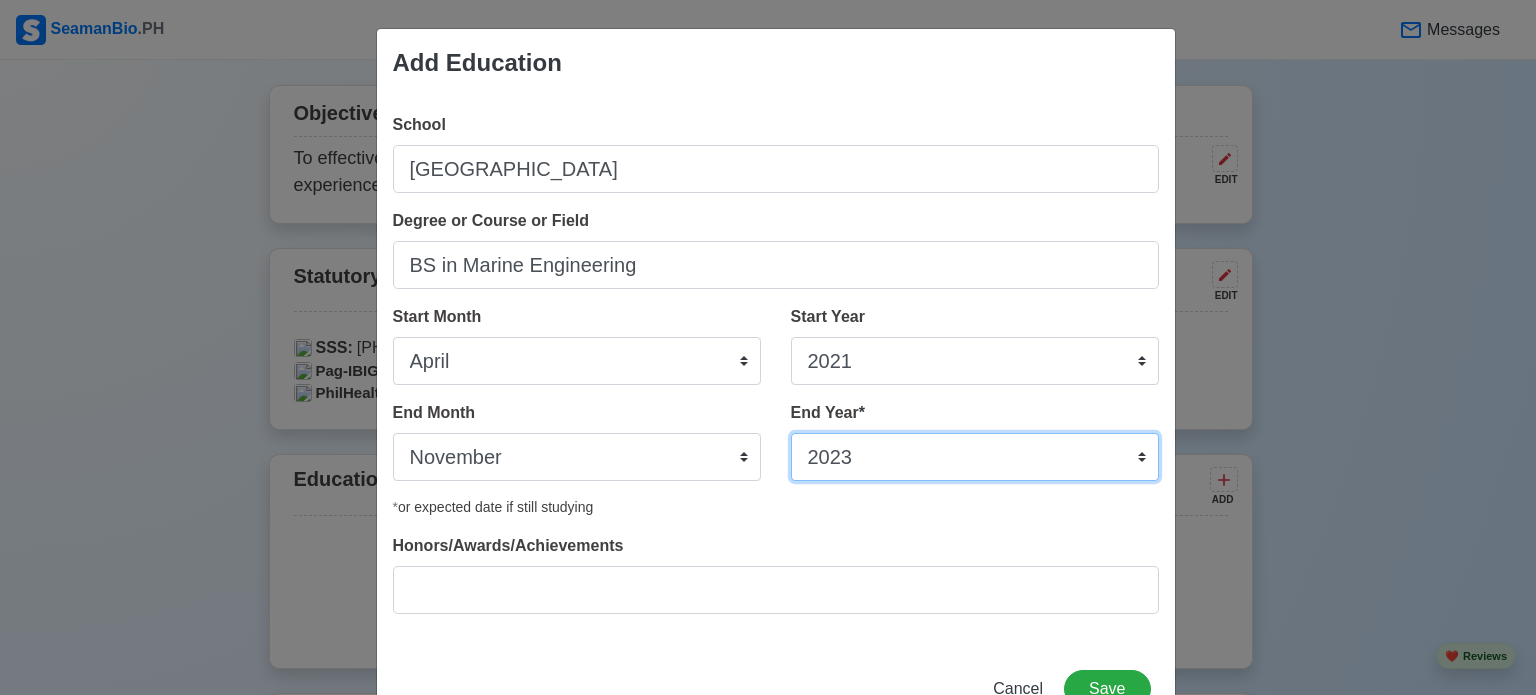 click on "2035 2034 2033 2032 2031 2030 2029 2028 2027 2026 2025 2024 2023 2022 2021 2020 2019 2018 2017 2016 2015 2014 2013 2012 2011 2010 2009 2008 2007 2006 2005 2004 2003 2002 2001 2000 1999 1998 1997 1996 1995 1994 1993 1992 1991 1990 1989 1988 1987 1986 1985 1984 1983 1982 1981 1980 1979 1978 1977 1976 1975 1974 1973 1972 1971 1970 1969 1968 1967 1966 1965 1964 1963 1962 1961 1960 1959 1958 1957 1956 1955 1954 1953 1952 1951 1950 1949 1948 1947 1946 1945 1944 1943 1942 1941 1940 1939 1938 1937 1936 1935" at bounding box center [975, 457] 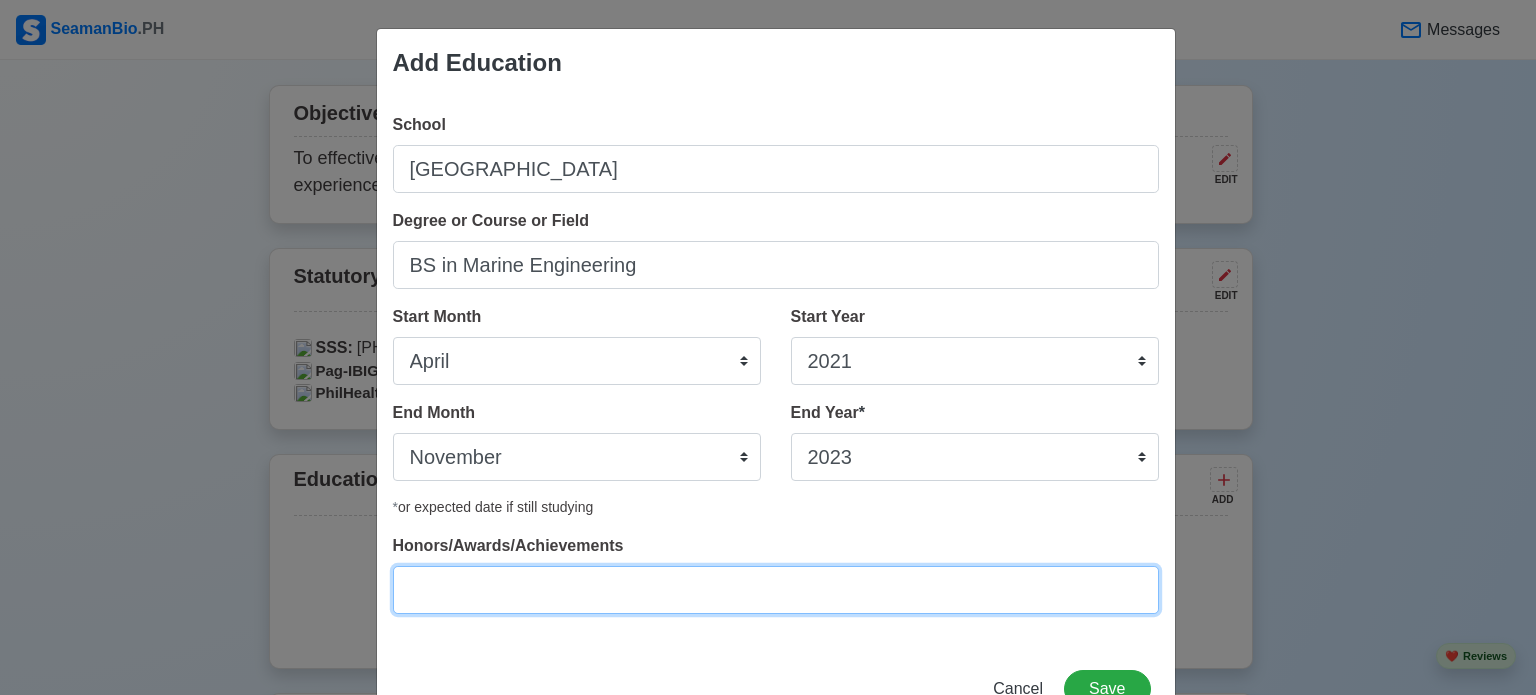 click on "Honors/Awards/Achievements" at bounding box center (776, 590) 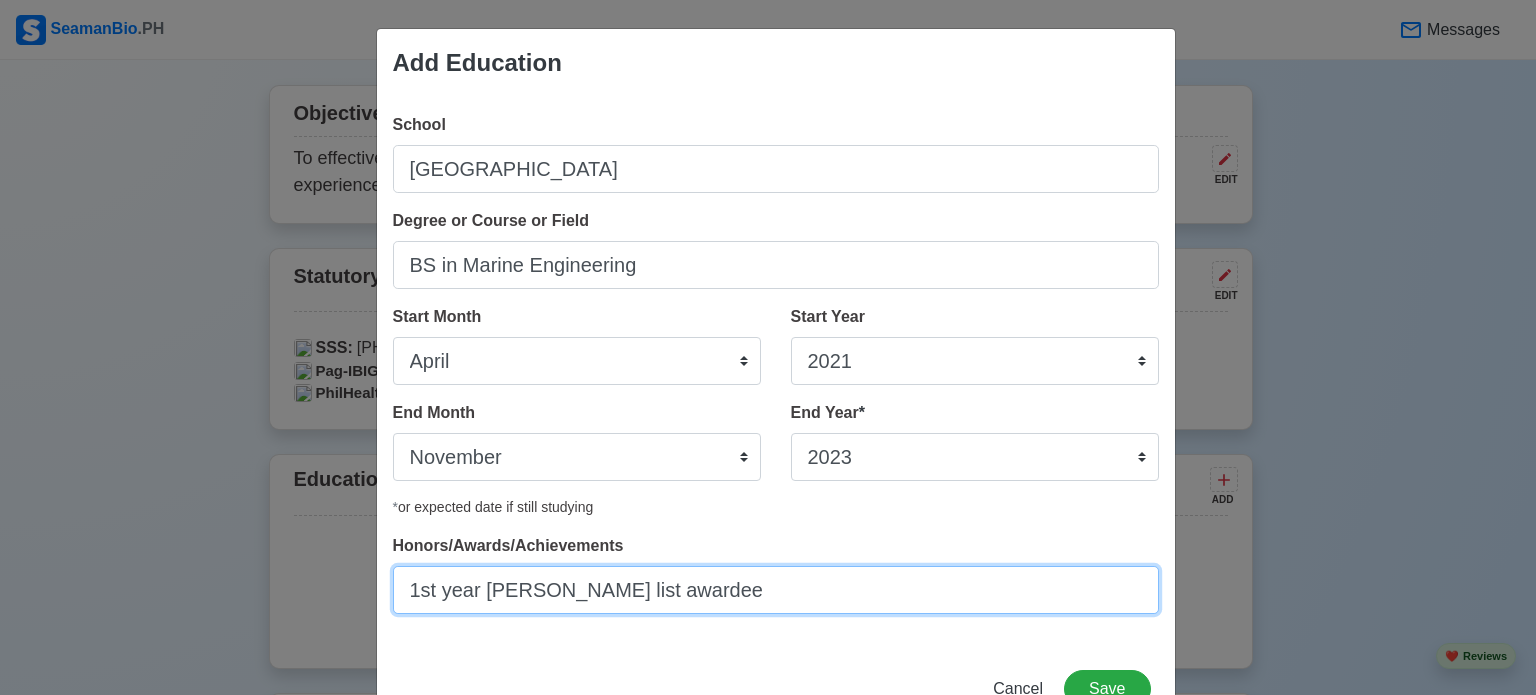 click on "1st year [PERSON_NAME] list awardee" at bounding box center (776, 590) 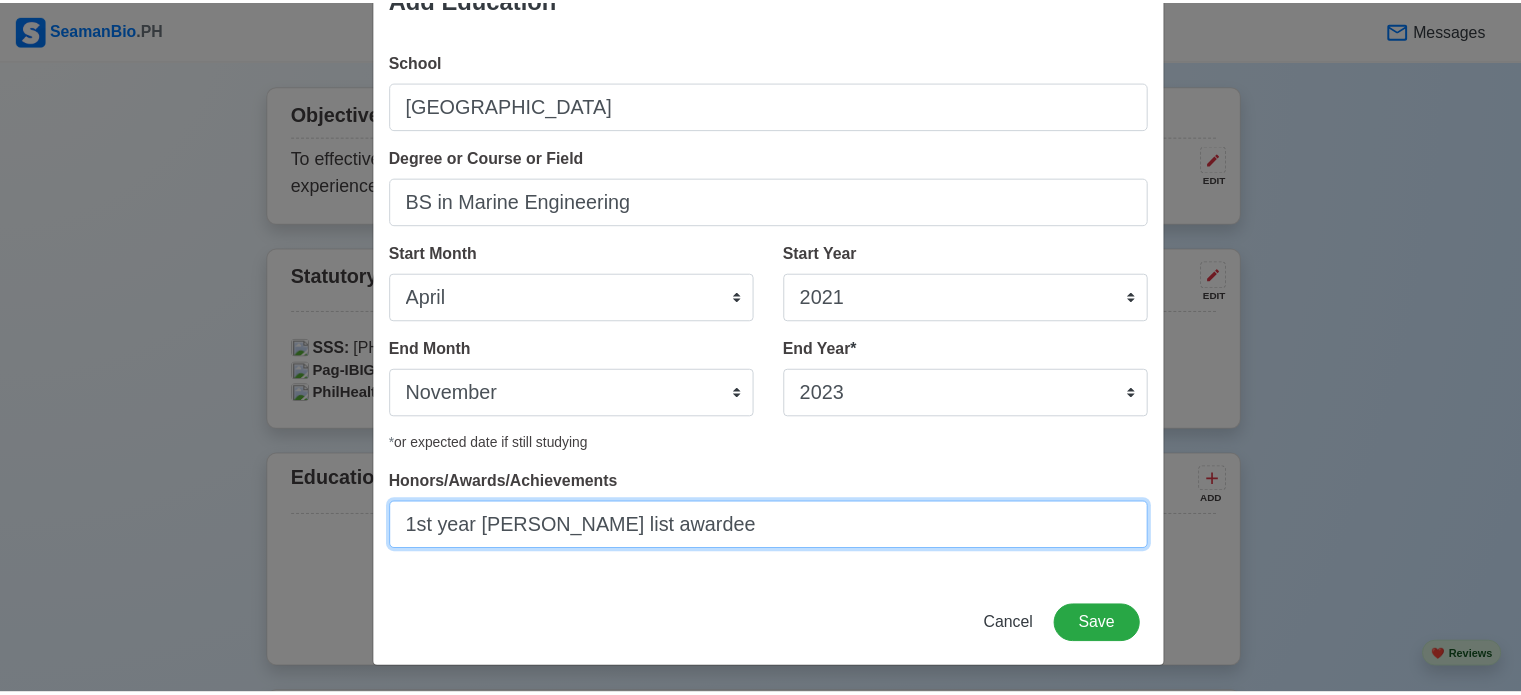 scroll, scrollTop: 64, scrollLeft: 0, axis: vertical 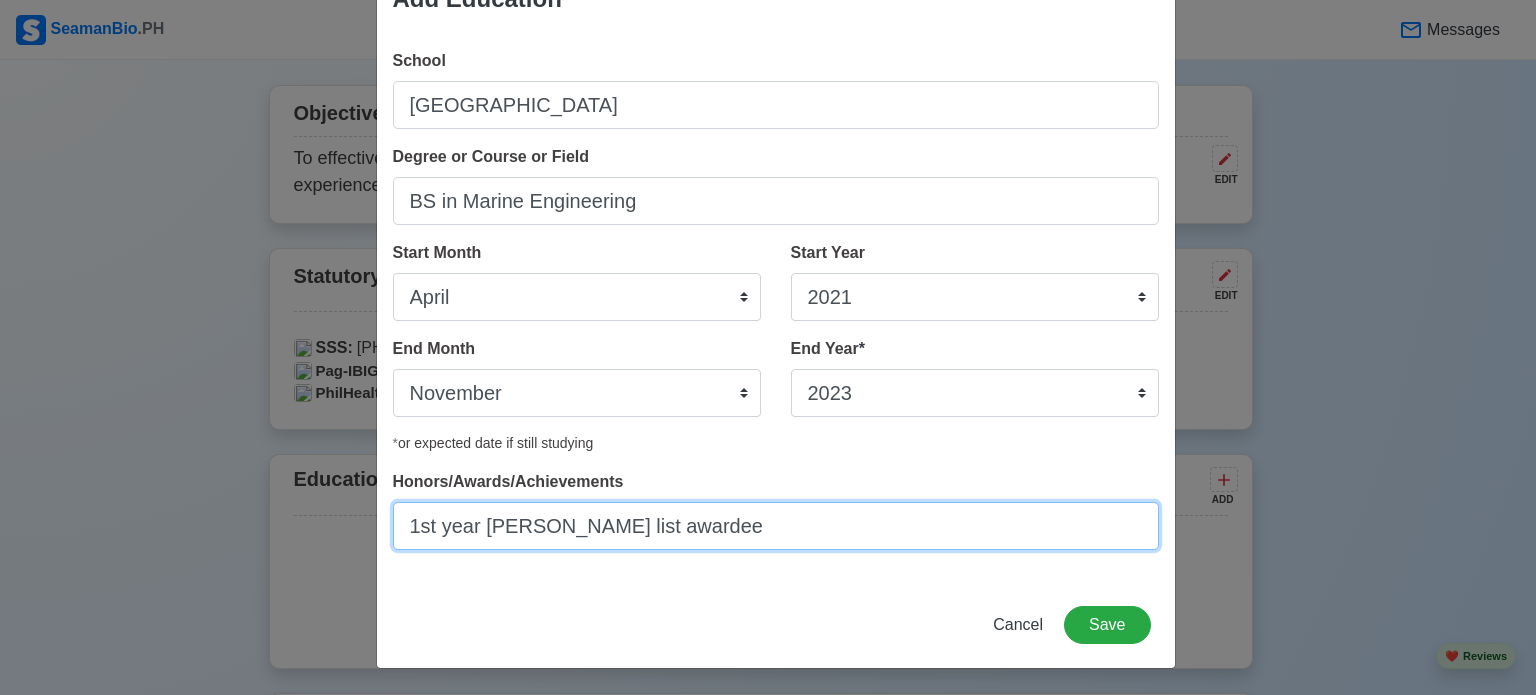 click on "1st year [PERSON_NAME] list awardee" at bounding box center [776, 526] 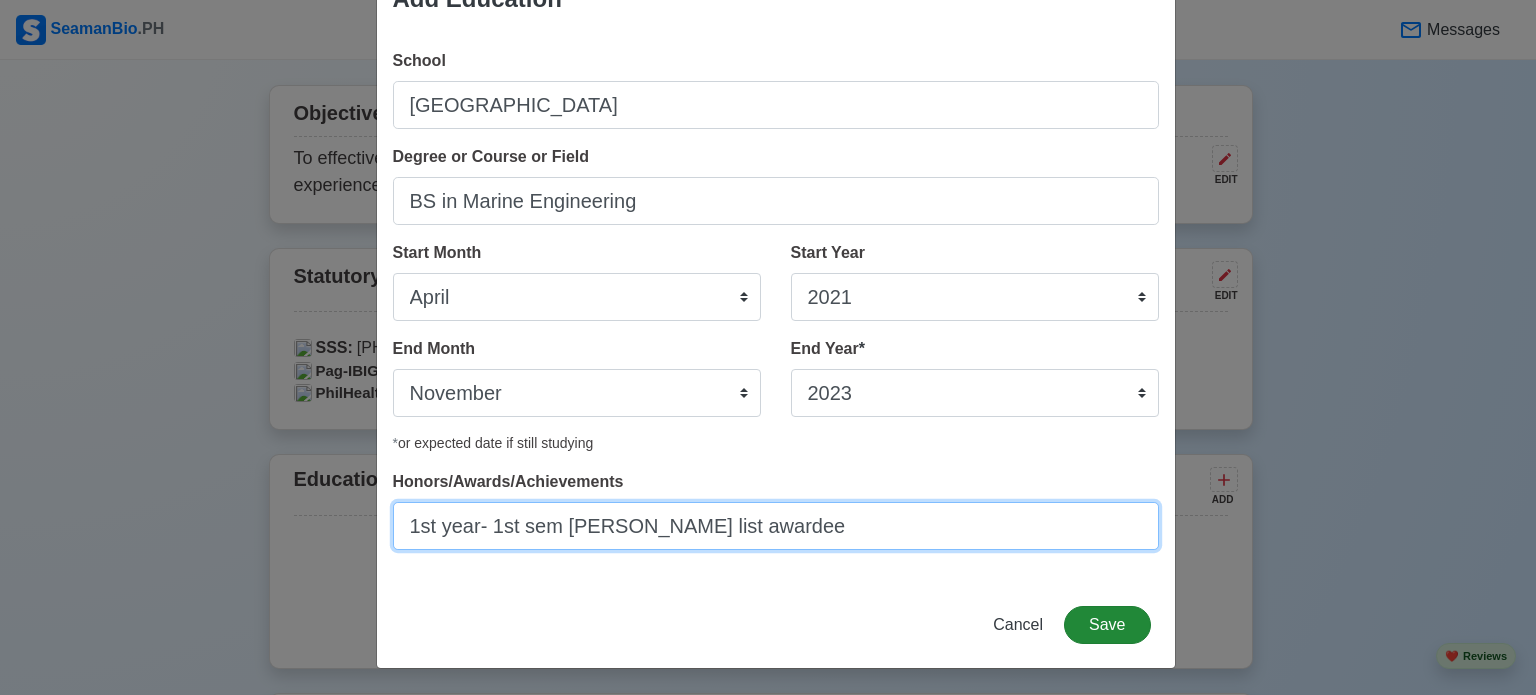 type on "1st year- 1st sem [PERSON_NAME] list awardee" 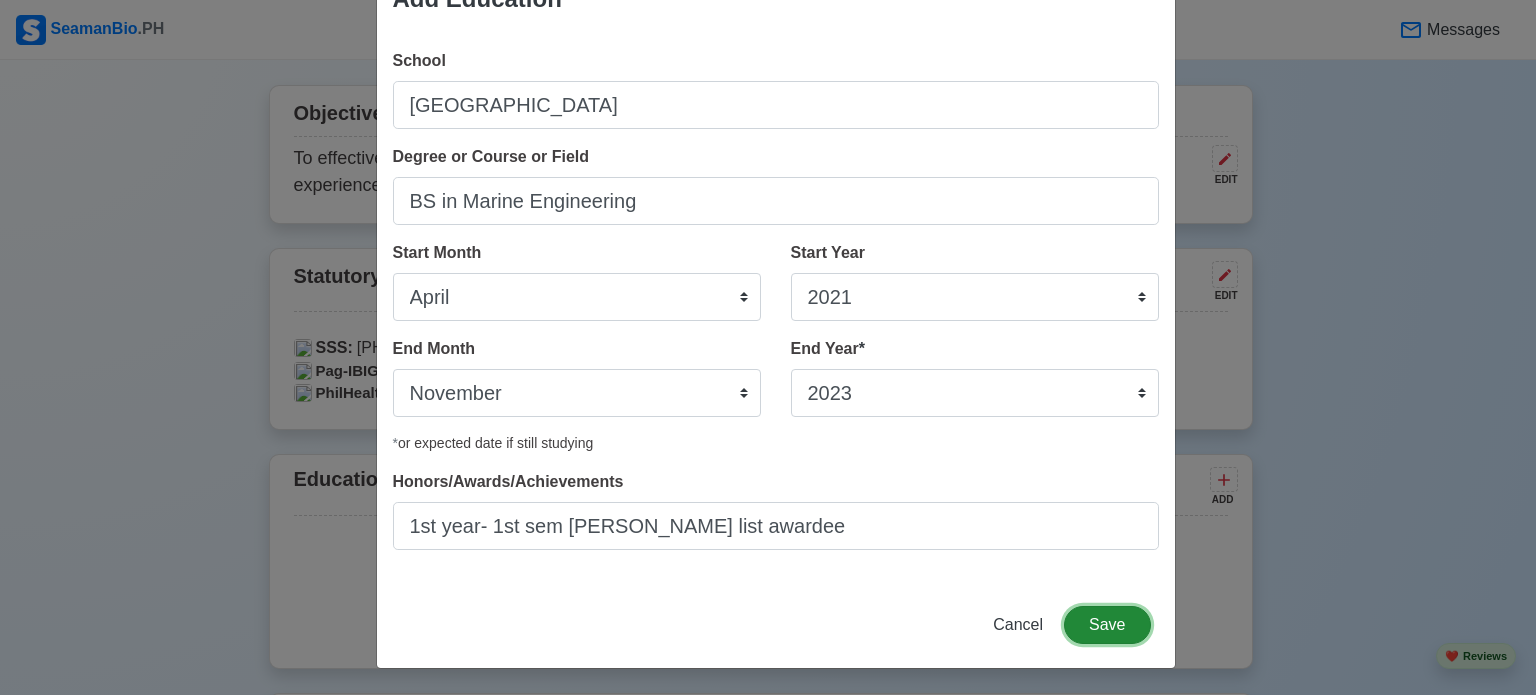 click on "Save" at bounding box center [1107, 625] 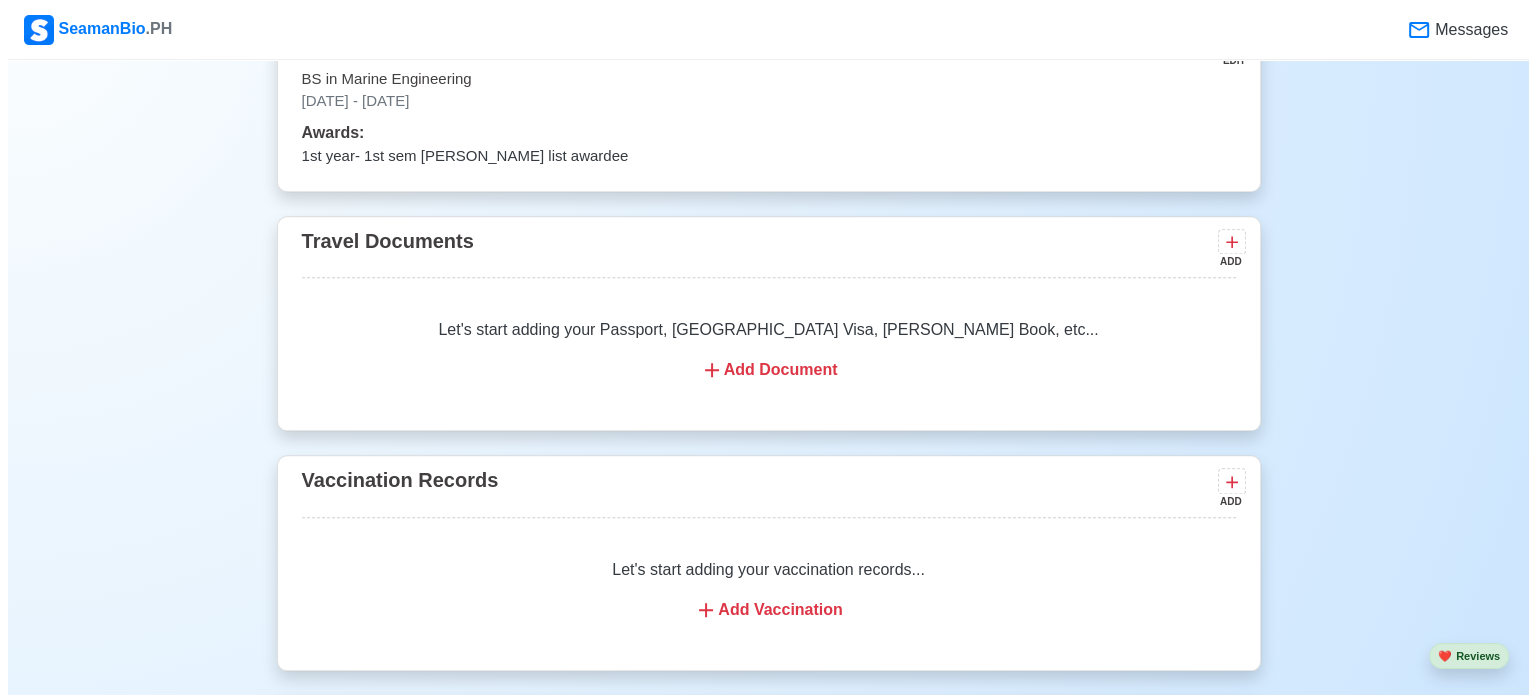 scroll, scrollTop: 1743, scrollLeft: 0, axis: vertical 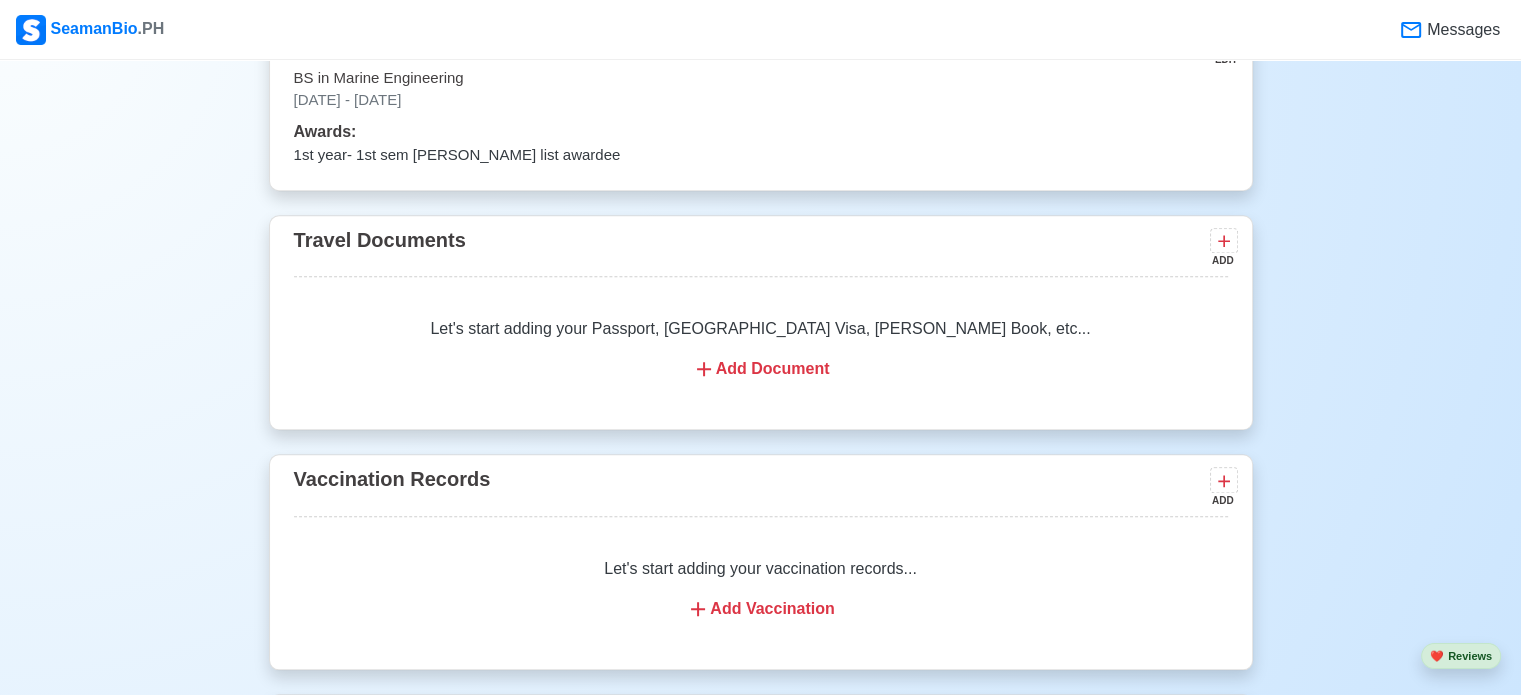 click on "Add Document" at bounding box center [761, 369] 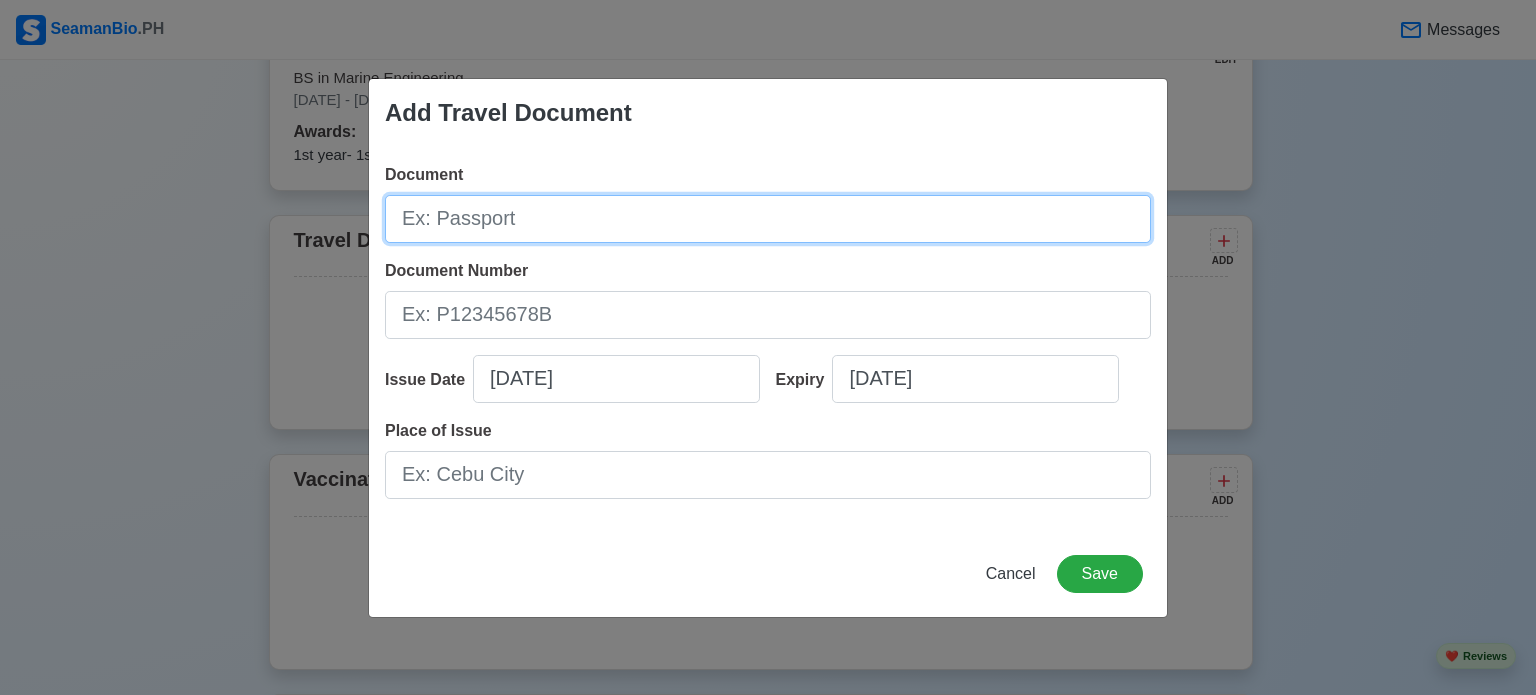 click on "Document" at bounding box center (768, 219) 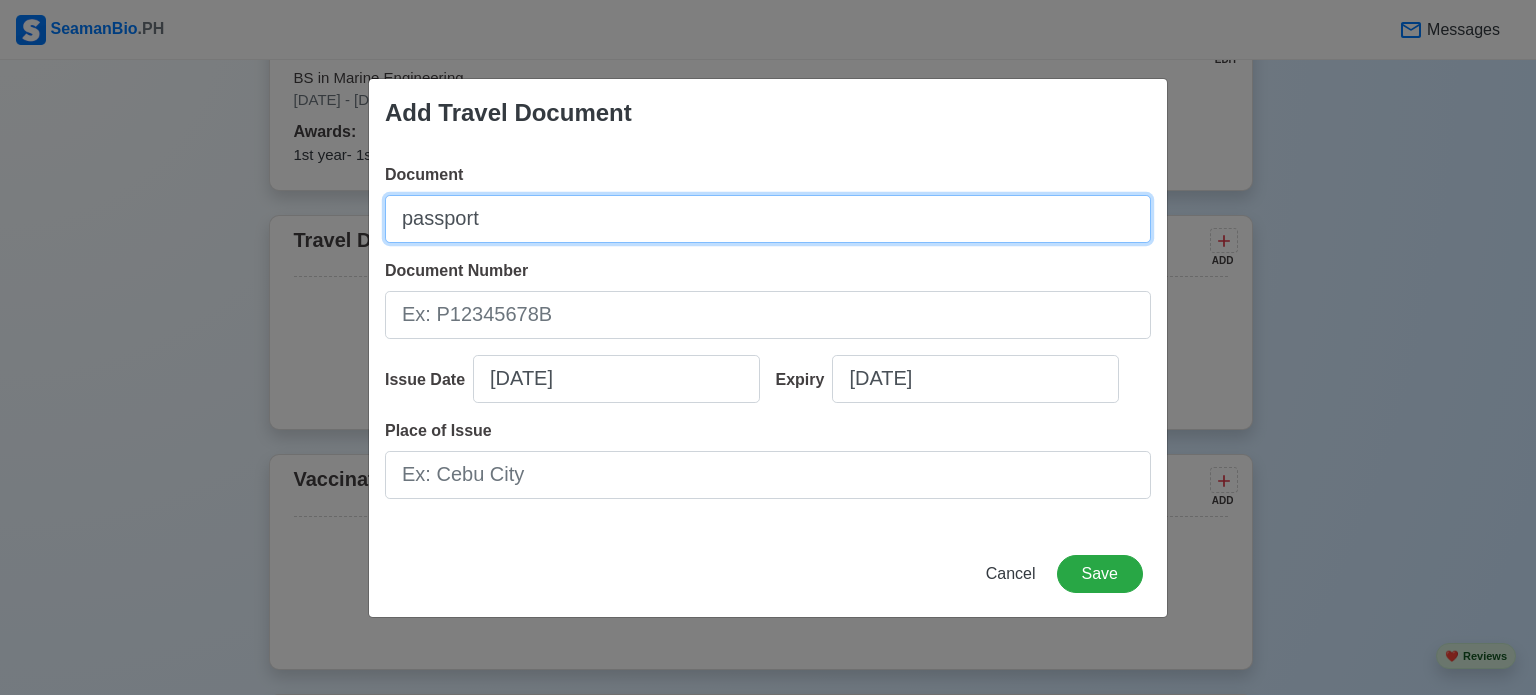 type on "passport" 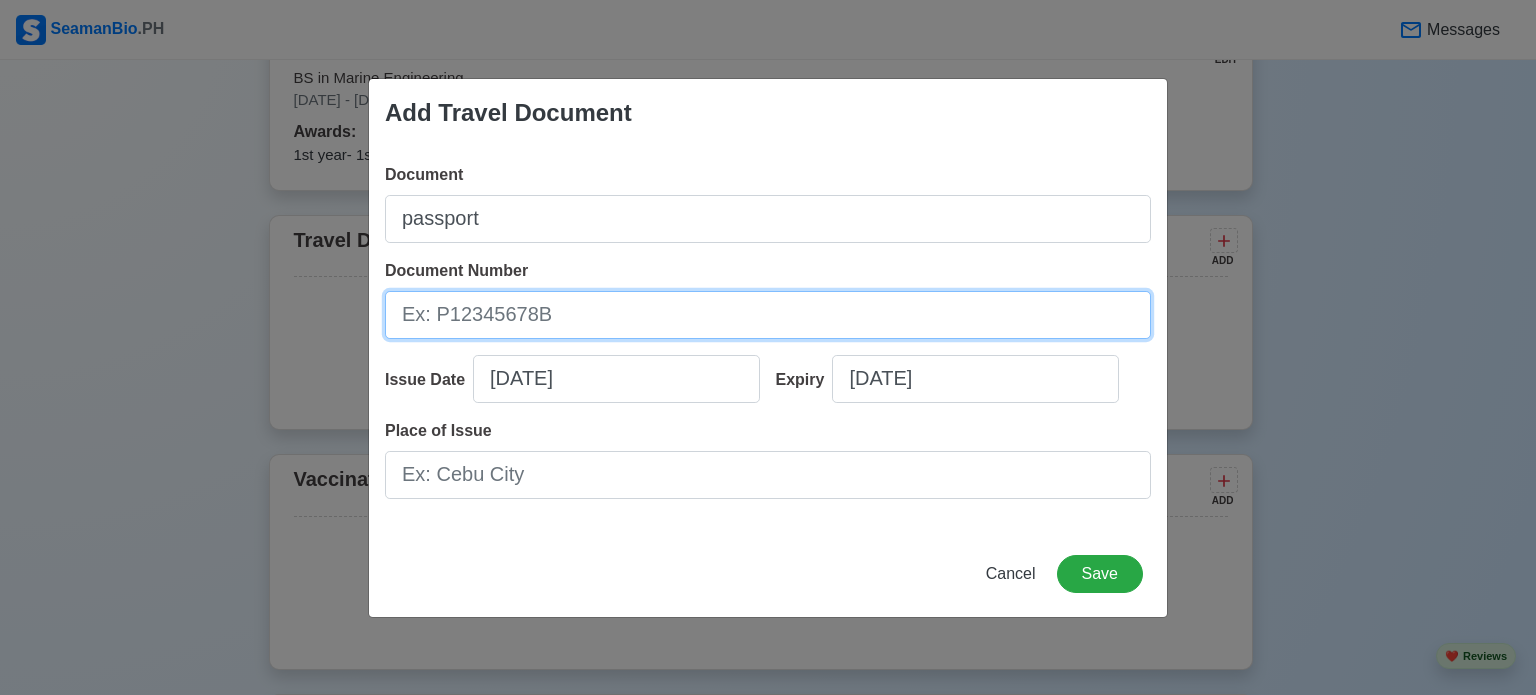 click on "Document Number" at bounding box center [768, 315] 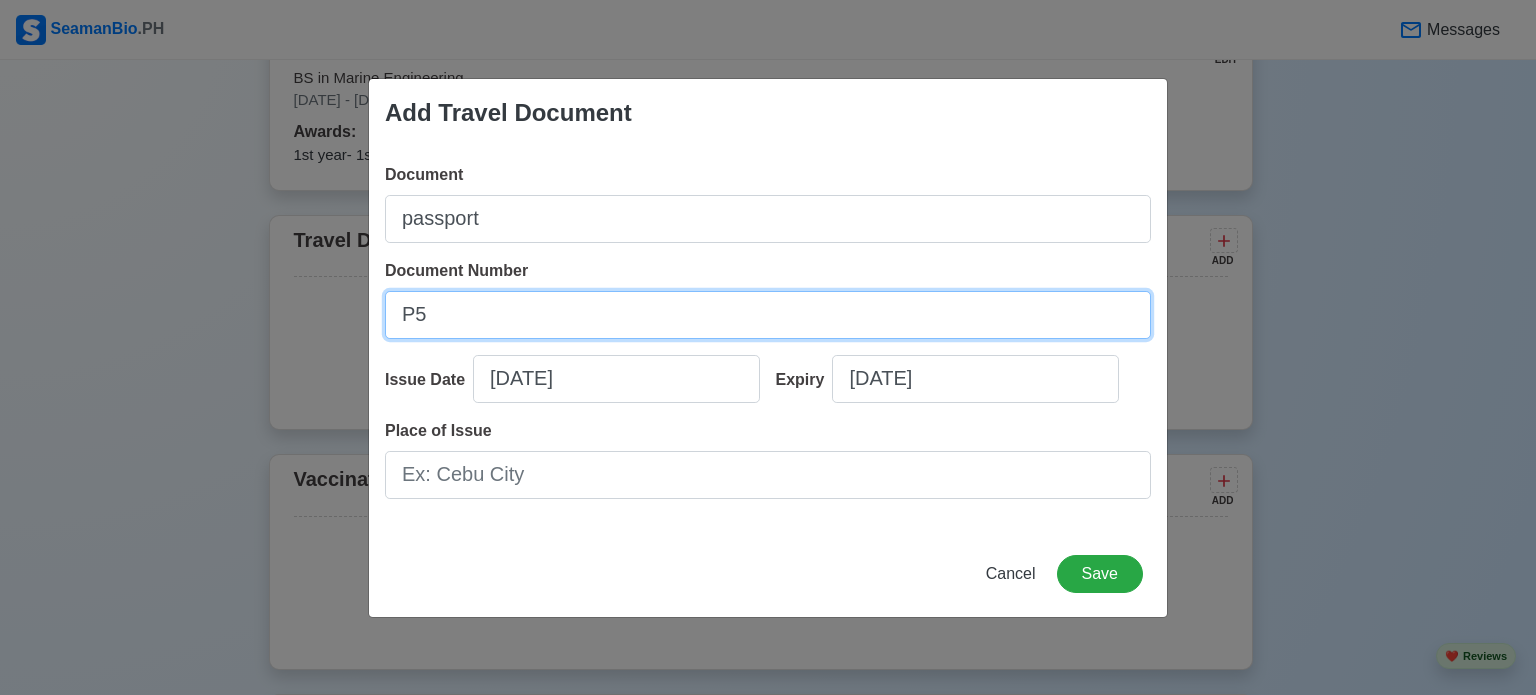type on "P" 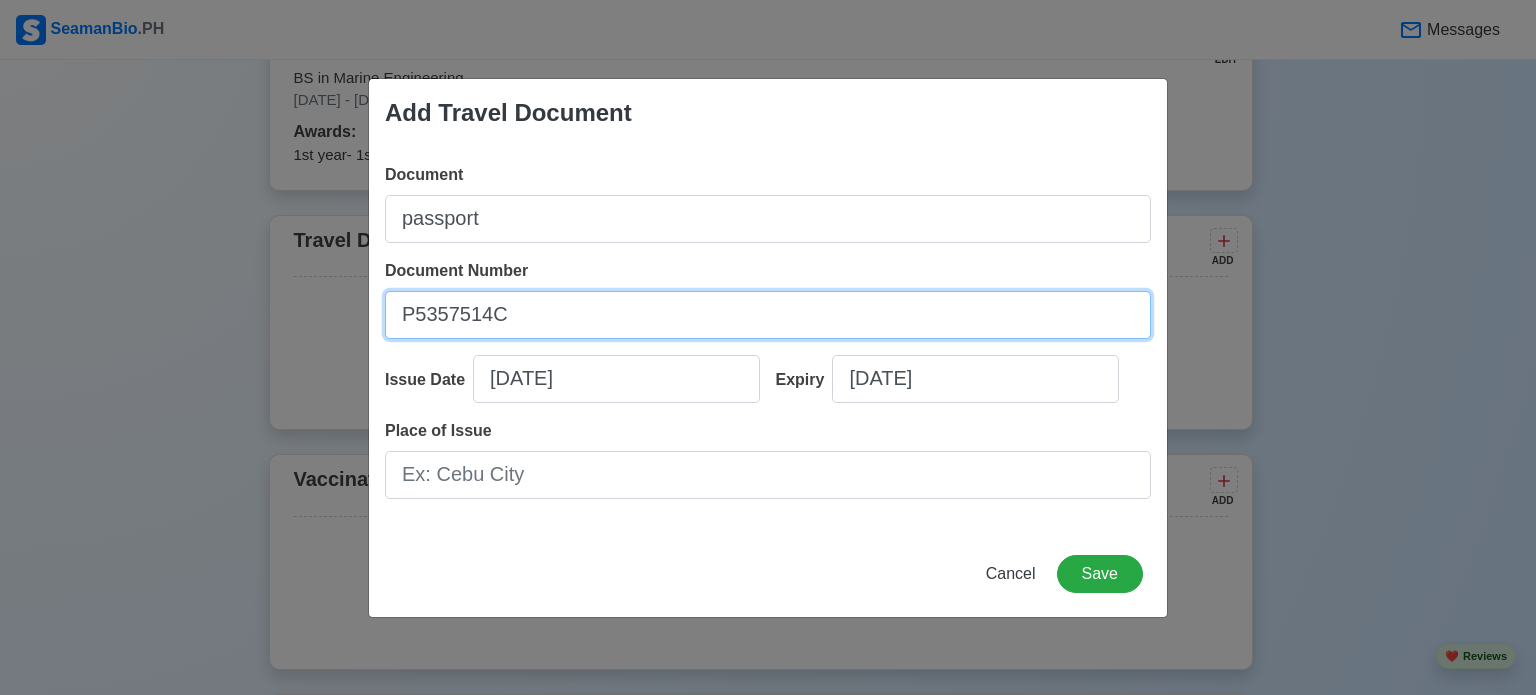 type on "P5357514C" 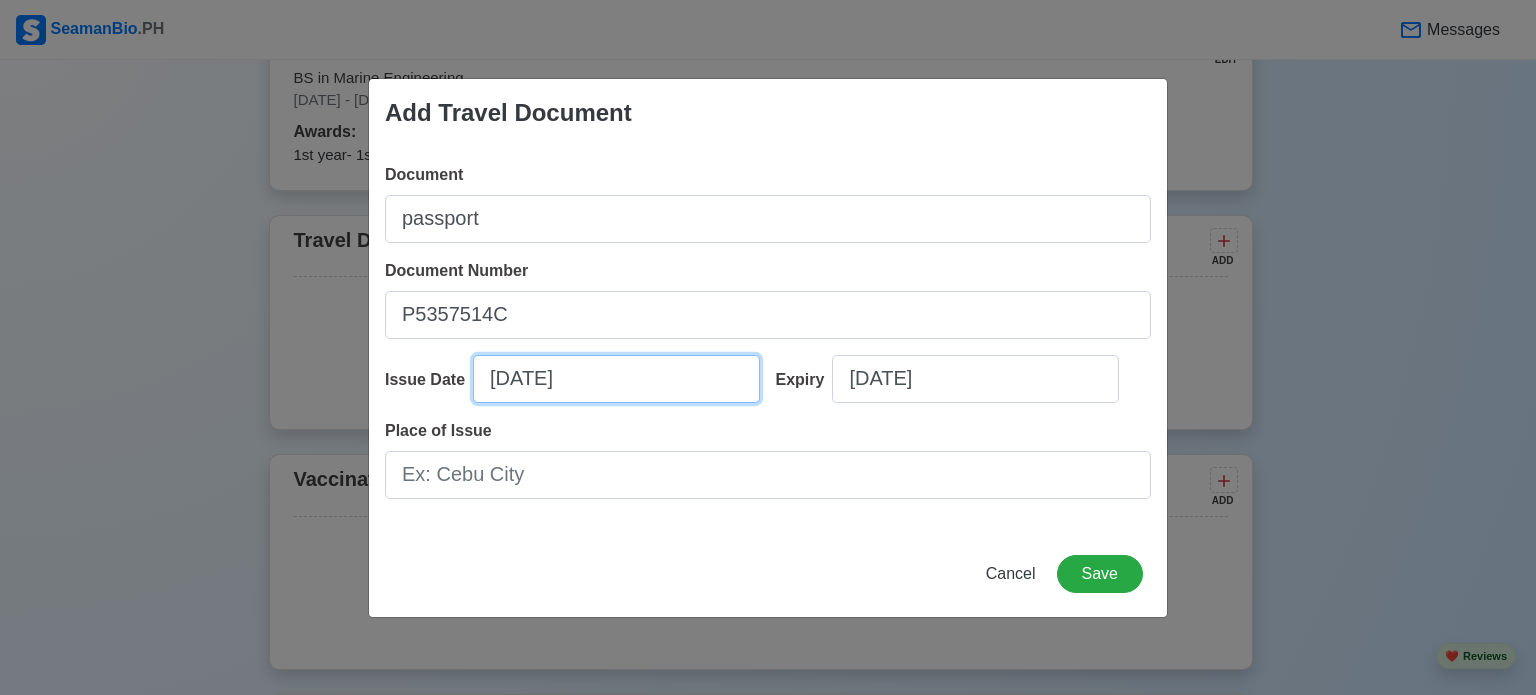 click on "[DATE]" at bounding box center (616, 379) 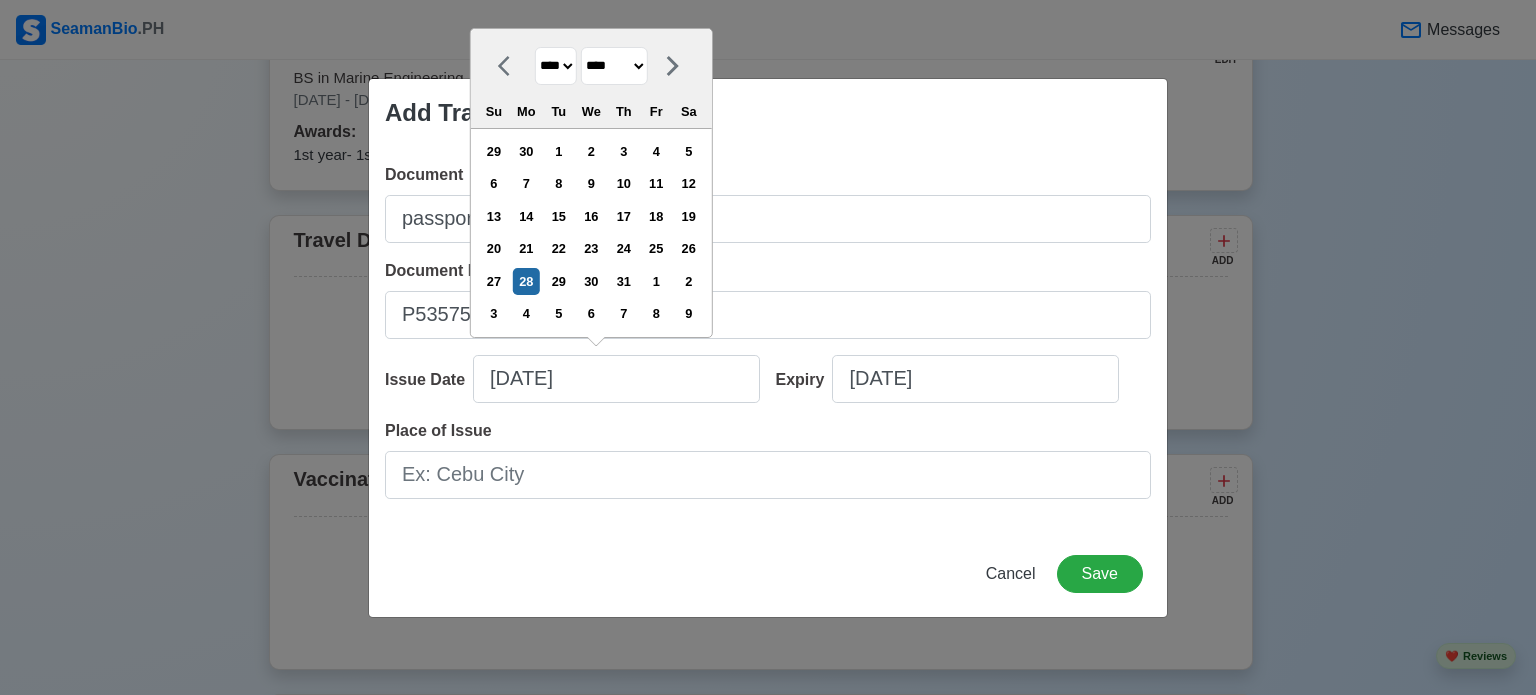 click on "**** **** **** **** **** **** **** **** **** **** **** **** **** **** **** **** **** **** **** **** **** **** **** **** **** **** **** **** **** **** **** **** **** **** **** **** **** **** **** **** **** **** **** **** **** **** **** **** **** **** **** **** **** **** **** **** **** **** **** **** **** **** **** **** **** **** **** **** **** **** **** **** **** **** **** **** **** **** **** **** **** **** **** **** **** **** **** **** **** **** **** **** **** **** **** **** **** **** **** **** **** **** **** **** **** ****" at bounding box center (556, 66) 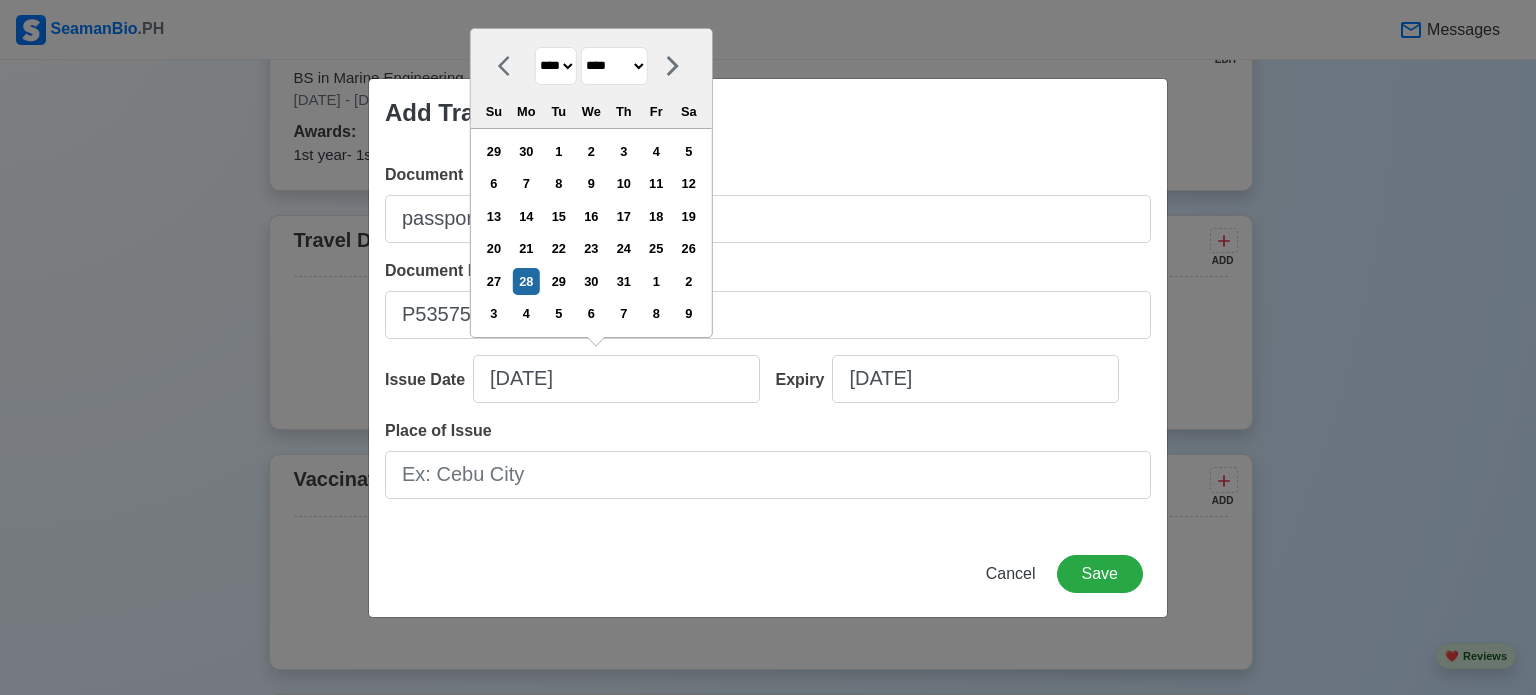 drag, startPoint x: 568, startPoint y: 68, endPoint x: 577, endPoint y: 56, distance: 15 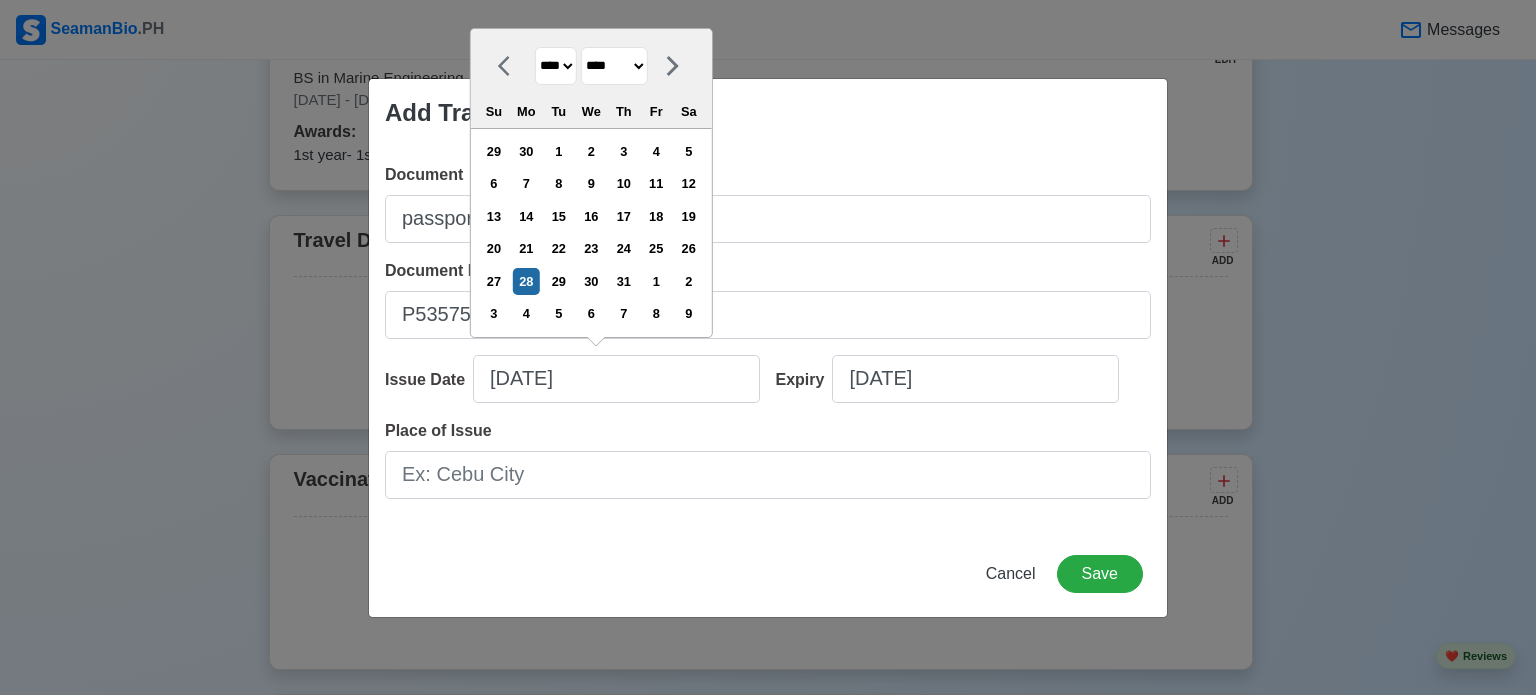 select on "****" 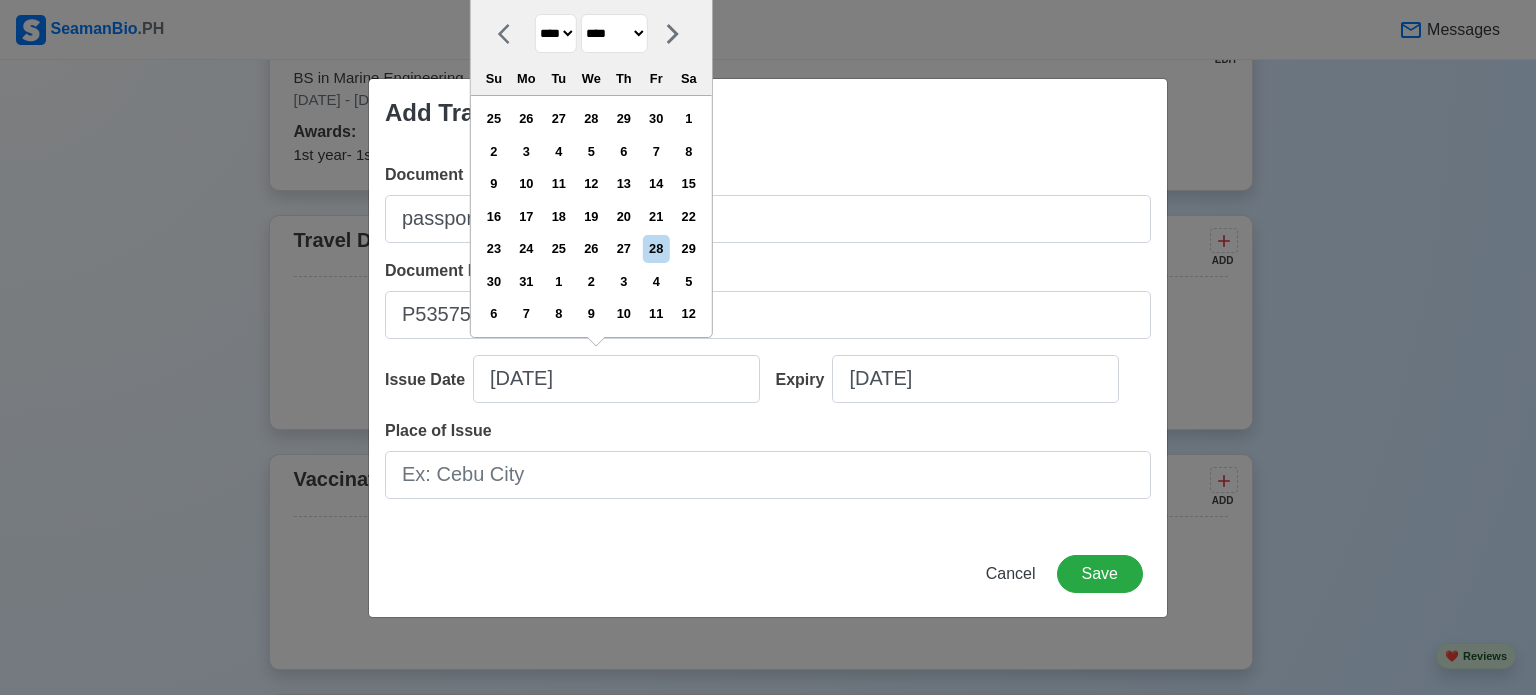 click on "******* ******** ***** ***** *** **** **** ****** ********* ******* ******** ********" at bounding box center [614, 33] 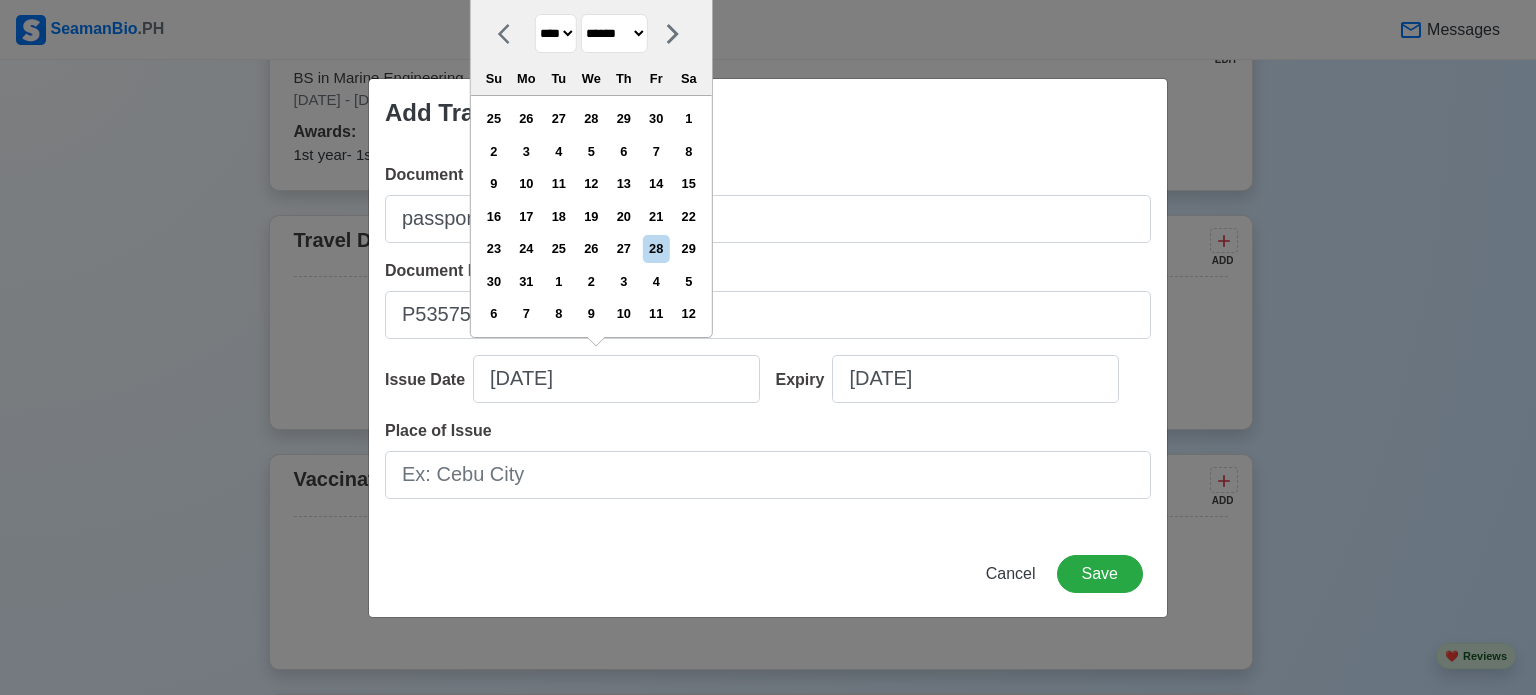 click on "******* ******** ***** ***** *** **** **** ****** ********* ******* ******** ********" at bounding box center (614, 33) 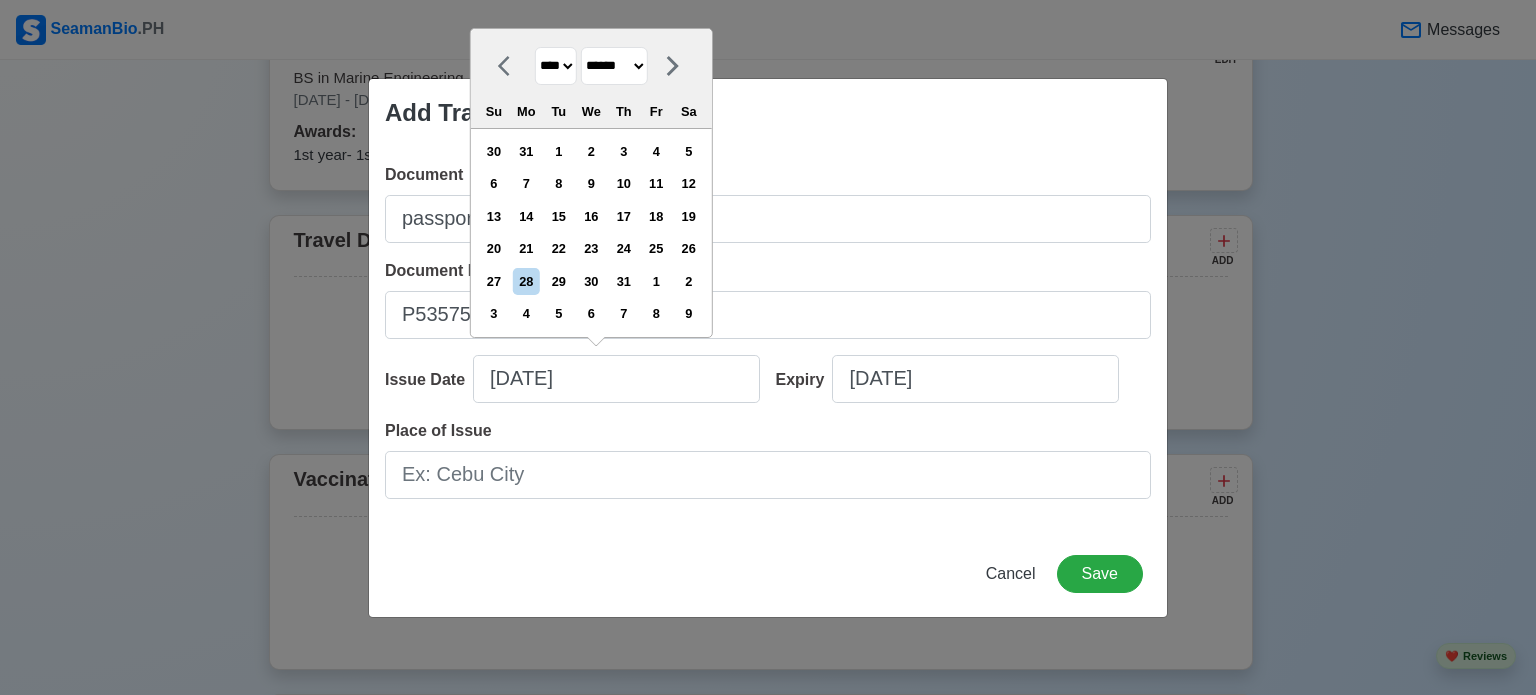 click on "******* ******** ***** ***** *** **** **** ****** ********* ******* ******** ********" at bounding box center (614, 66) 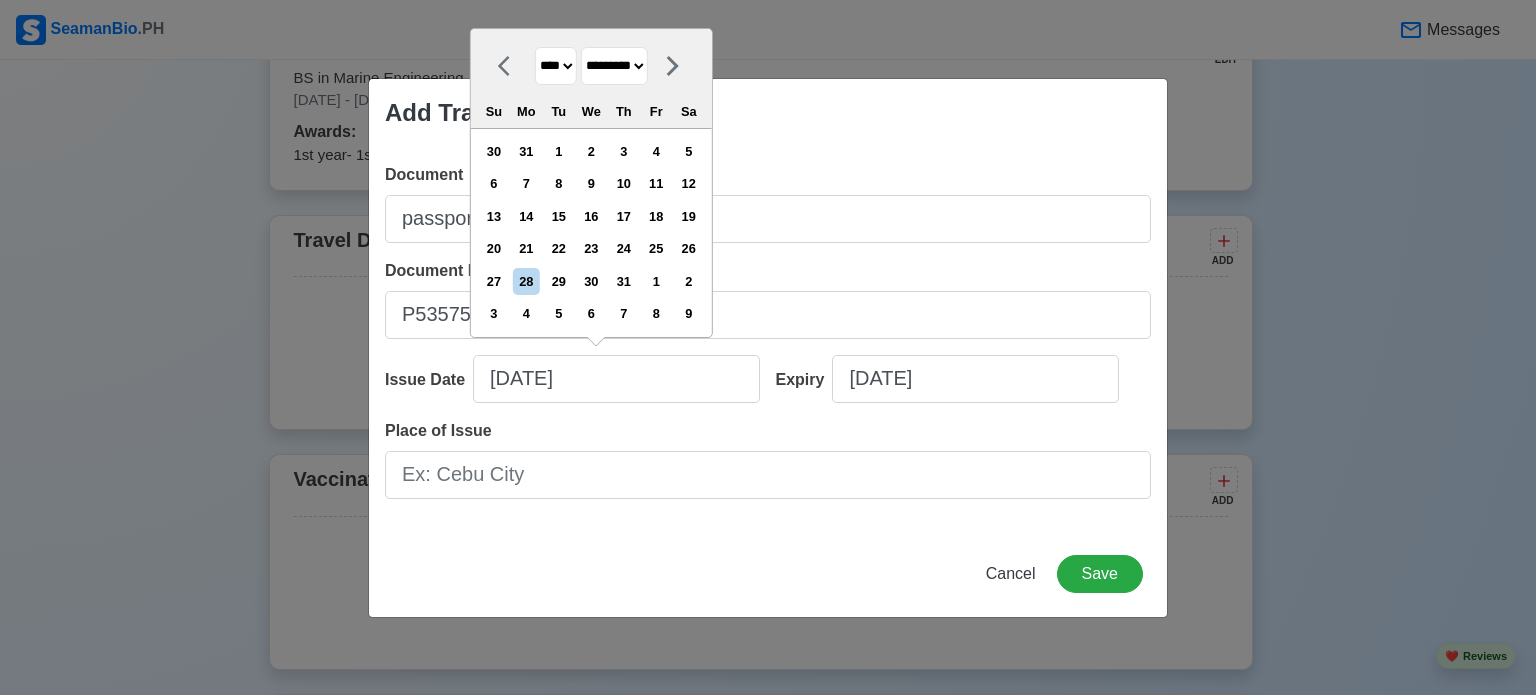 click on "******* ******** ***** ***** *** **** **** ****** ********* ******* ******** ********" at bounding box center (614, 66) 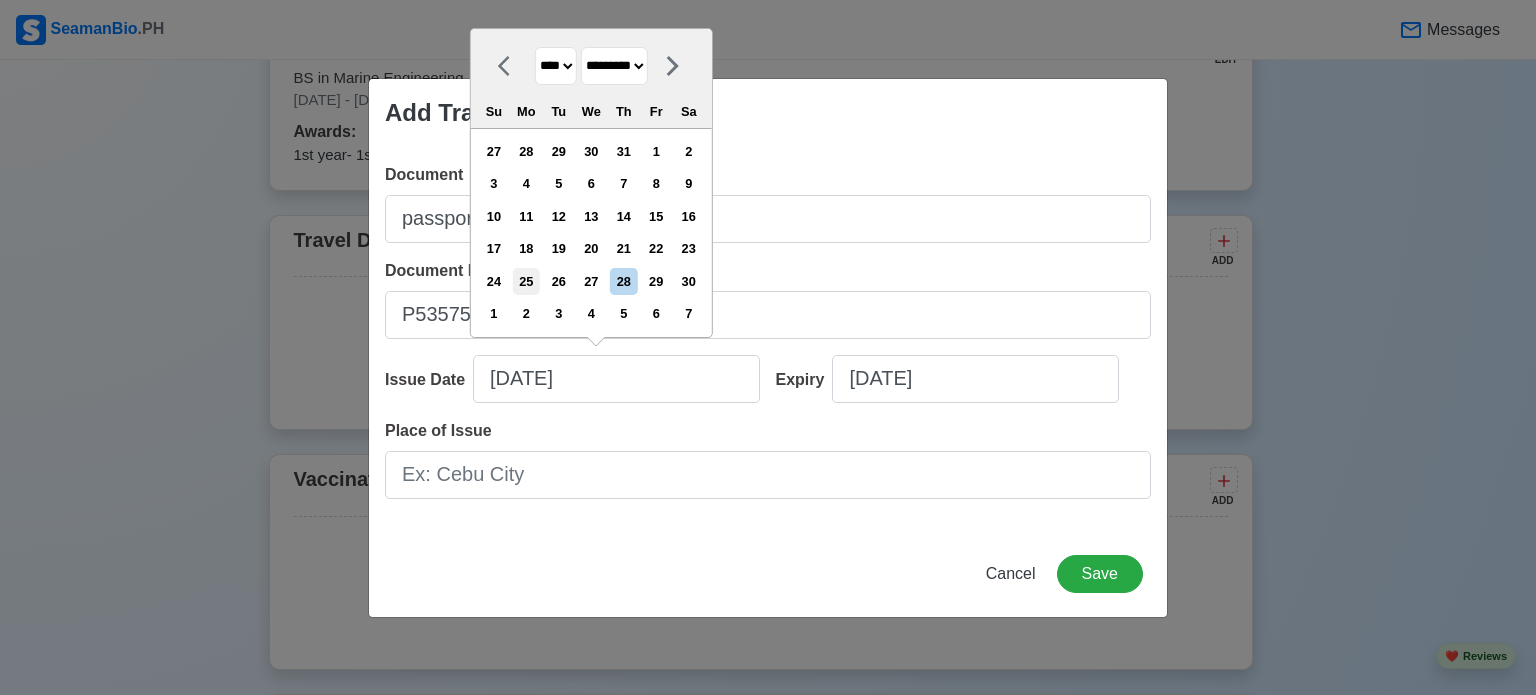 click on "25" at bounding box center (526, 281) 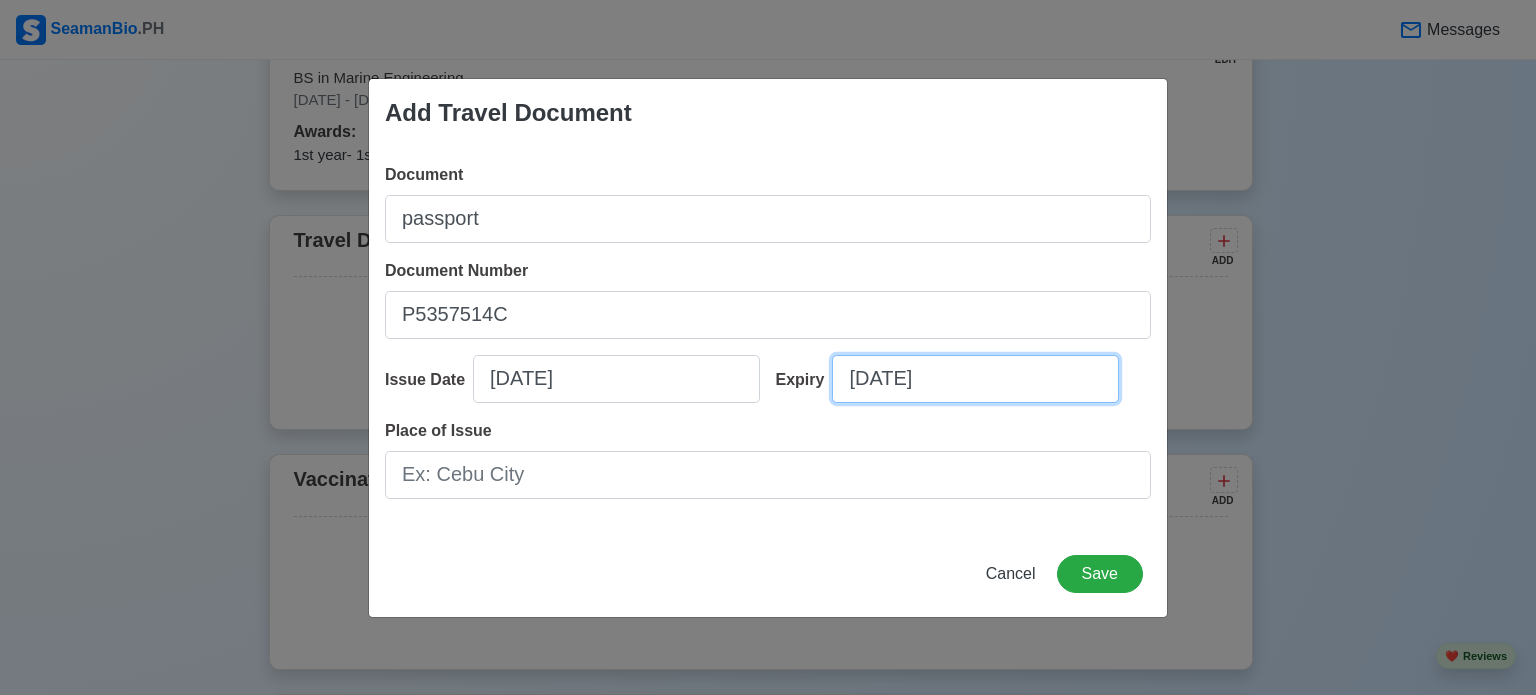 select on "****" 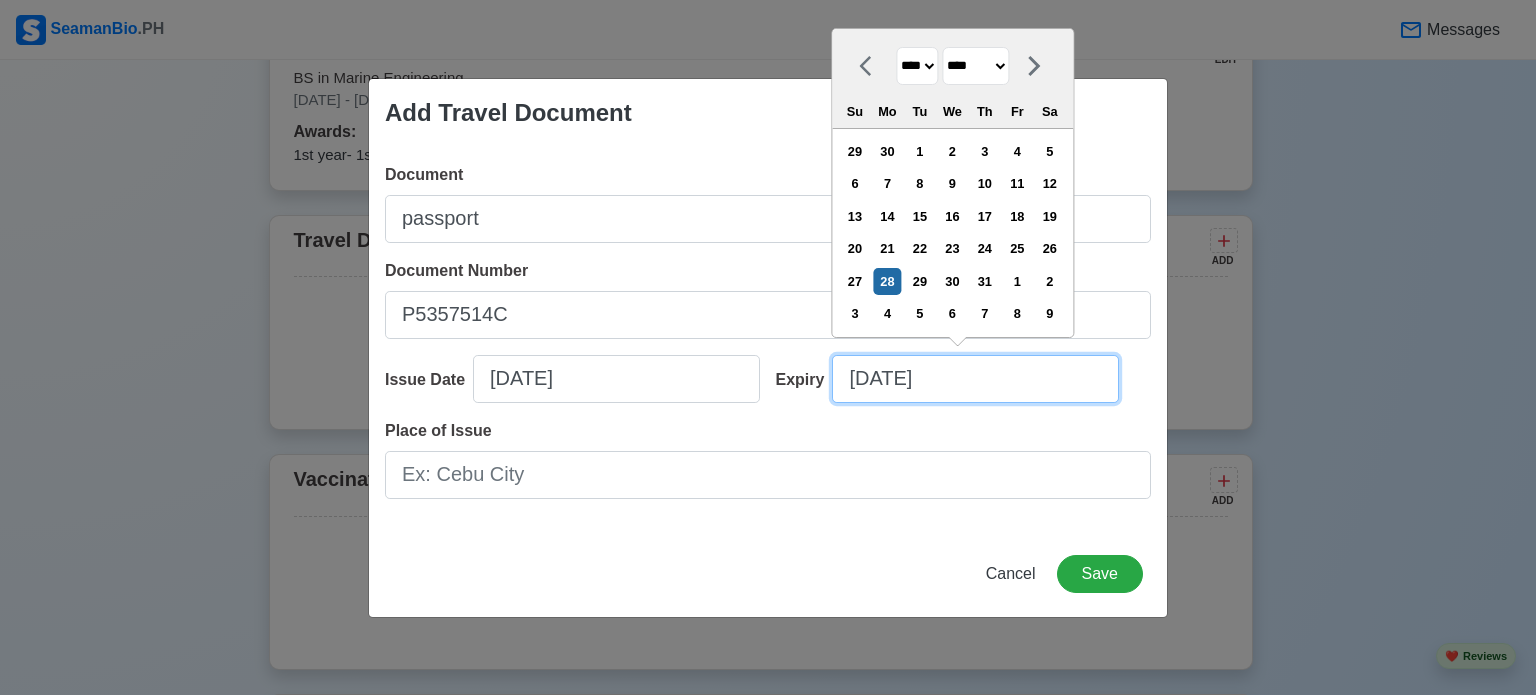 click on "[DATE]" at bounding box center (975, 379) 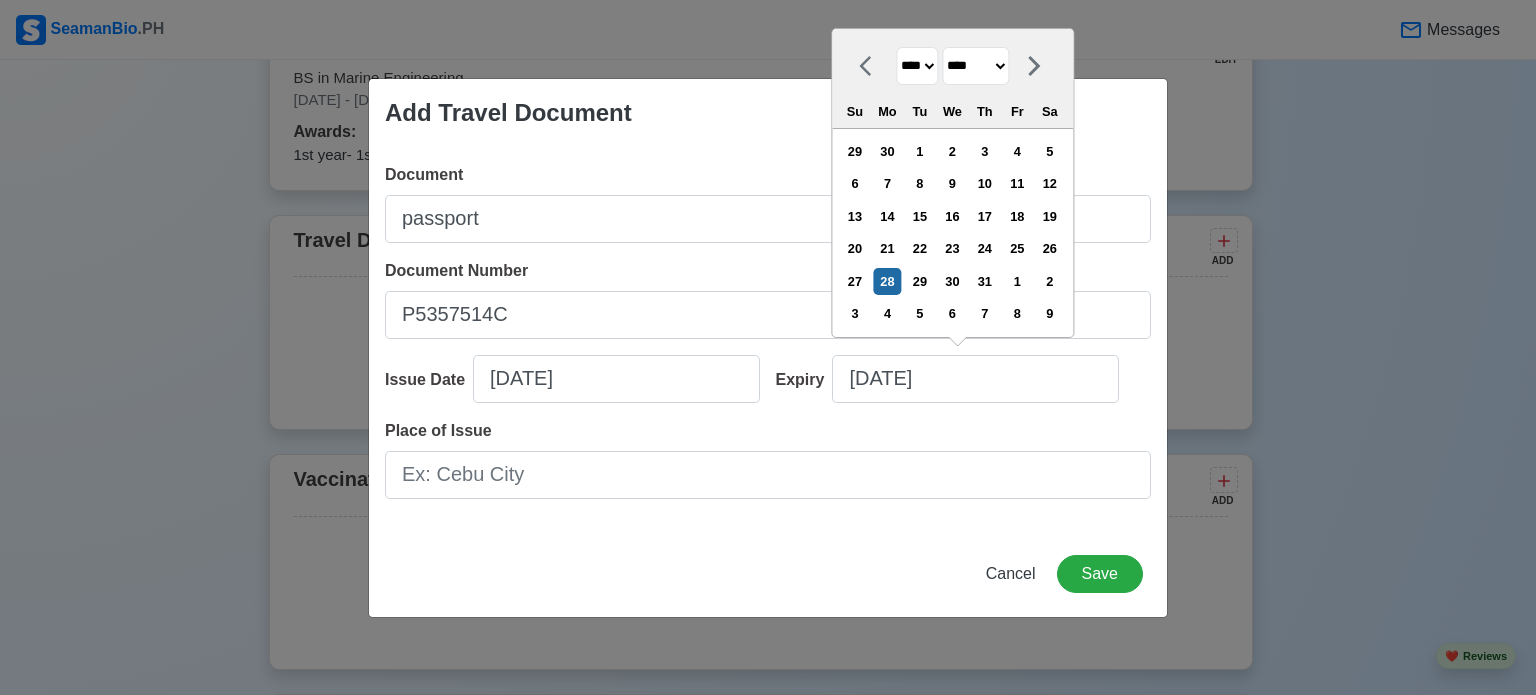 click on "**** **** **** **** **** **** **** **** **** **** **** **** **** **** **** **** **** **** **** **** **** **** **** **** **** **** **** **** **** **** **** **** **** **** **** **** **** **** **** **** **** **** **** **** **** **** **** **** **** **** **** **** **** **** **** **** **** **** **** **** **** **** **** **** **** **** **** **** **** **** **** **** **** **** **** **** **** **** **** **** **** **** **** **** **** **** **** **** **** **** **** **** **** **** **** **** **** **** **** **** **** **** **** **** **** **** **** **** **** **** **** **** **** **** **** **** **** **** **** **** ****" at bounding box center (917, 66) 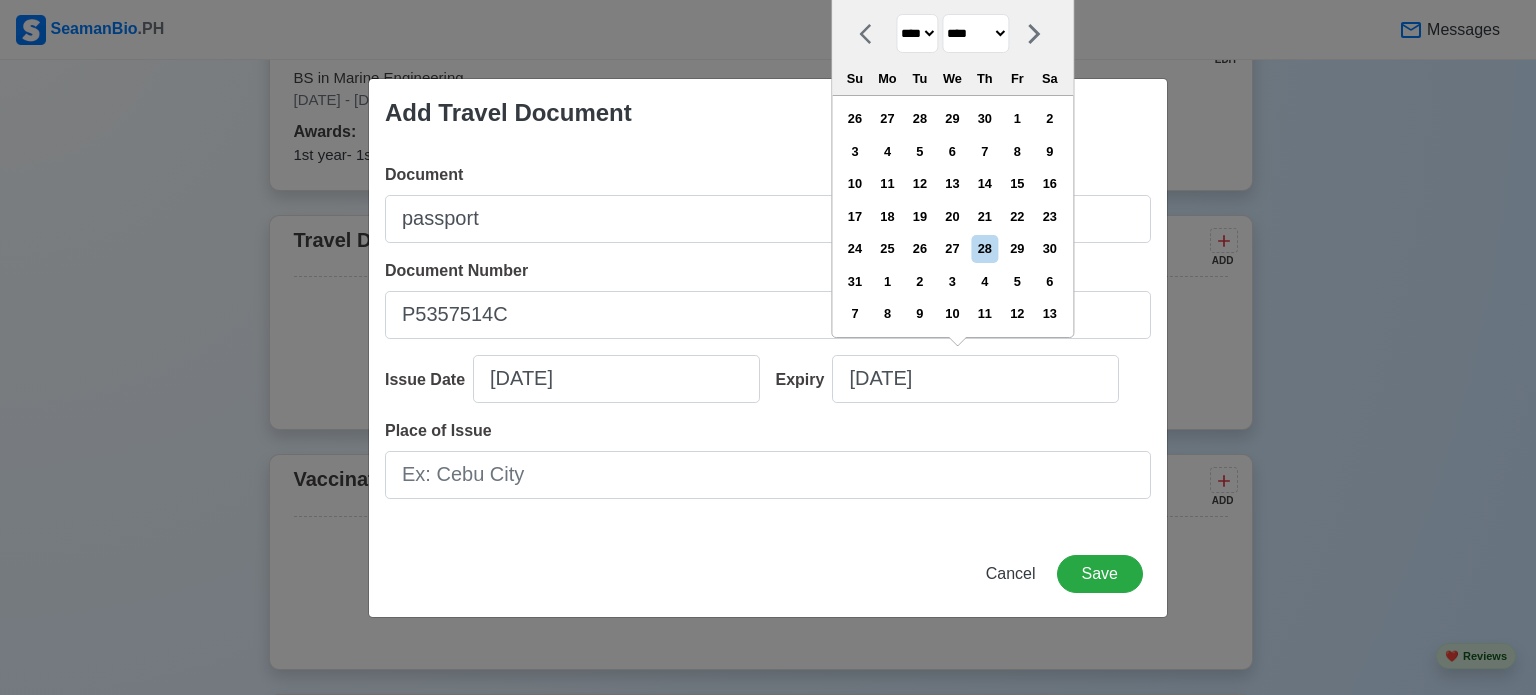click on "******* ******** ***** ***** *** **** **** ****** ********* ******* ******** ********" at bounding box center (975, 33) 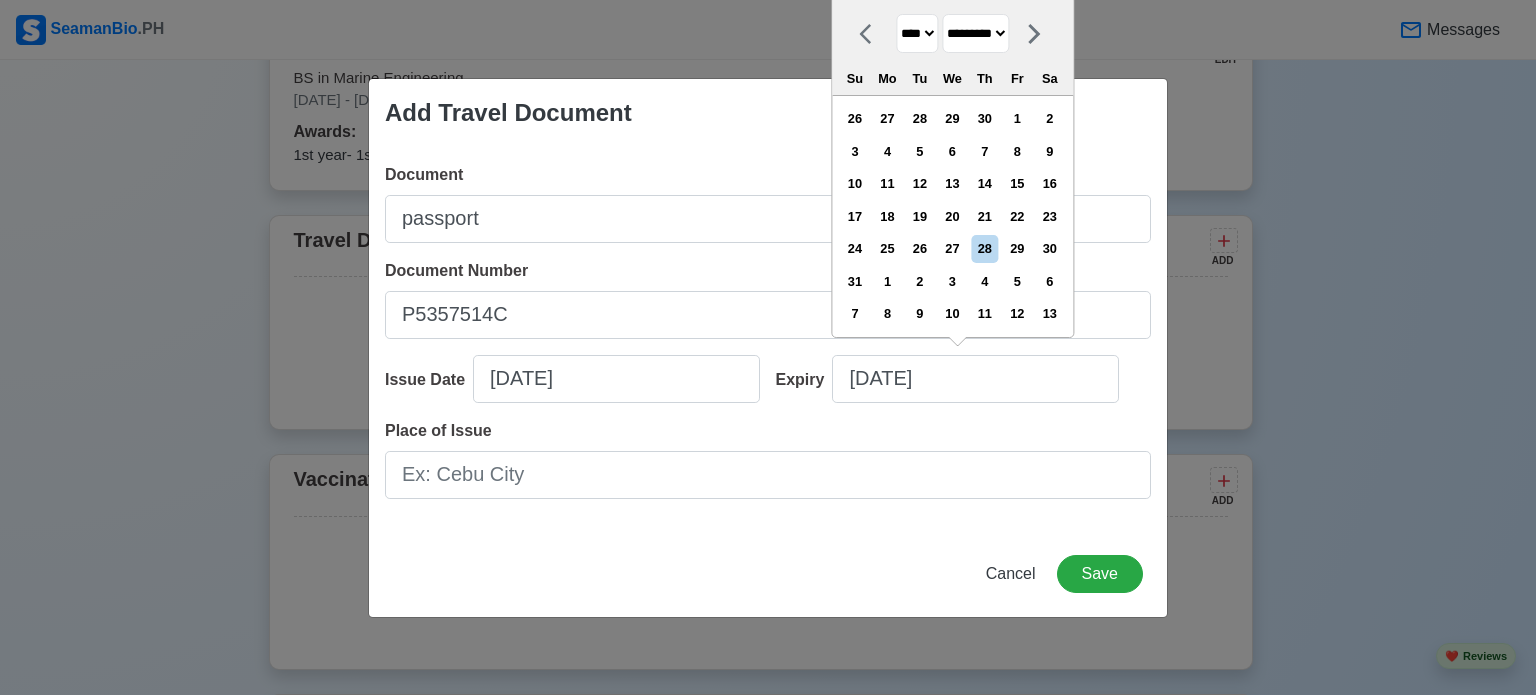 click on "******* ******** ***** ***** *** **** **** ****** ********* ******* ******** ********" at bounding box center (975, 33) 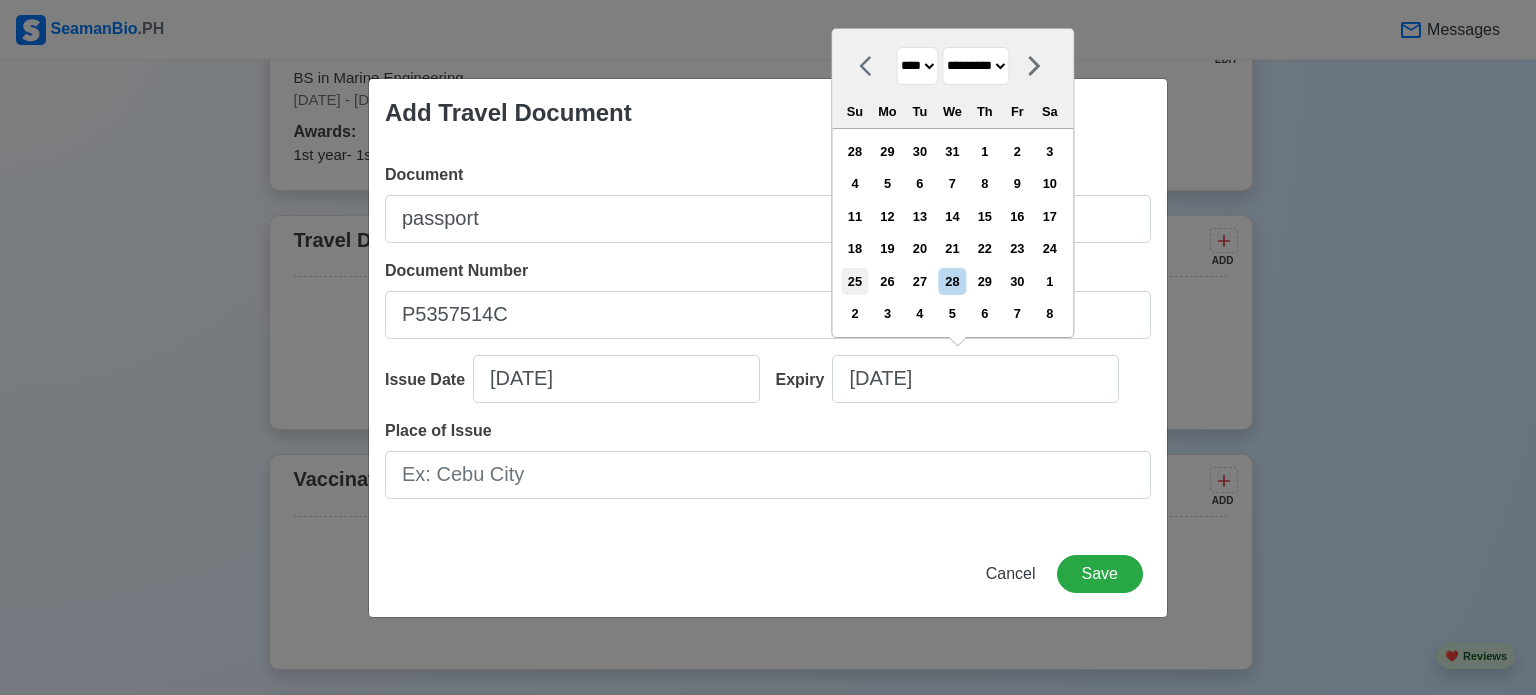 click on "25" at bounding box center [854, 281] 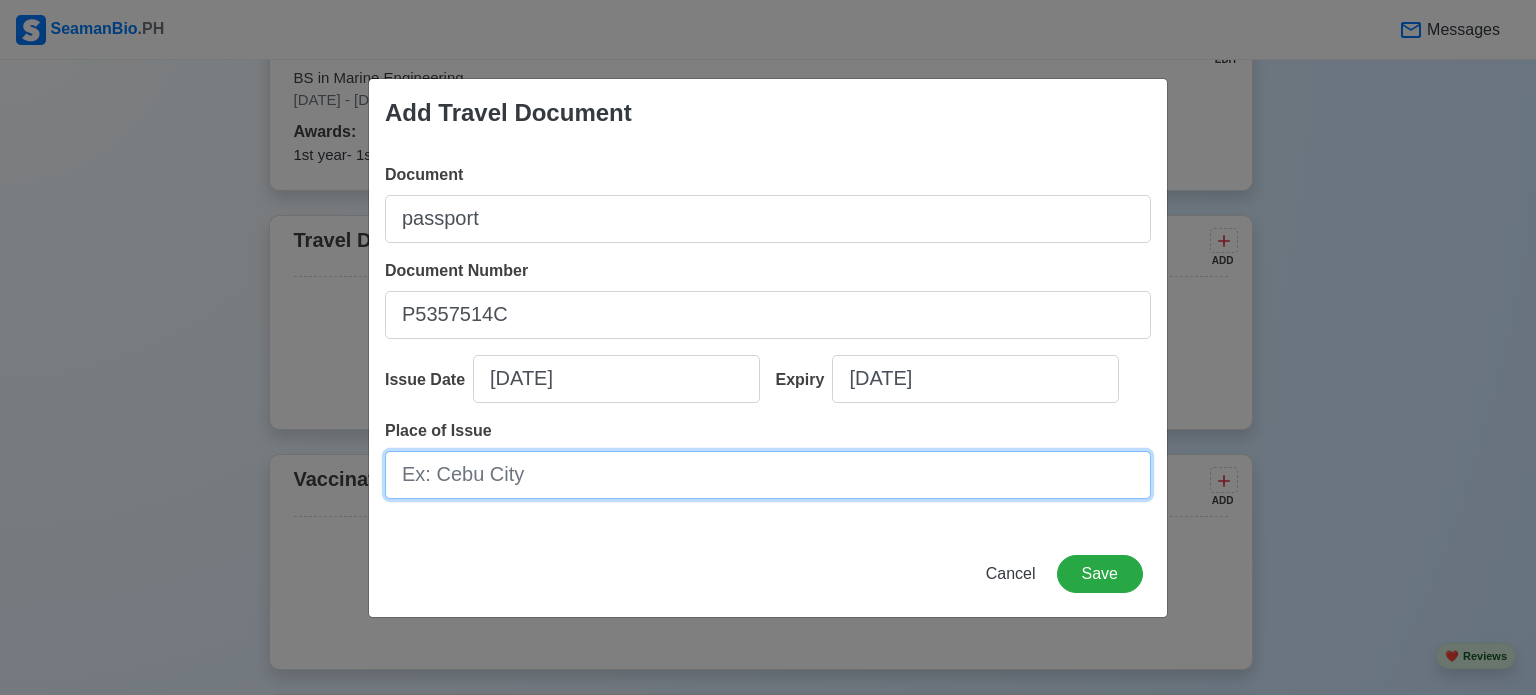 click on "Place of Issue" at bounding box center (768, 475) 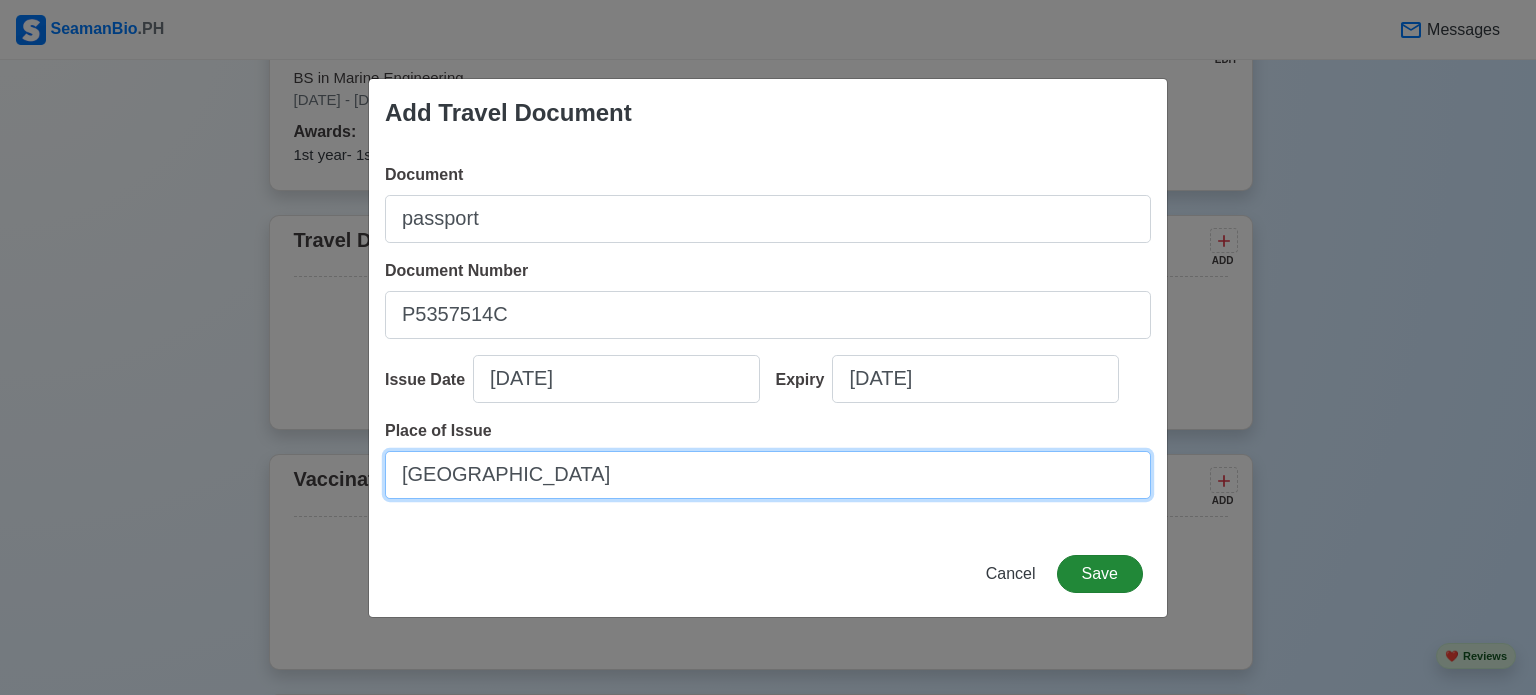 type on "[GEOGRAPHIC_DATA]" 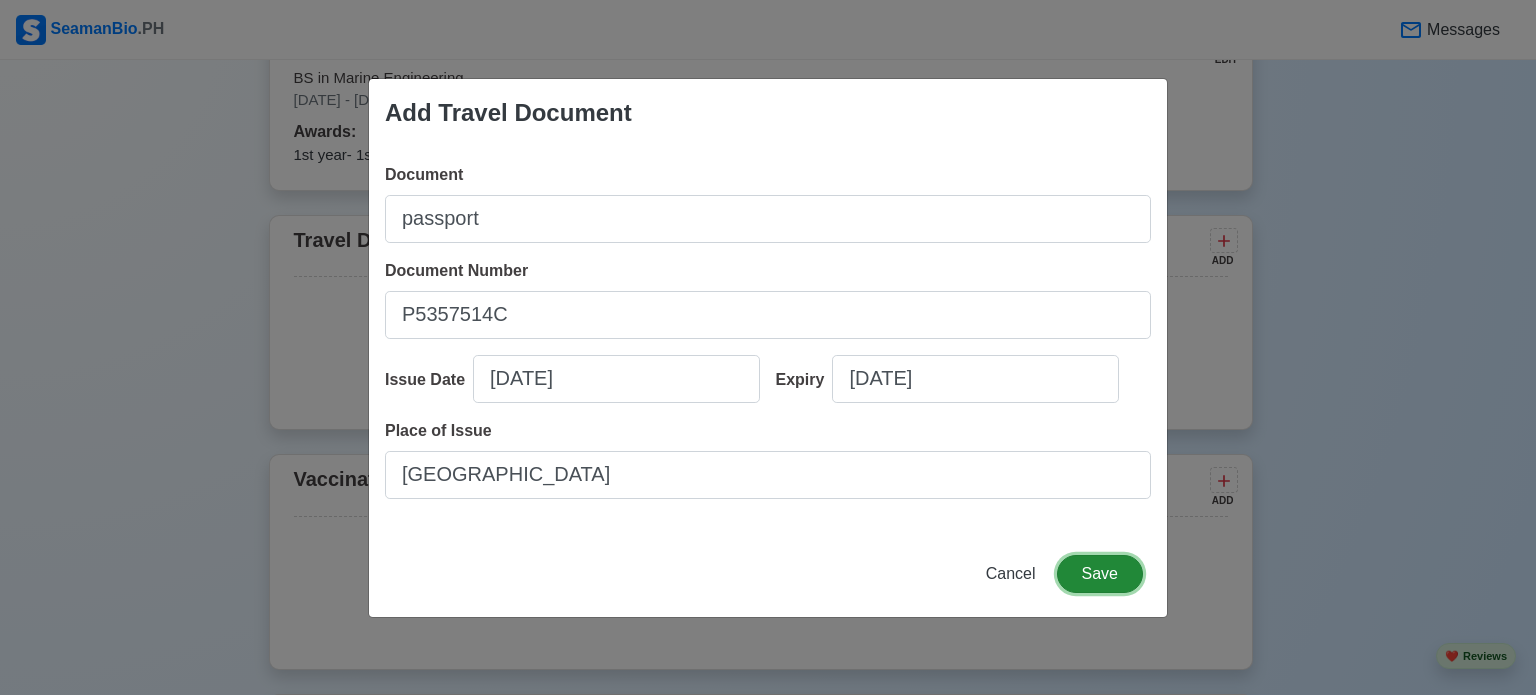 click on "Save" at bounding box center (1100, 574) 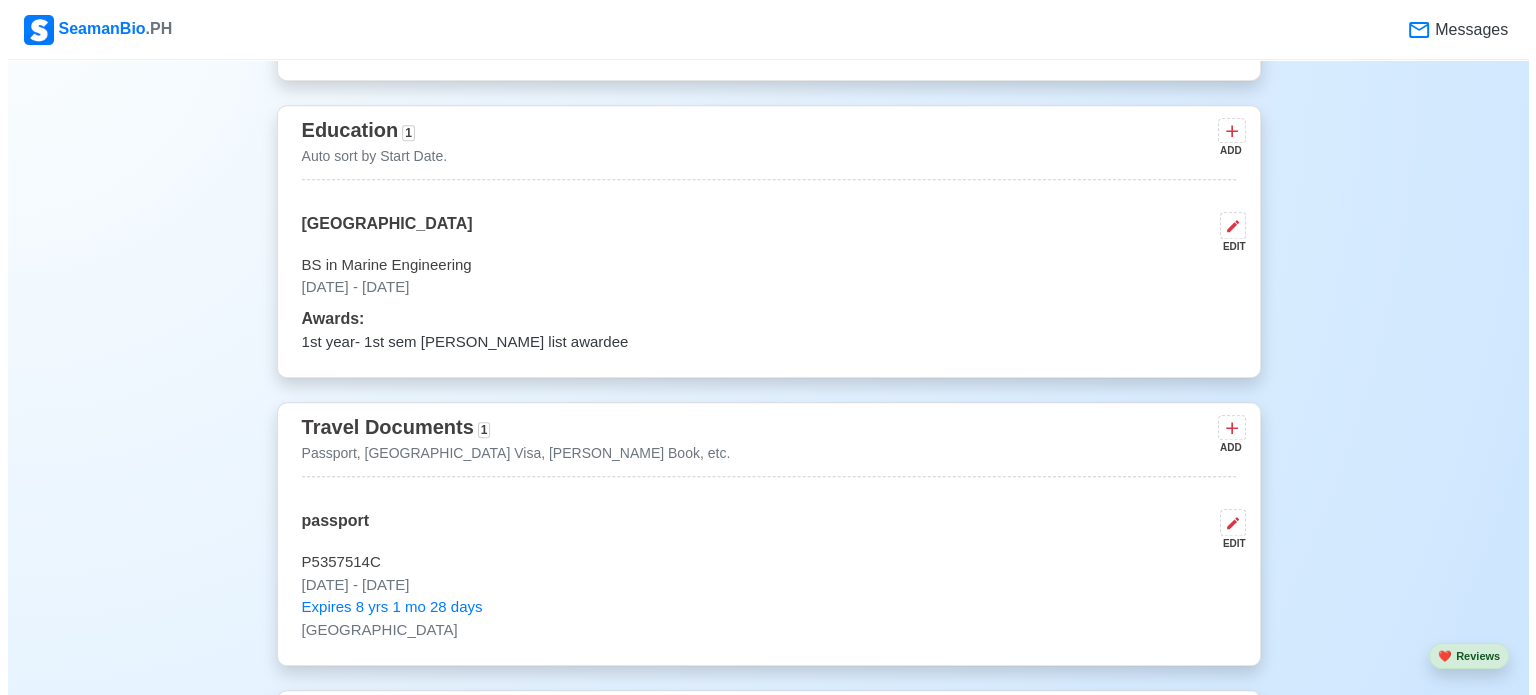 scroll, scrollTop: 1556, scrollLeft: 0, axis: vertical 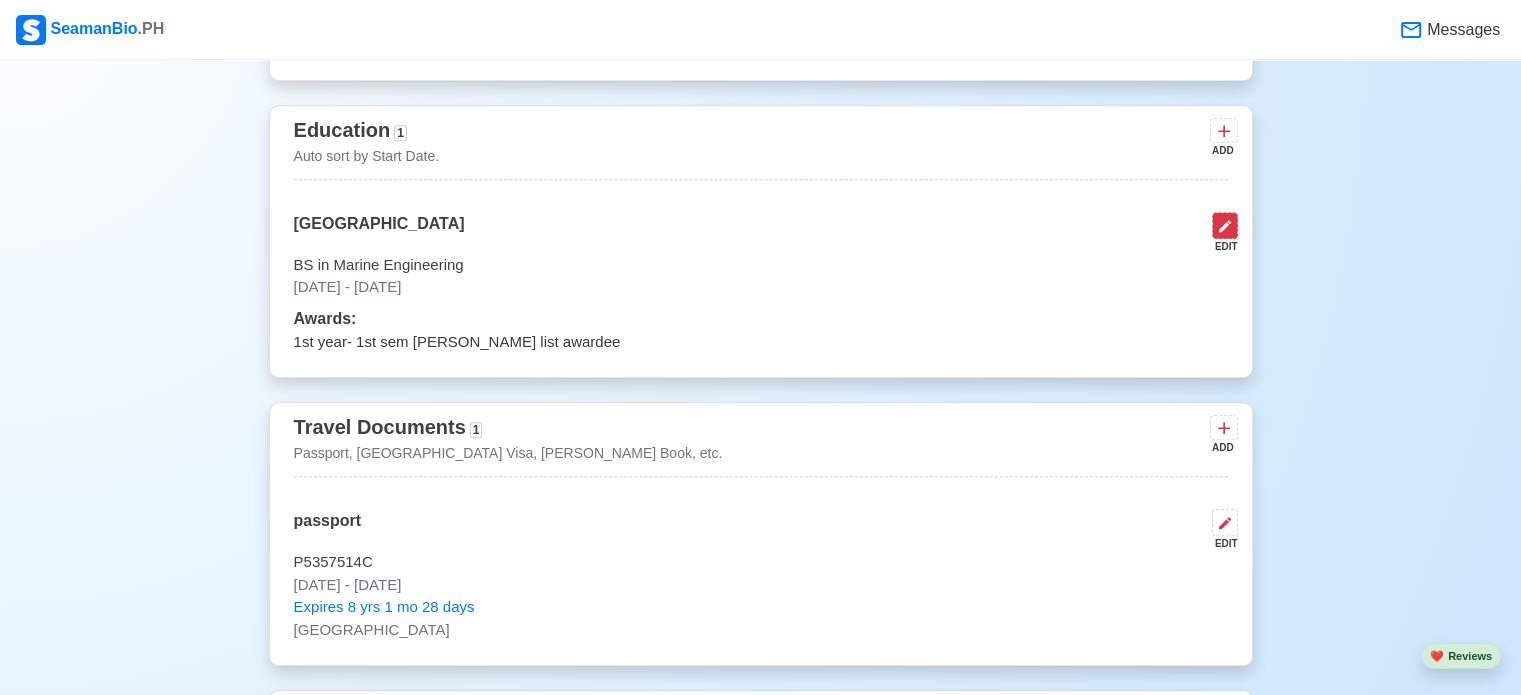 click at bounding box center (1225, 225) 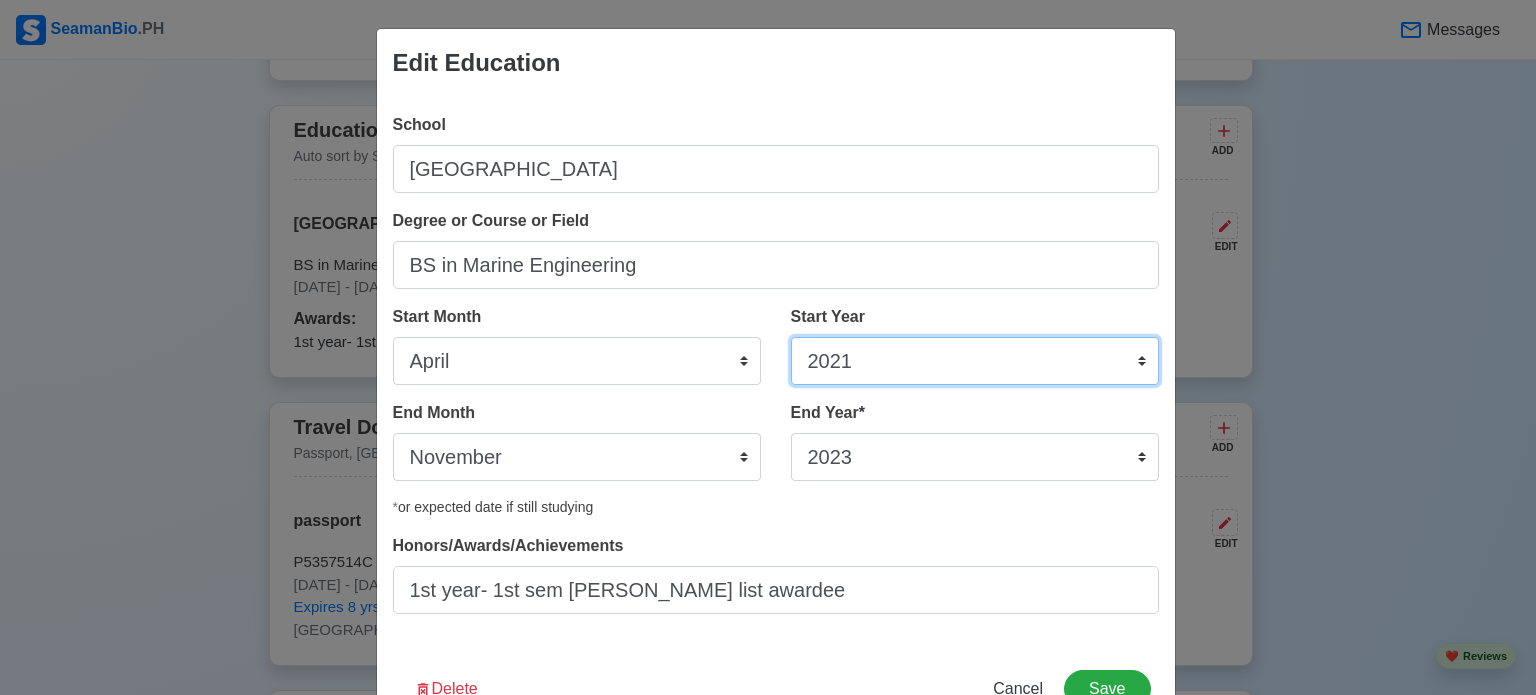 click on "2025 2024 2023 2022 2021 2020 2019 2018 2017 2016 2015 2014 2013 2012 2011 2010 2009 2008 2007 2006 2005 2004 2003 2002 2001 2000 1999 1998 1997 1996 1995 1994 1993 1992 1991 1990 1989 1988 1987 1986 1985 1984 1983 1982 1981 1980 1979 1978 1977 1976 1975 1974 1973 1972 1971 1970 1969 1968 1967 1966 1965 1964 1963 1962 1961 1960 1959 1958 1957 1956 1955 1954 1953 1952 1951 1950 1949 1948 1947 1946 1945 1944 1943 1942 1941 1940 1939 1938 1937 1936 1935 1934 1933 1932 1931 1930 1929 1928 1927 1926 1925" at bounding box center [975, 361] 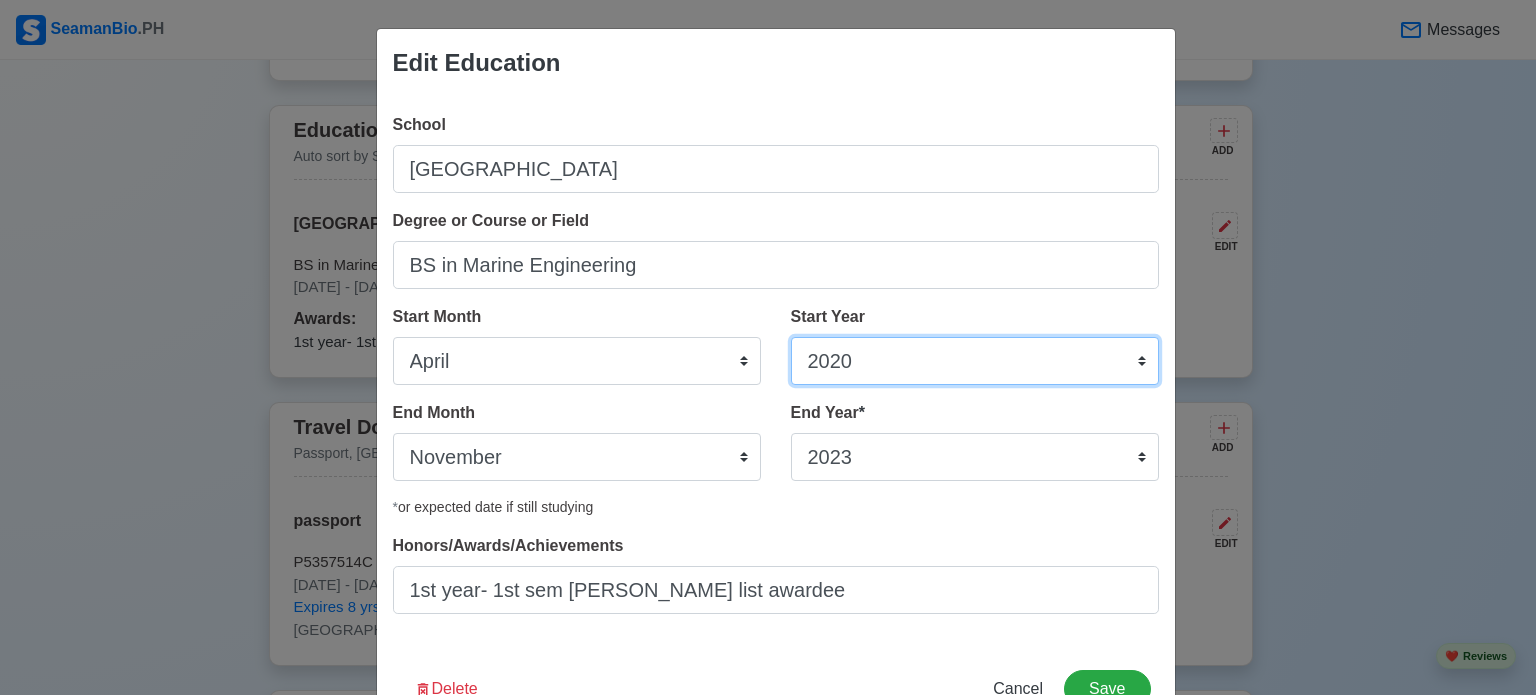 click on "2025 2024 2023 2022 2021 2020 2019 2018 2017 2016 2015 2014 2013 2012 2011 2010 2009 2008 2007 2006 2005 2004 2003 2002 2001 2000 1999 1998 1997 1996 1995 1994 1993 1992 1991 1990 1989 1988 1987 1986 1985 1984 1983 1982 1981 1980 1979 1978 1977 1976 1975 1974 1973 1972 1971 1970 1969 1968 1967 1966 1965 1964 1963 1962 1961 1960 1959 1958 1957 1956 1955 1954 1953 1952 1951 1950 1949 1948 1947 1946 1945 1944 1943 1942 1941 1940 1939 1938 1937 1936 1935 1934 1933 1932 1931 1930 1929 1928 1927 1926 1925" at bounding box center [975, 361] 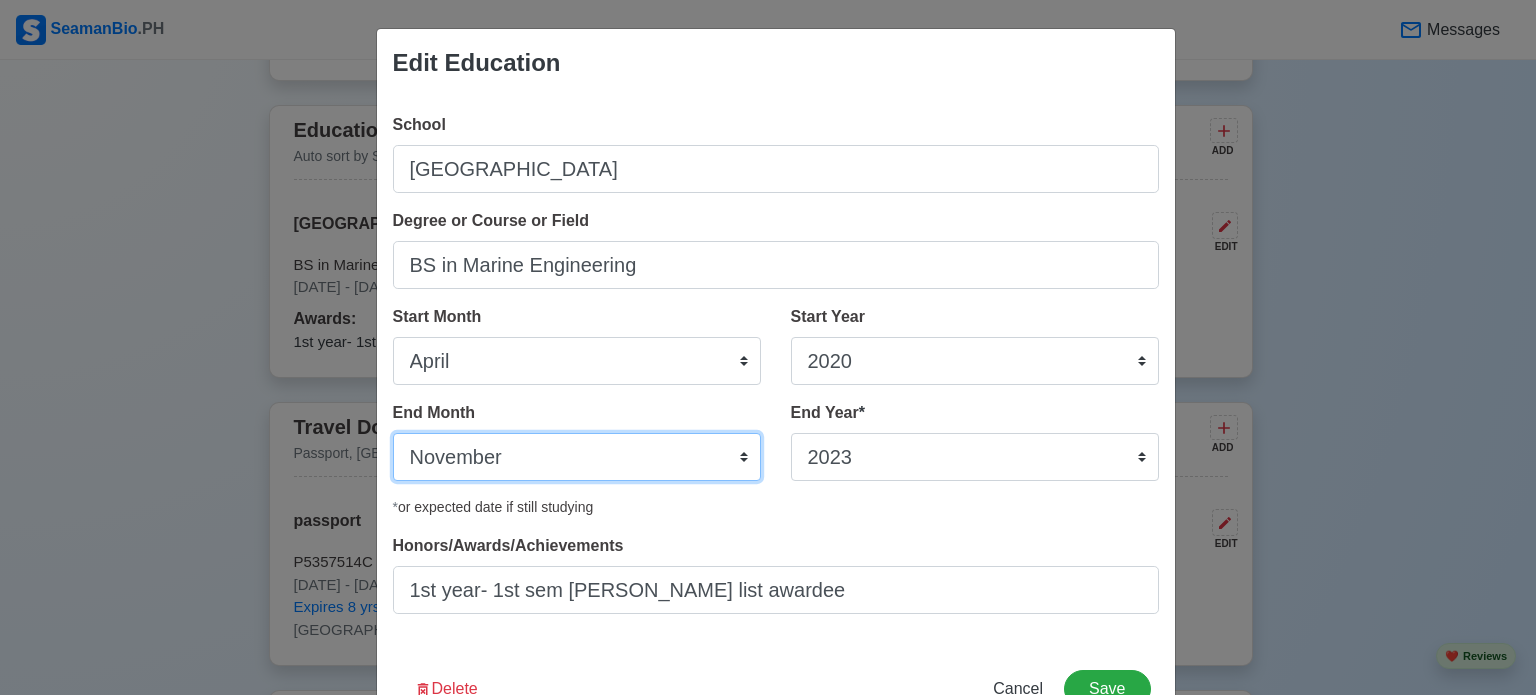 click on "January February March April May June July August September October November December" at bounding box center [577, 457] 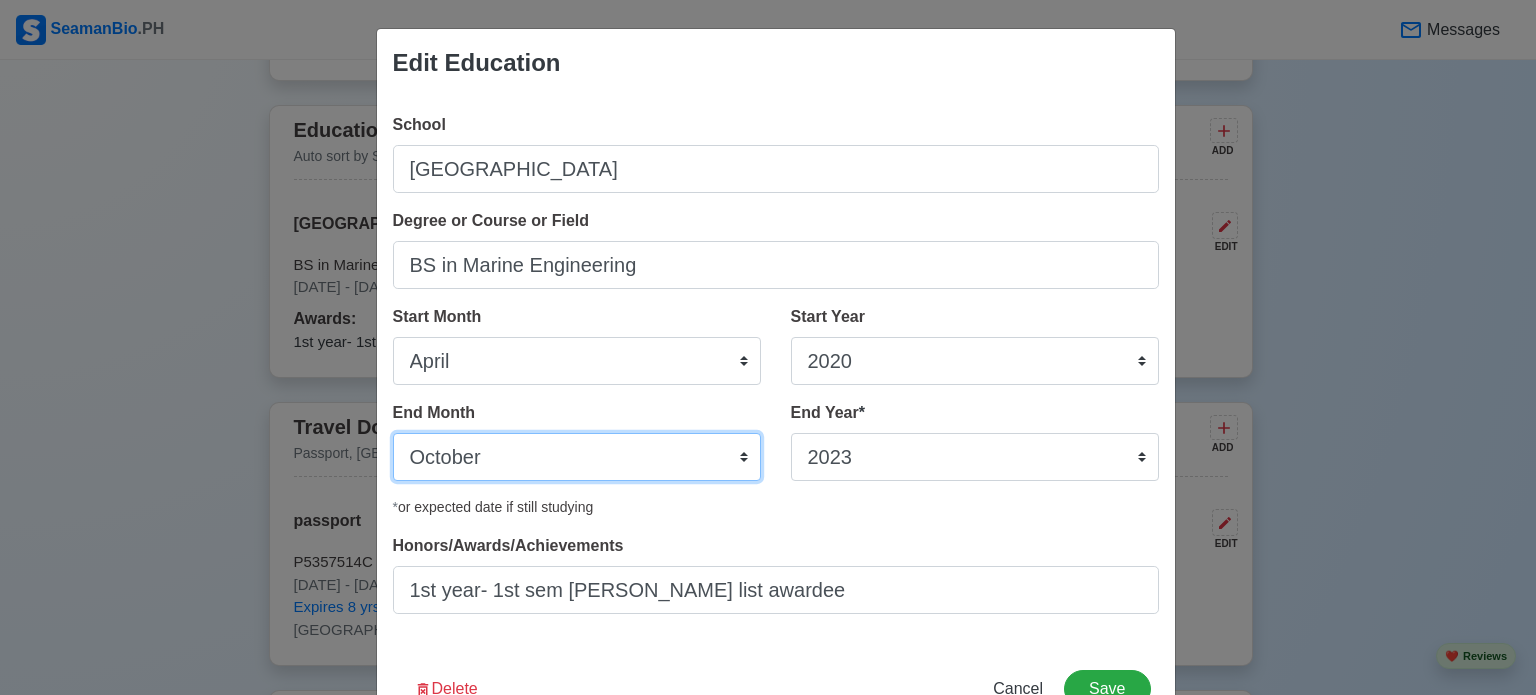 click on "January February March April May June July August September October November December" at bounding box center (577, 457) 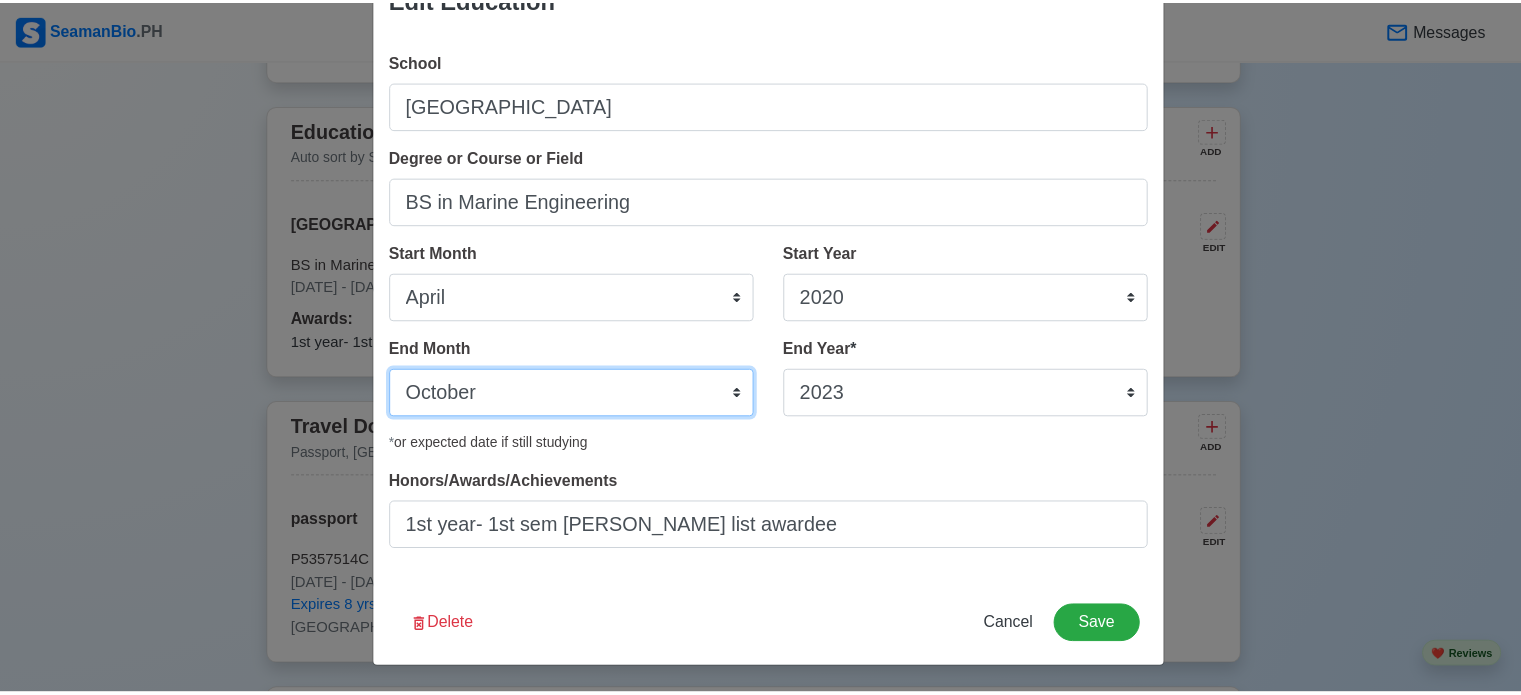 scroll, scrollTop: 64, scrollLeft: 0, axis: vertical 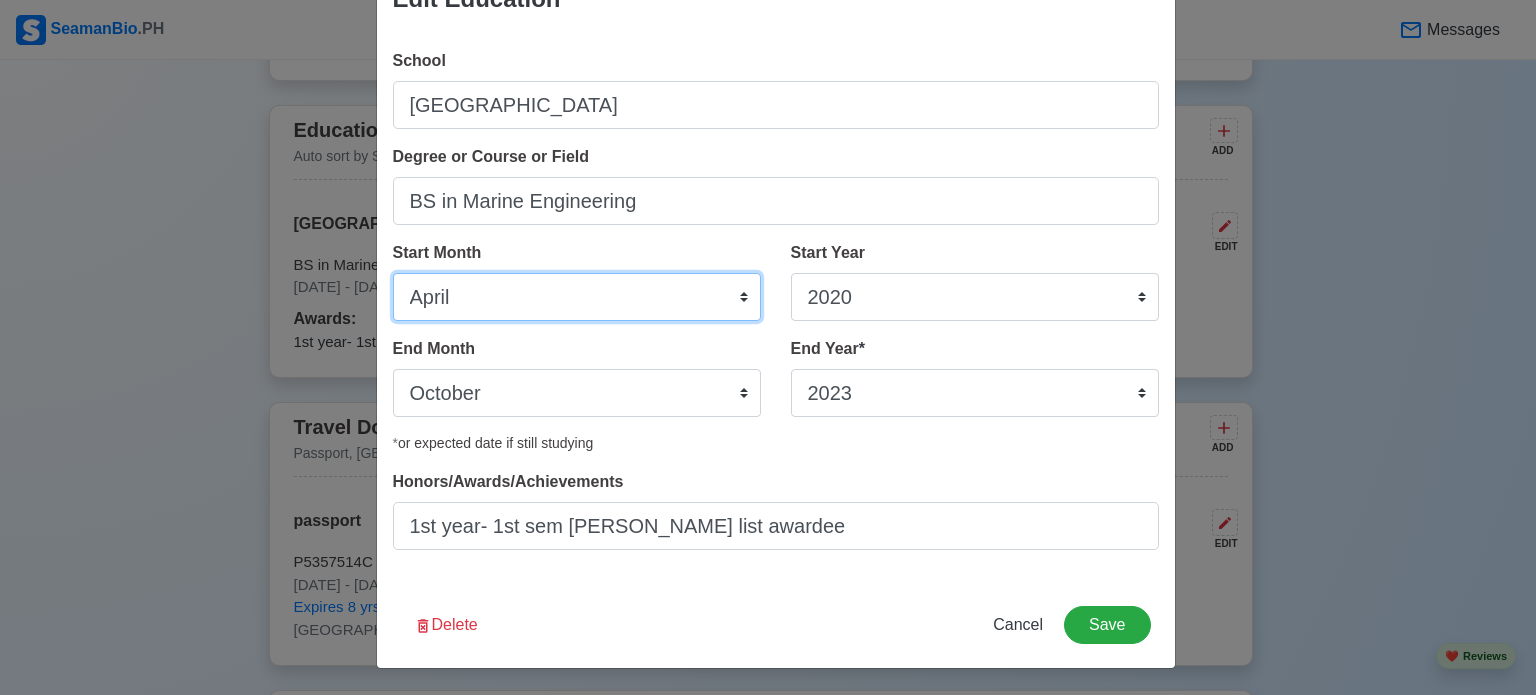 click on "January February March April May June July August September October November December" at bounding box center (577, 297) 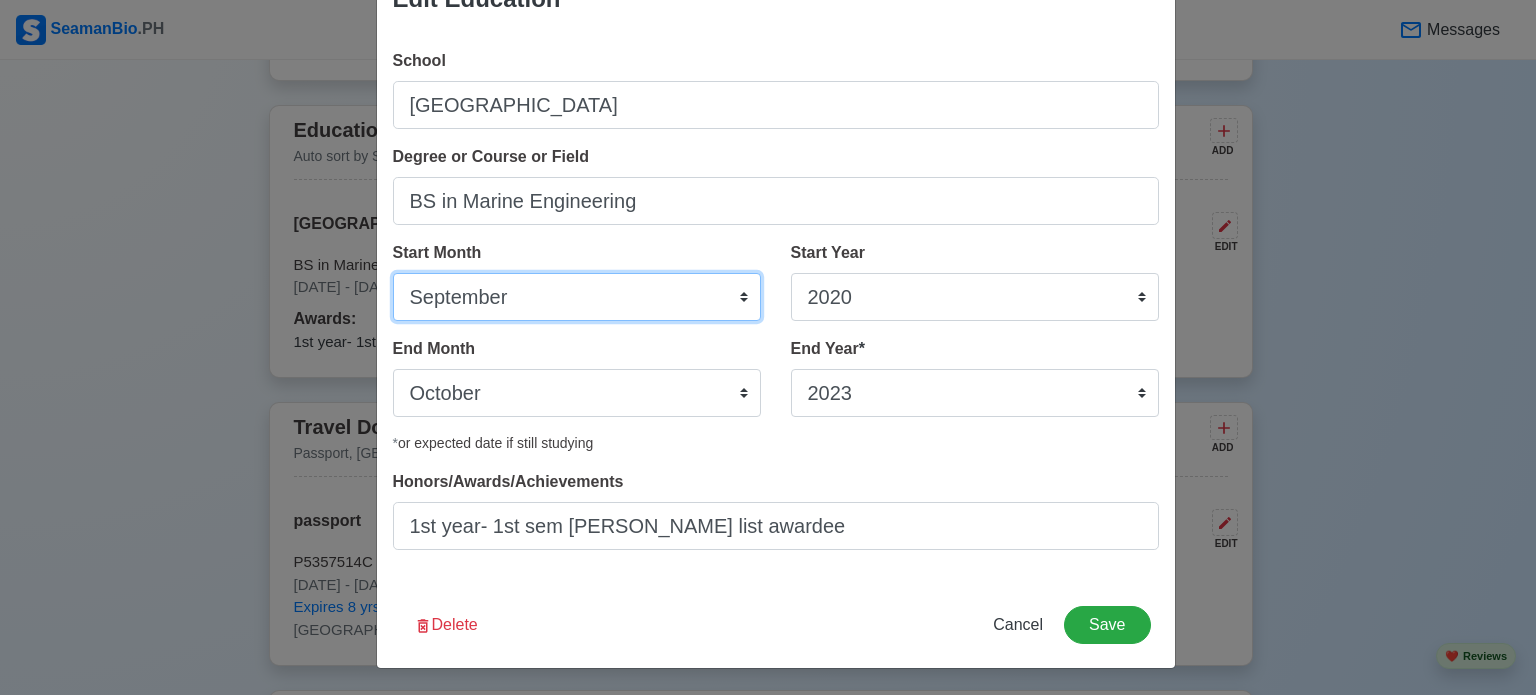 click on "January February March April May June July August September October November December" at bounding box center [577, 297] 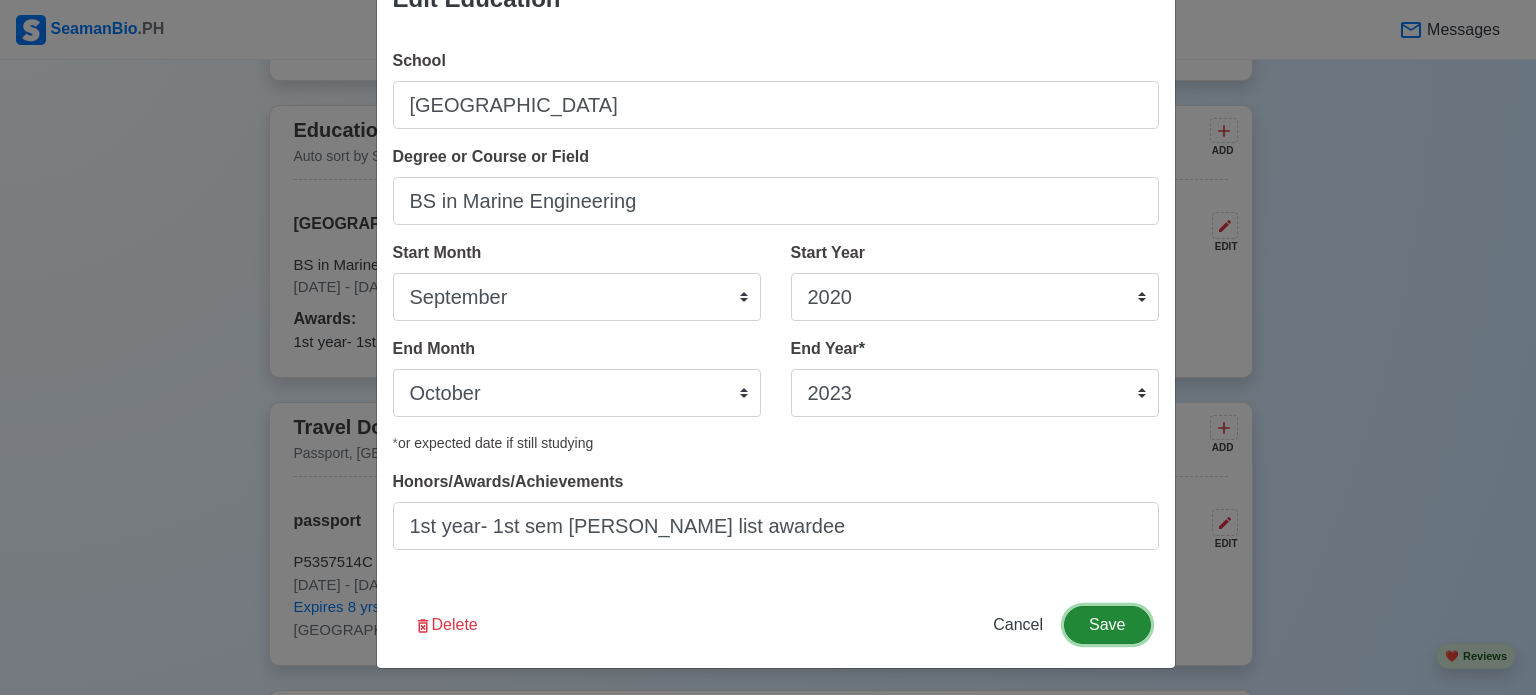 click on "Save" at bounding box center [1107, 625] 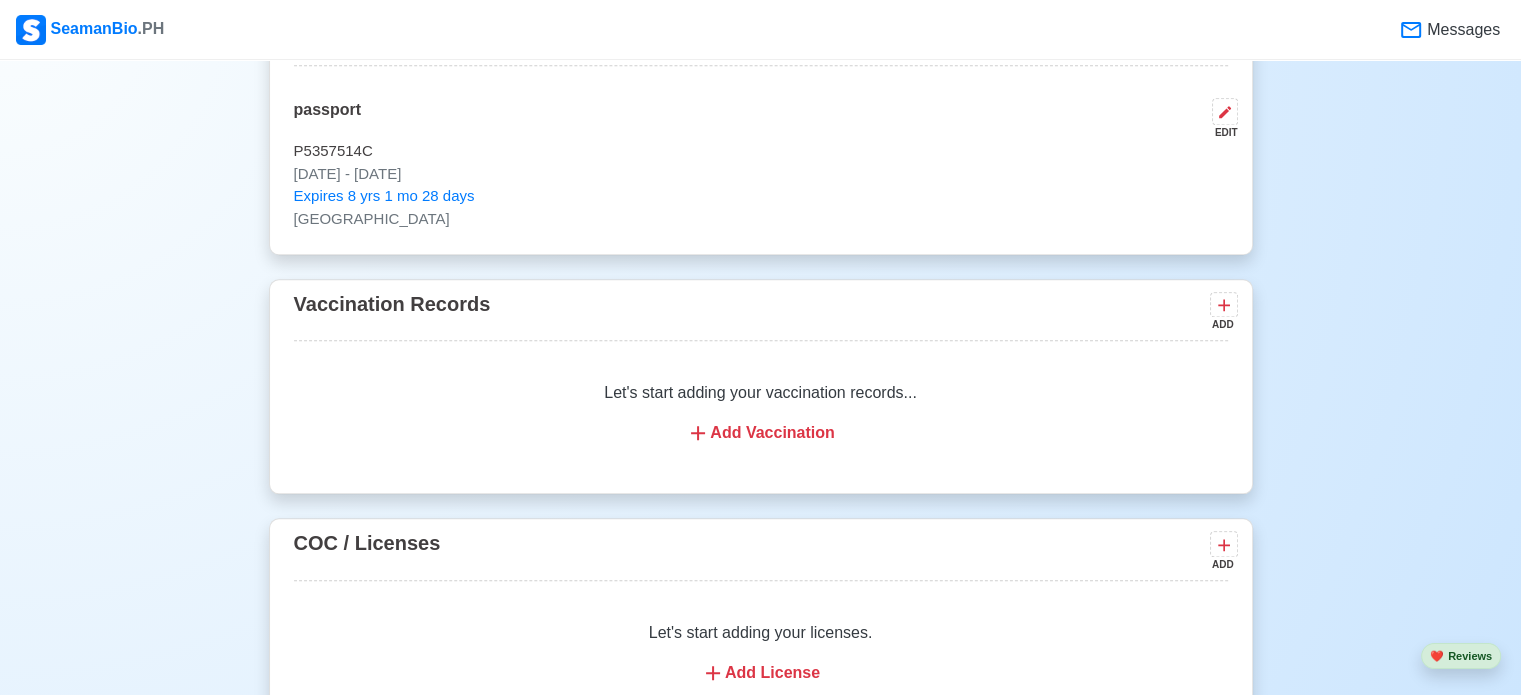 scroll, scrollTop: 1968, scrollLeft: 0, axis: vertical 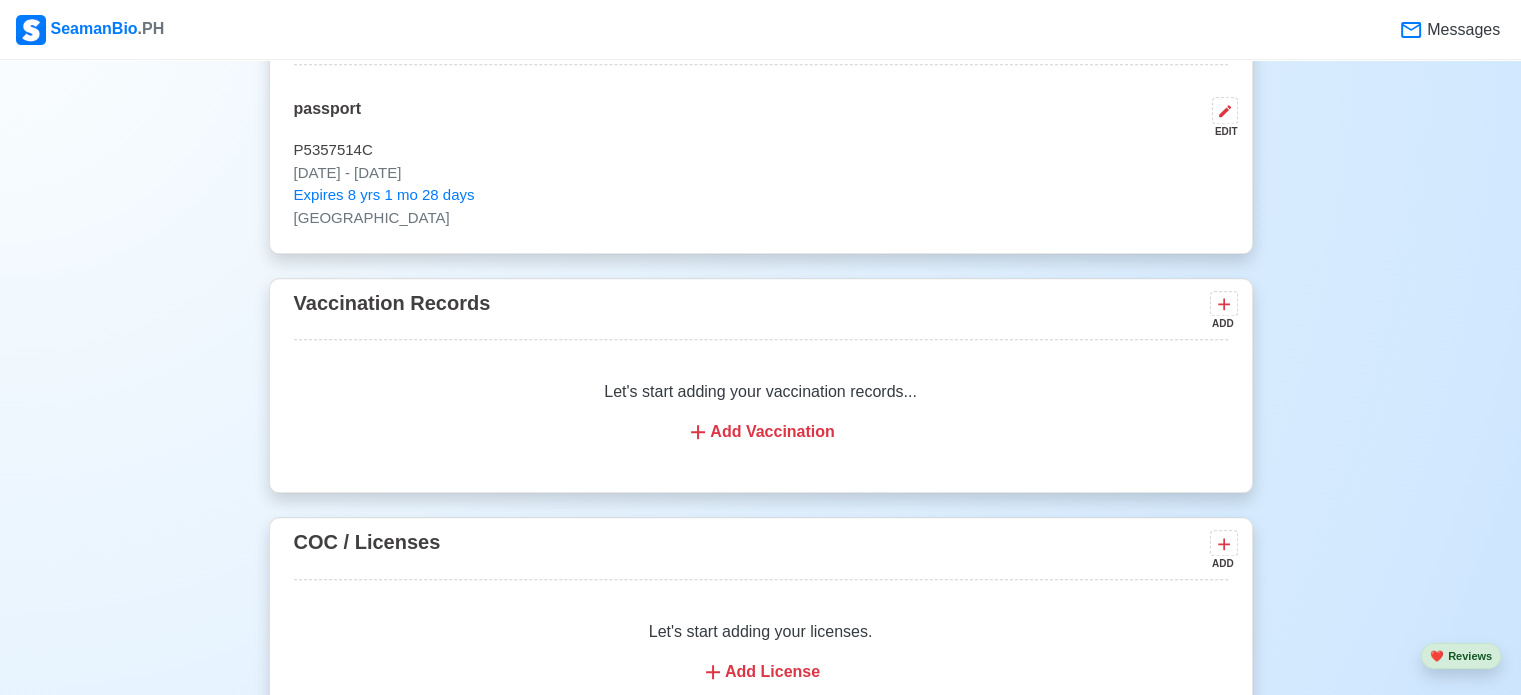click on "Let's start adding your vaccination records...  Add Vaccination" at bounding box center (761, 412) 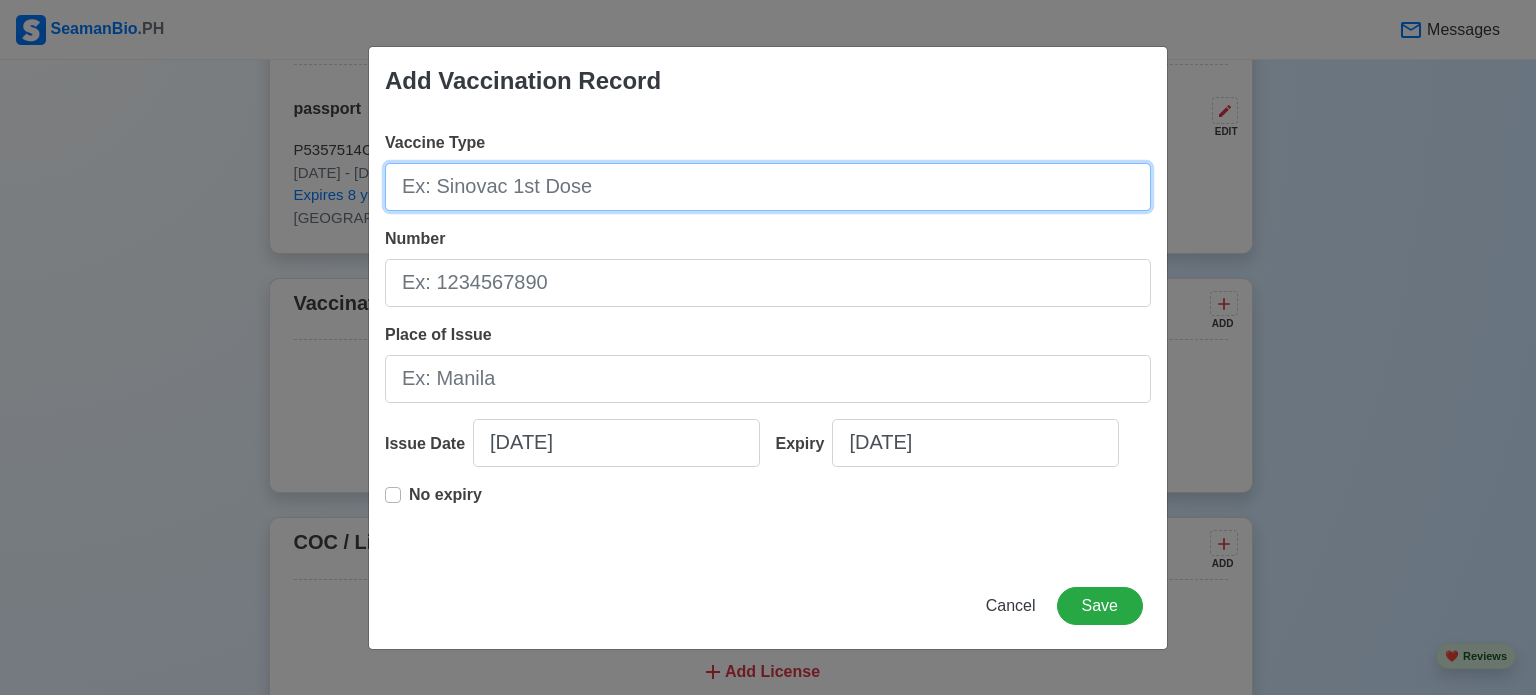click on "Vaccine Type" at bounding box center (768, 187) 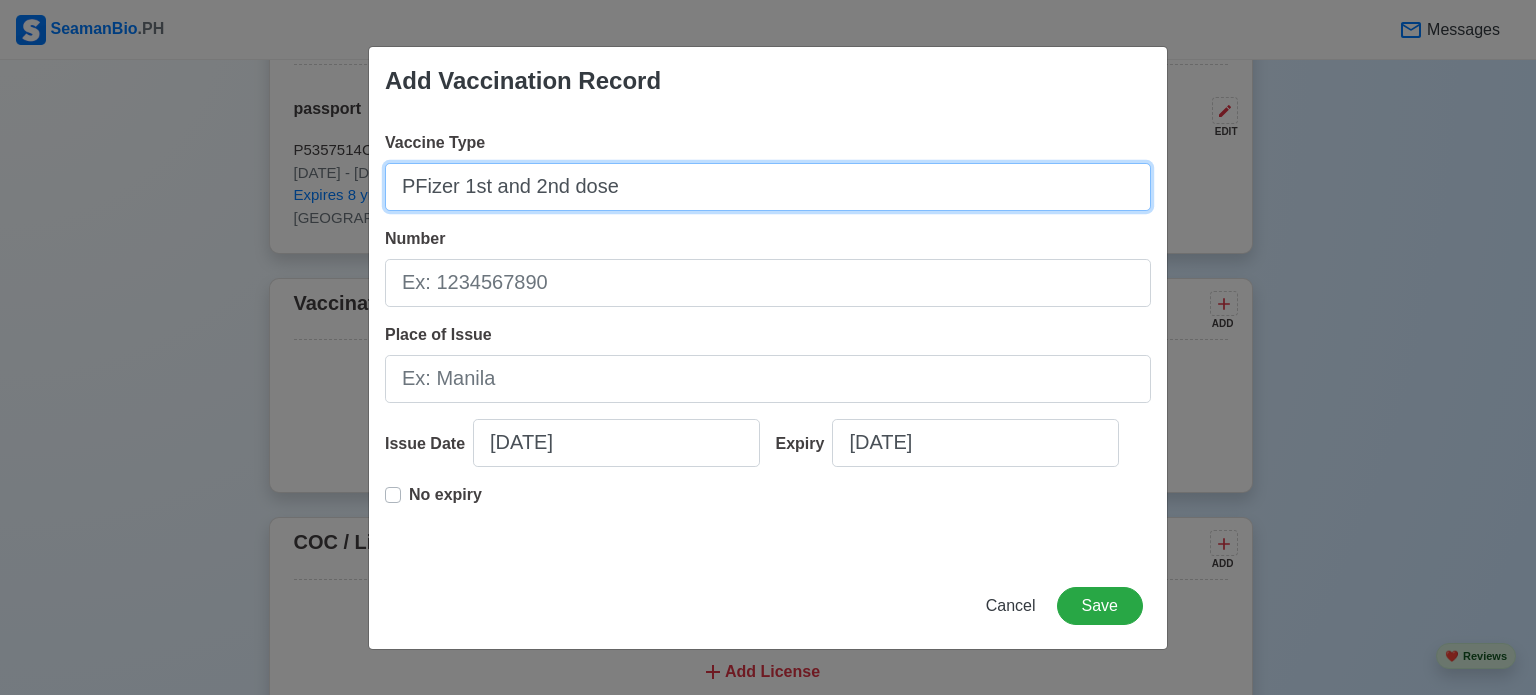 type on "PFizer 1st and 2nd dose" 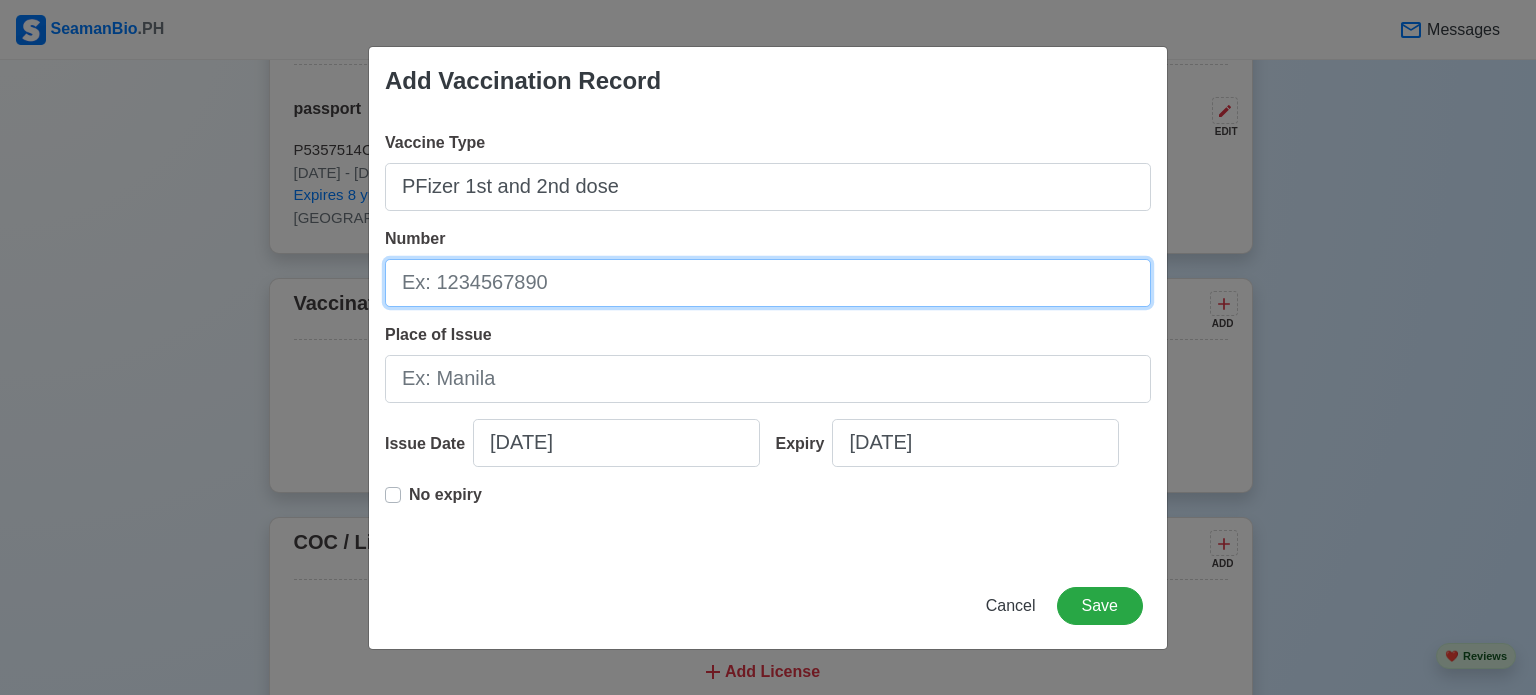 click on "Number" at bounding box center [768, 283] 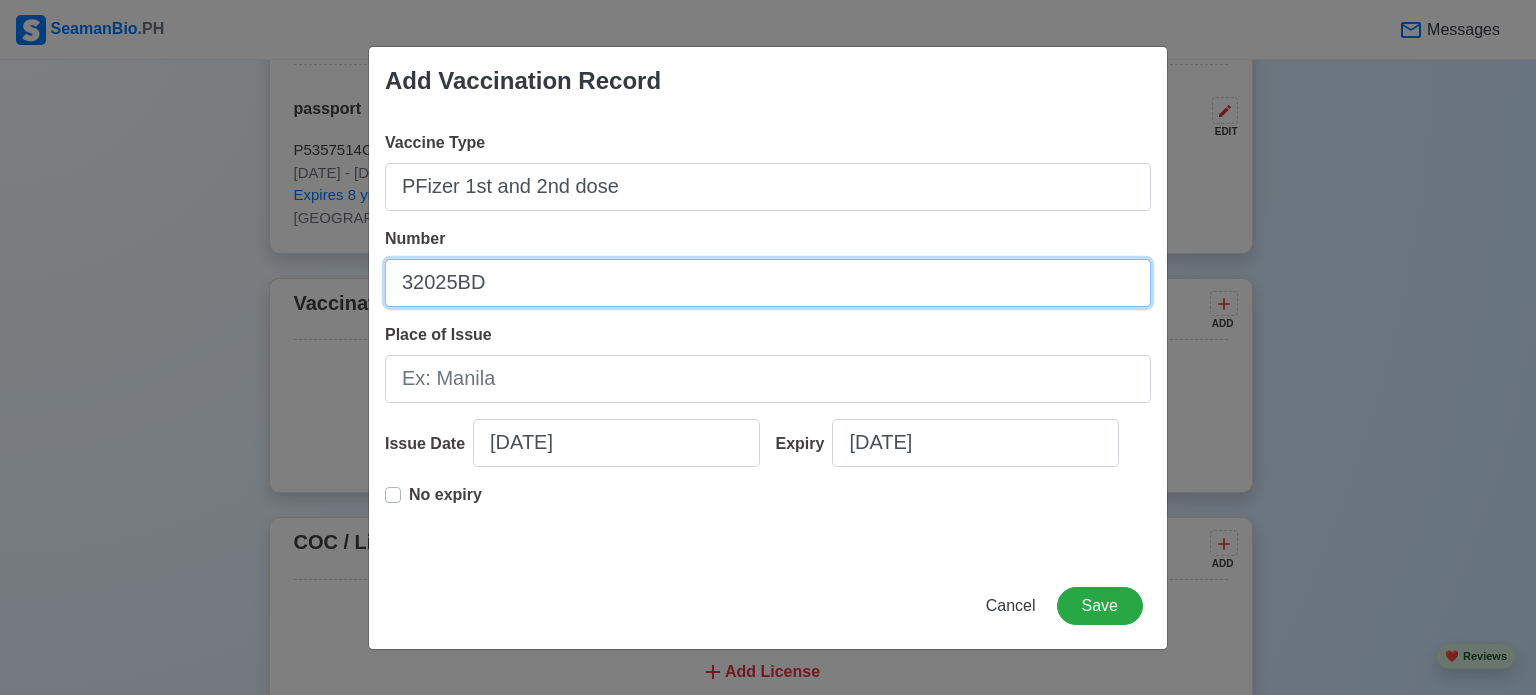 type on "32025BD" 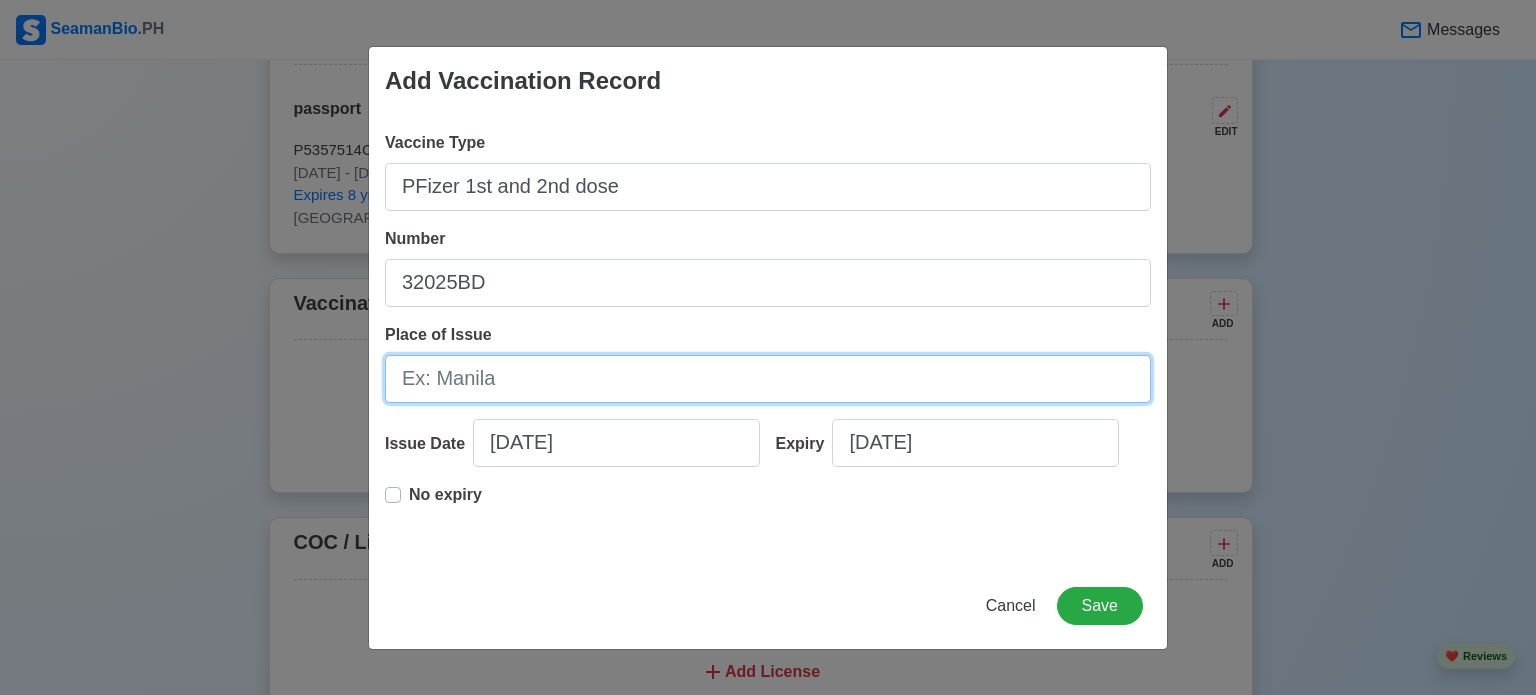 click on "Place of Issue" at bounding box center (768, 379) 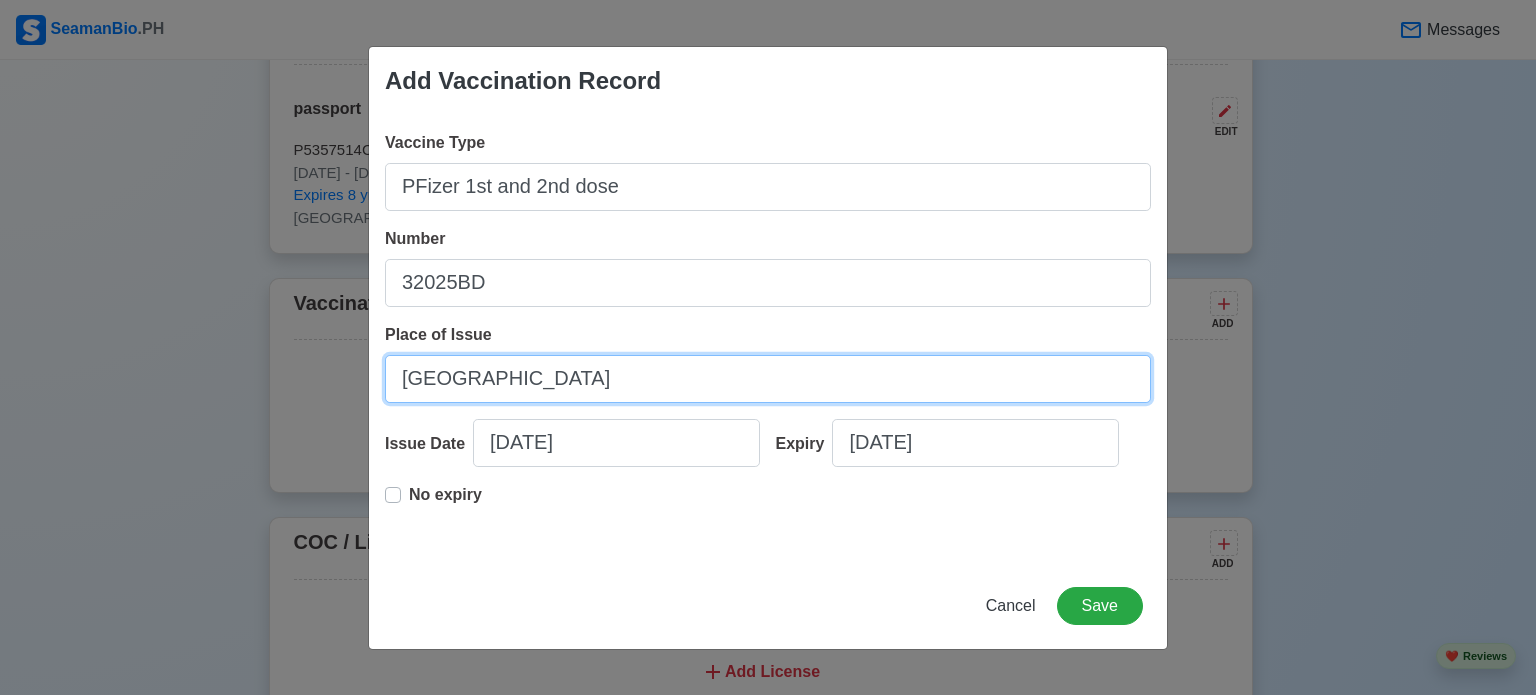 type on "[GEOGRAPHIC_DATA]" 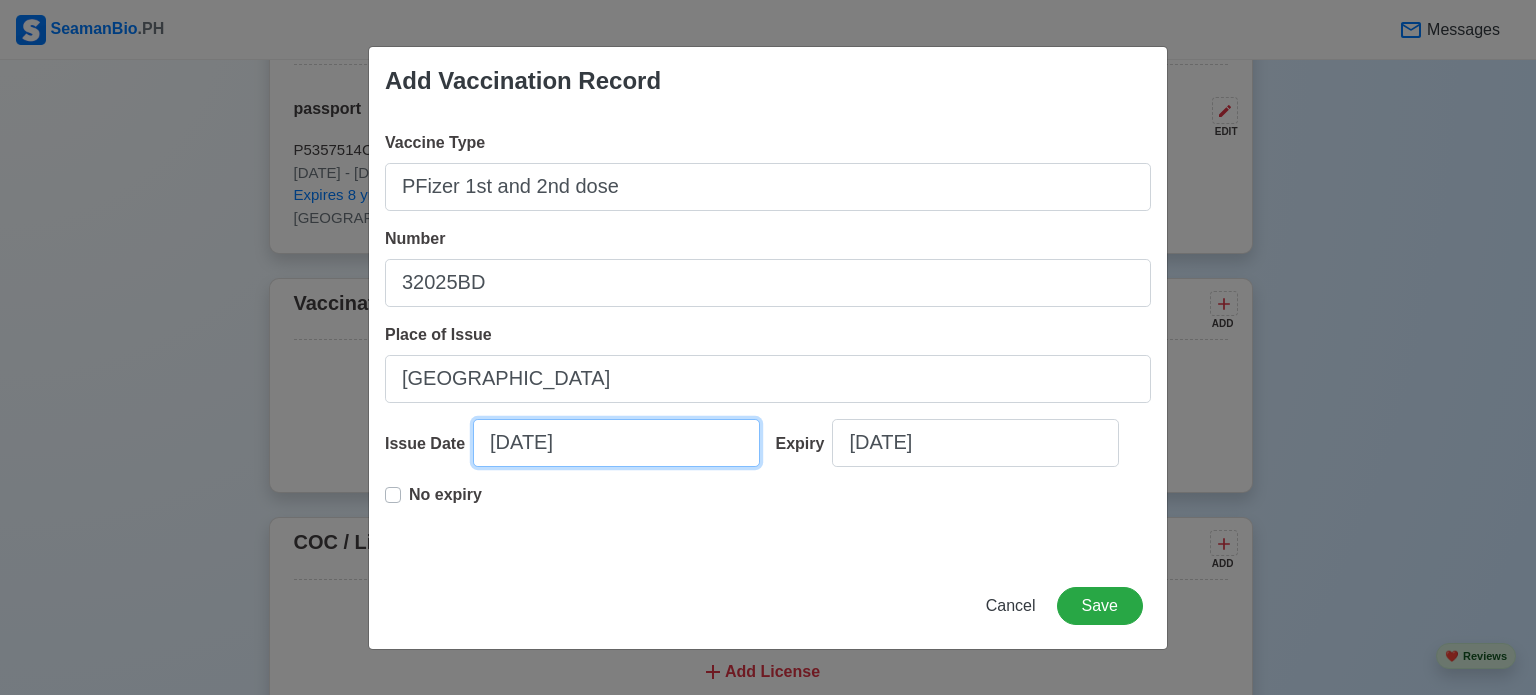 select on "****" 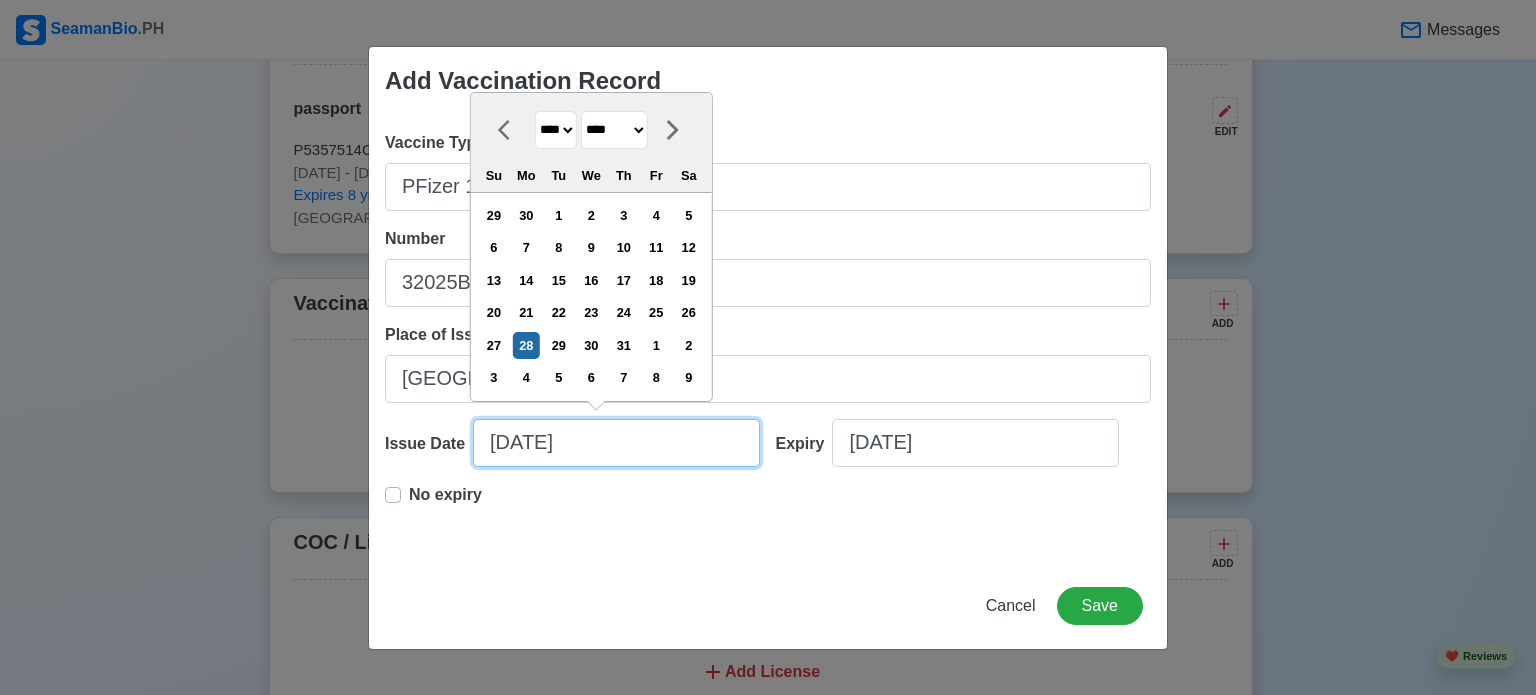 click on "[DATE]" at bounding box center [616, 443] 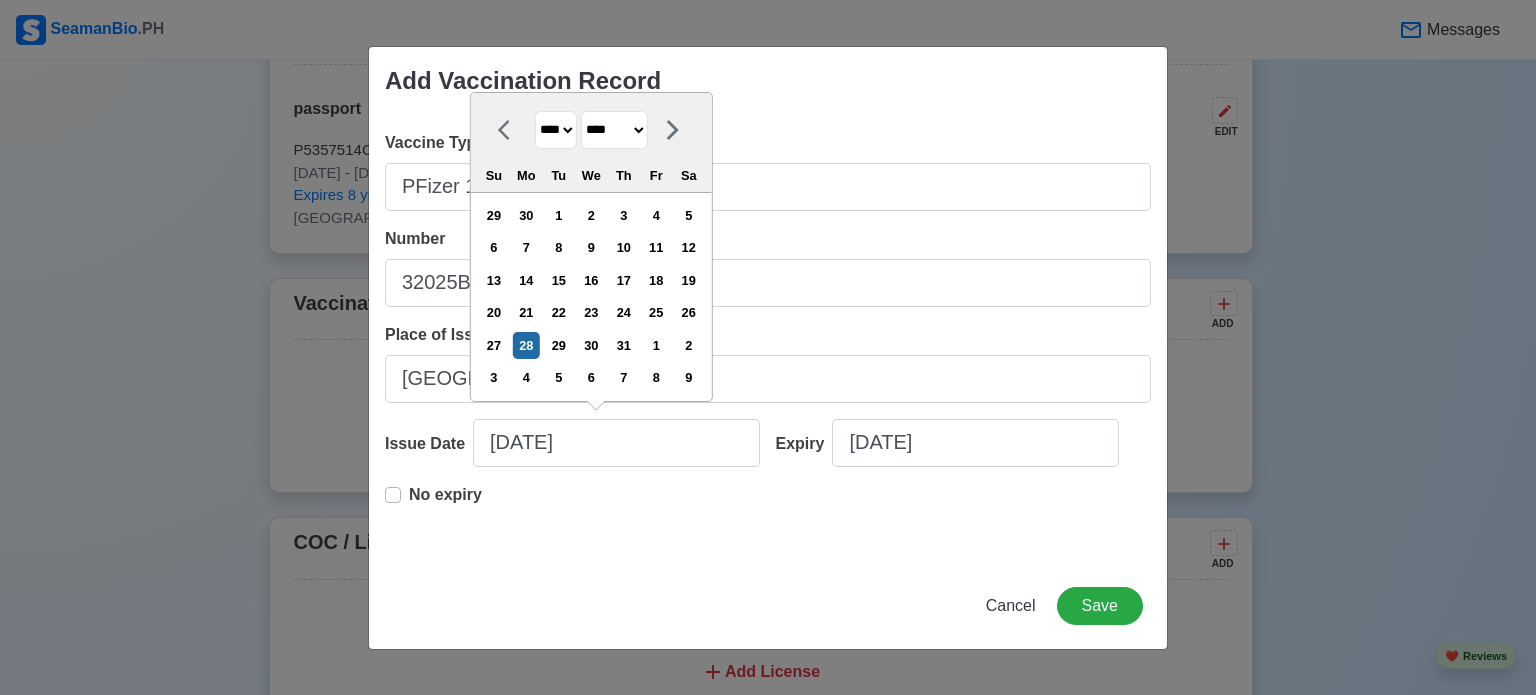 click on "******* ******** ***** ***** *** **** **** ****** ********* ******* ******** ********" at bounding box center (614, 130) 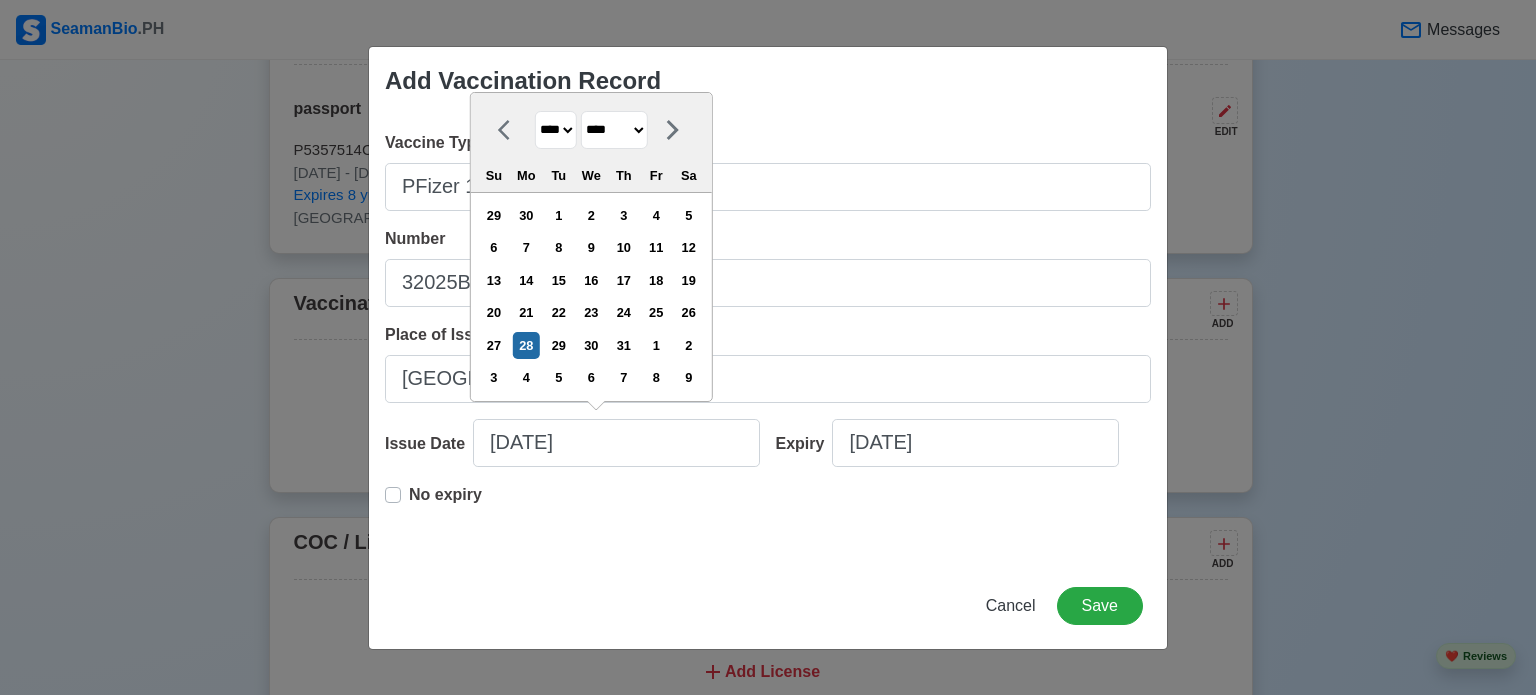select on "*******" 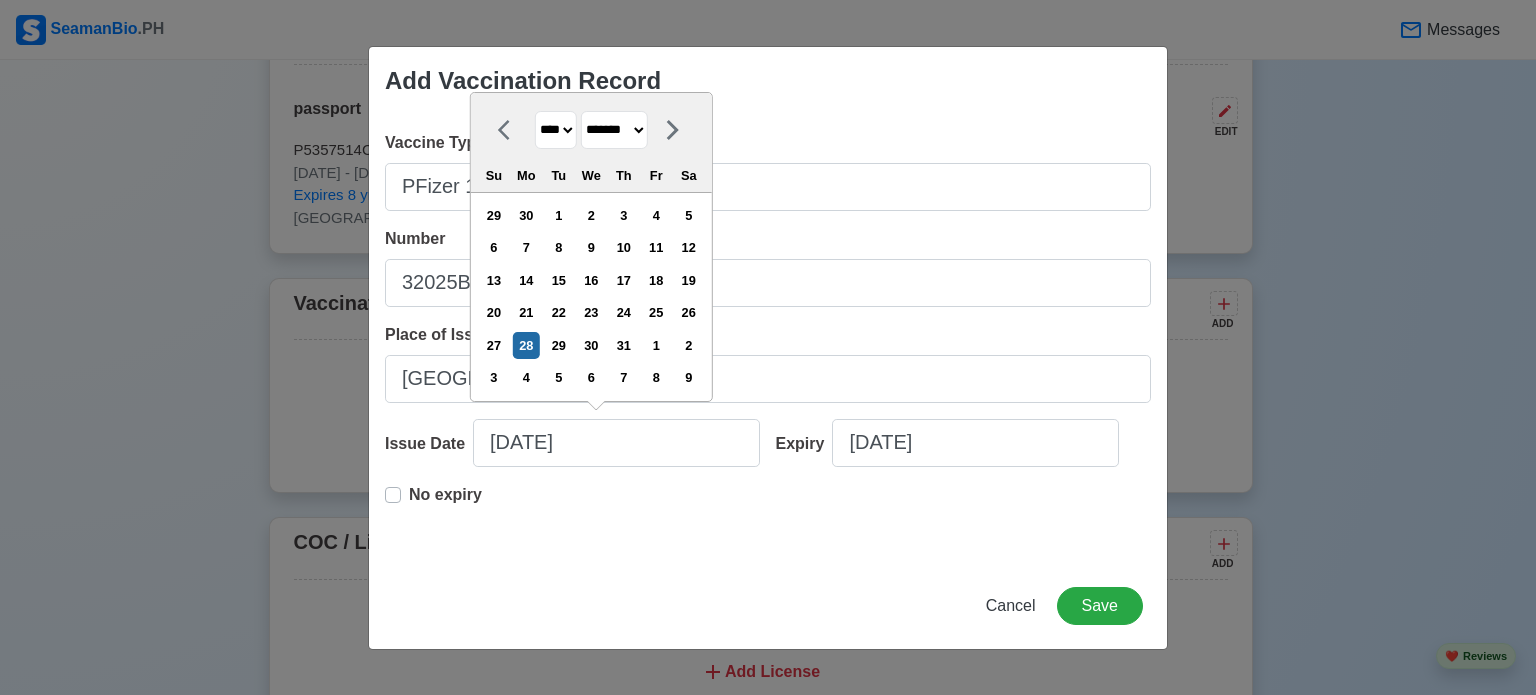 click on "******* ******** ***** ***** *** **** **** ****** ********* ******* ******** ********" at bounding box center (614, 130) 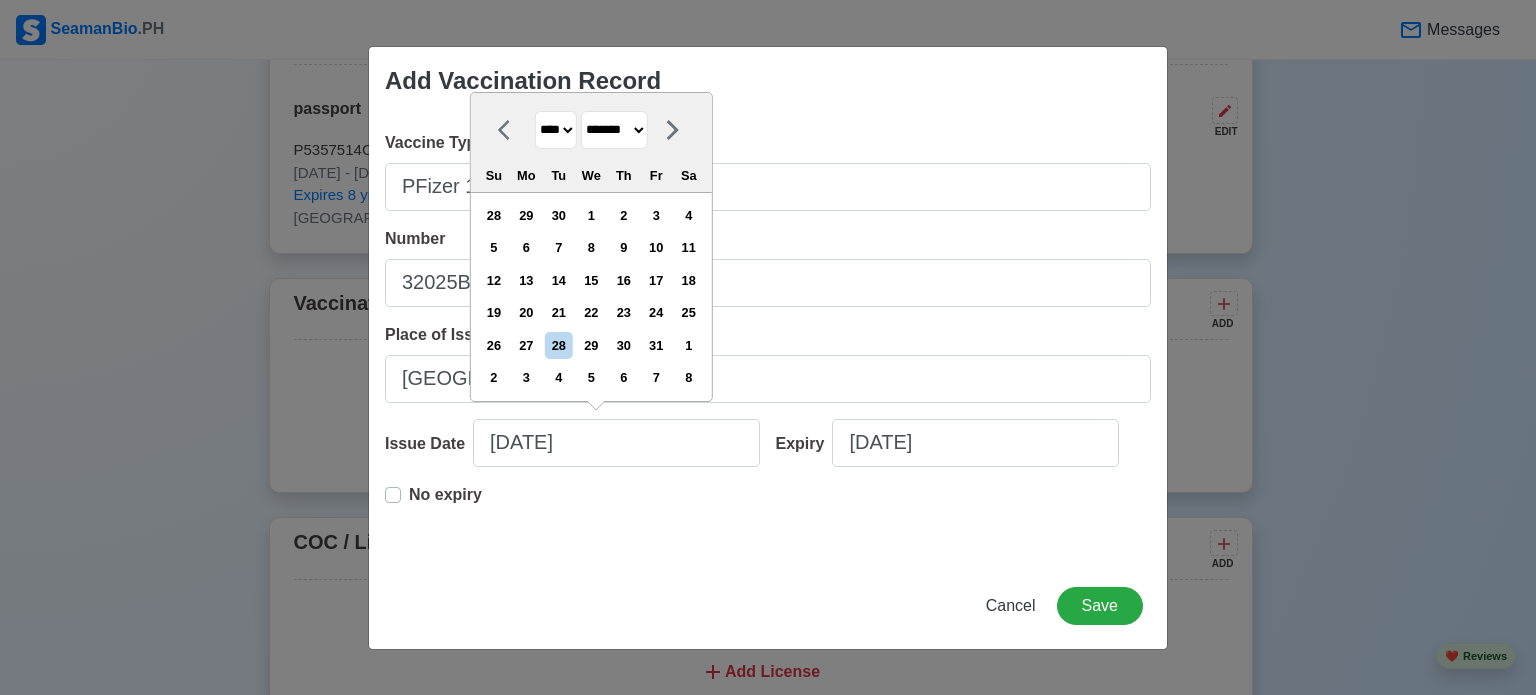 click on "**** **** **** **** **** **** **** **** **** **** **** **** **** **** **** **** **** **** **** **** **** **** **** **** **** **** **** **** **** **** **** **** **** **** **** **** **** **** **** **** **** **** **** **** **** **** **** **** **** **** **** **** **** **** **** **** **** **** **** **** **** **** **** **** **** **** **** **** **** **** **** **** **** **** **** **** **** **** **** **** **** **** **** **** **** **** **** **** **** **** **** **** **** **** **** **** **** **** **** **** **** **** **** **** **** ****" at bounding box center [556, 130] 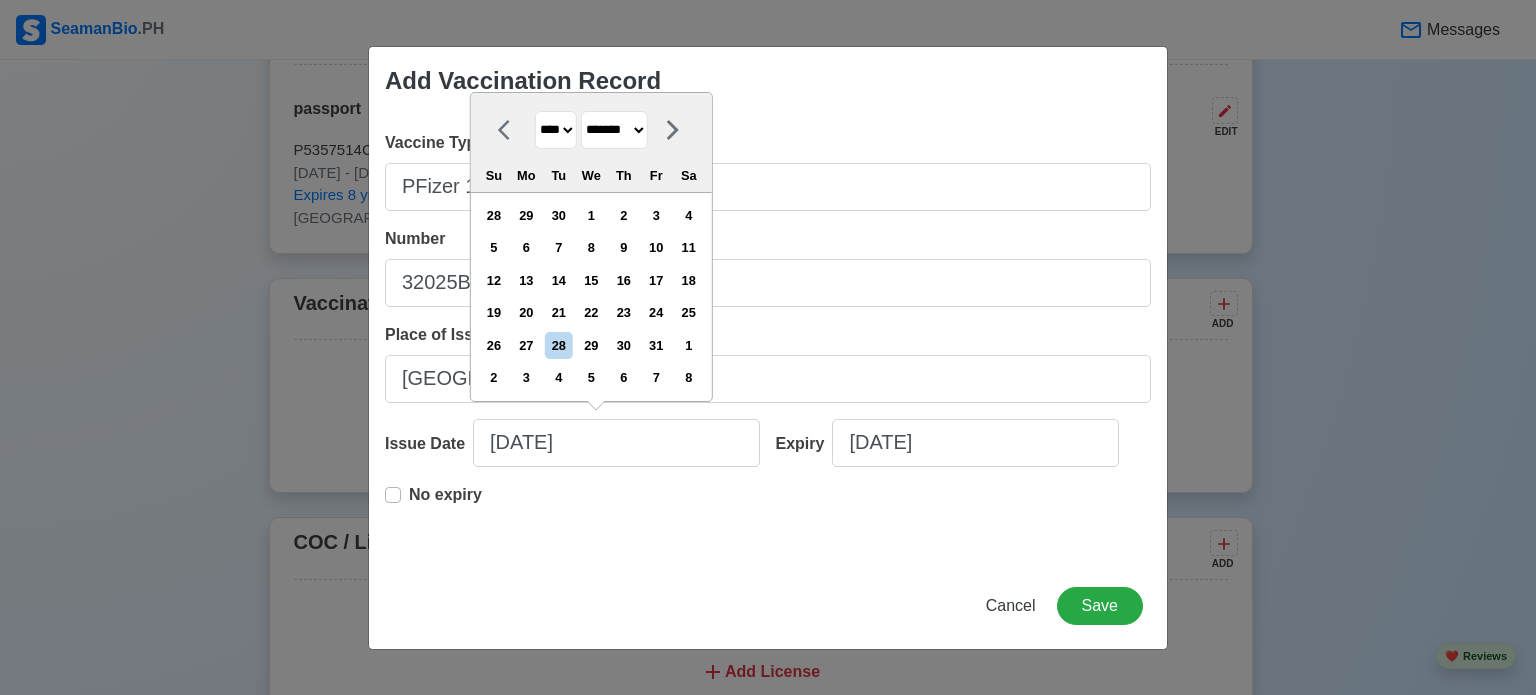 select on "****" 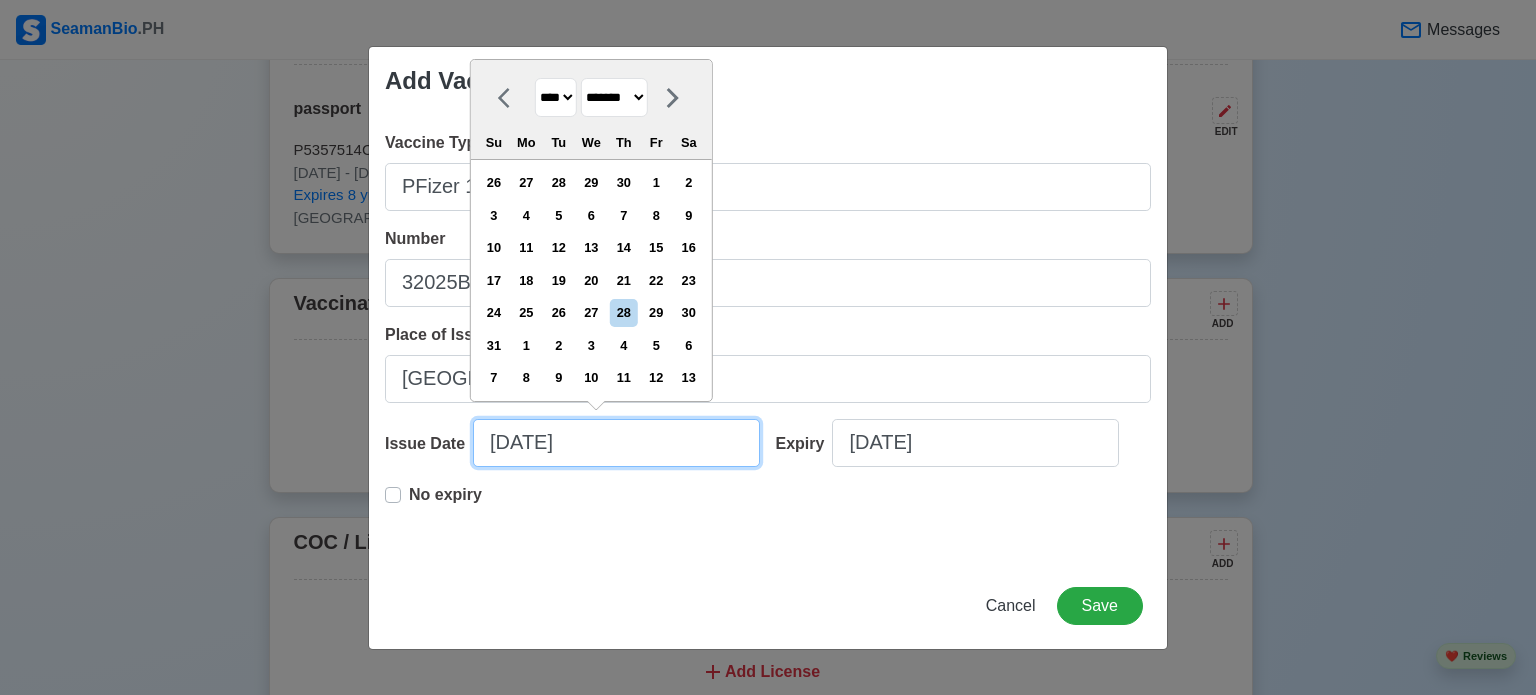click on "[DATE]" at bounding box center (616, 443) 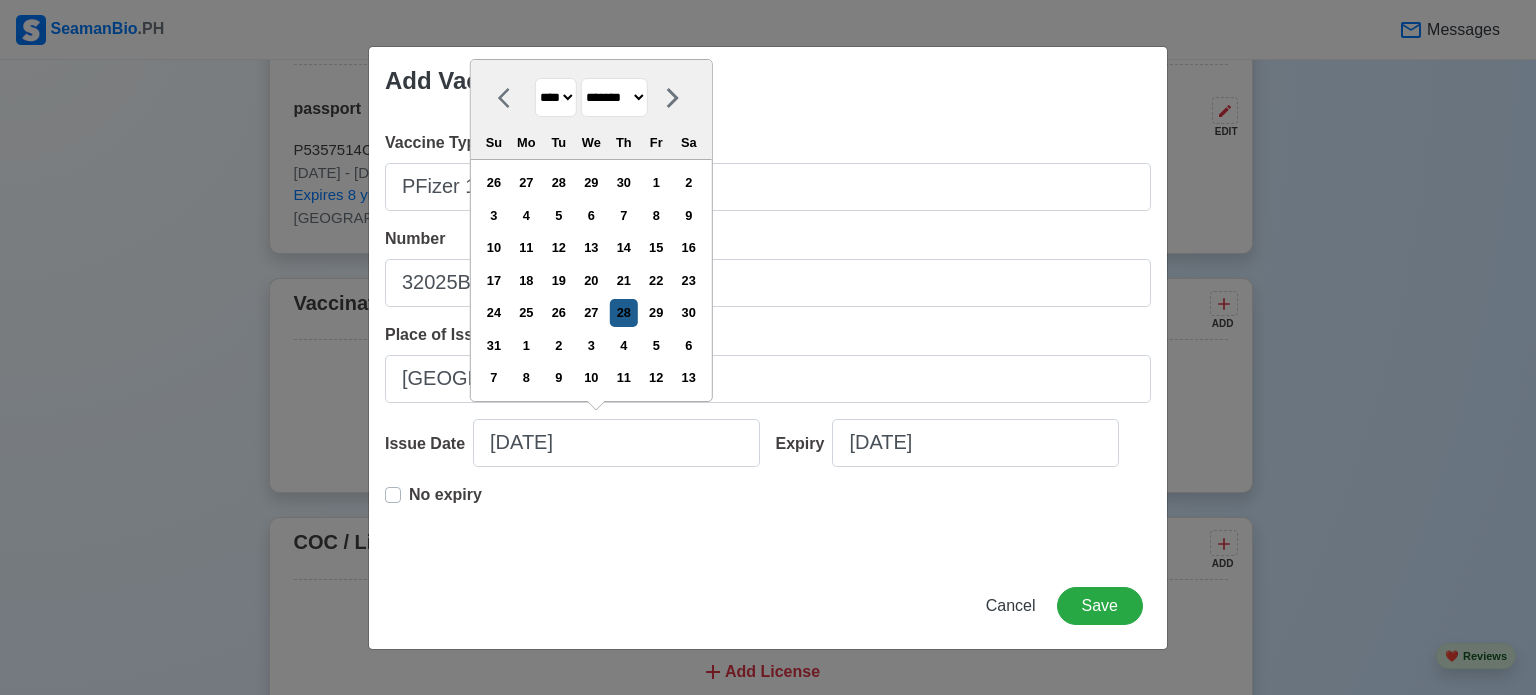 click on "28" at bounding box center [623, 312] 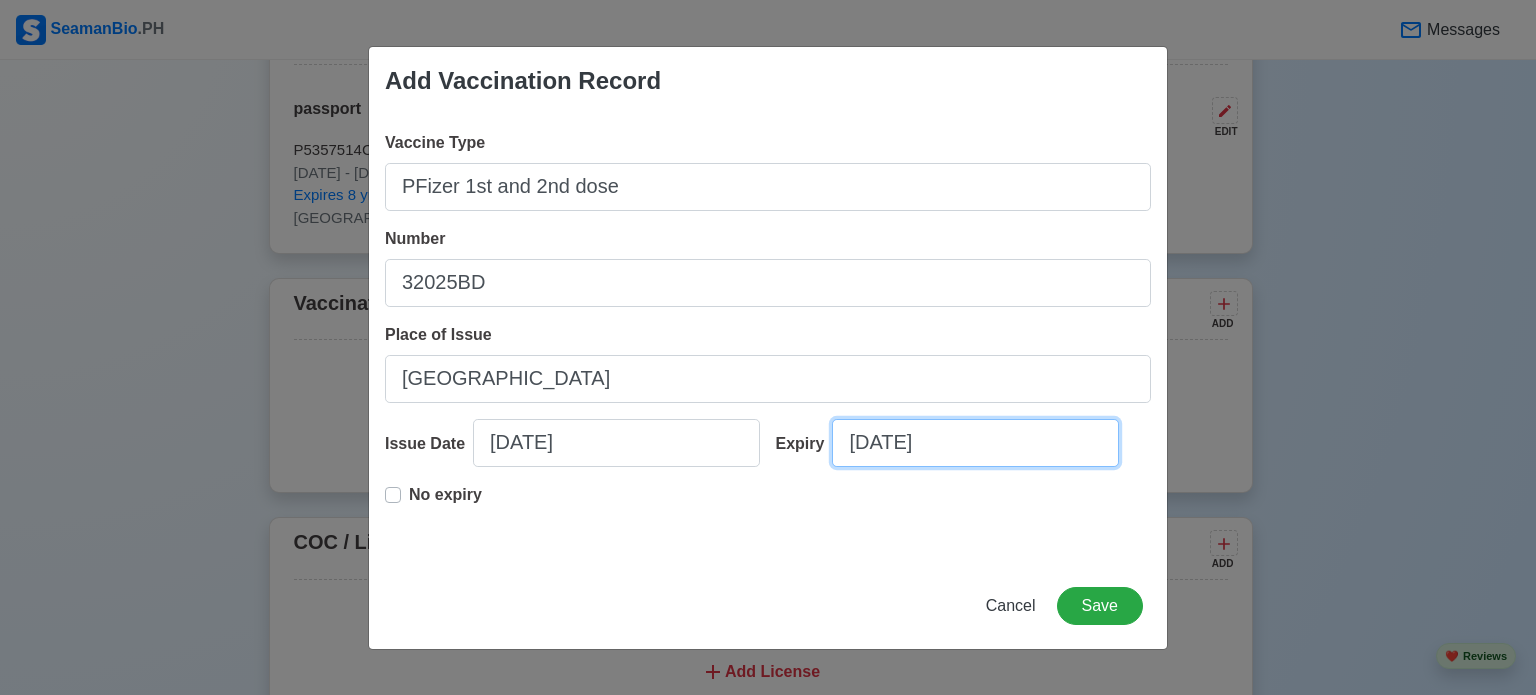 select on "****" 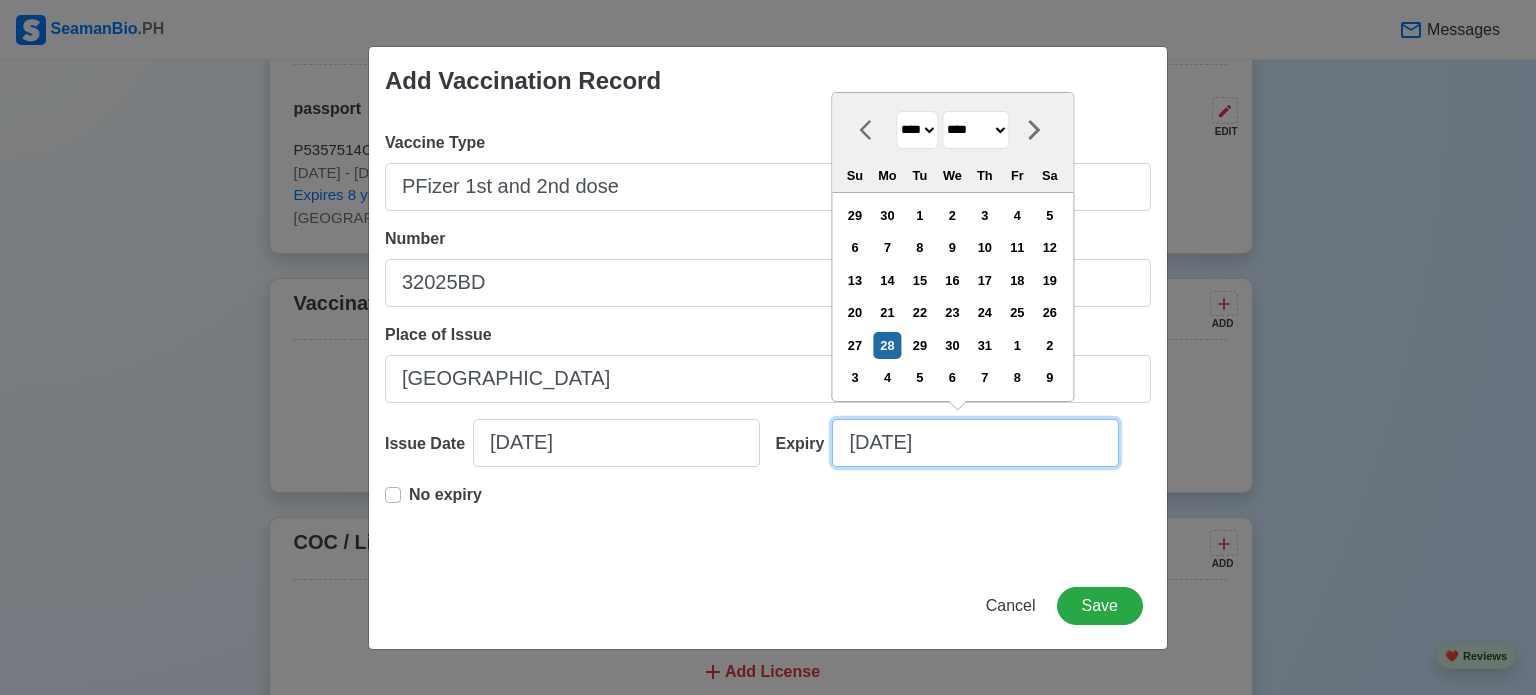 click on "[DATE]" at bounding box center (975, 443) 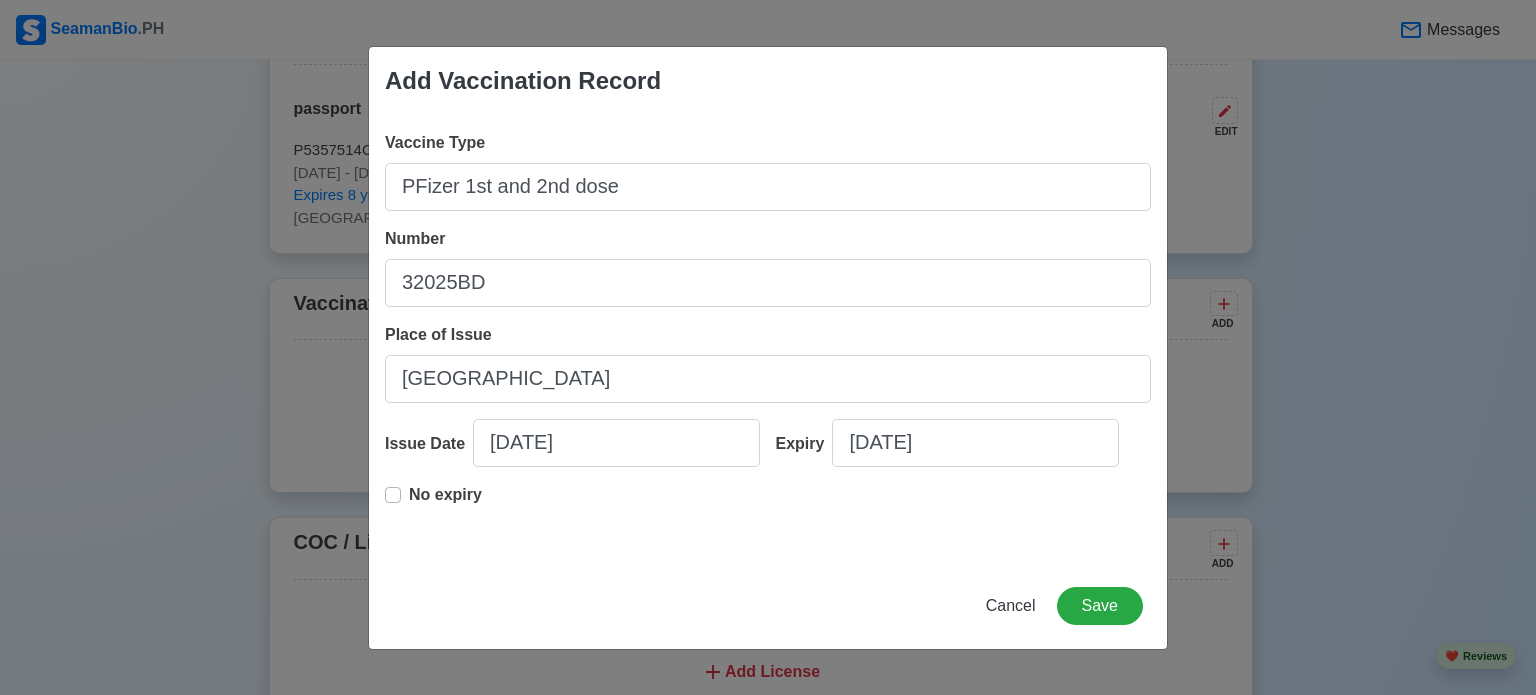 click on "No expiry" at bounding box center (445, 503) 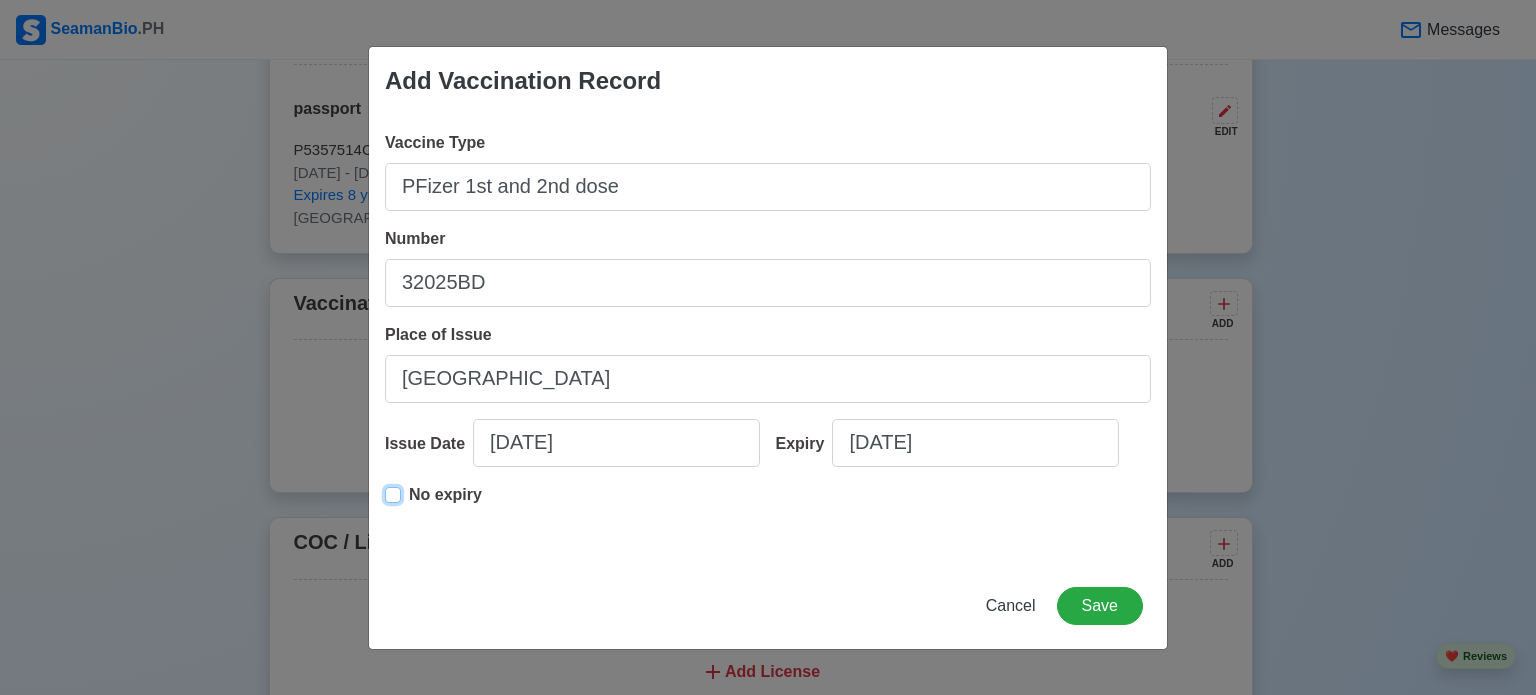 type on "[DATE]" 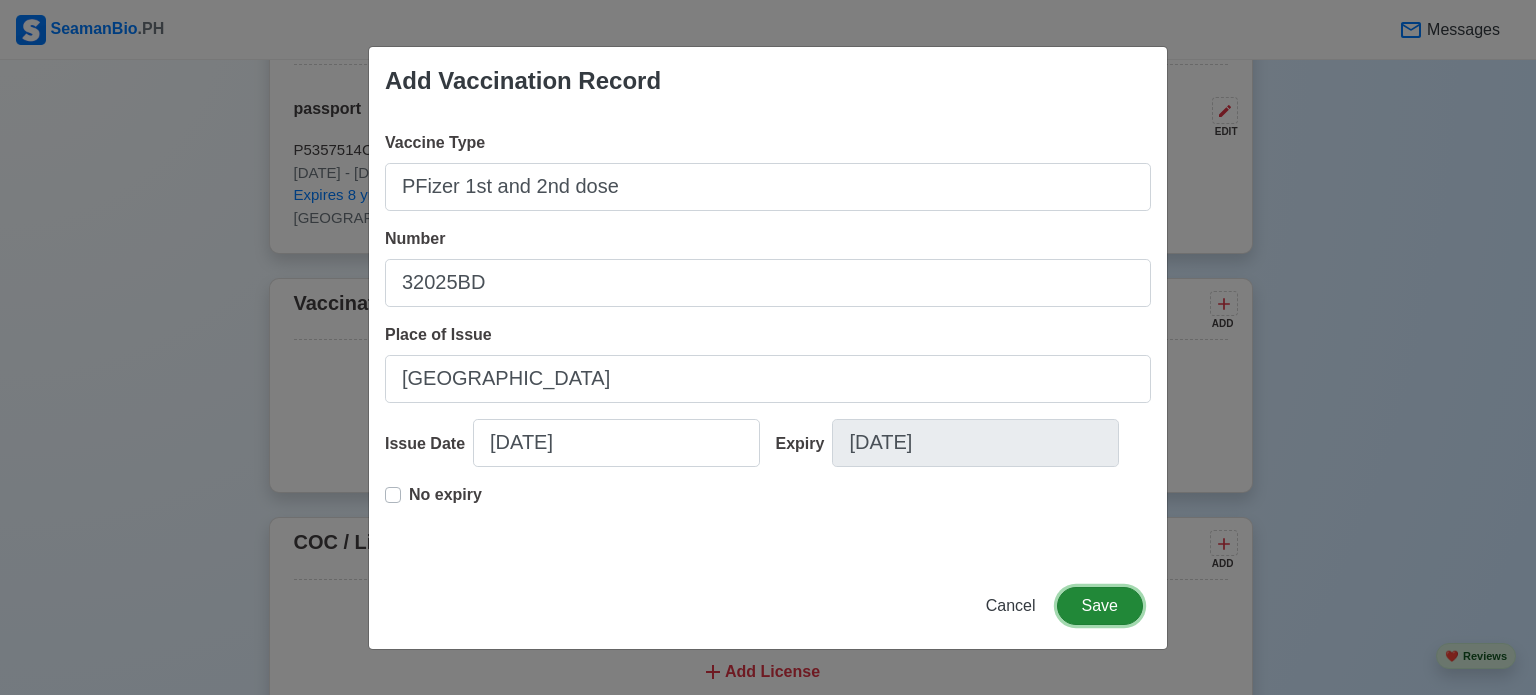 click on "Save" at bounding box center (1100, 606) 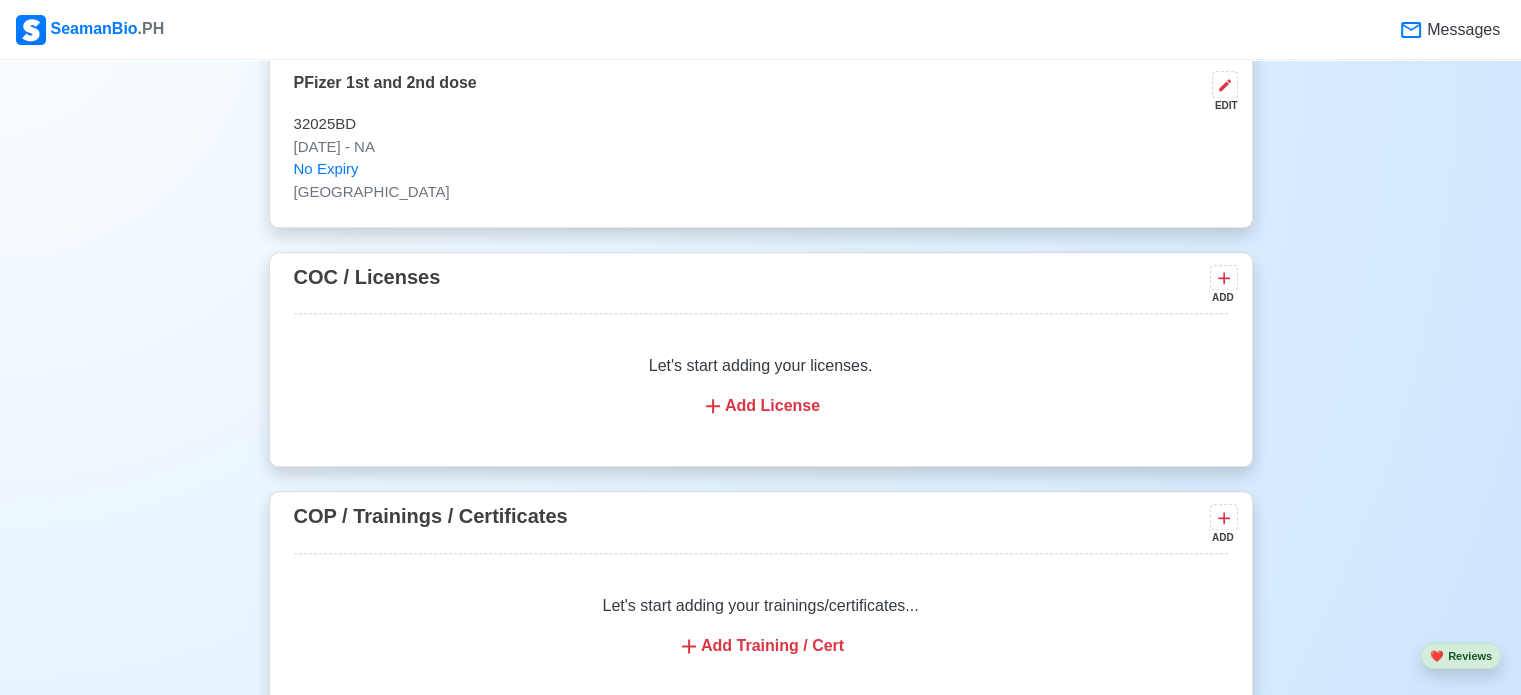 scroll, scrollTop: 2374, scrollLeft: 0, axis: vertical 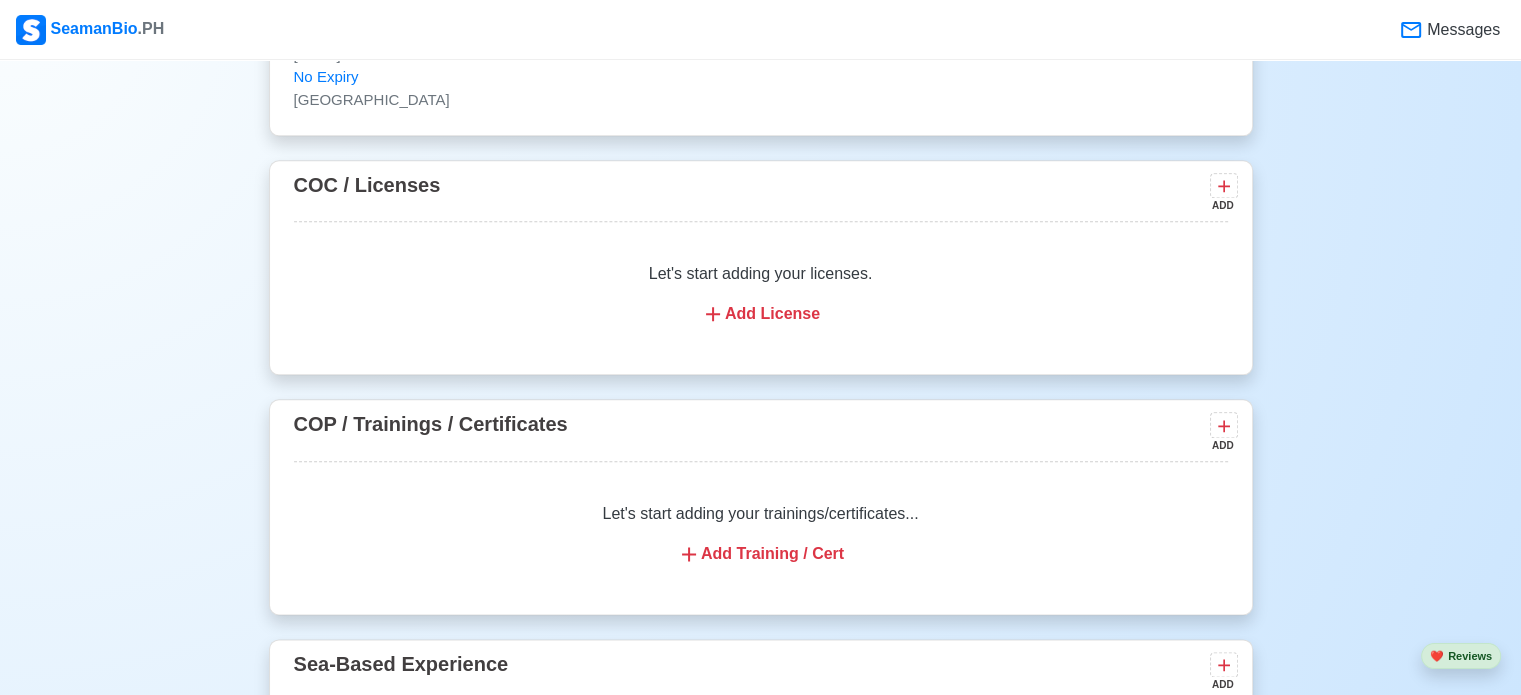 click on "Add License" at bounding box center [761, 314] 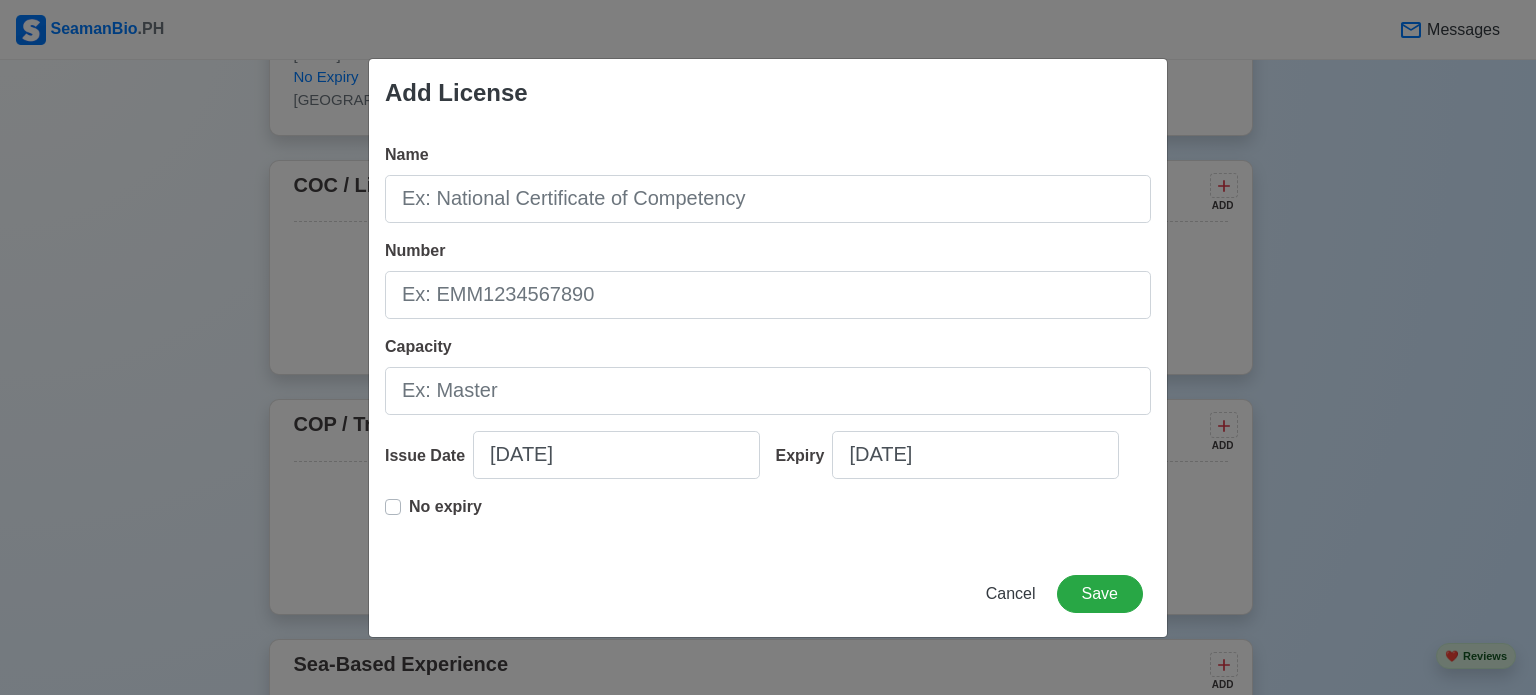 click on "Add License Name Number Capacity Issue Date [DATE] Expiry [DATE] No expiry Cancel Save" at bounding box center [768, 347] 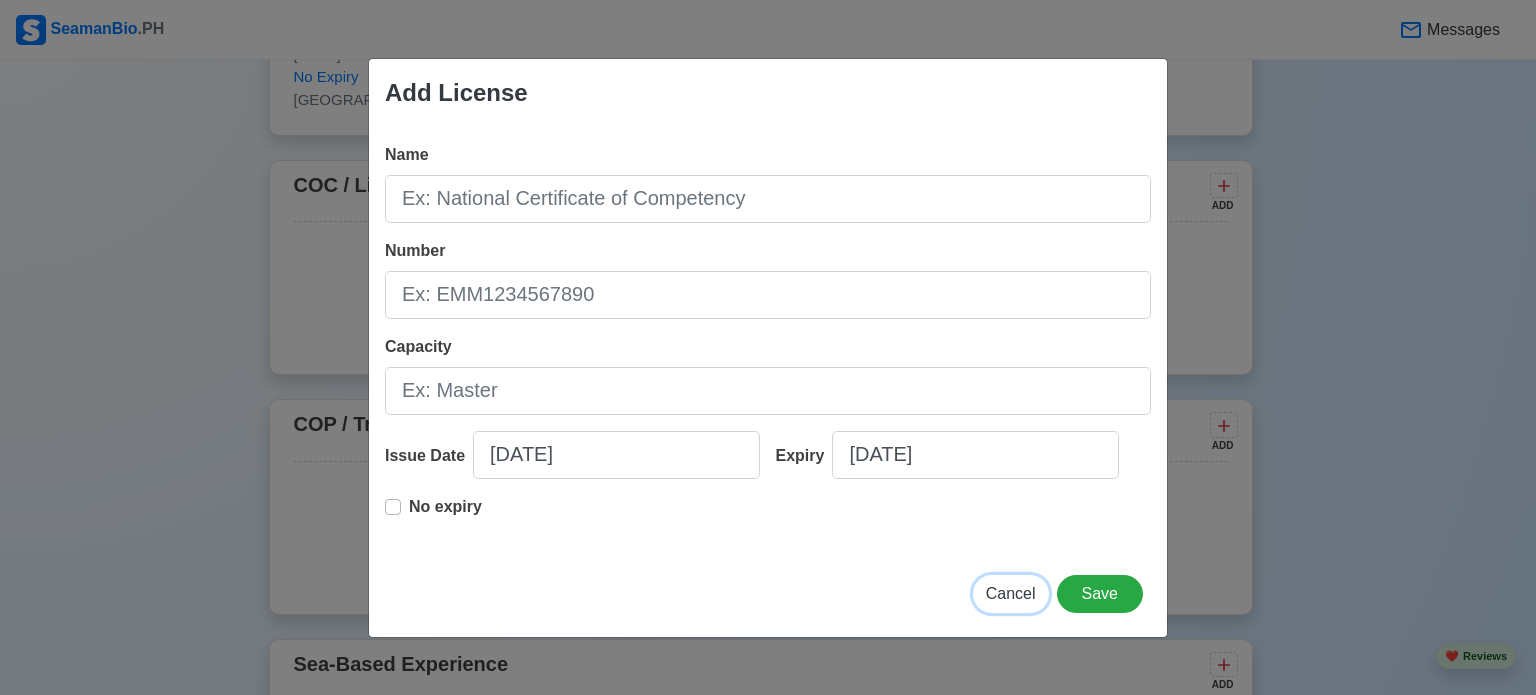 click on "Cancel" at bounding box center [1011, 594] 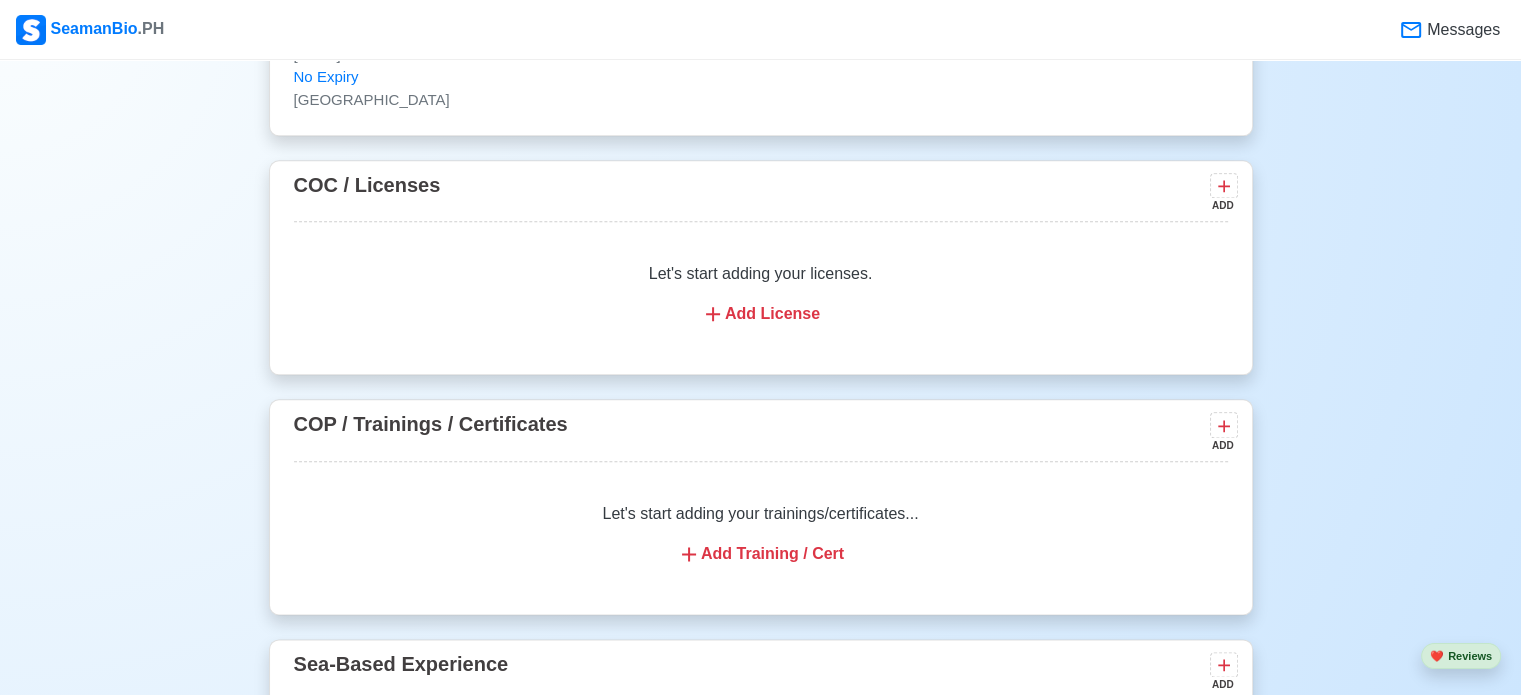 scroll, scrollTop: 2512, scrollLeft: 0, axis: vertical 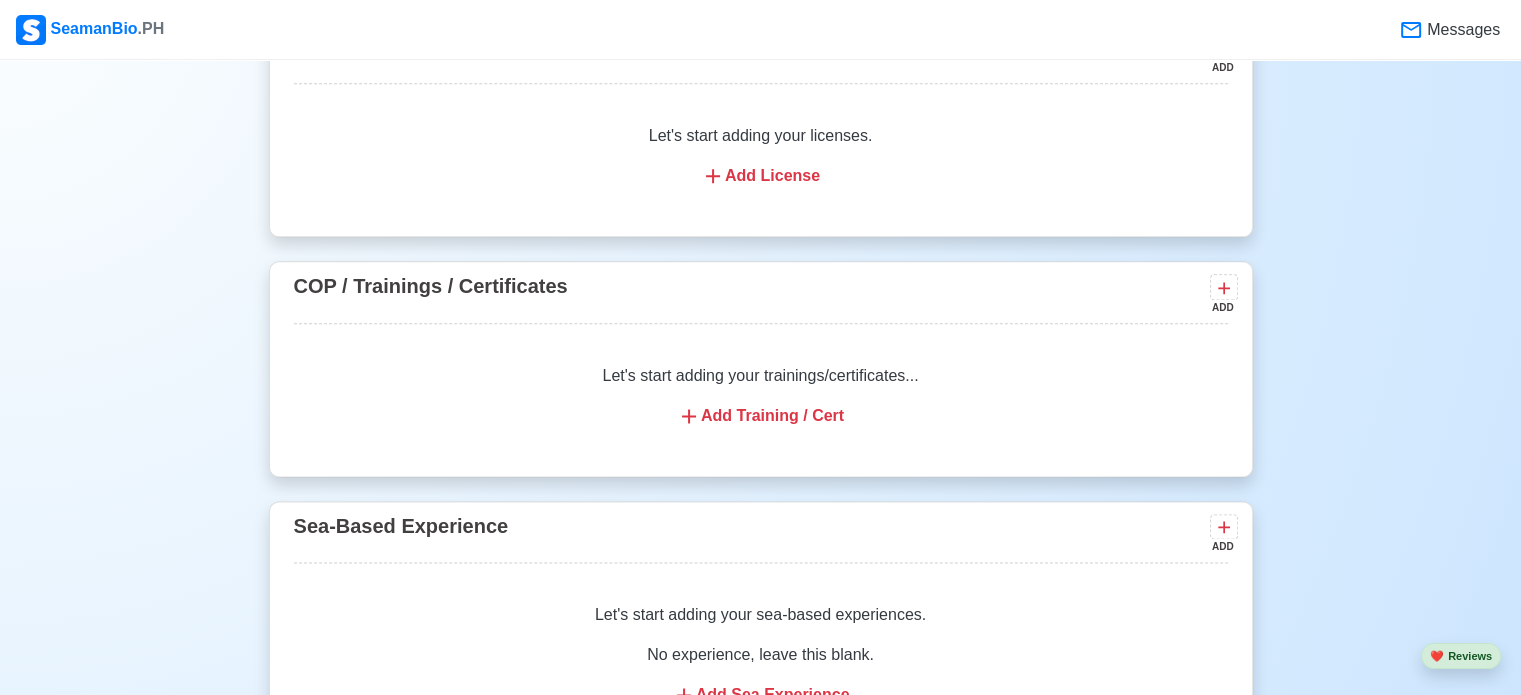 click on "Add Training / Cert" at bounding box center (761, 416) 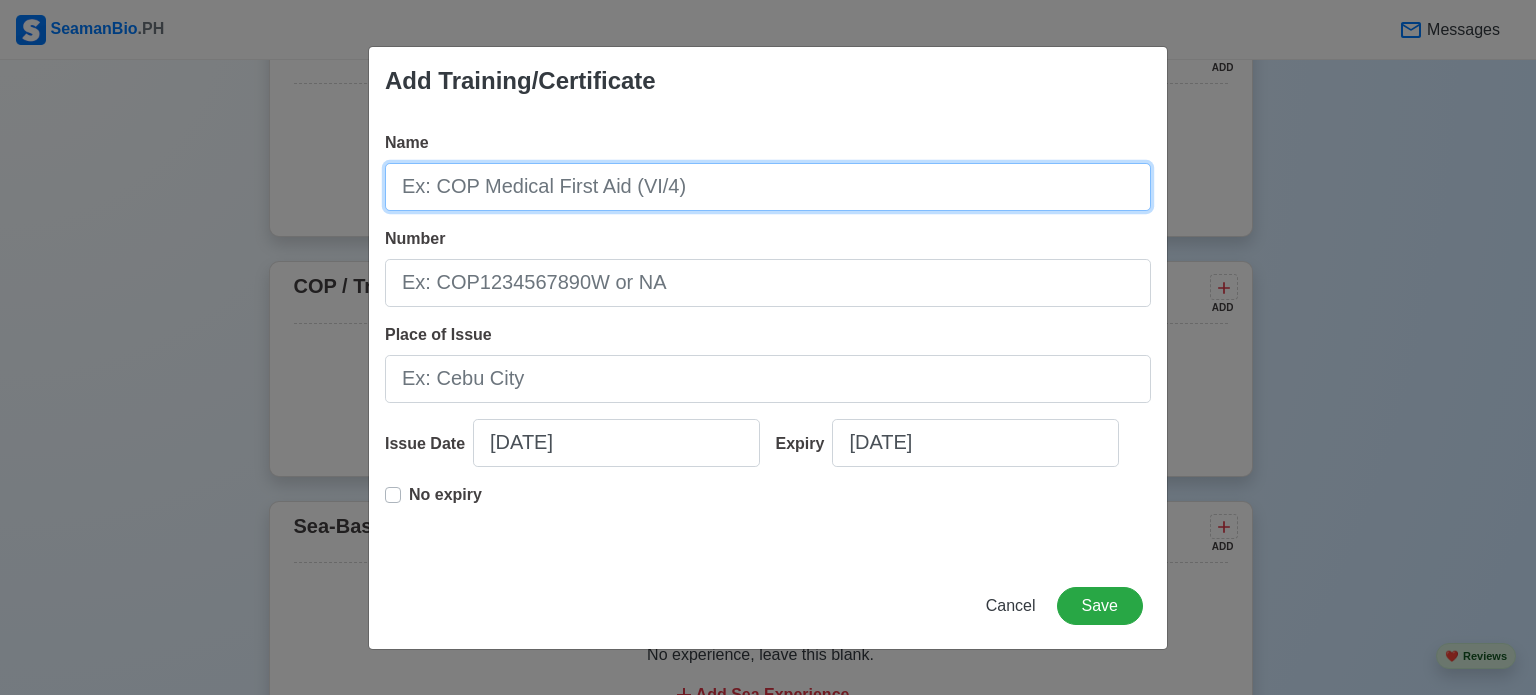 click on "Name" at bounding box center [768, 187] 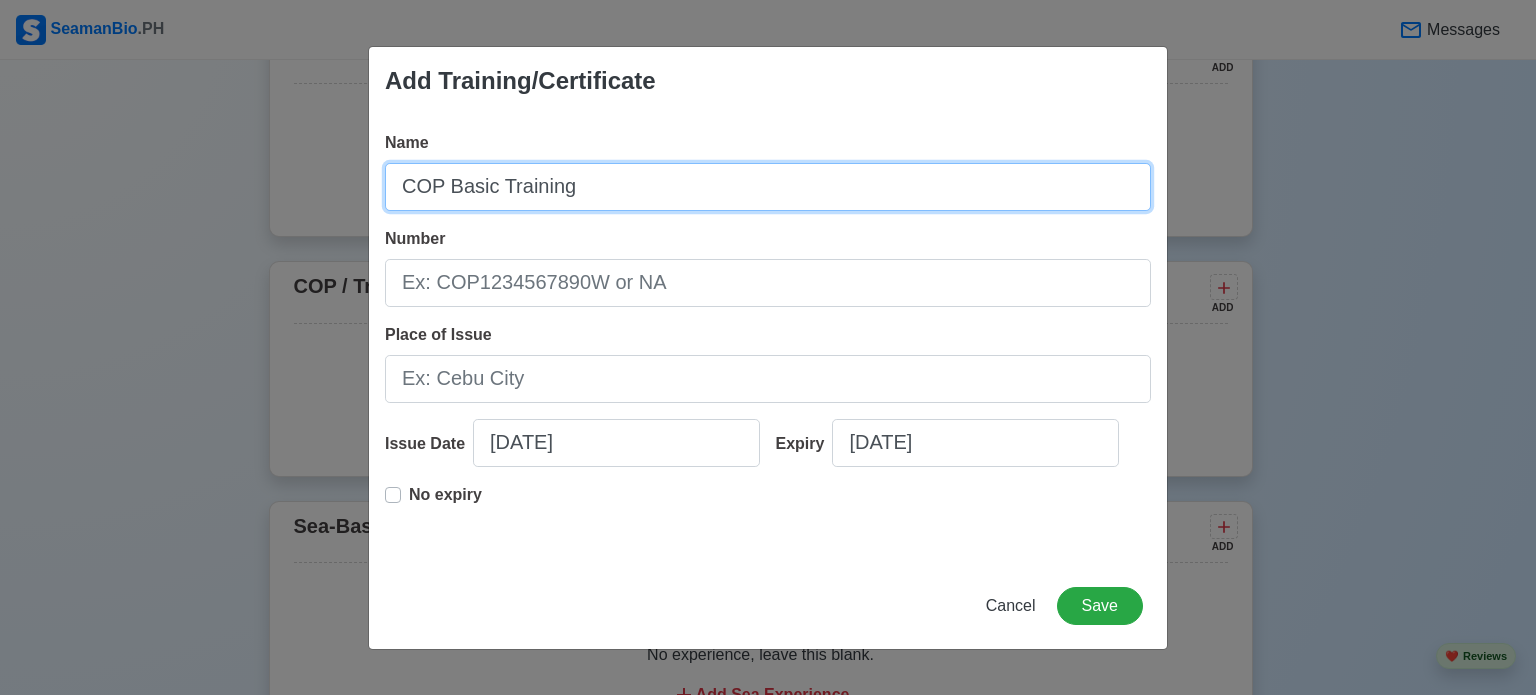 type on "COP Basic Training" 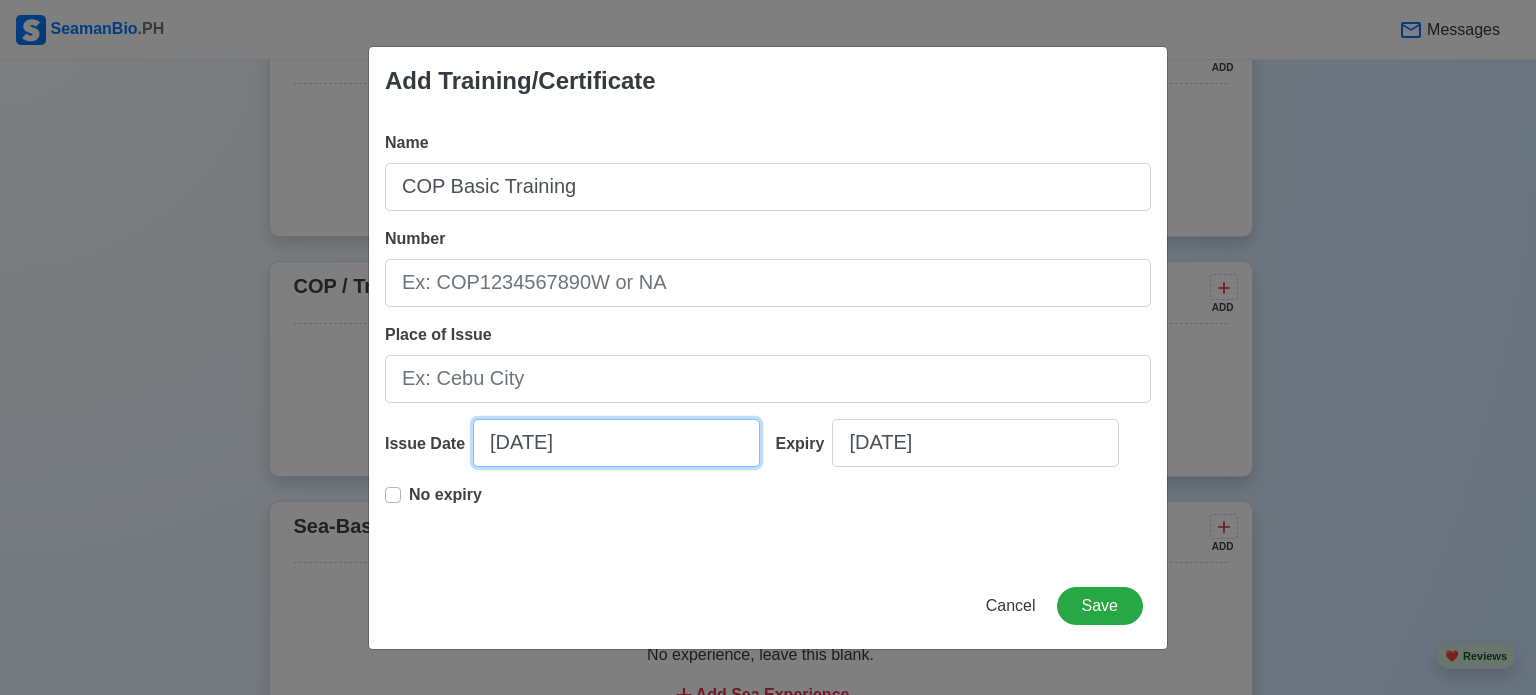 select on "****" 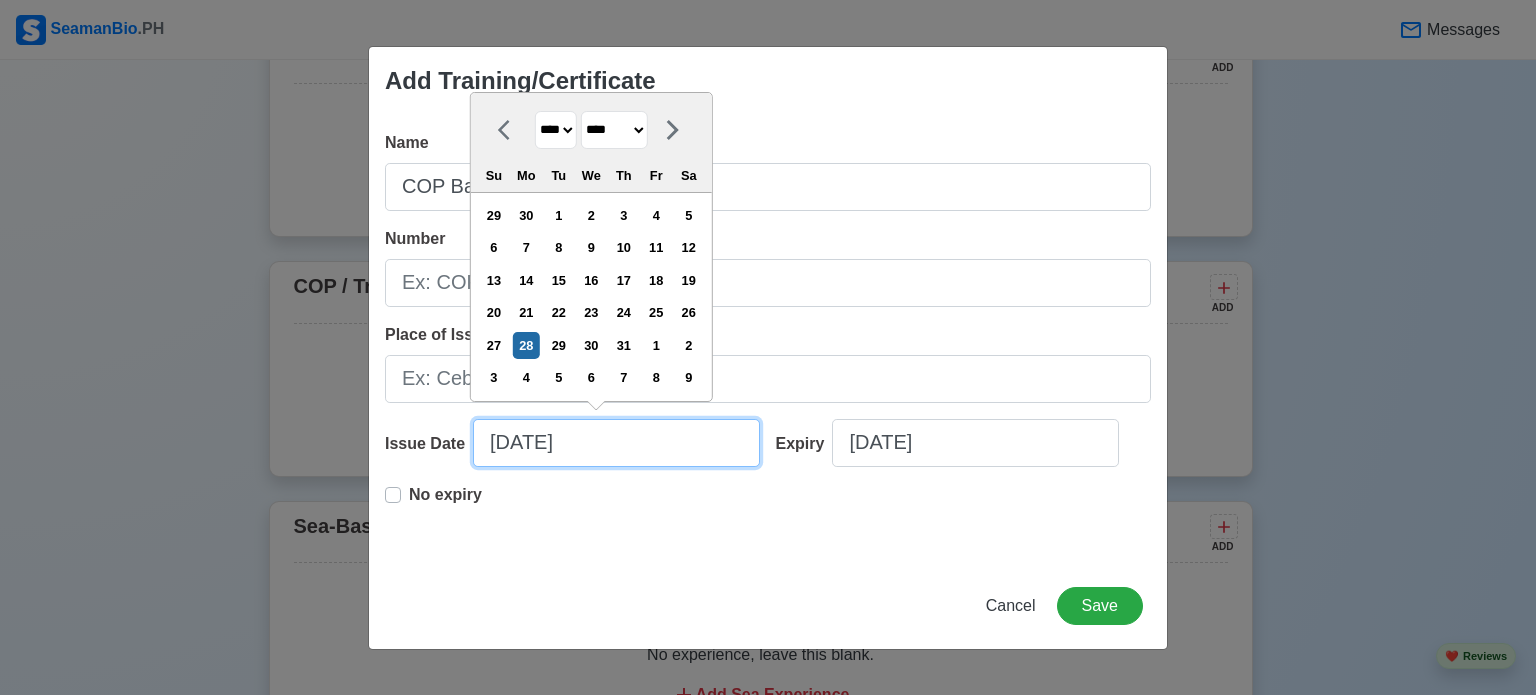 click on "[DATE]" at bounding box center [616, 443] 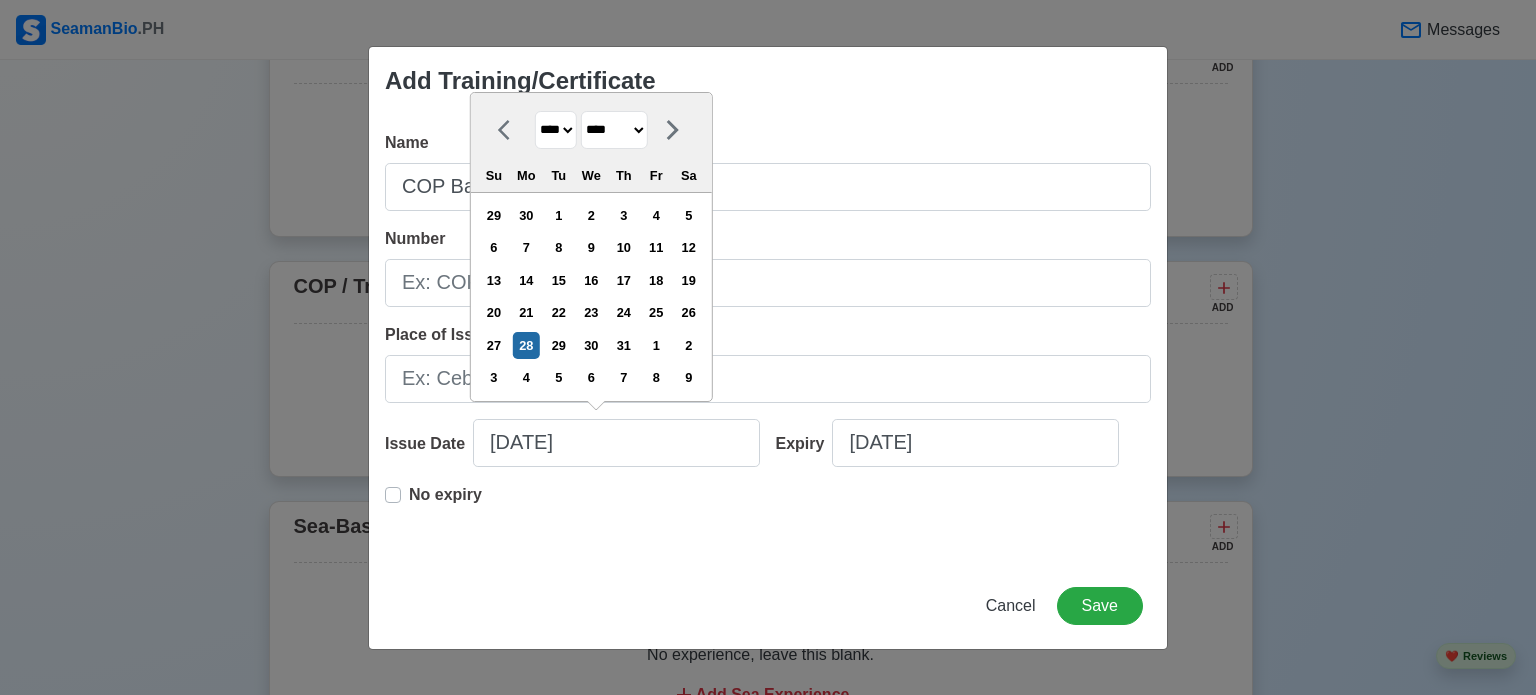 click on "******* ******** ***** ***** *** **** **** ****** ********* ******* ******** ********" at bounding box center [614, 130] 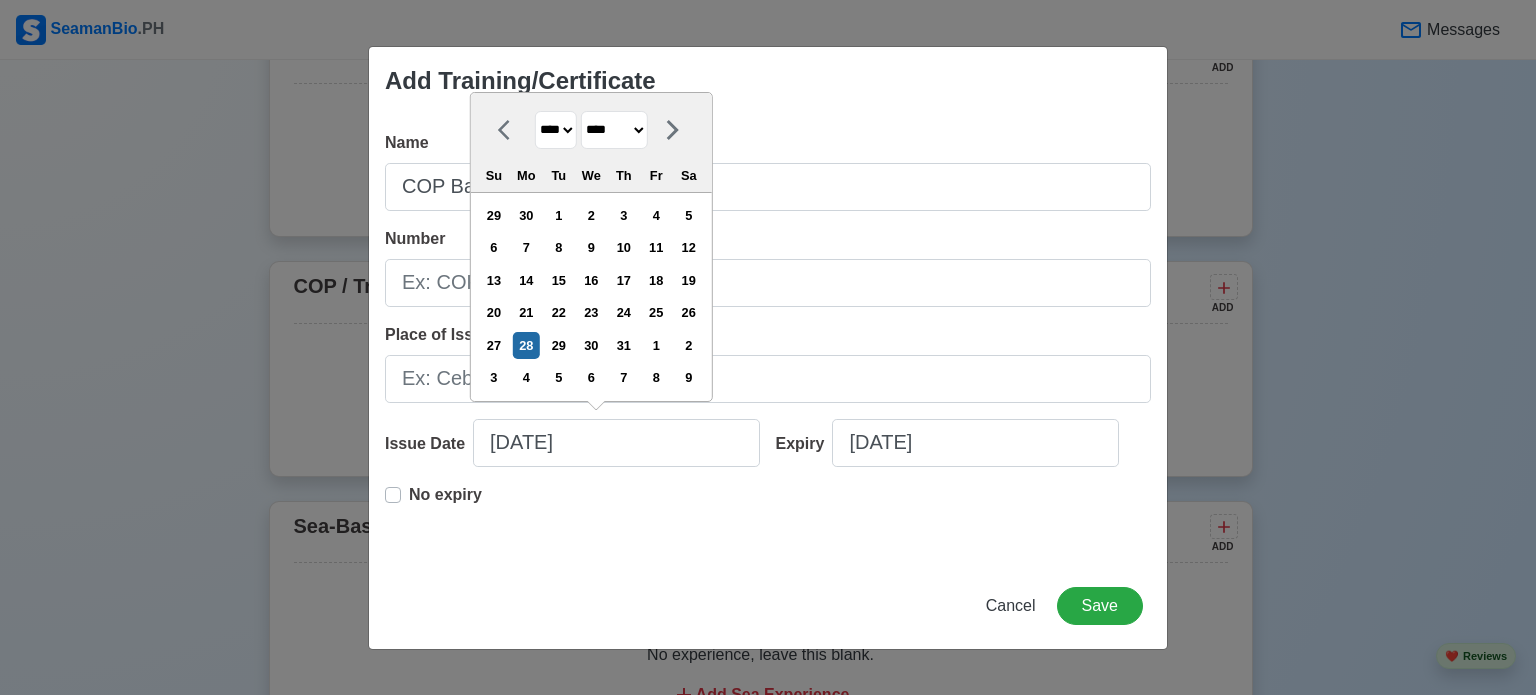 select on "*****" 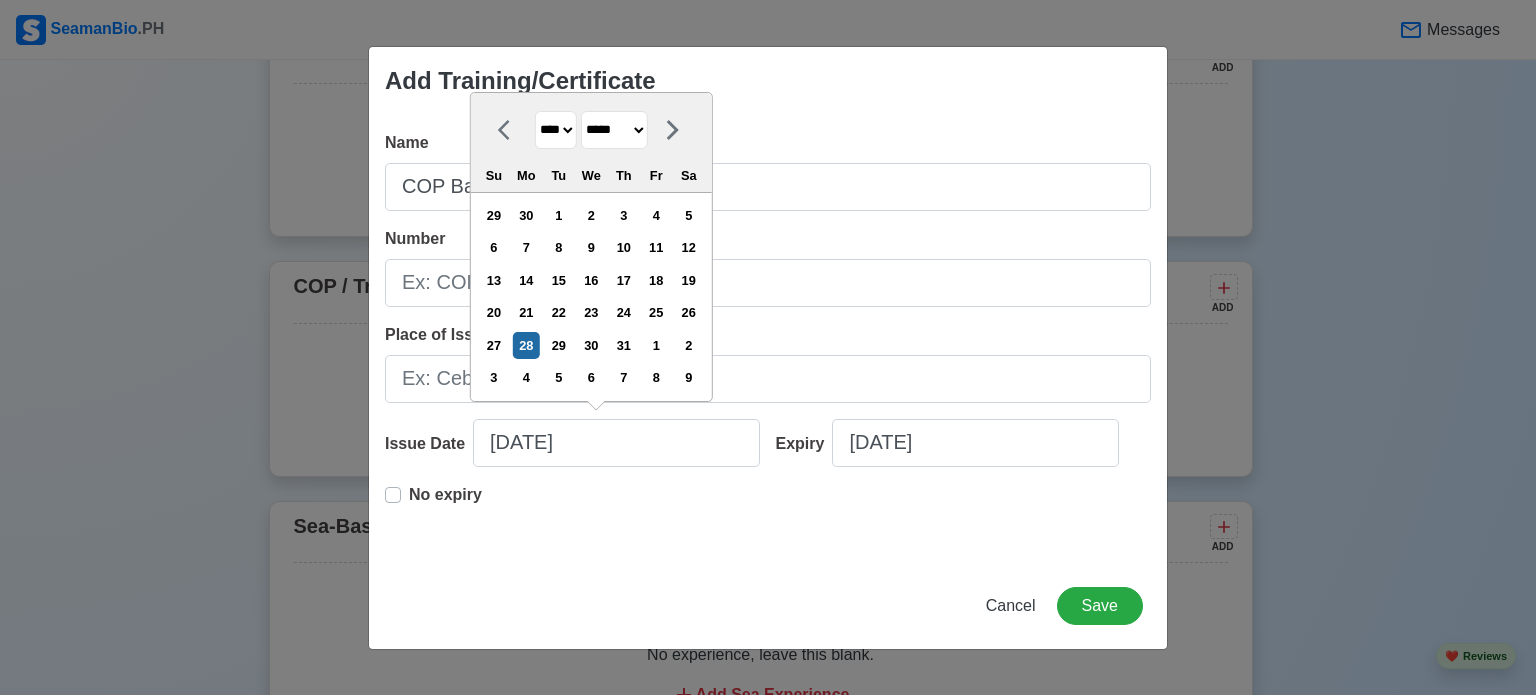 click on "******* ******** ***** ***** *** **** **** ****** ********* ******* ******** ********" at bounding box center (614, 130) 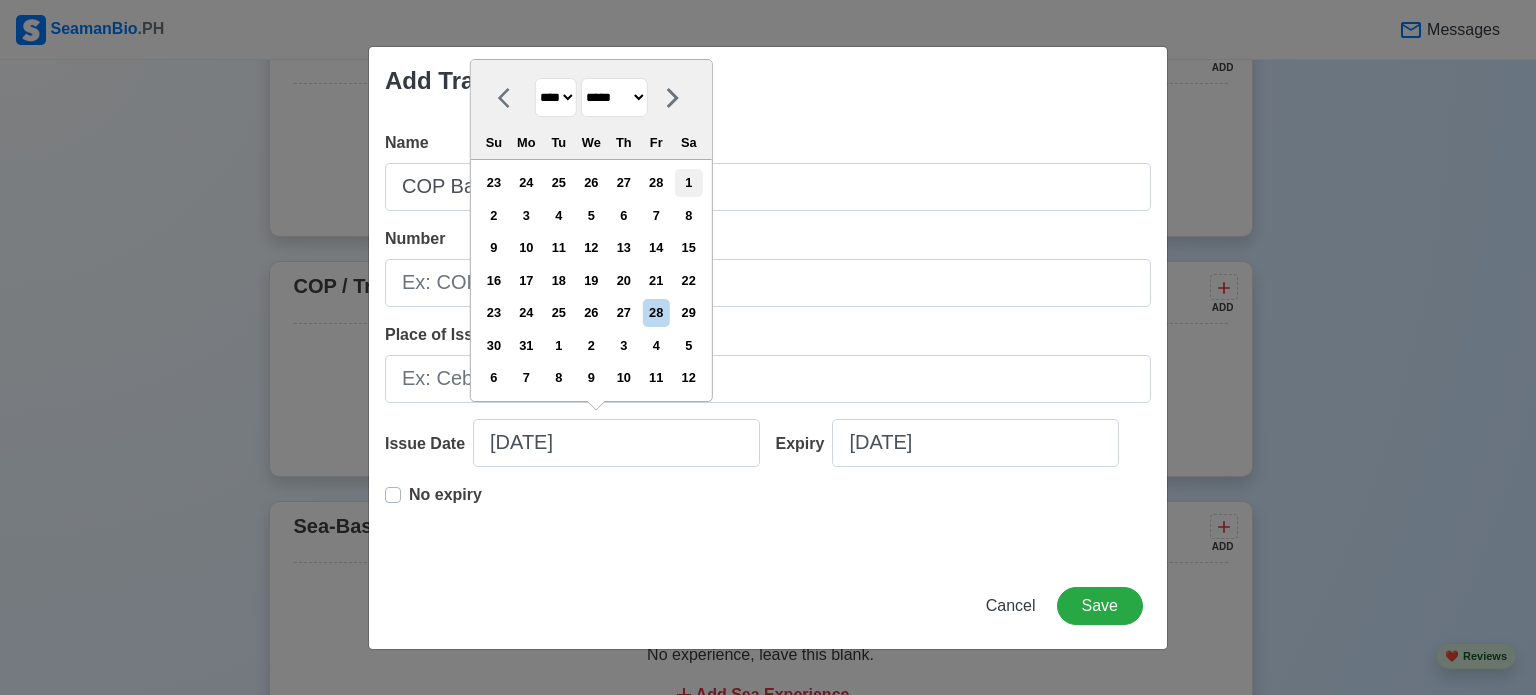 click on "1" at bounding box center (688, 182) 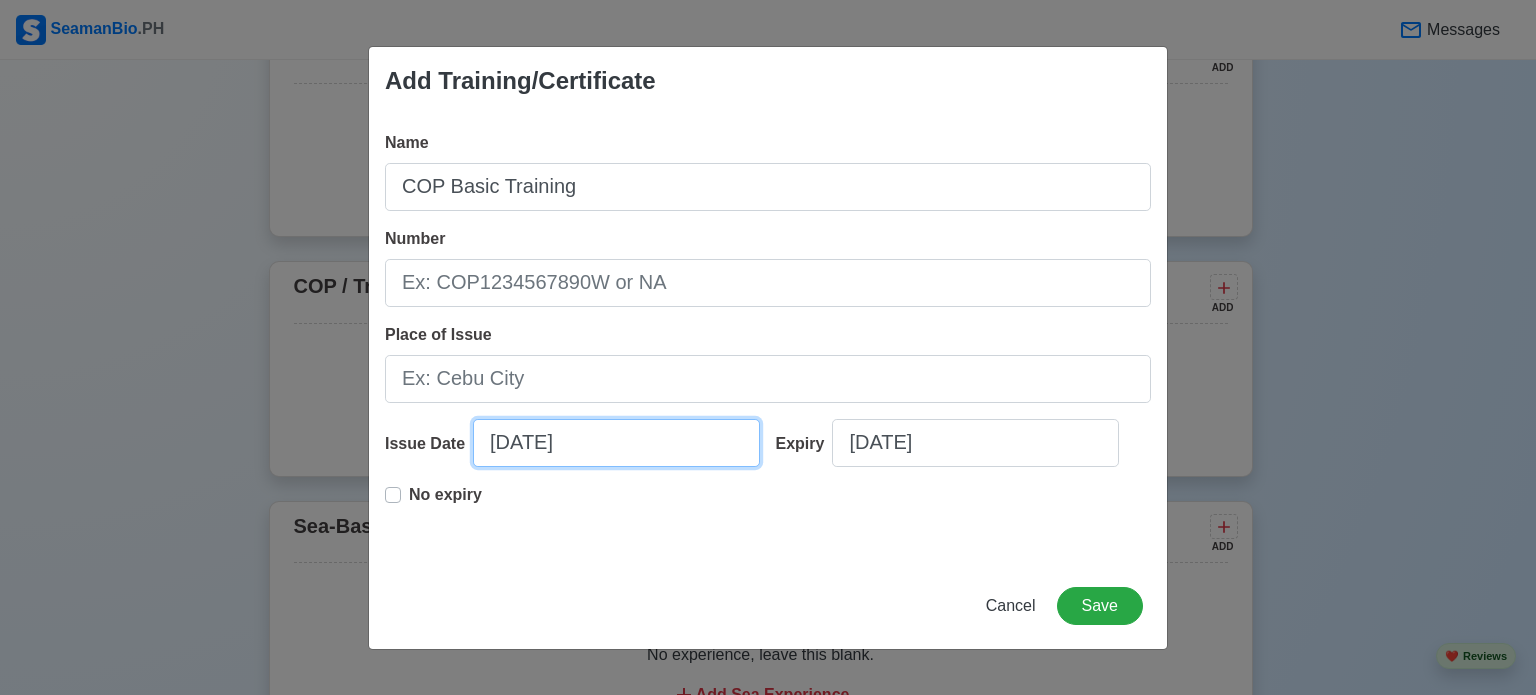click on "[DATE]" at bounding box center (616, 443) 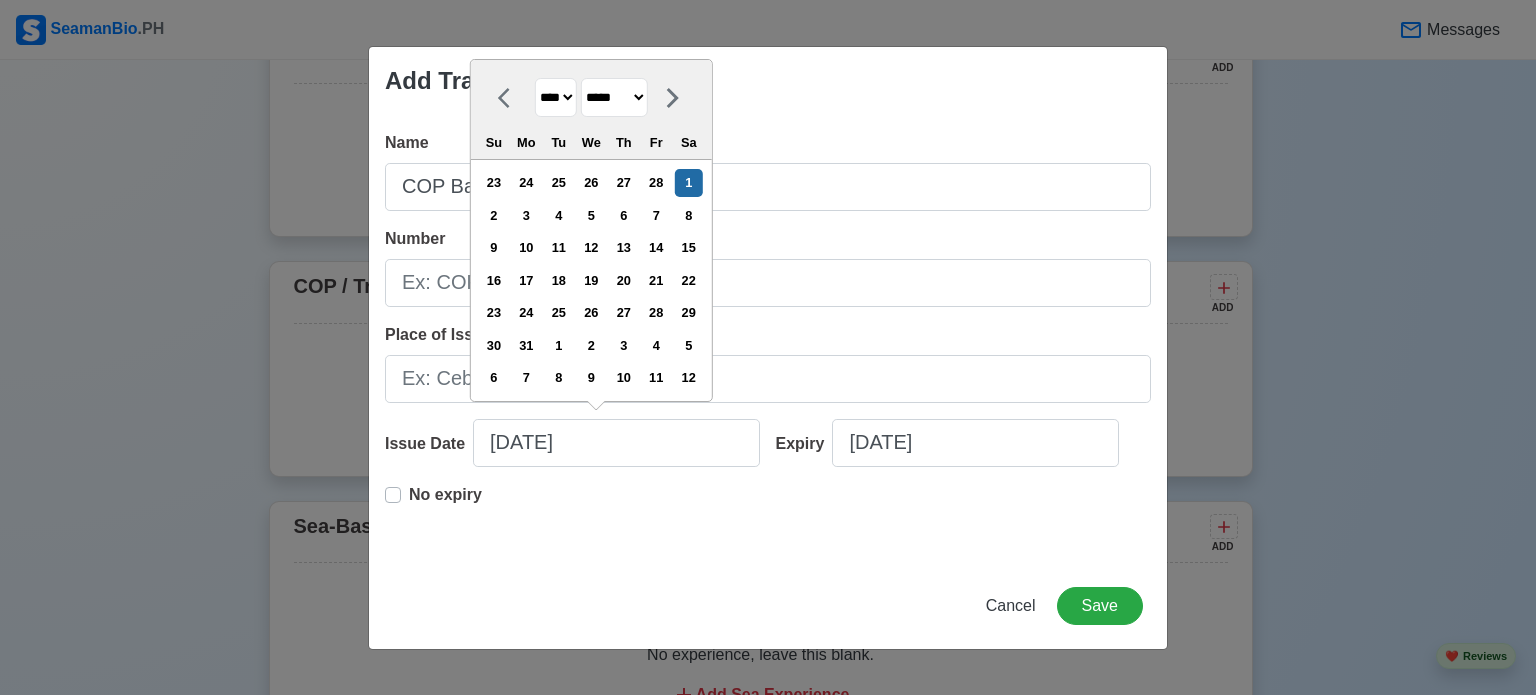 click on "**** **** **** **** **** **** **** **** **** **** **** **** **** **** **** **** **** **** **** **** **** **** **** **** **** **** **** **** **** **** **** **** **** **** **** **** **** **** **** **** **** **** **** **** **** **** **** **** **** **** **** **** **** **** **** **** **** **** **** **** **** **** **** **** **** **** **** **** **** **** **** **** **** **** **** **** **** **** **** **** **** **** **** **** **** **** **** **** **** **** **** **** **** **** **** **** **** **** **** **** **** **** **** **** **** ****" at bounding box center [556, 97] 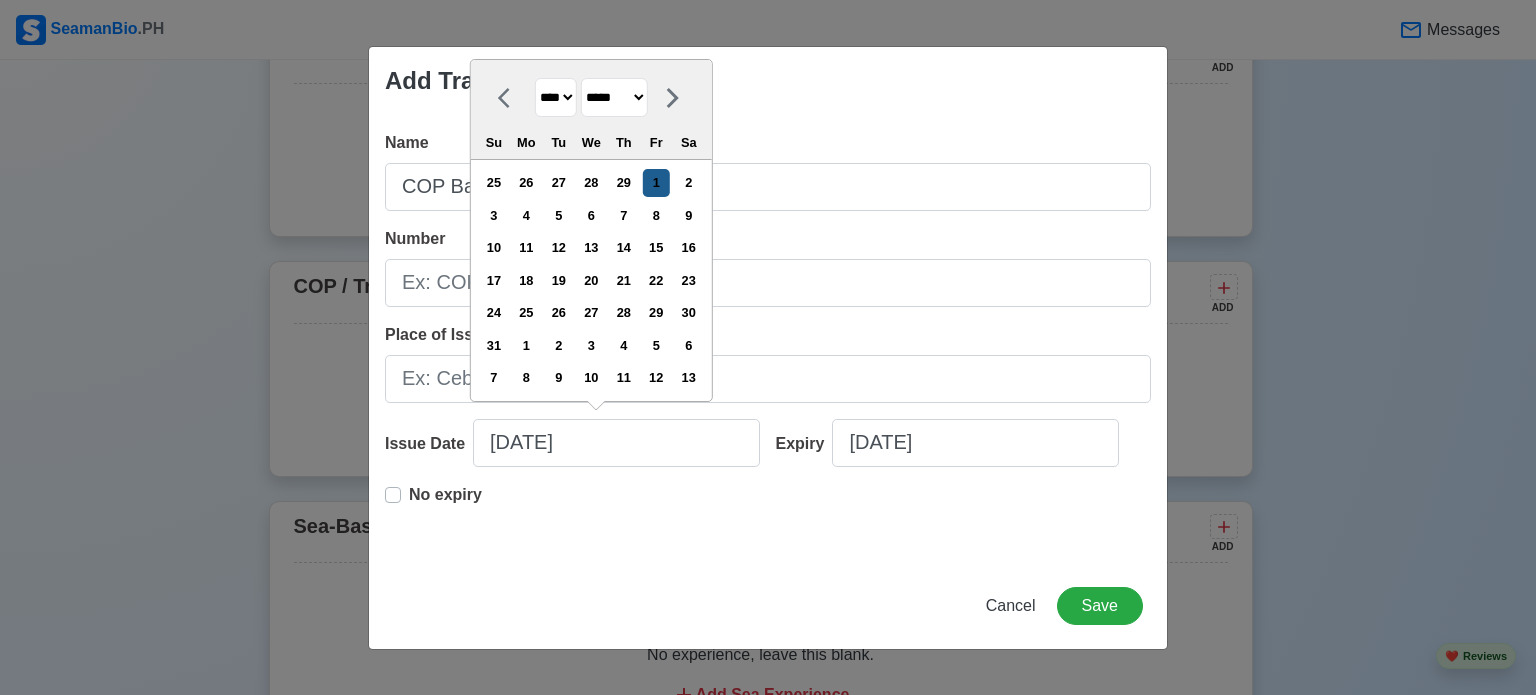 click on "1" at bounding box center [656, 182] 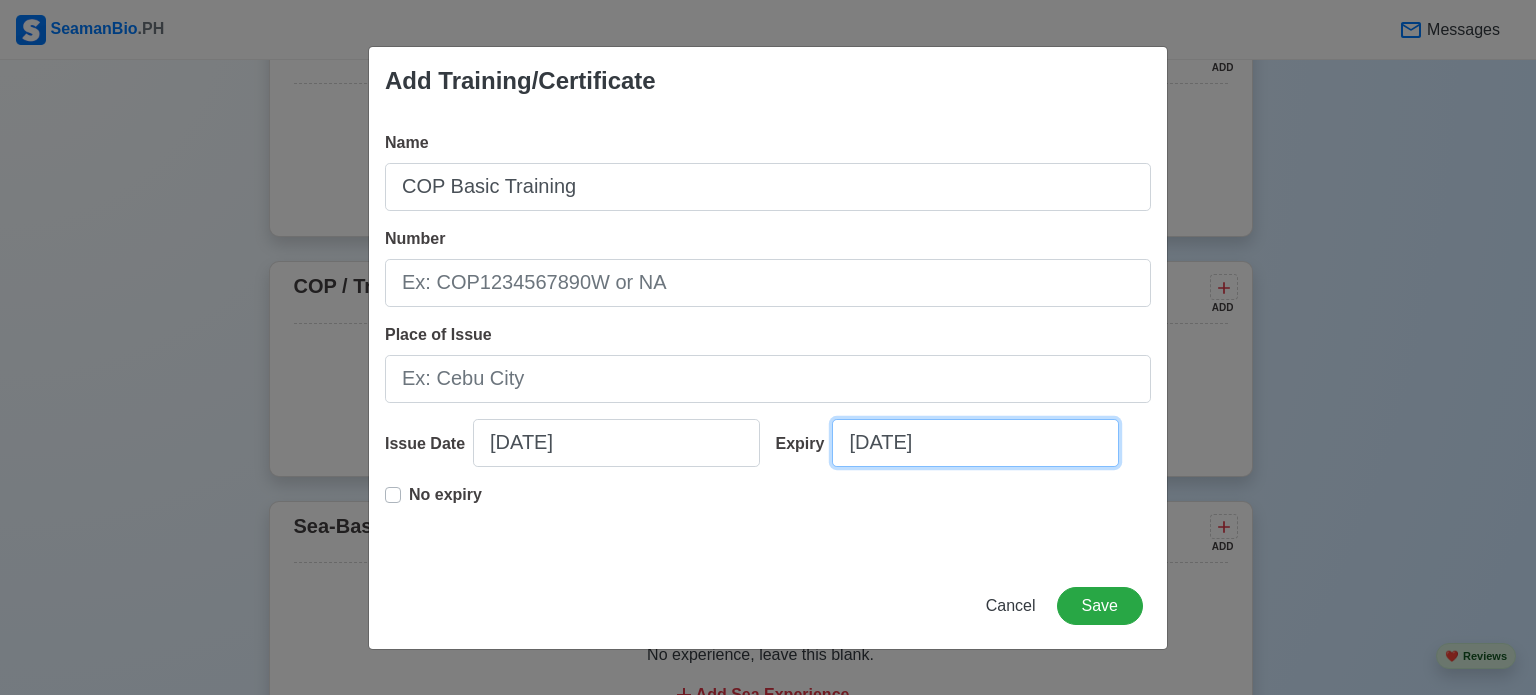 select on "****" 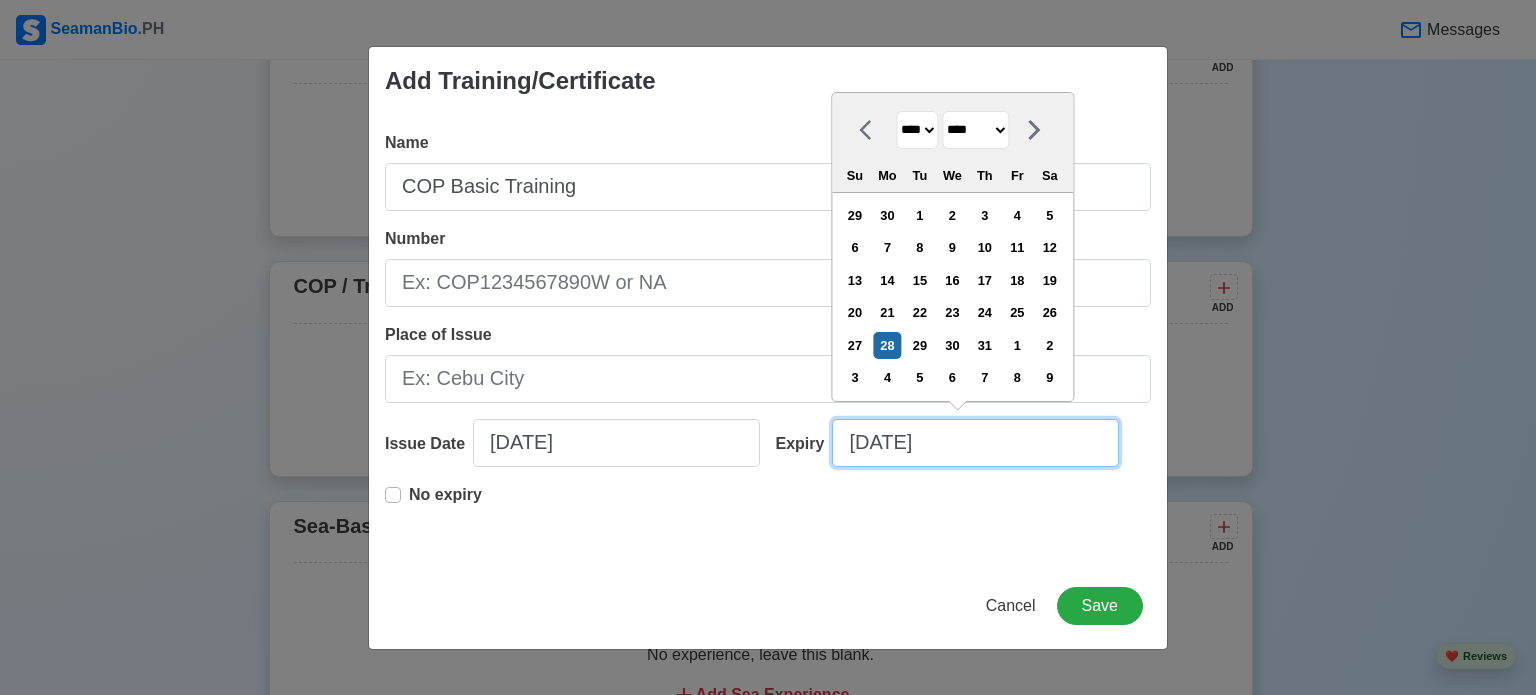click on "[DATE]" at bounding box center [975, 443] 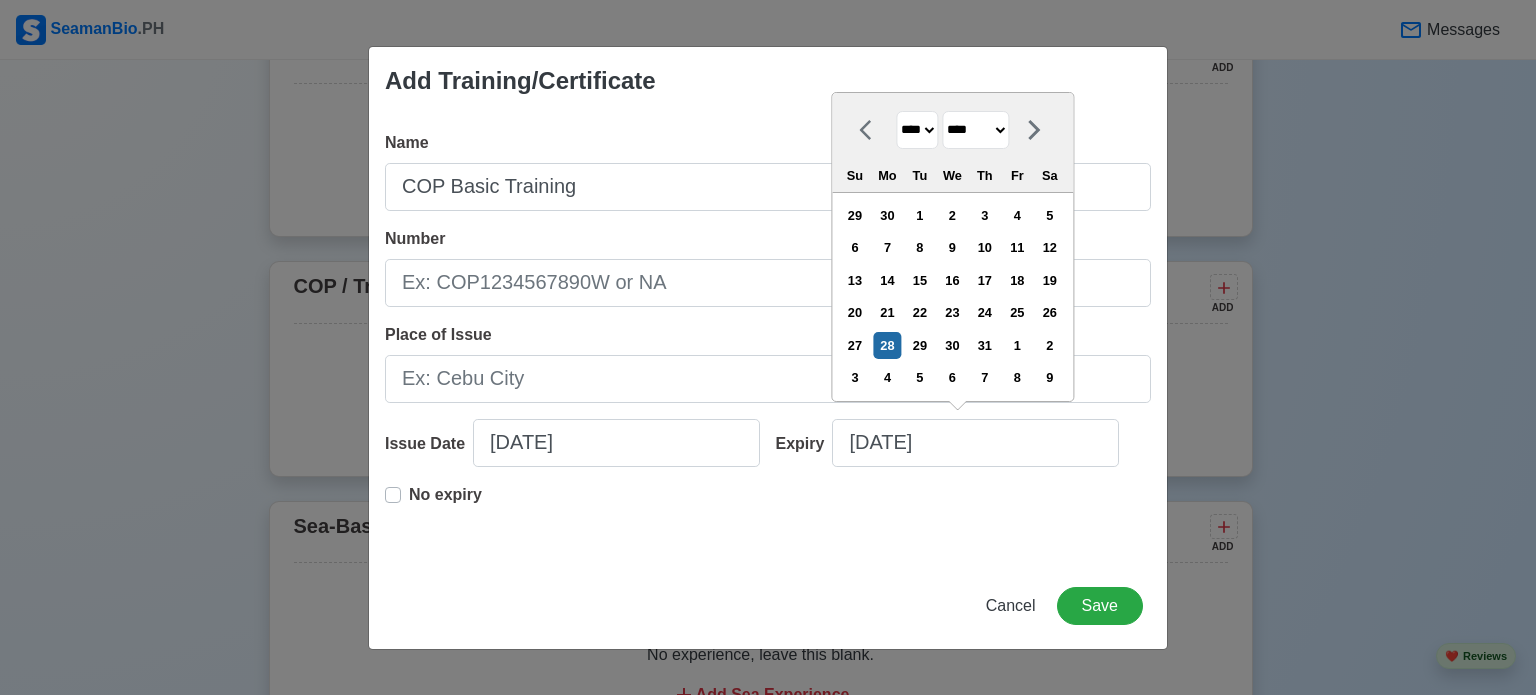 click on "******* ******** ***** ***** *** **** **** ****** ********* ******* ******** ********" at bounding box center [975, 130] 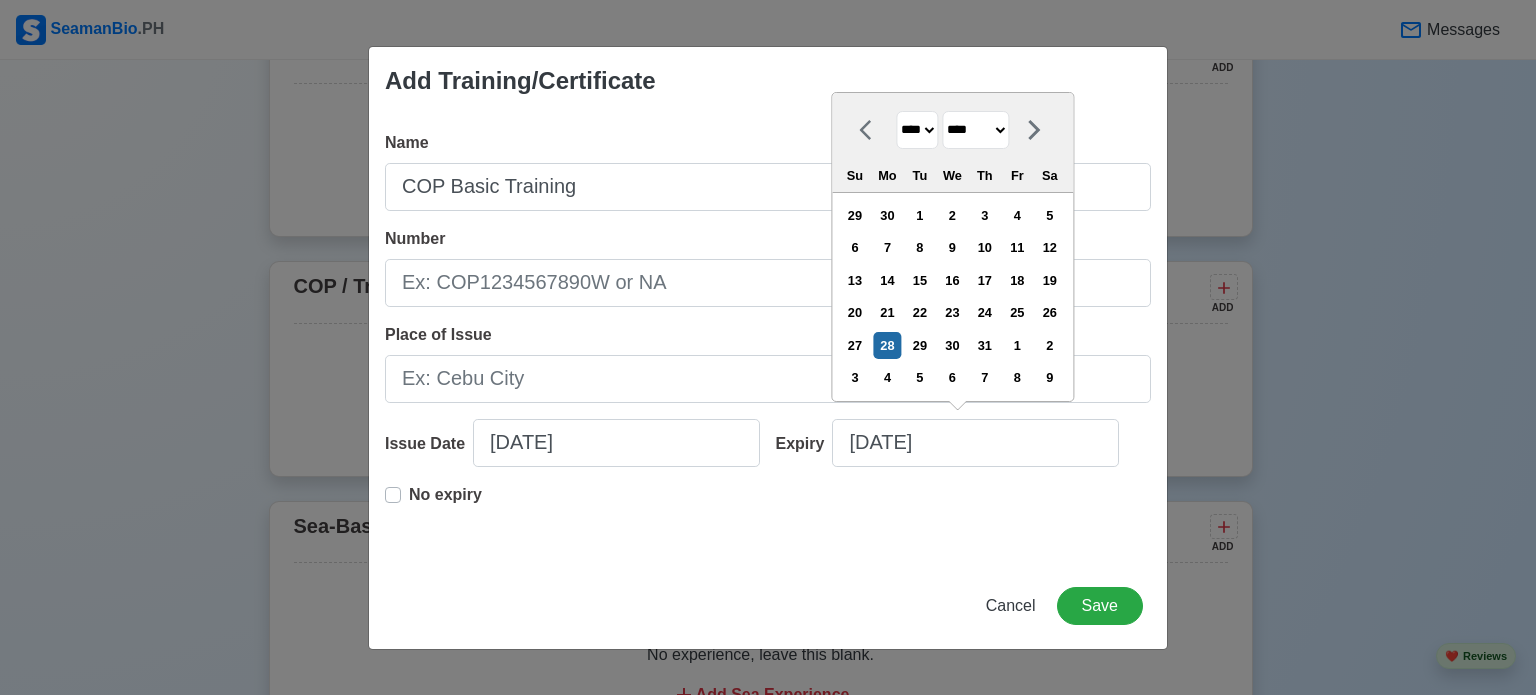 select on "*****" 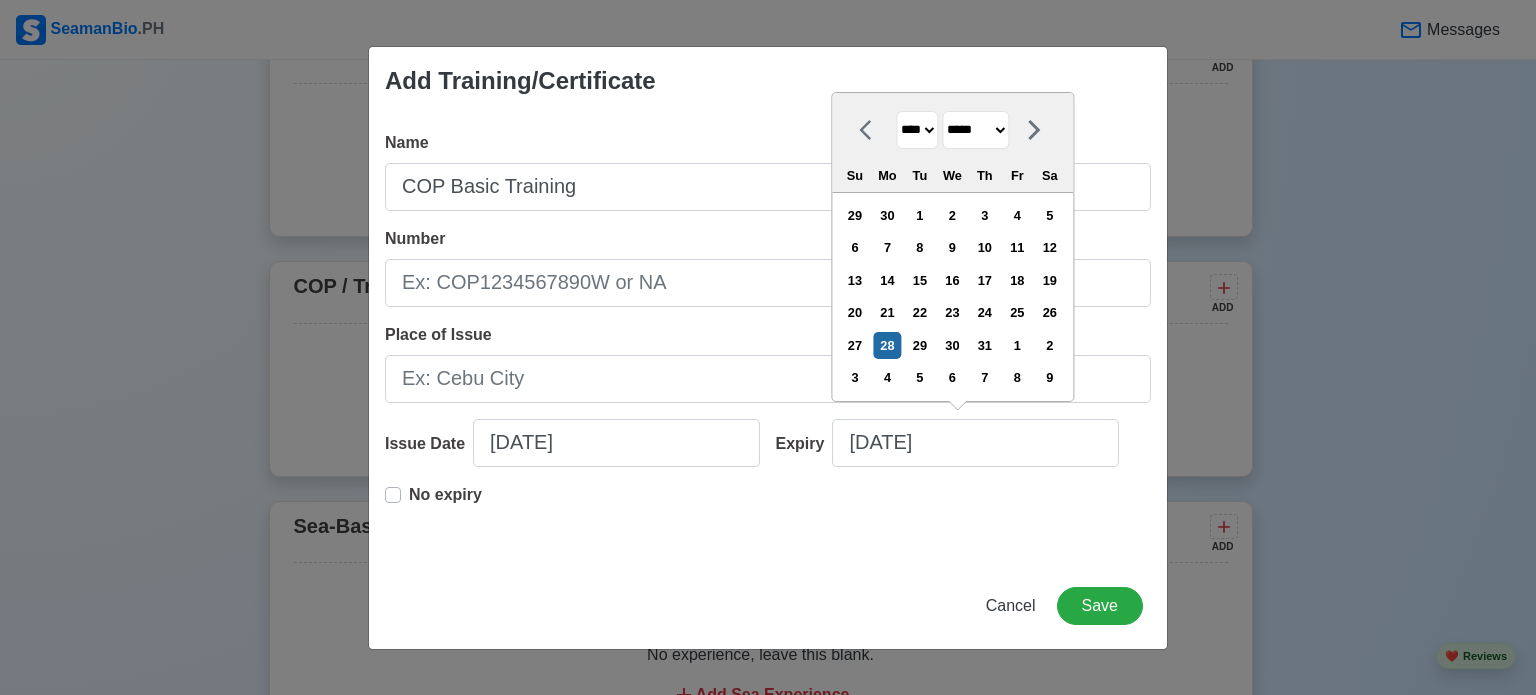 click on "******* ******** ***** ***** *** **** **** ****** ********* ******* ******** ********" at bounding box center (975, 130) 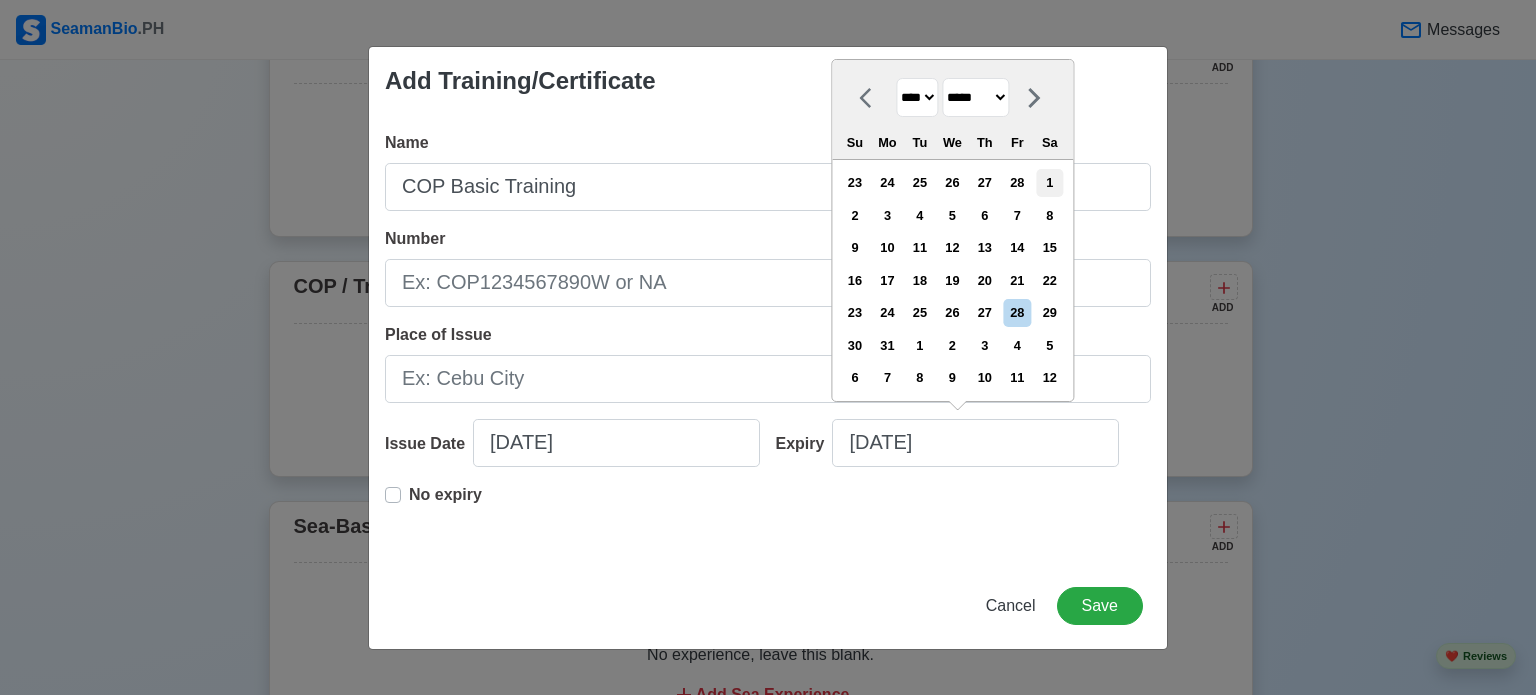 click on "1" at bounding box center [1049, 182] 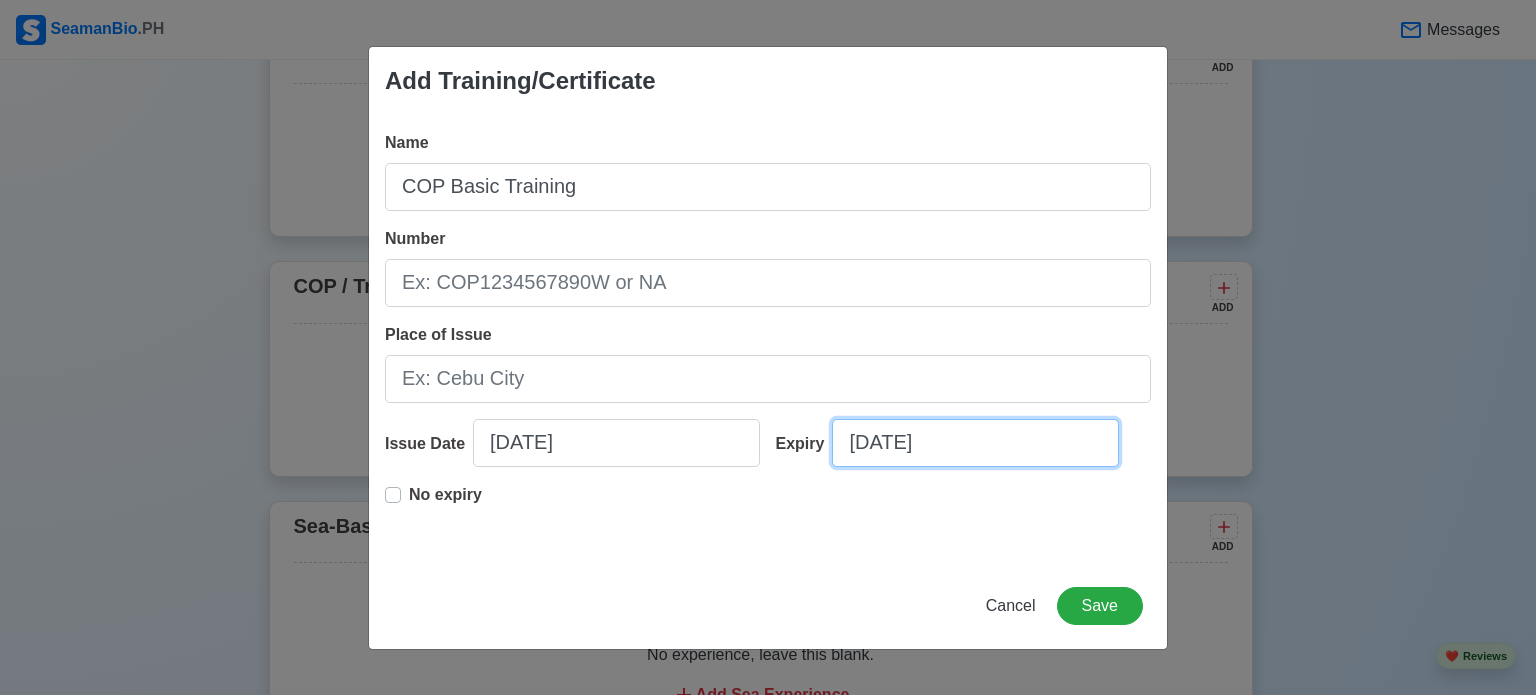 click on "[DATE]" at bounding box center (975, 443) 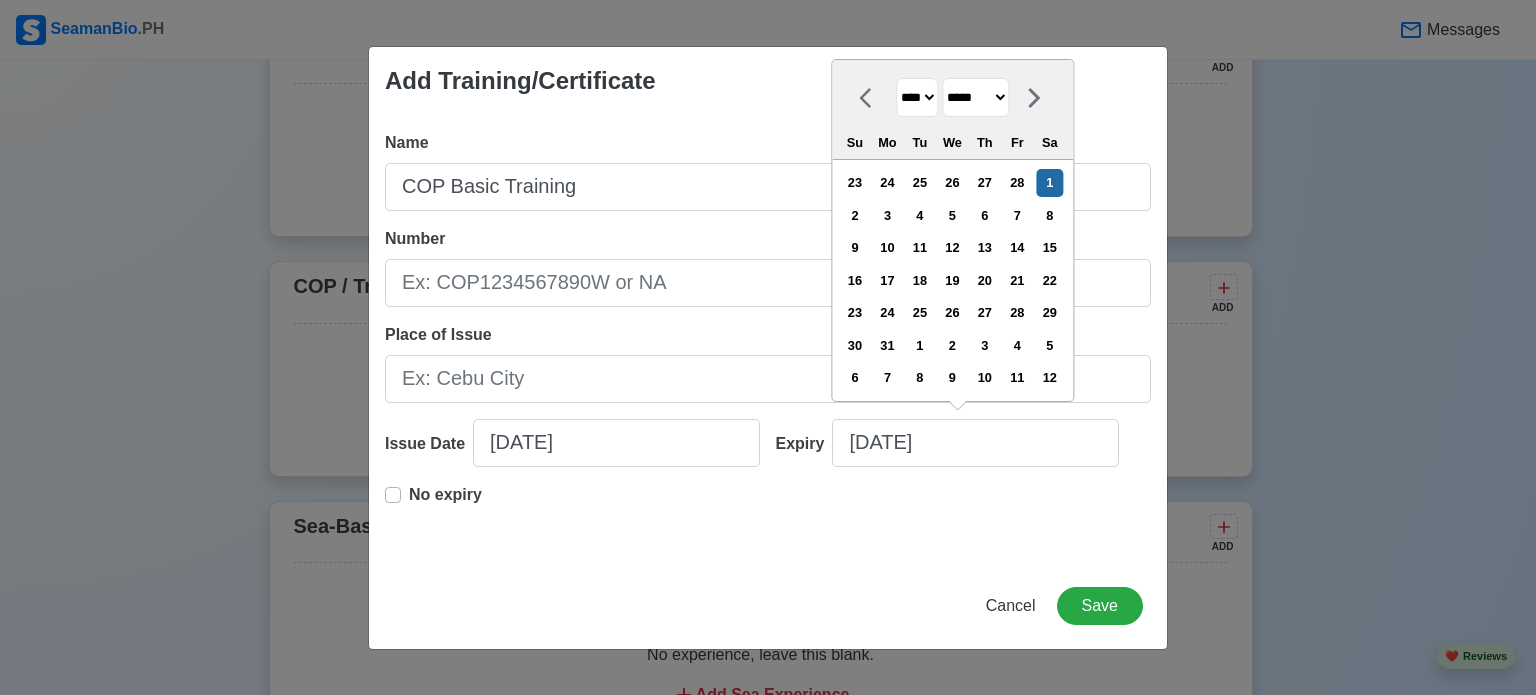 click on "**** **** **** **** **** **** **** **** **** **** **** **** **** **** **** **** **** **** **** **** **** **** **** **** **** **** **** **** **** **** **** **** **** **** **** **** **** **** **** **** **** **** **** **** **** **** **** **** **** **** **** **** **** **** **** **** **** **** **** **** **** **** **** **** **** **** **** **** **** **** **** **** **** **** **** **** **** **** **** **** **** **** **** **** **** **** **** **** **** **** **** **** **** **** **** **** **** **** **** **** **** **** **** **** **** **** **** **** **** **** **** **** **** **** **** **** **** **** **** **** ****" at bounding box center (917, 97) 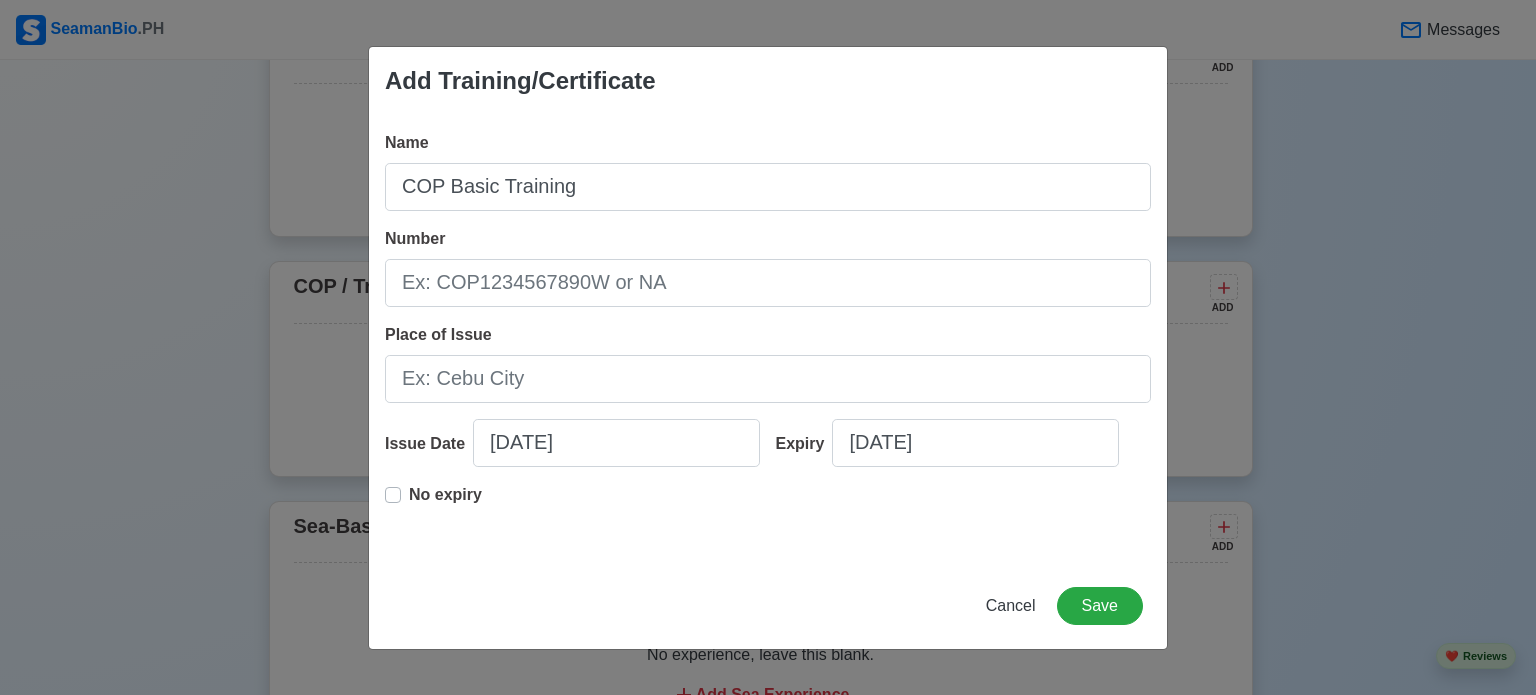 click on "No expiry" at bounding box center (768, 515) 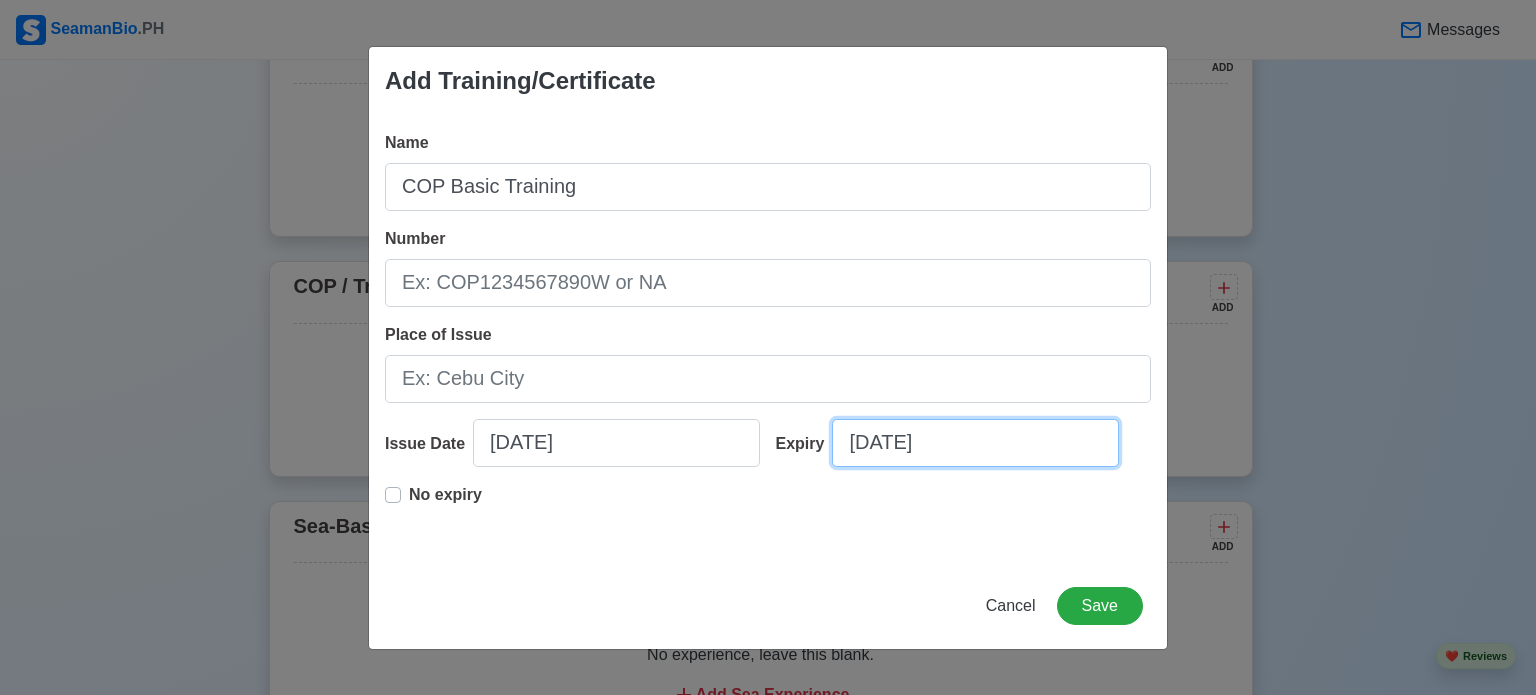 click on "[DATE]" at bounding box center [975, 443] 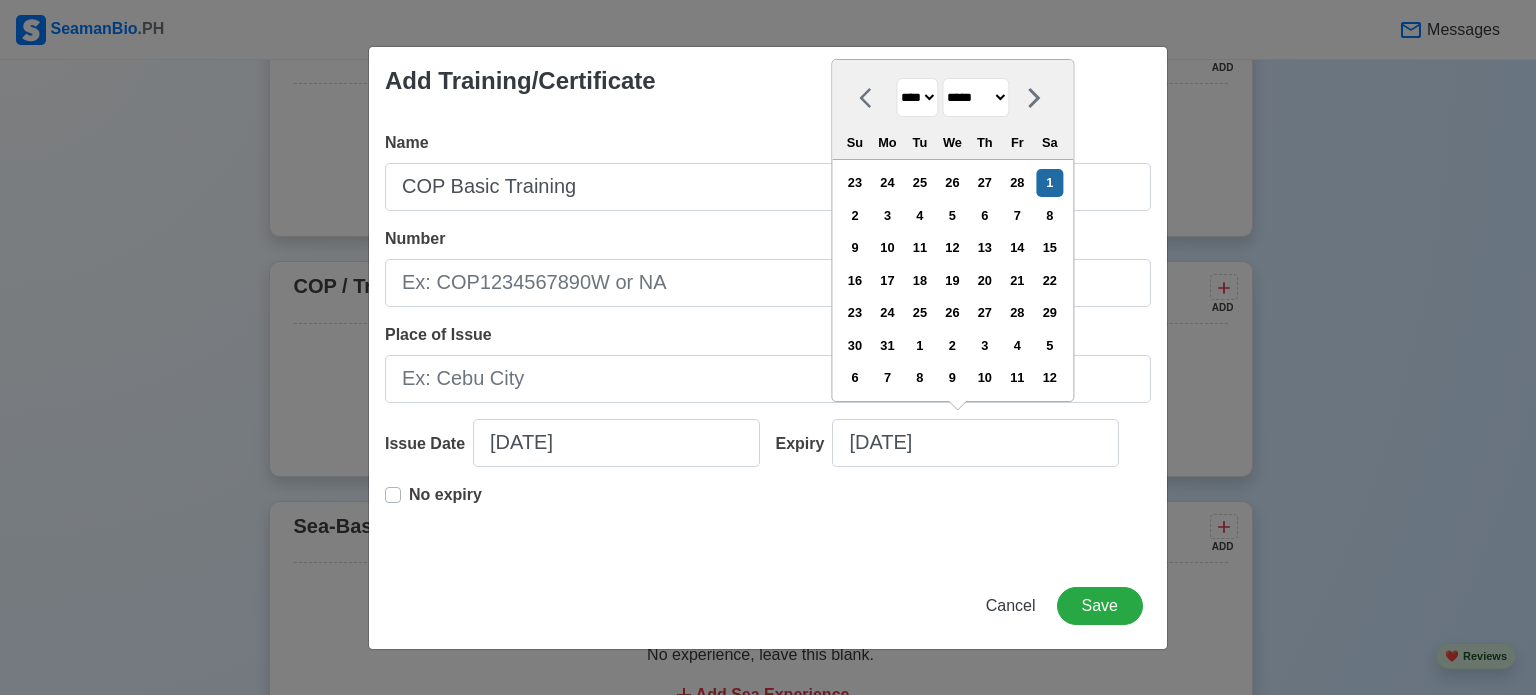 click on "**** **** **** **** **** **** **** **** **** **** **** **** **** **** **** **** **** **** **** **** **** **** **** **** **** **** **** **** **** **** **** **** **** **** **** **** **** **** **** **** **** **** **** **** **** **** **** **** **** **** **** **** **** **** **** **** **** **** **** **** **** **** **** **** **** **** **** **** **** **** **** **** **** **** **** **** **** **** **** **** **** **** **** **** **** **** **** **** **** **** **** **** **** **** **** **** **** **** **** **** **** **** **** **** **** **** **** **** **** **** **** **** **** **** **** **** **** **** **** **** ****" at bounding box center (917, 97) 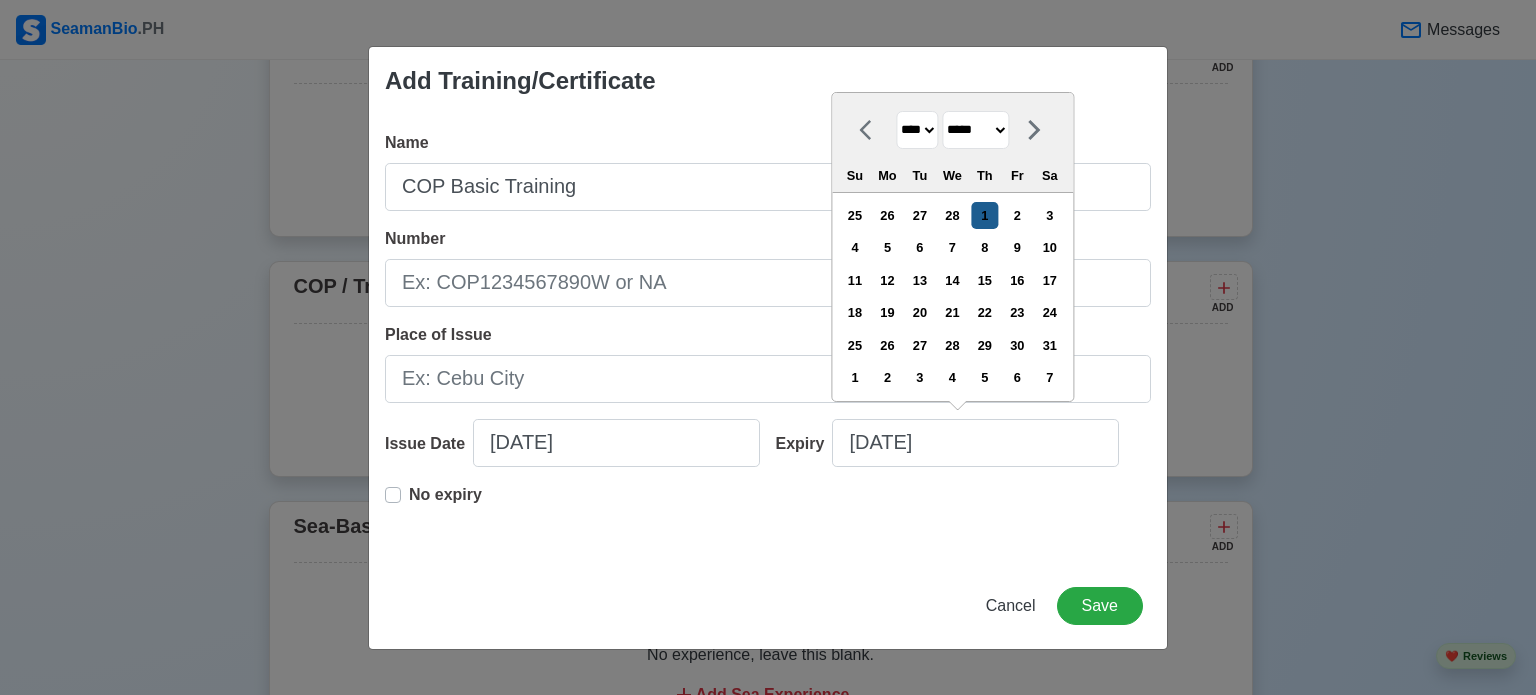 click on "1" at bounding box center [984, 215] 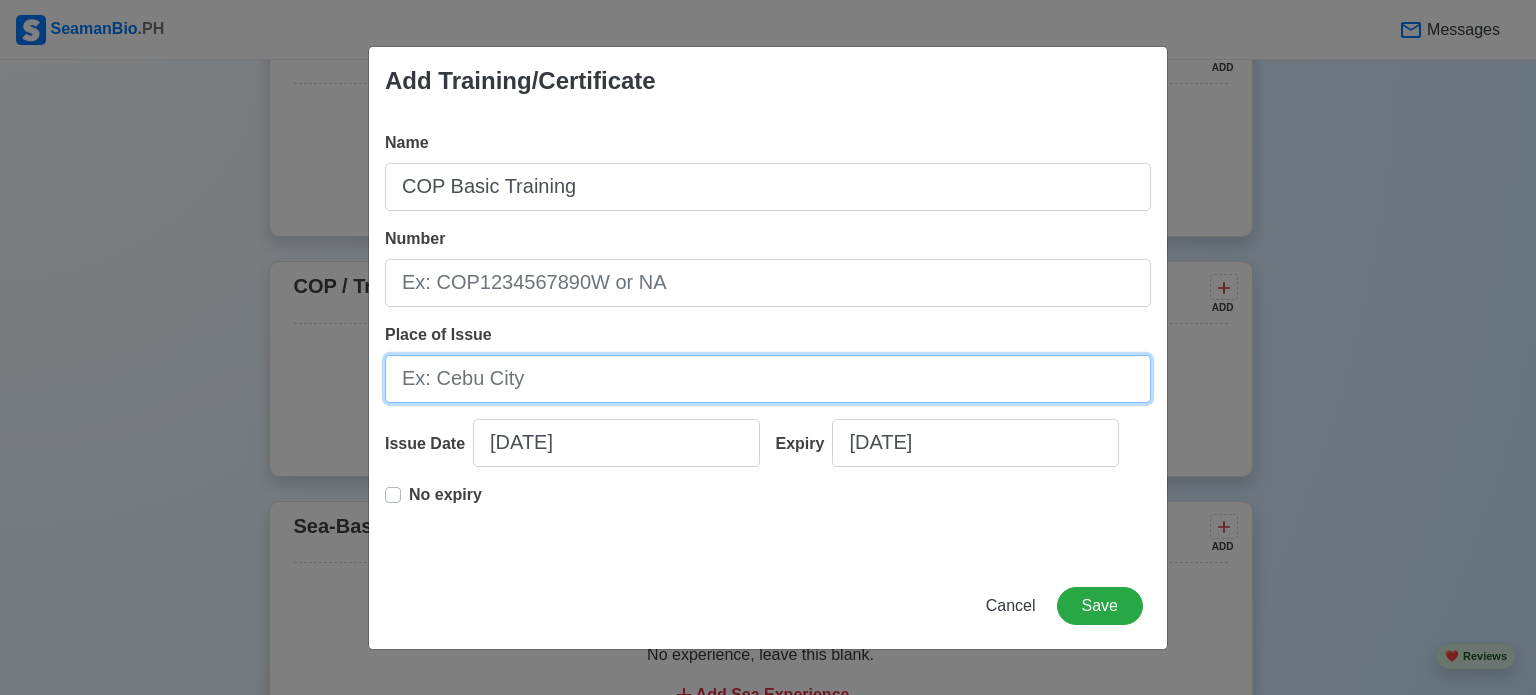 click on "Place of Issue" at bounding box center [768, 379] 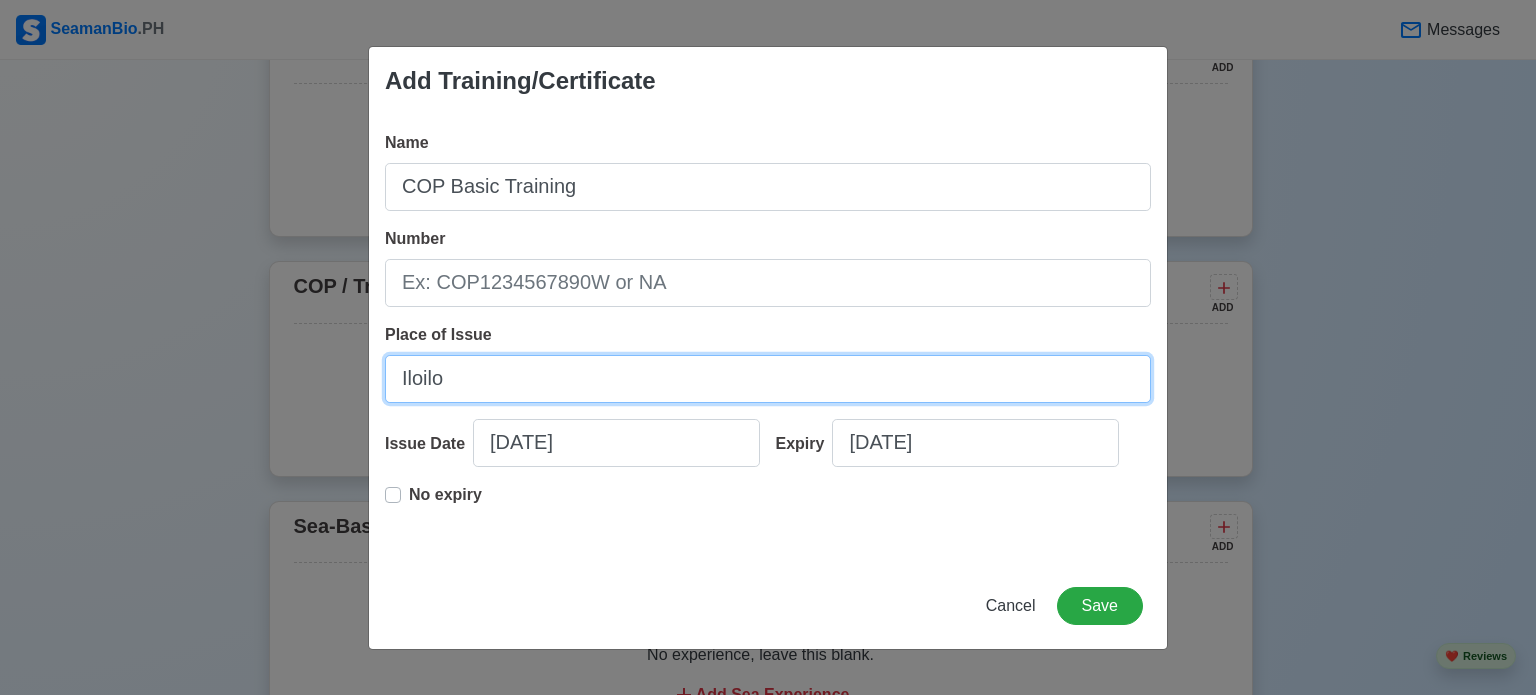 drag, startPoint x: 578, startPoint y: 358, endPoint x: 551, endPoint y: 380, distance: 34.828148 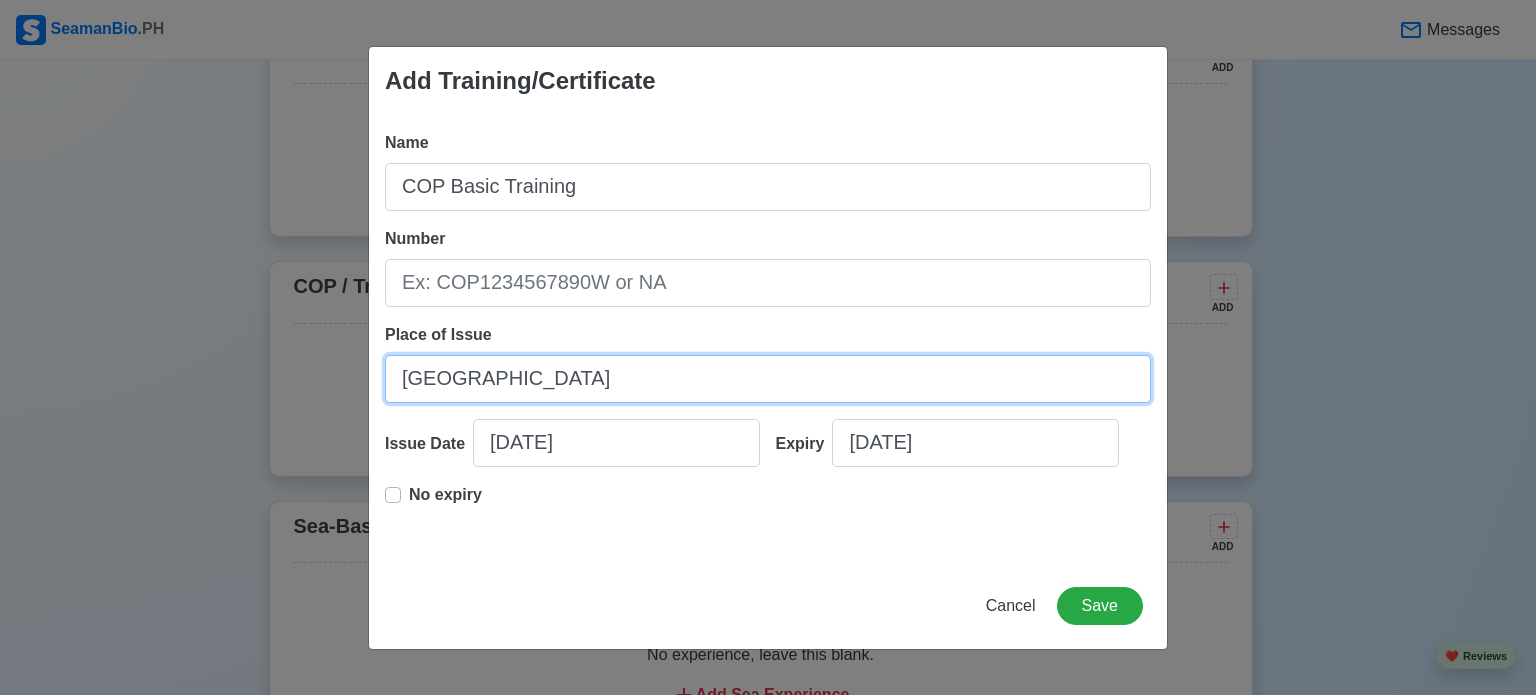 type on "[GEOGRAPHIC_DATA]" 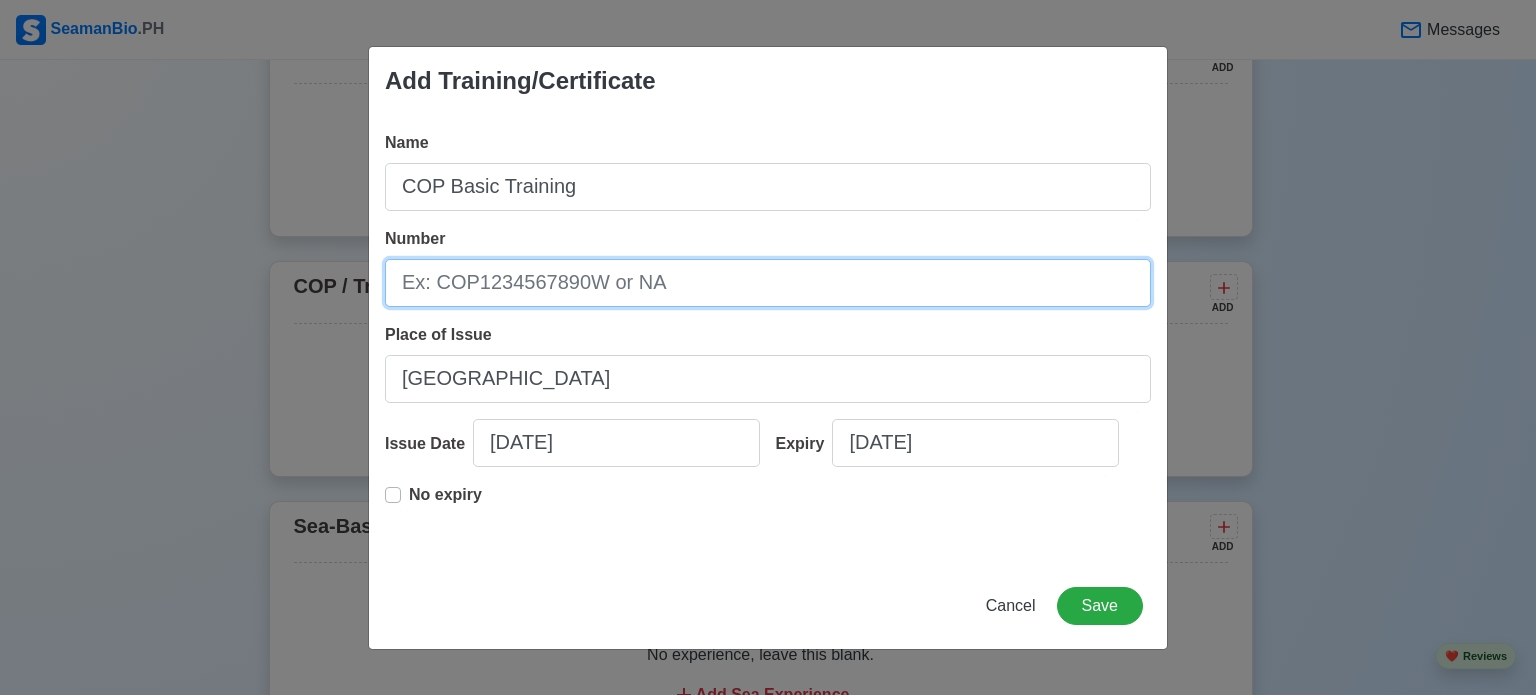 click on "Number" at bounding box center (768, 283) 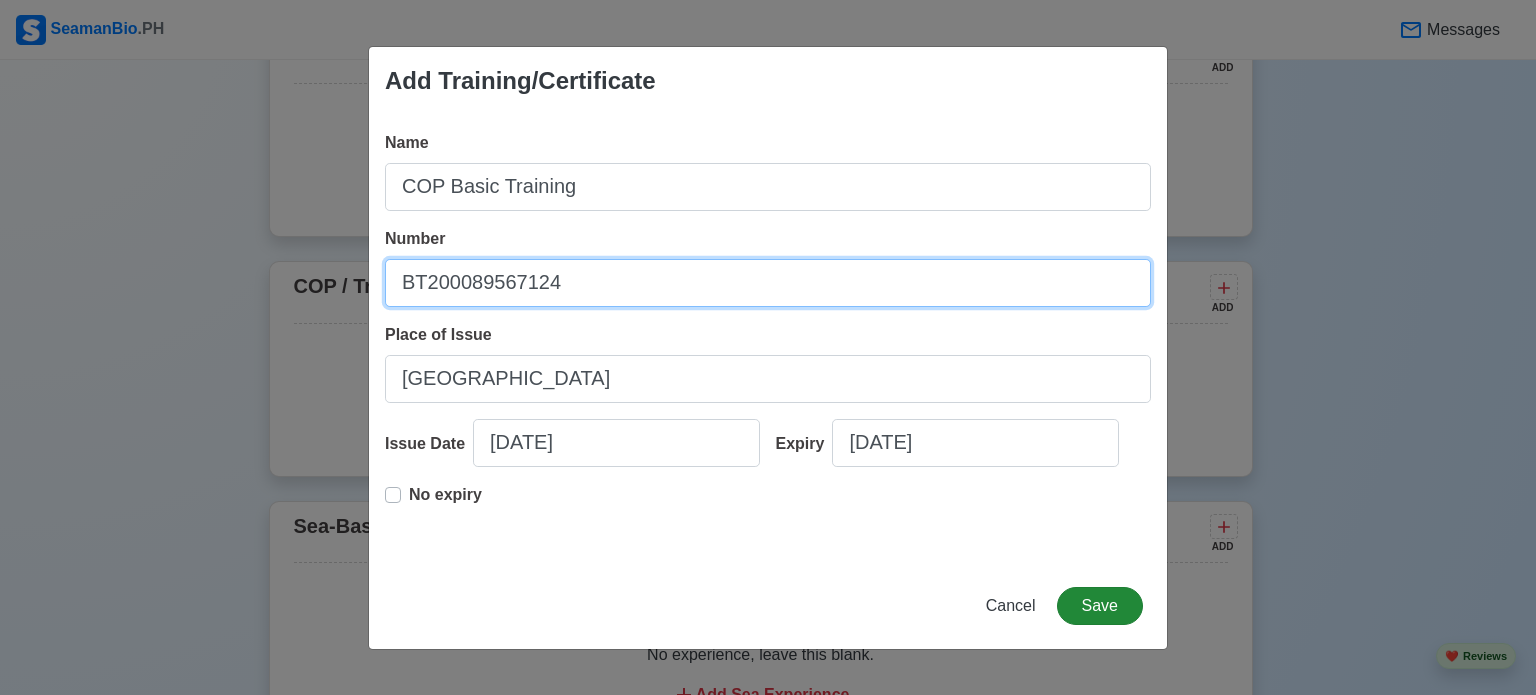 type on "BT200089567124" 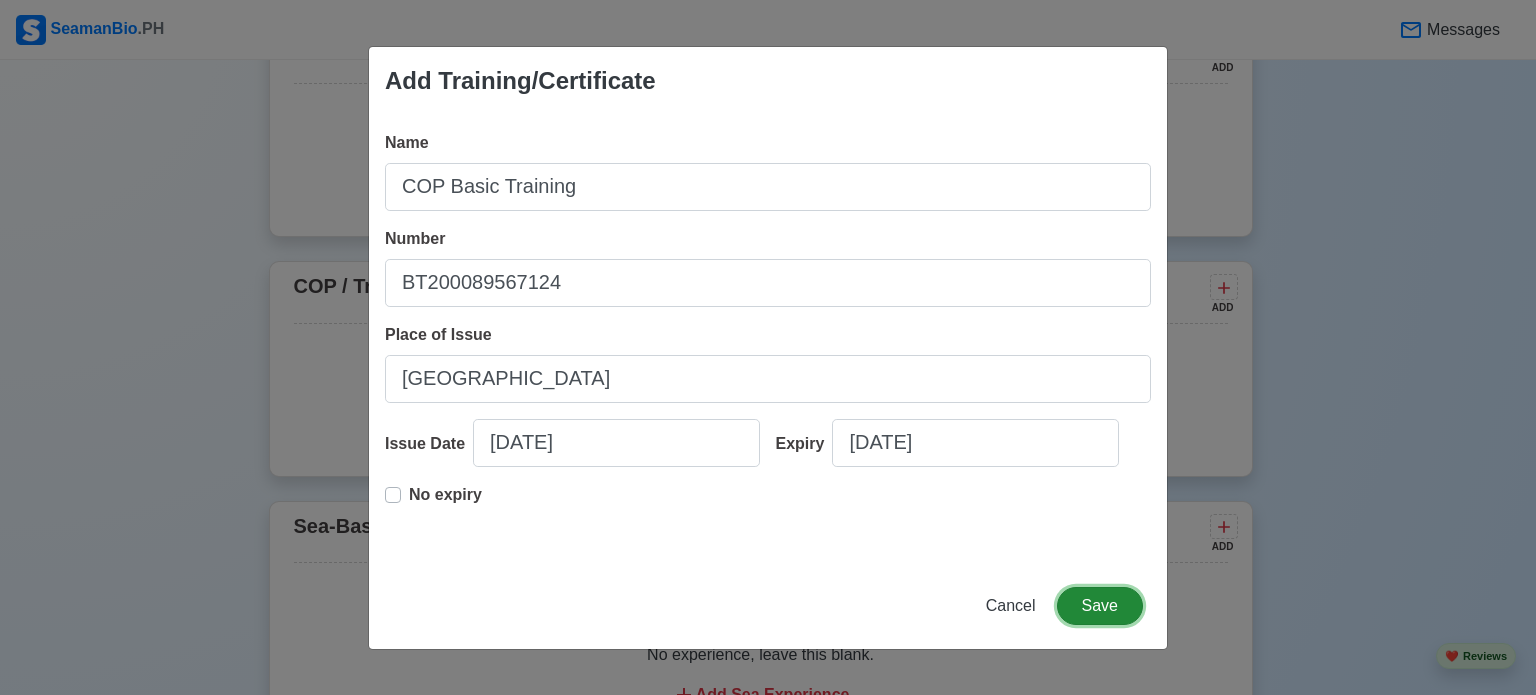 click on "Save" at bounding box center (1100, 606) 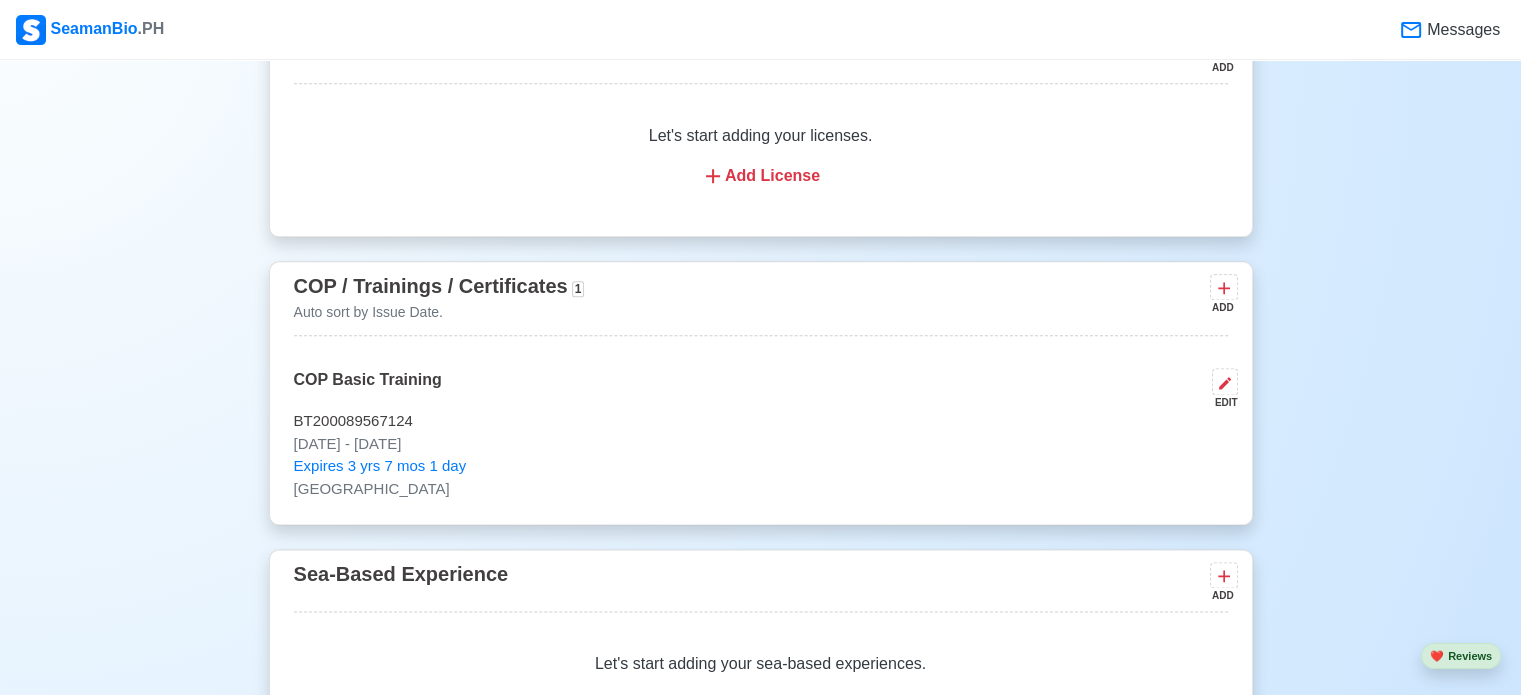 click on "New 🧑🏻‍💻   Practice Interview 🏬   Apply to Agencies 🔥 Apply Jobs 🚢   Log My Travels Your Action Items   🎯 1 Photo Education Training 4 Exp Missing experience.  Upload Existing CV 🔥 Verify your email, else, agencies cannot contact you when you apply and got shortlisted. We sent you an email verification link at [EMAIL_ADDRESS] email received? ...  See more ...  See more Change Upload [PERSON_NAME] Edit ENGINE CADET Actively Looking for Job (1 yr experience in rank) SRN  0107020064 [EMAIL_ADDRESS][DOMAIN_NAME] 09468074580 [DATE]   •  [DEMOGRAPHIC_DATA] [DEMOGRAPHIC_DATA]  •  Single 175  cm •  70  kg BAYAWAN CITY [GEOGRAPHIC_DATA] [GEOGRAPHIC_DATA]   🇵🇭 Availability Immediate Download & Convert to PDF 🎨 Choose Other CV Design ✍️ Add My Signature Objective To effectively support safe vessel navigation and smooth operations as a seafarer, I utilize my skills and experience to ensure timely and efficient wiper maintenance and operation. EDIT Statutory Info EDIT SSS: [PHONE_NUMBER] 1 ADD" at bounding box center [760, -333] 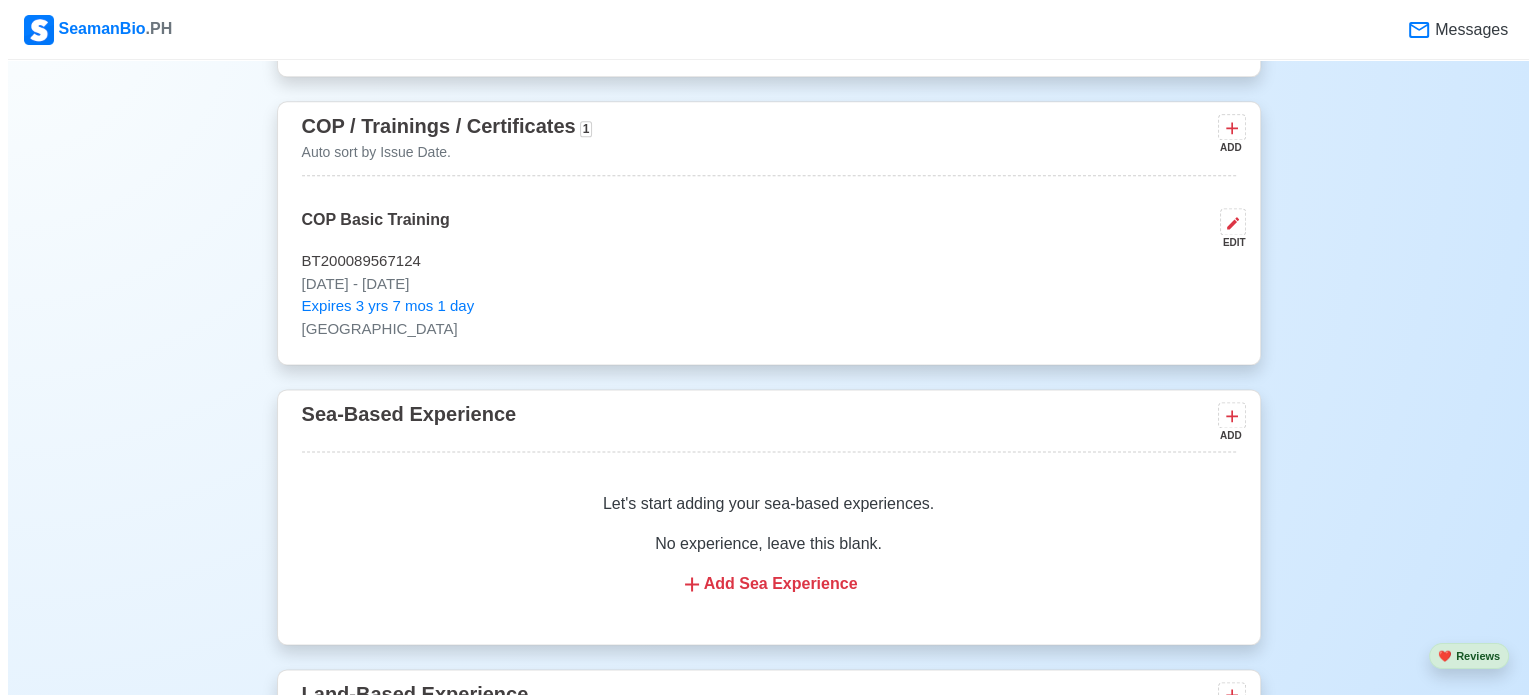 scroll, scrollTop: 2675, scrollLeft: 0, axis: vertical 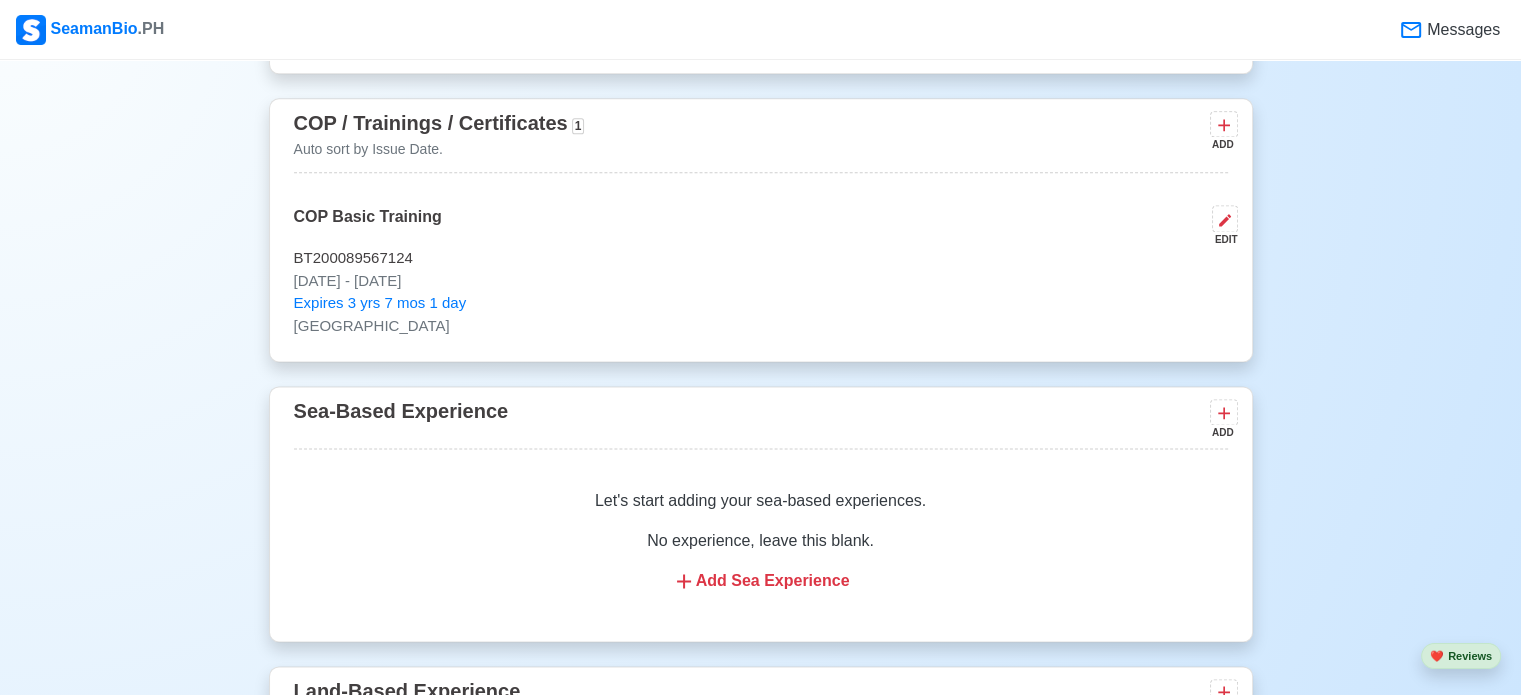 click on "Add Sea Experience" at bounding box center (761, 581) 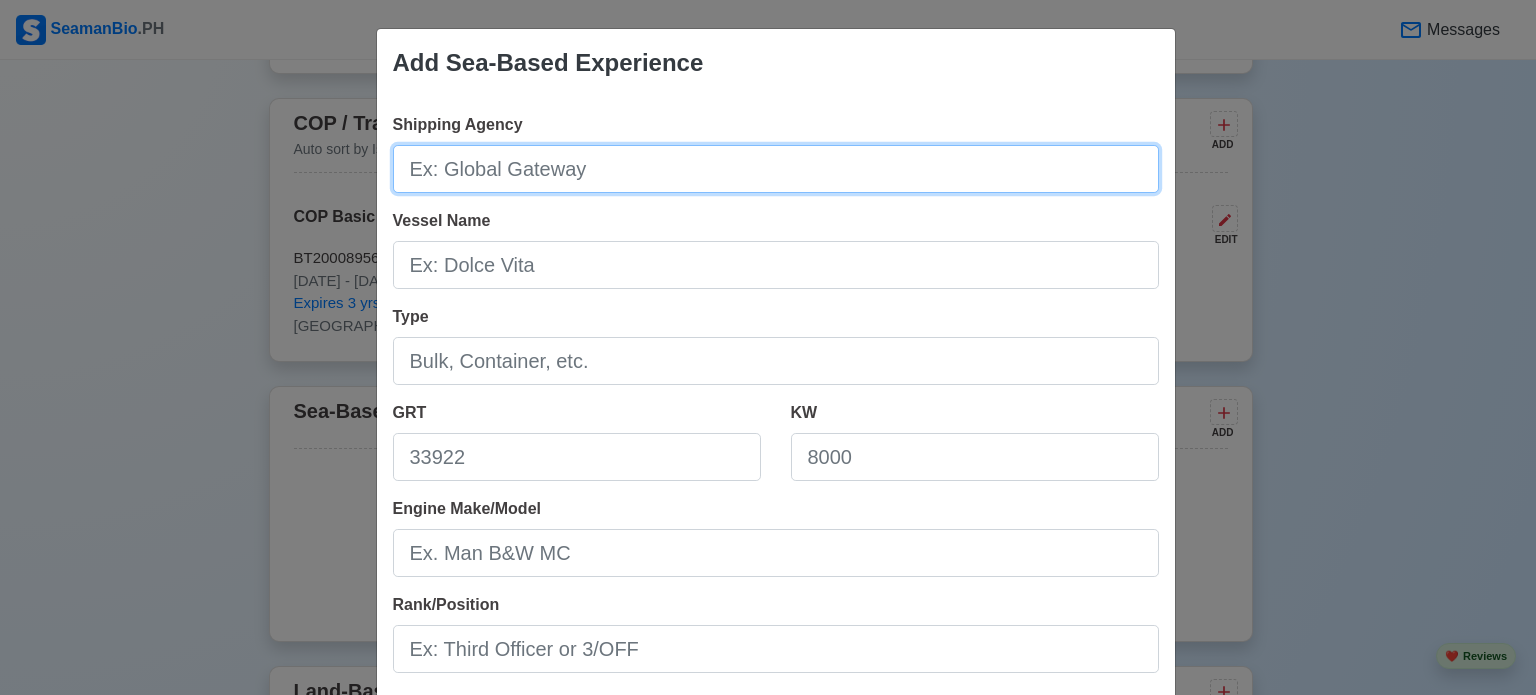 click on "Shipping Agency" at bounding box center [776, 169] 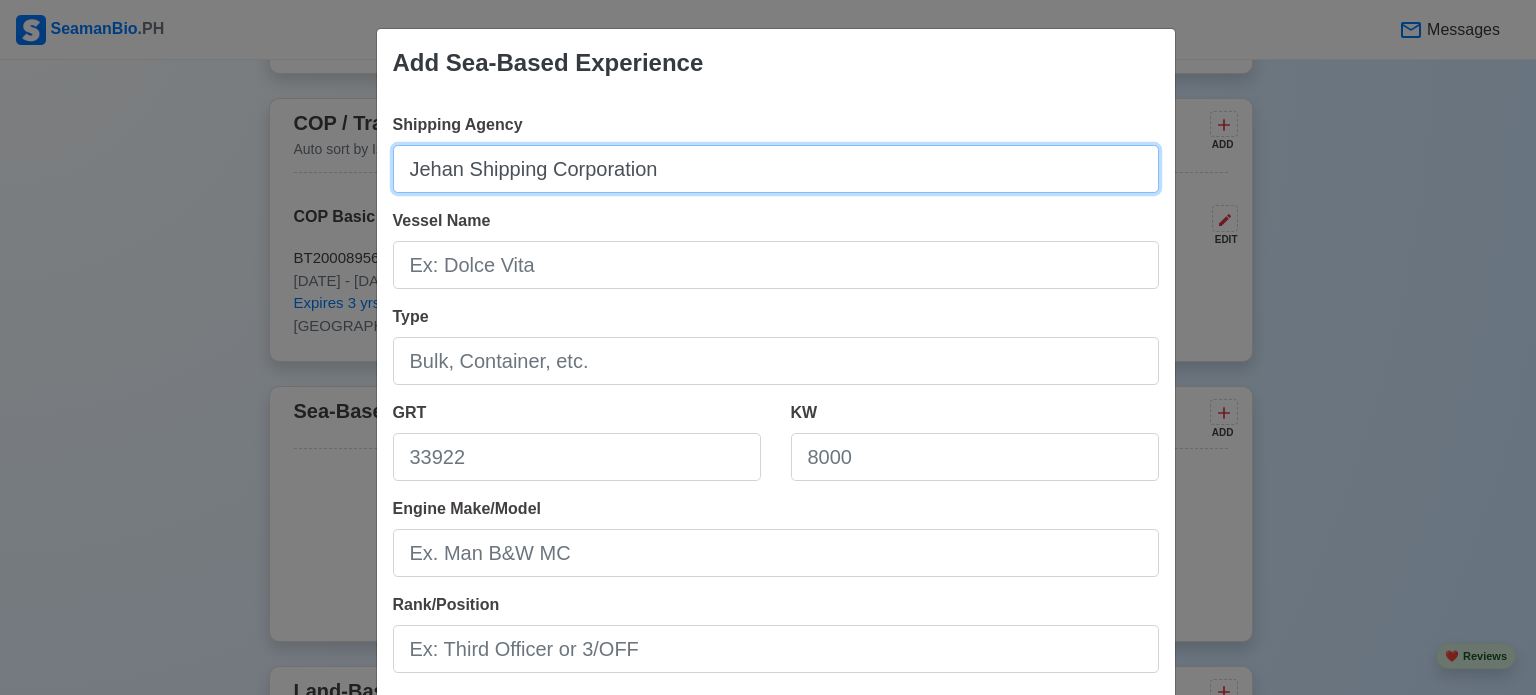 type on "Jehan Shipping Corporation" 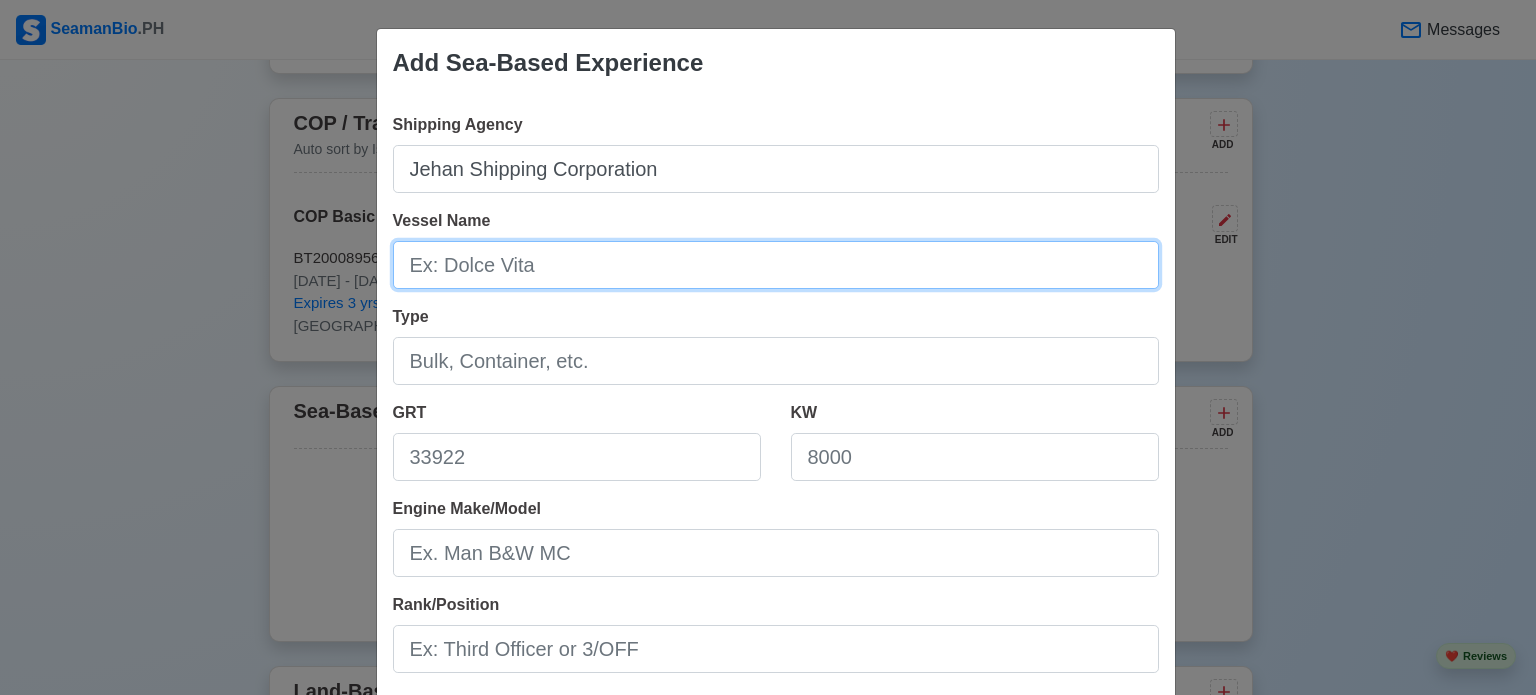 click on "Vessel Name" at bounding box center [776, 265] 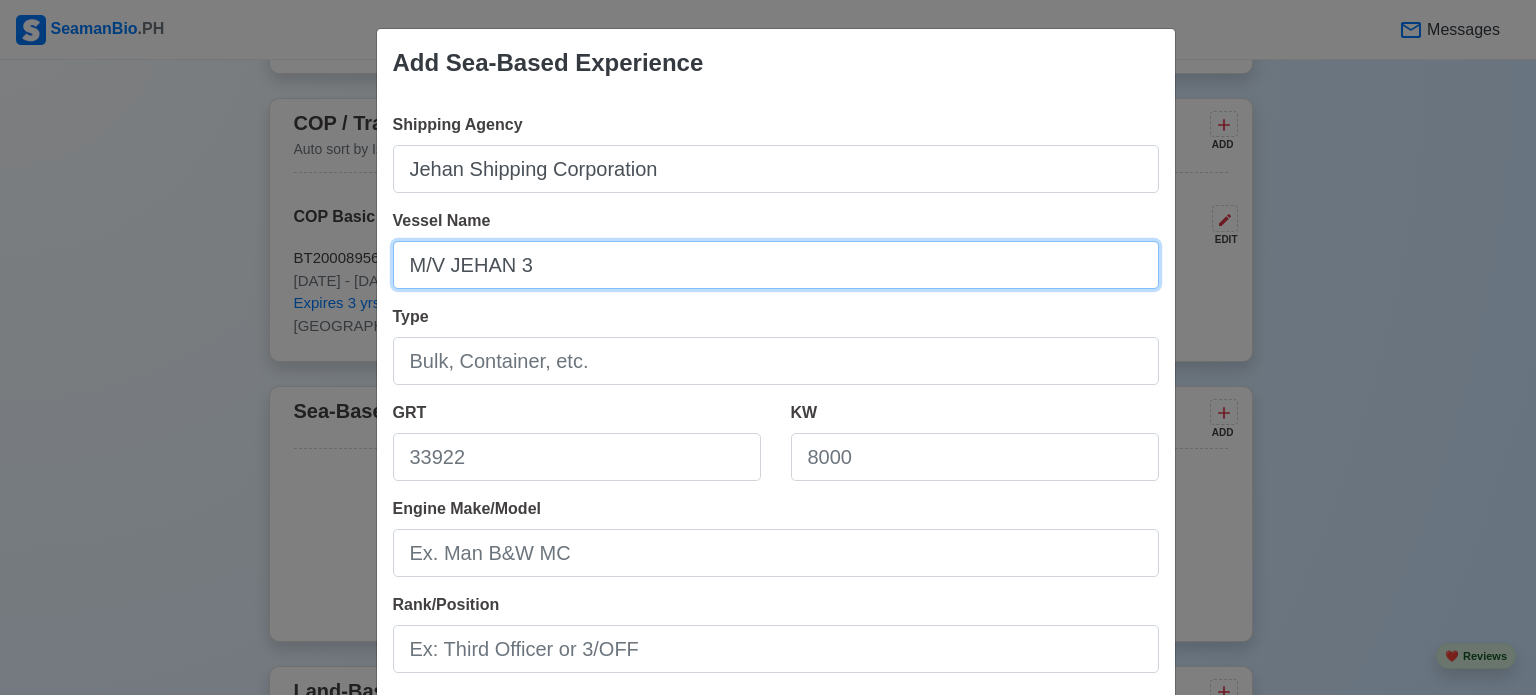 type on "M/V JEHAN 3" 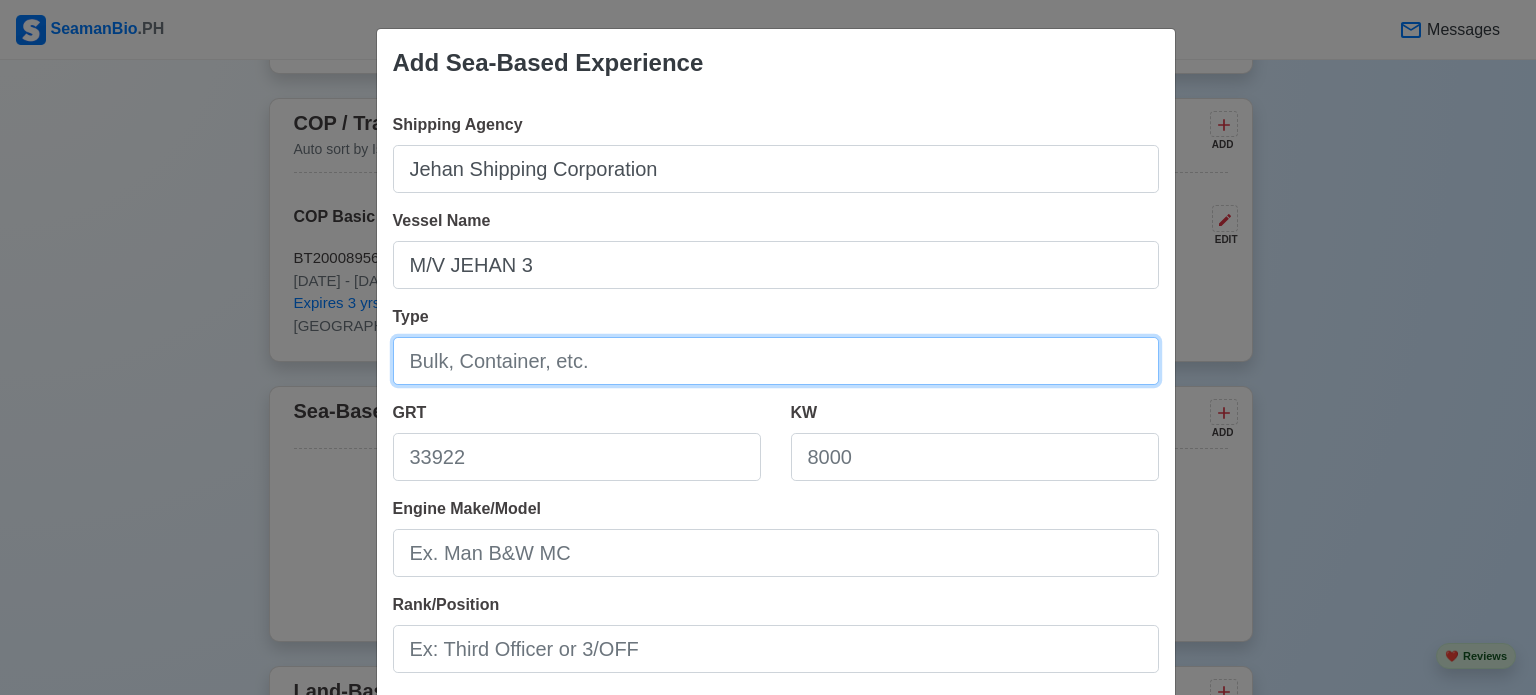 click on "Type" at bounding box center [776, 361] 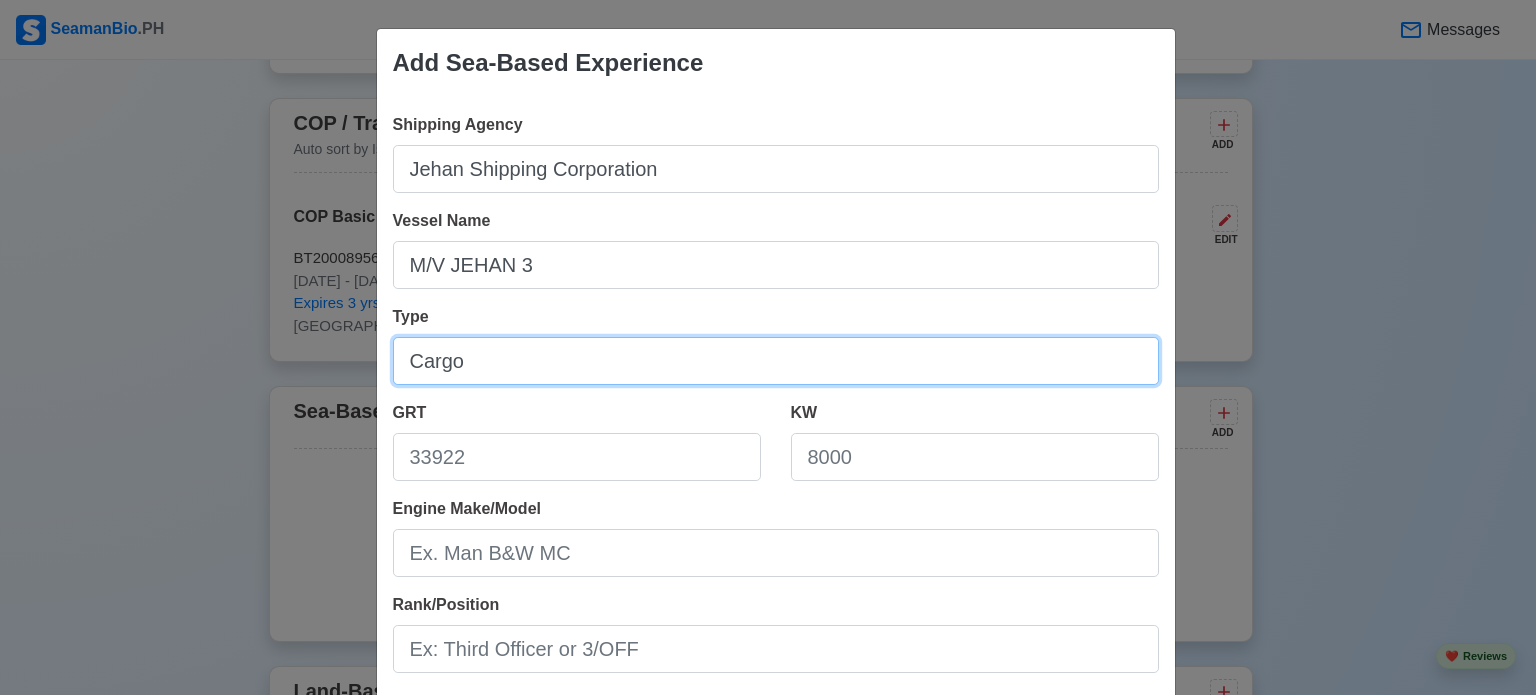 type on "Cargo" 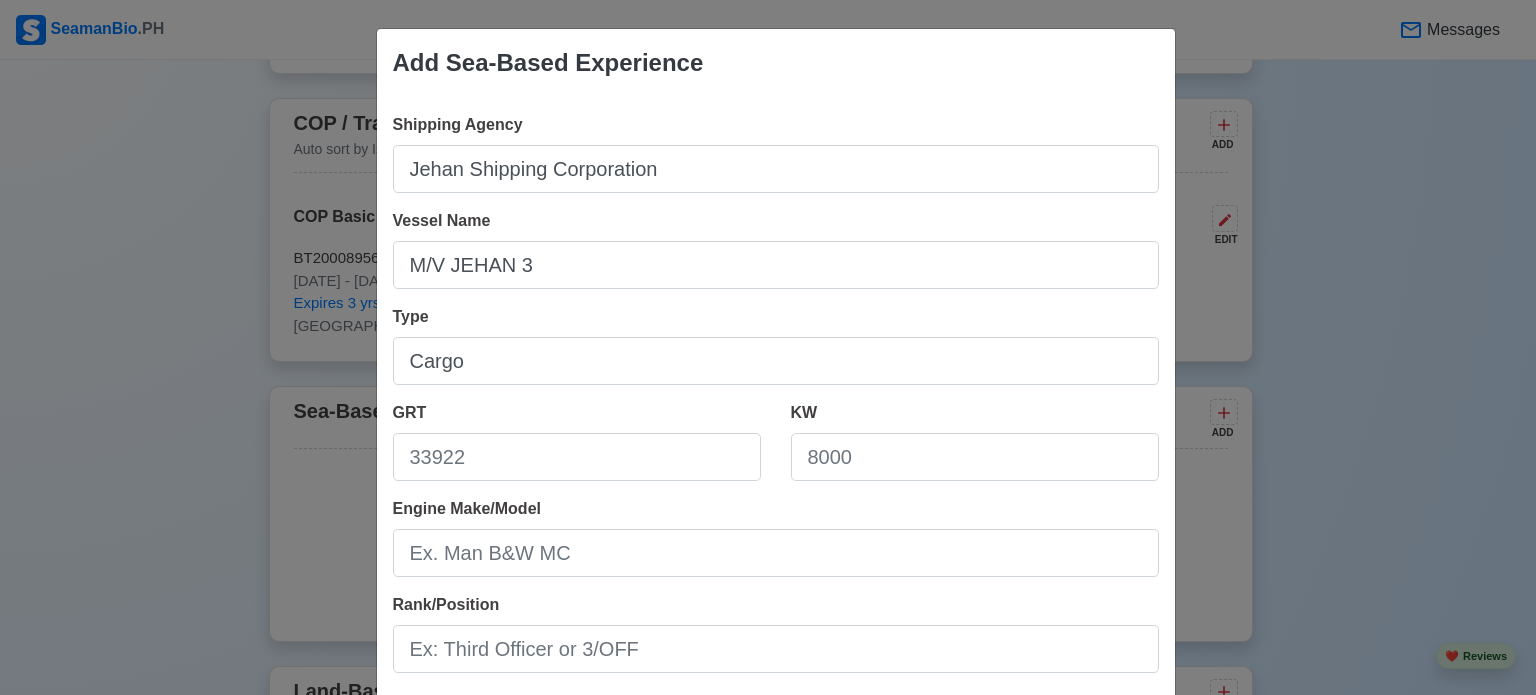 click on "GRT" at bounding box center (577, 449) 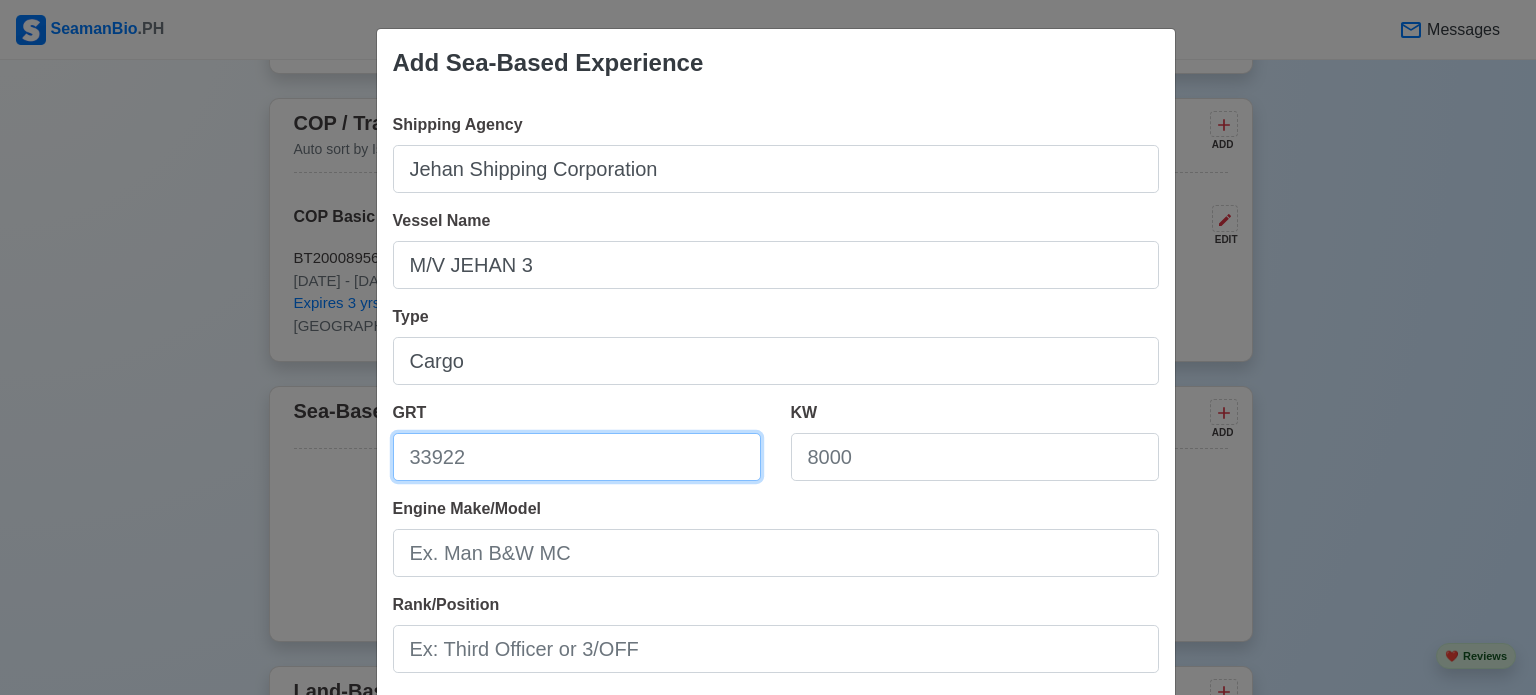 click on "GRT" at bounding box center (577, 457) 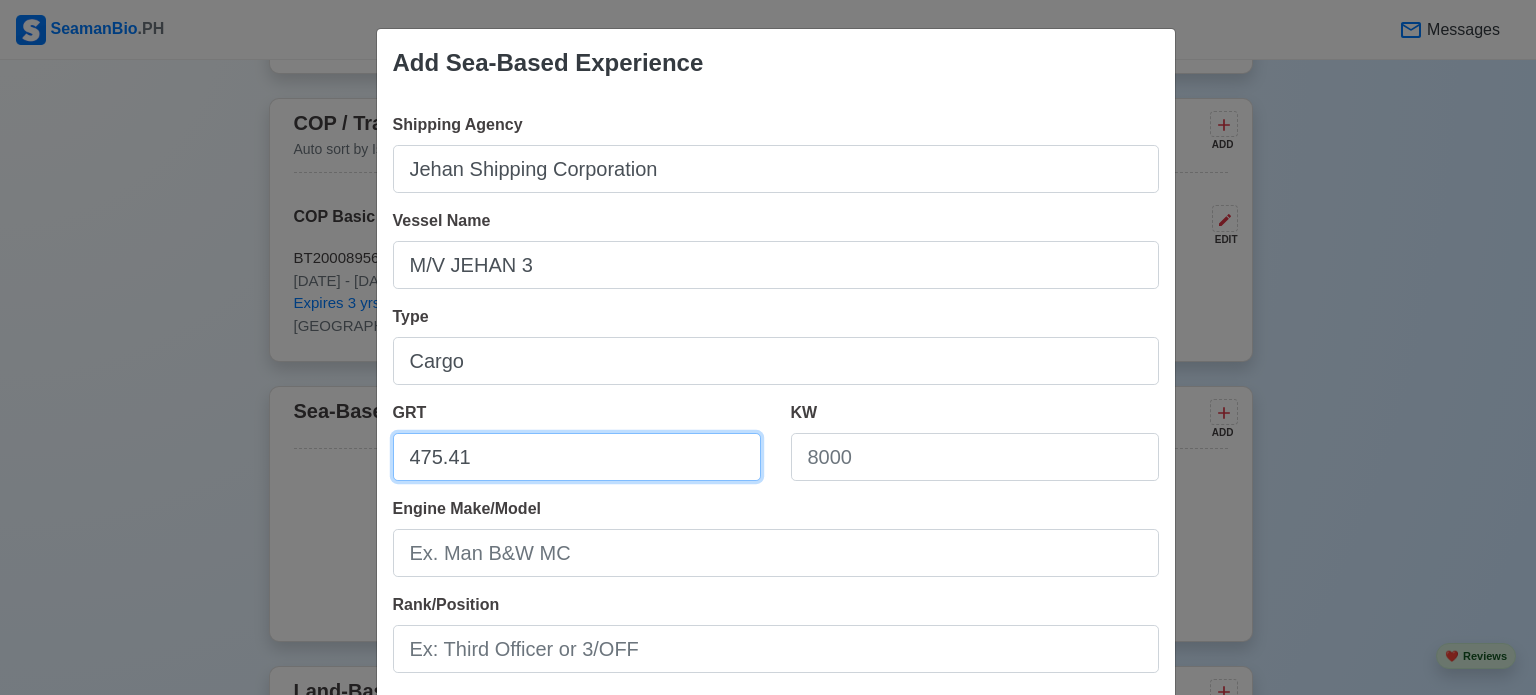 type on "475.41" 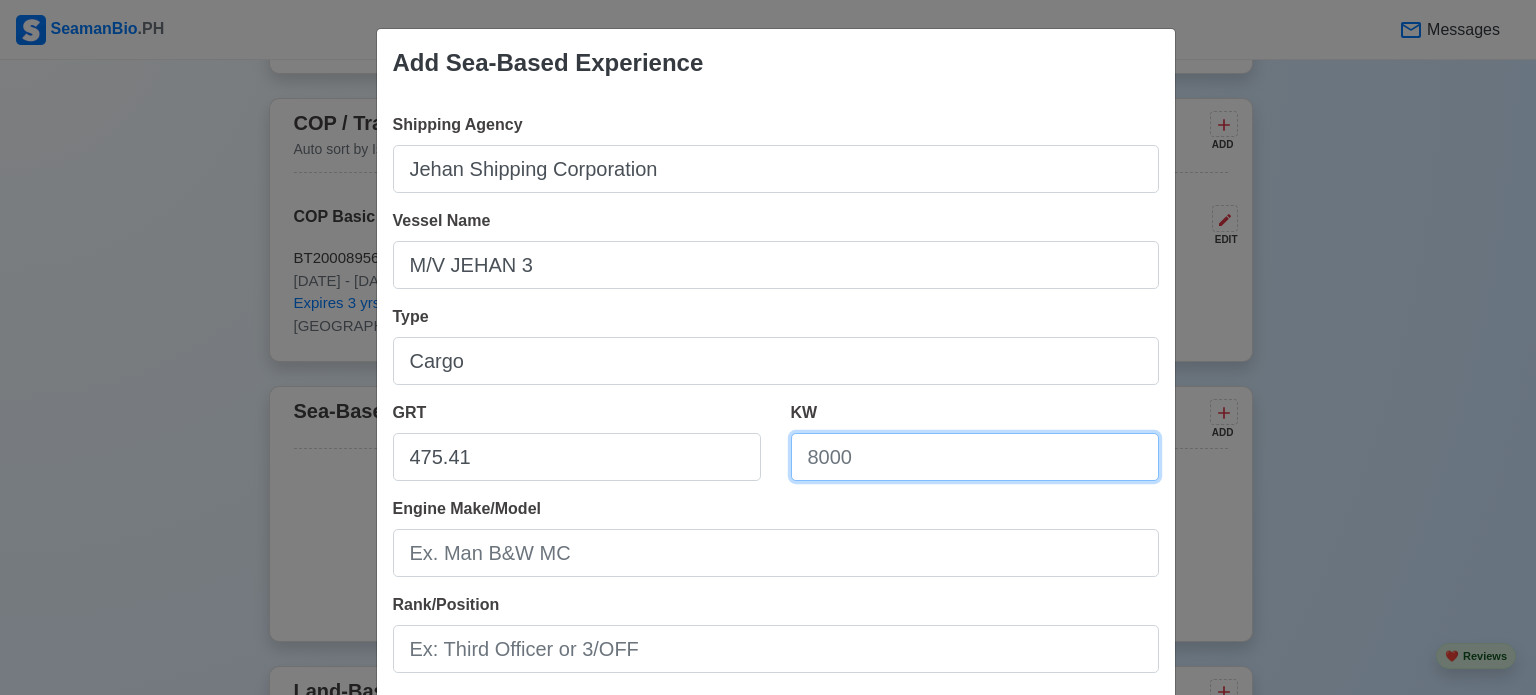 click on "KW" at bounding box center [975, 457] 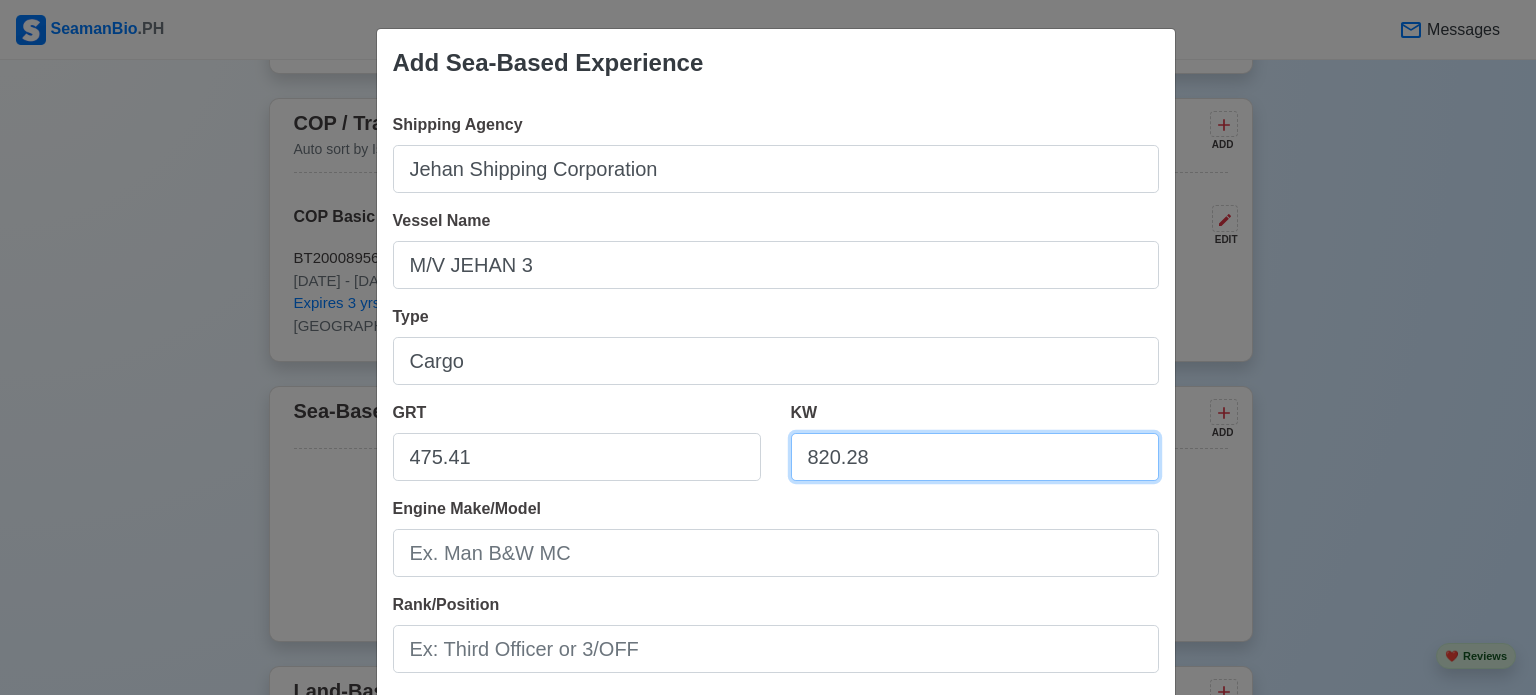 type on "820.28" 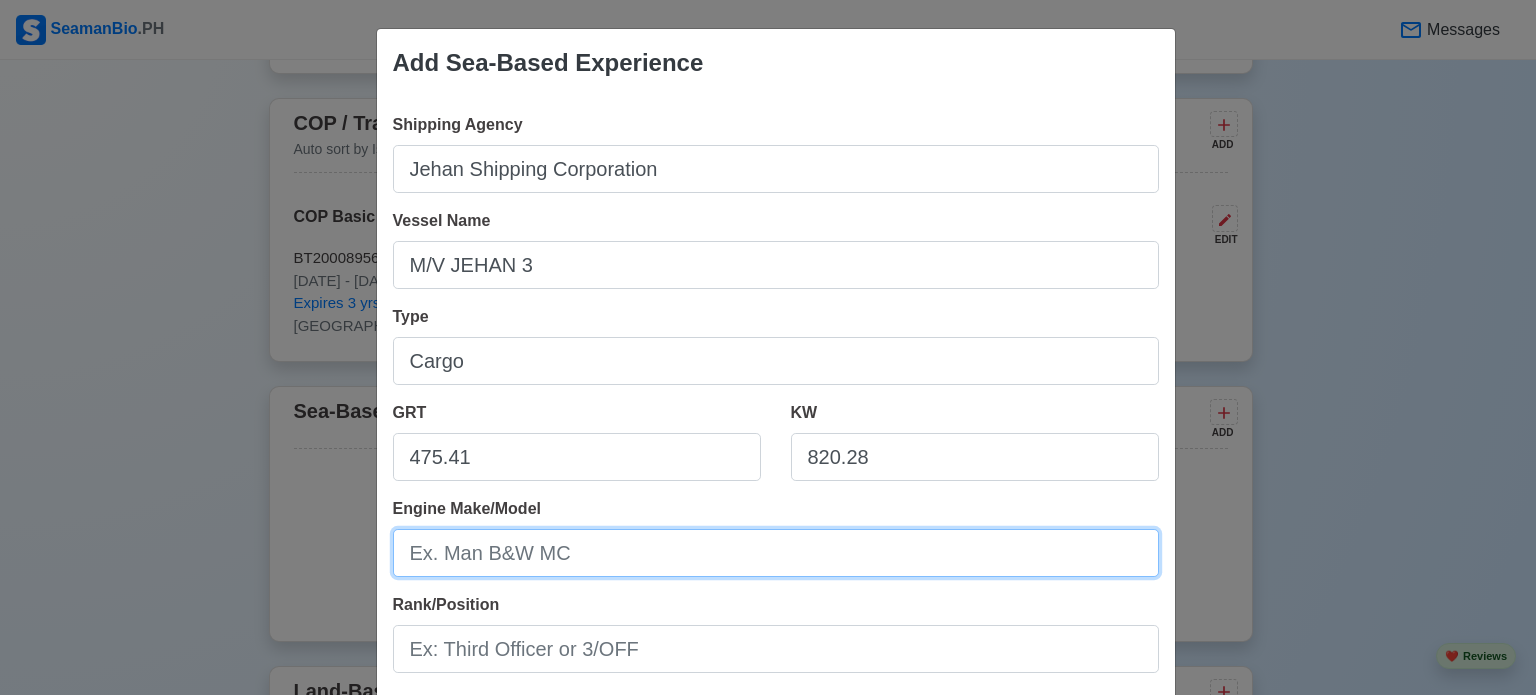 click on "Engine Make/Model" at bounding box center (776, 553) 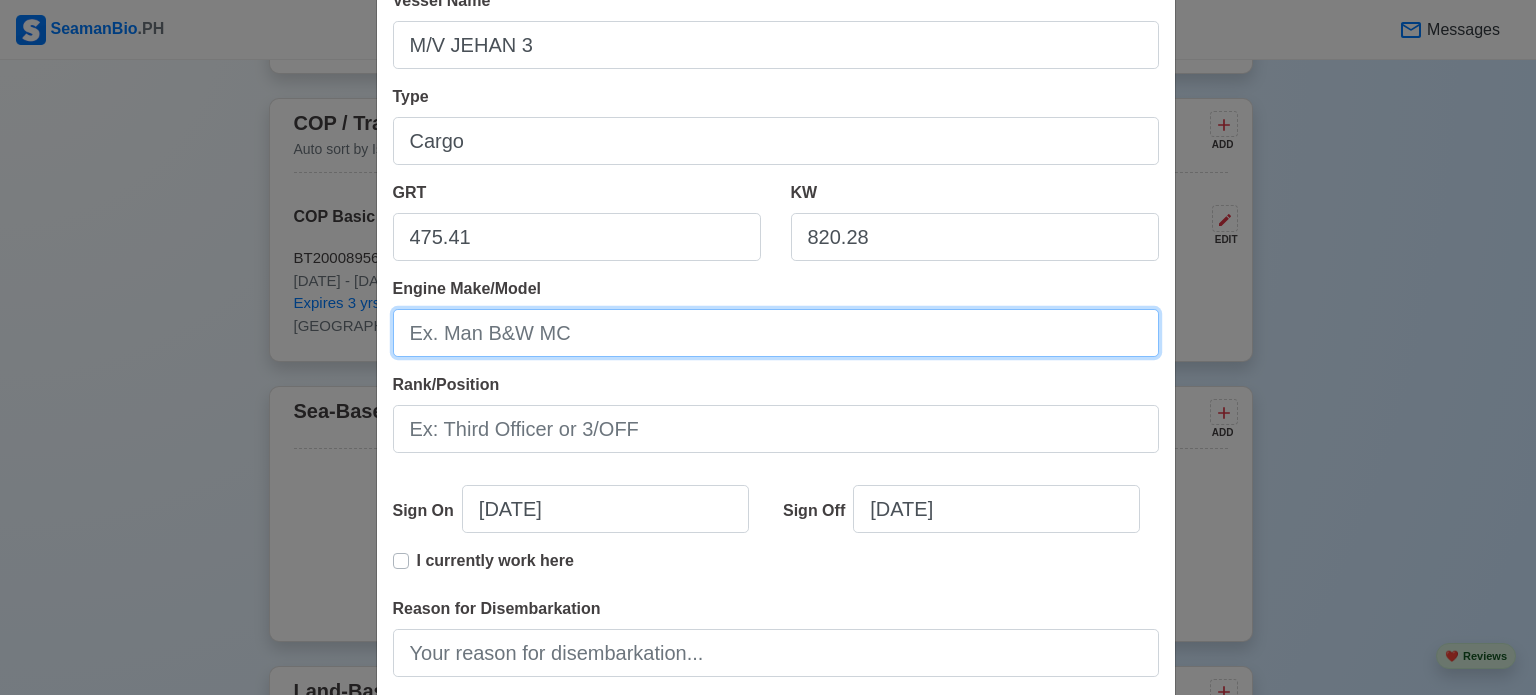 scroll, scrollTop: 224, scrollLeft: 0, axis: vertical 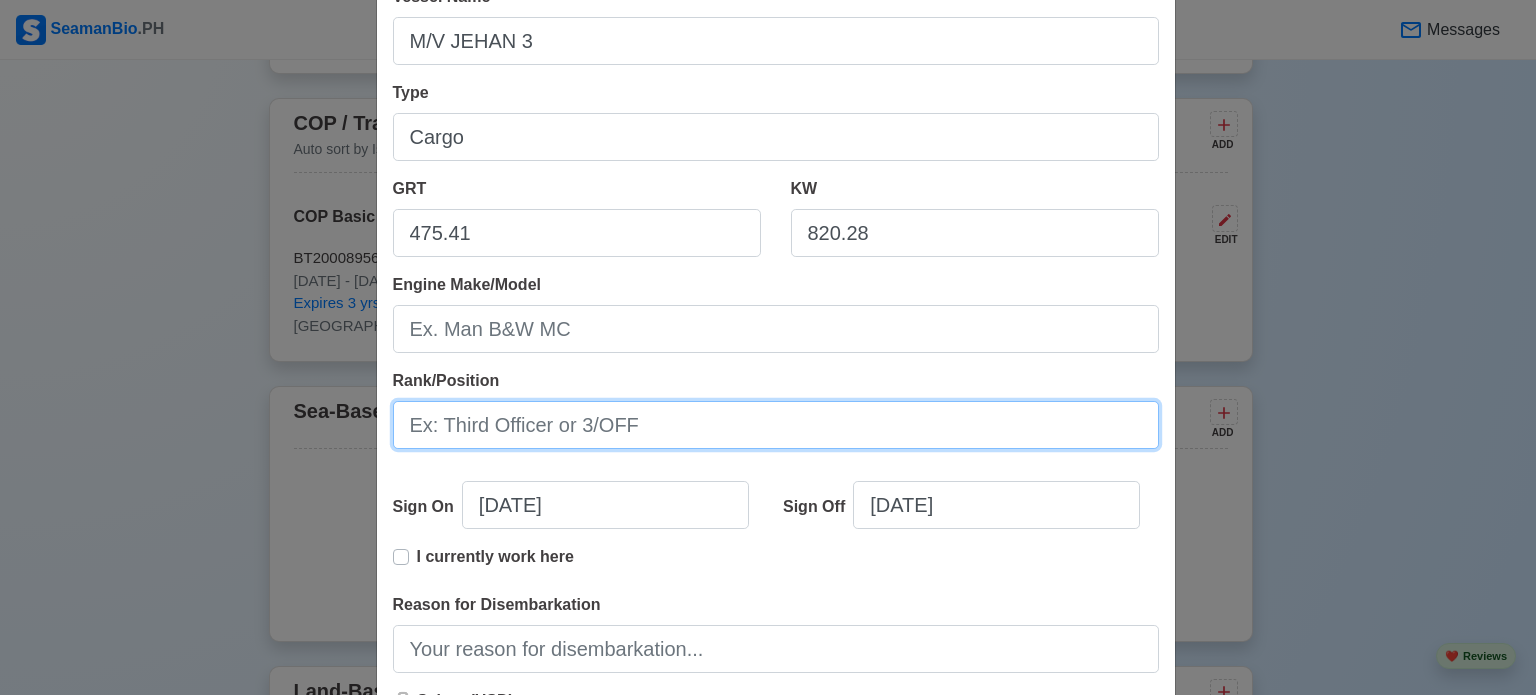 click on "Rank/Position" at bounding box center [776, 425] 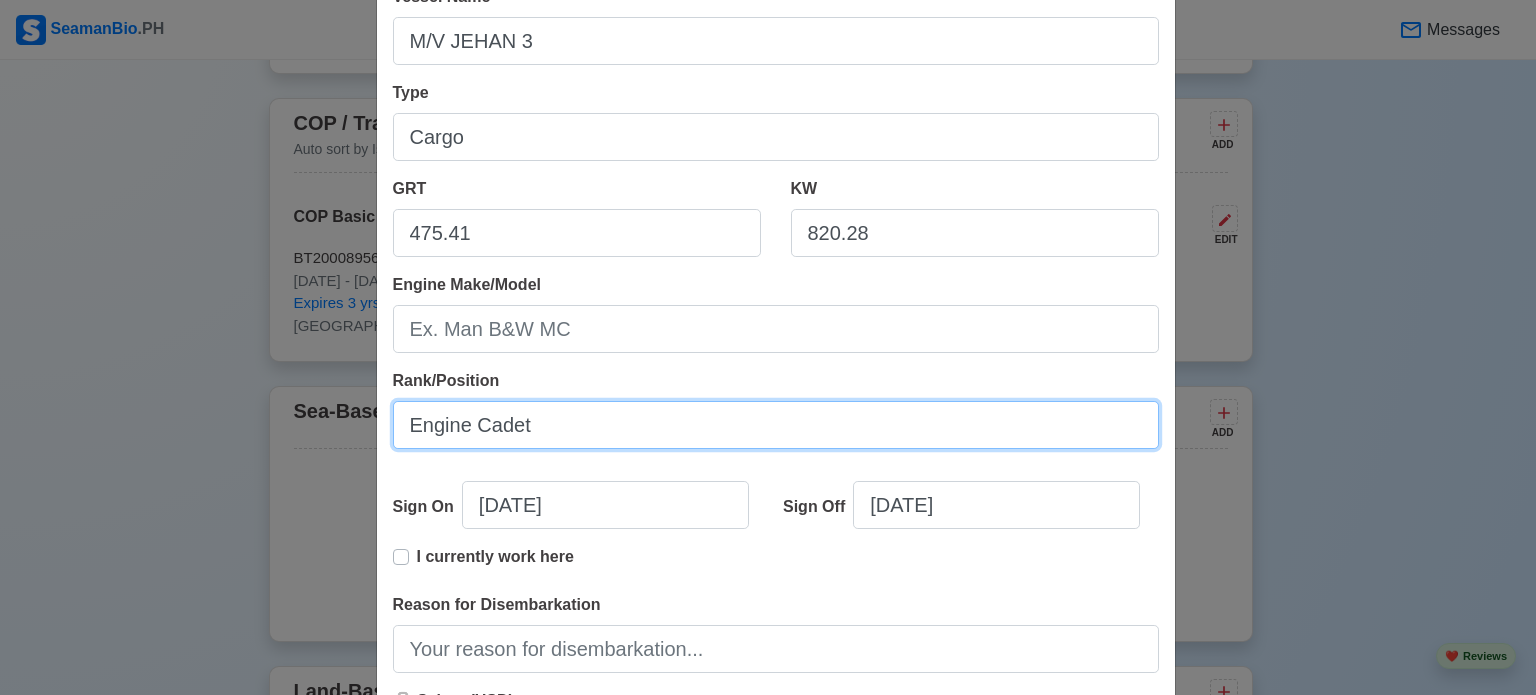 type on "Engine Cadet" 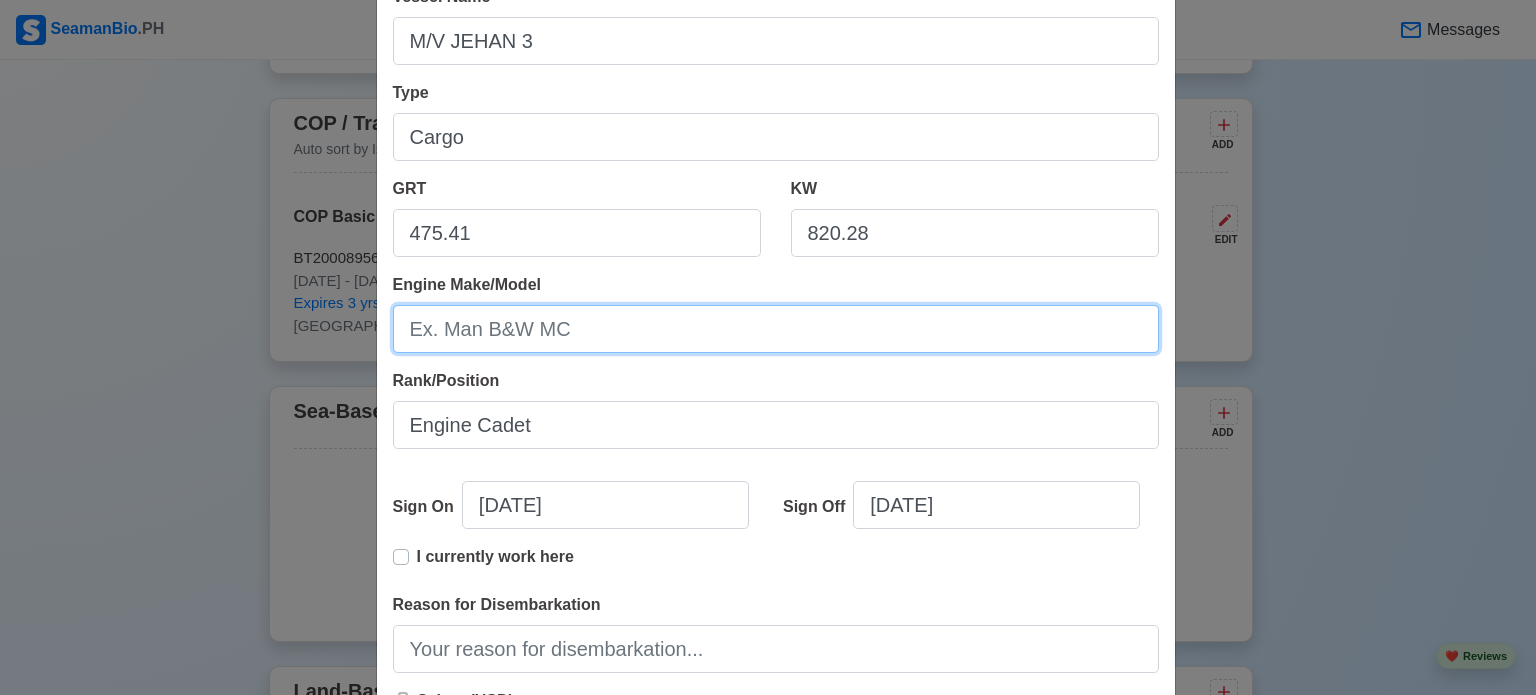 click on "Engine Make/Model" at bounding box center [776, 329] 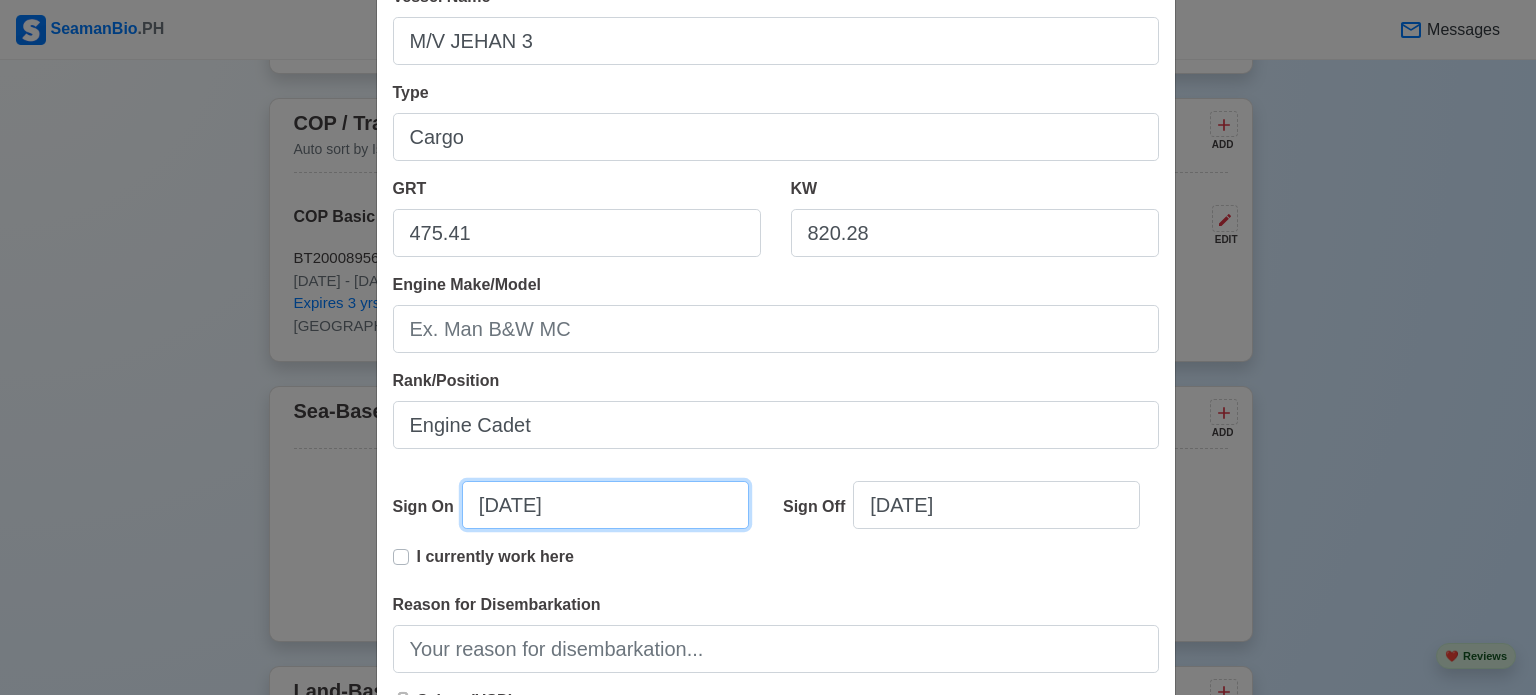 select on "****" 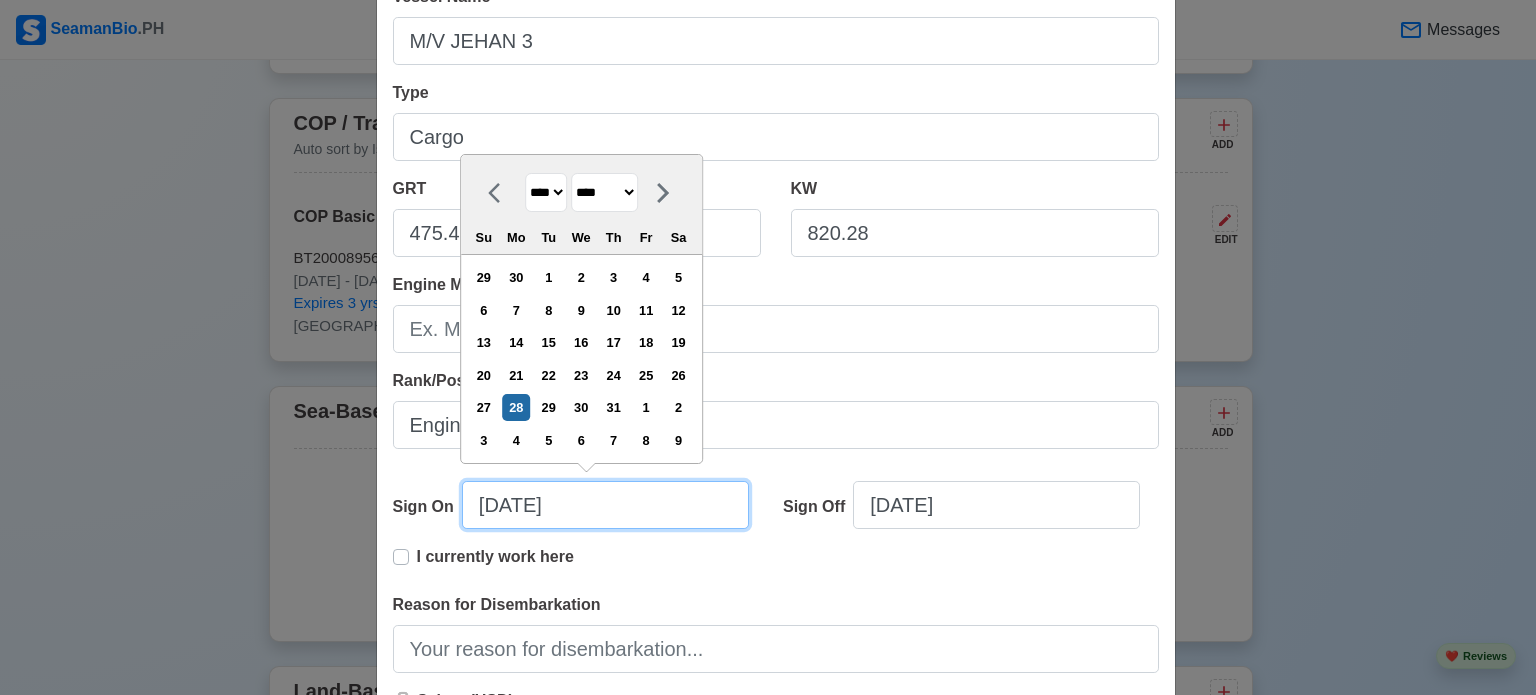 click on "[DATE]" at bounding box center [605, 505] 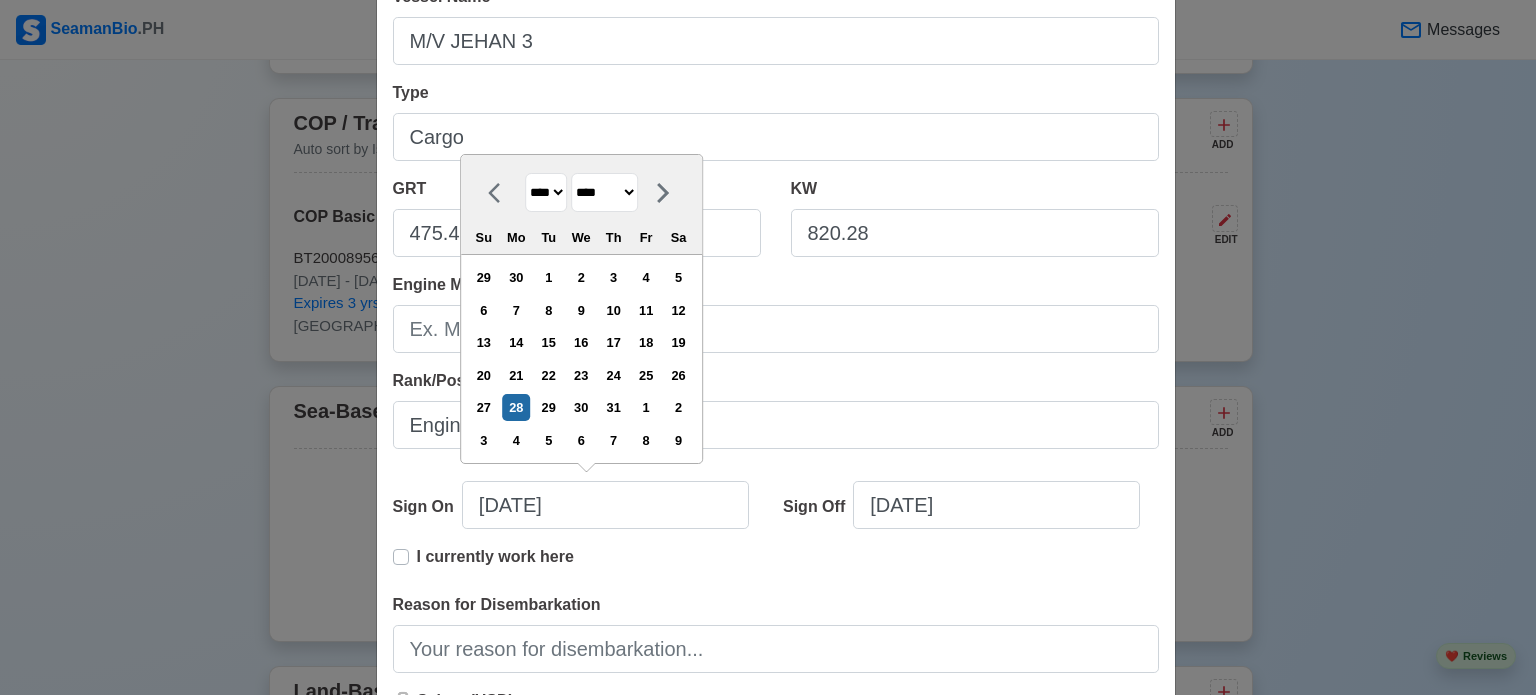 click on "**** **** **** **** **** **** **** **** **** **** **** **** **** **** **** **** **** **** **** **** **** **** **** **** **** **** **** **** **** **** **** **** **** **** **** **** **** **** **** **** **** **** **** **** **** **** **** **** **** **** **** **** **** **** **** **** **** **** **** **** **** **** **** **** **** **** **** **** **** **** **** **** **** **** **** **** **** **** **** **** **** **** **** **** **** **** **** **** **** **** **** **** **** **** **** **** **** **** **** **** **** **** **** **** **** ****" at bounding box center [546, 192] 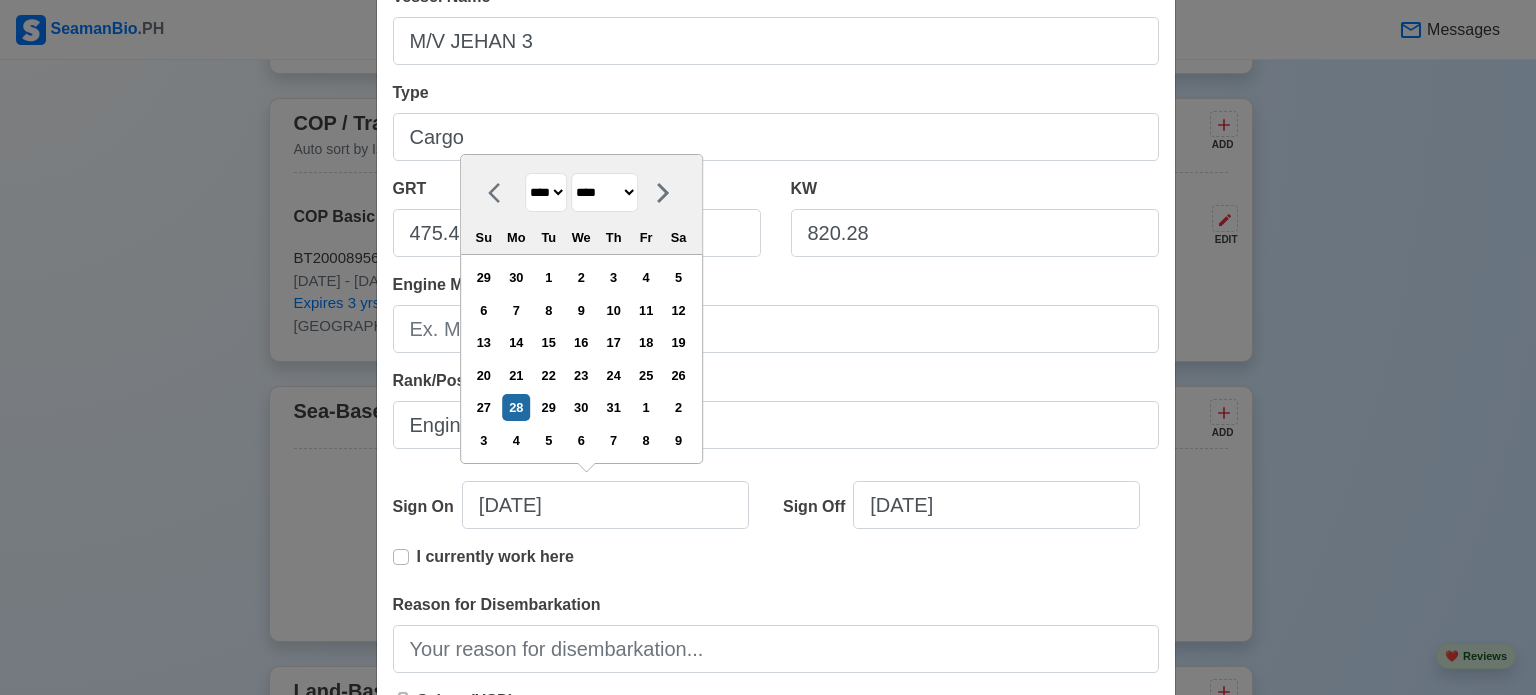 select on "****" 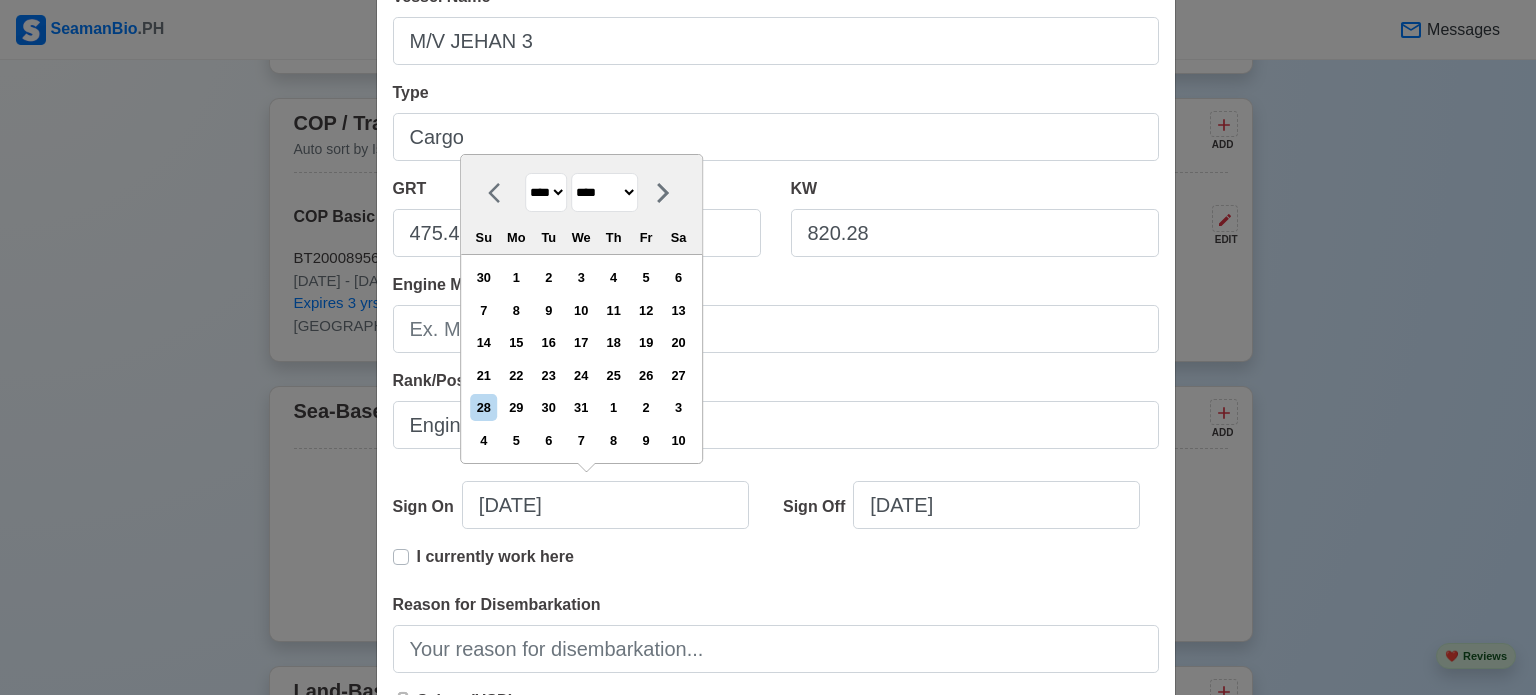 click on "******* ******** ***** ***** *** **** **** ****** ********* ******* ******** ********" at bounding box center [604, 192] 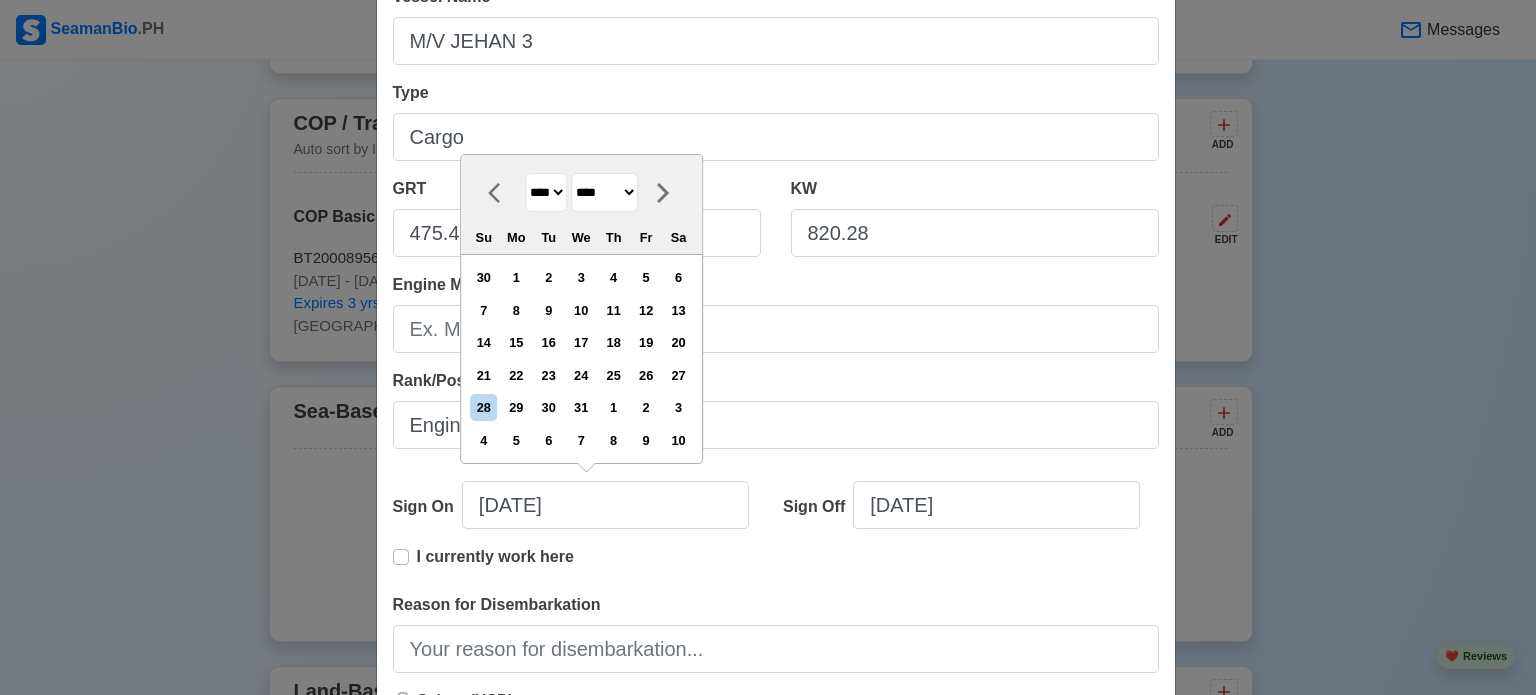 select on "****" 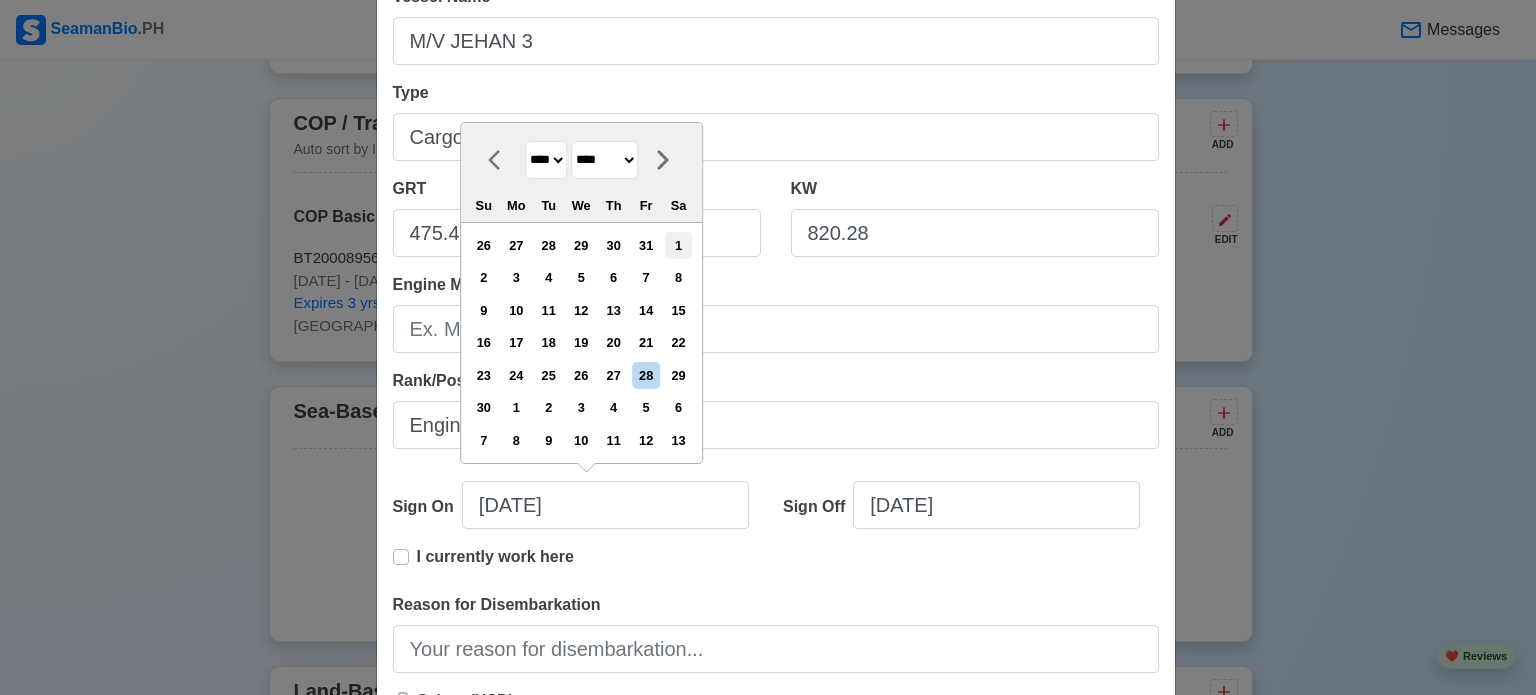 click on "1" at bounding box center [678, 245] 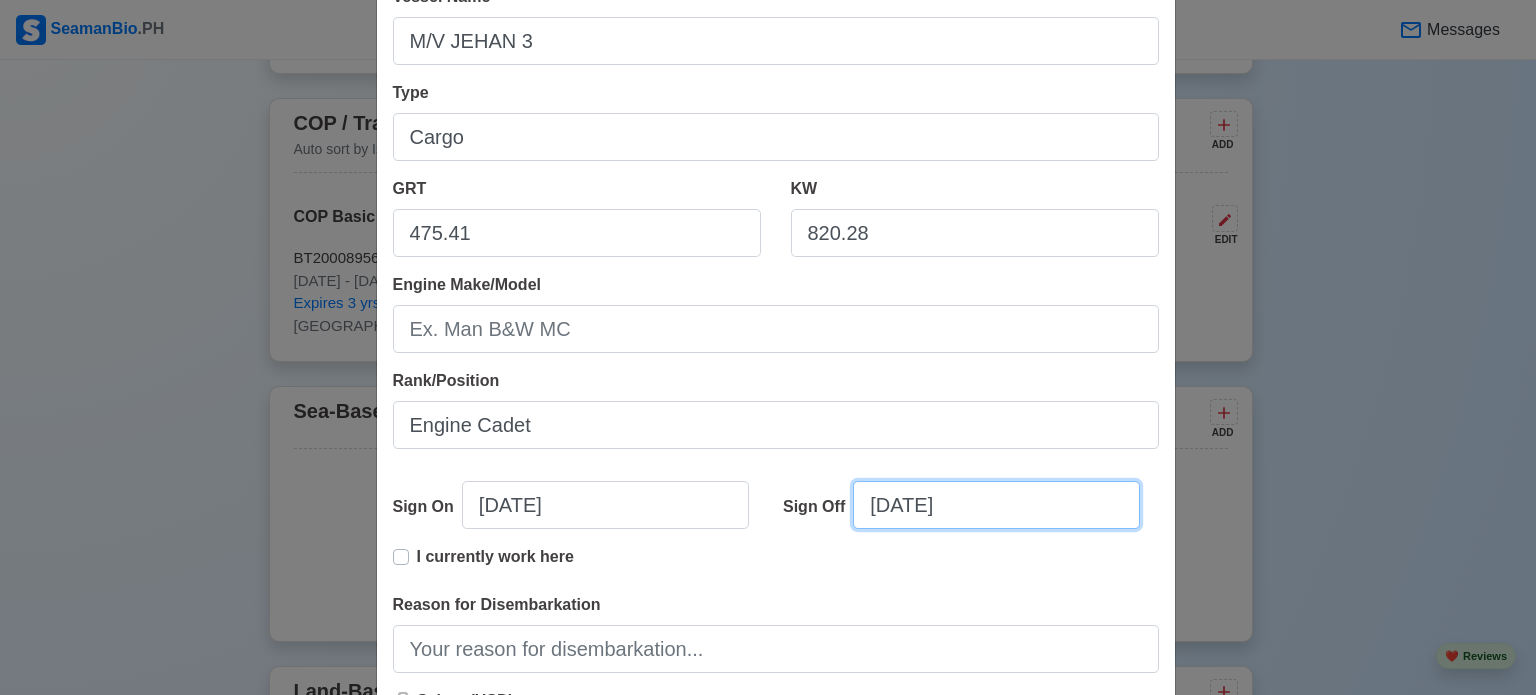 select on "****" 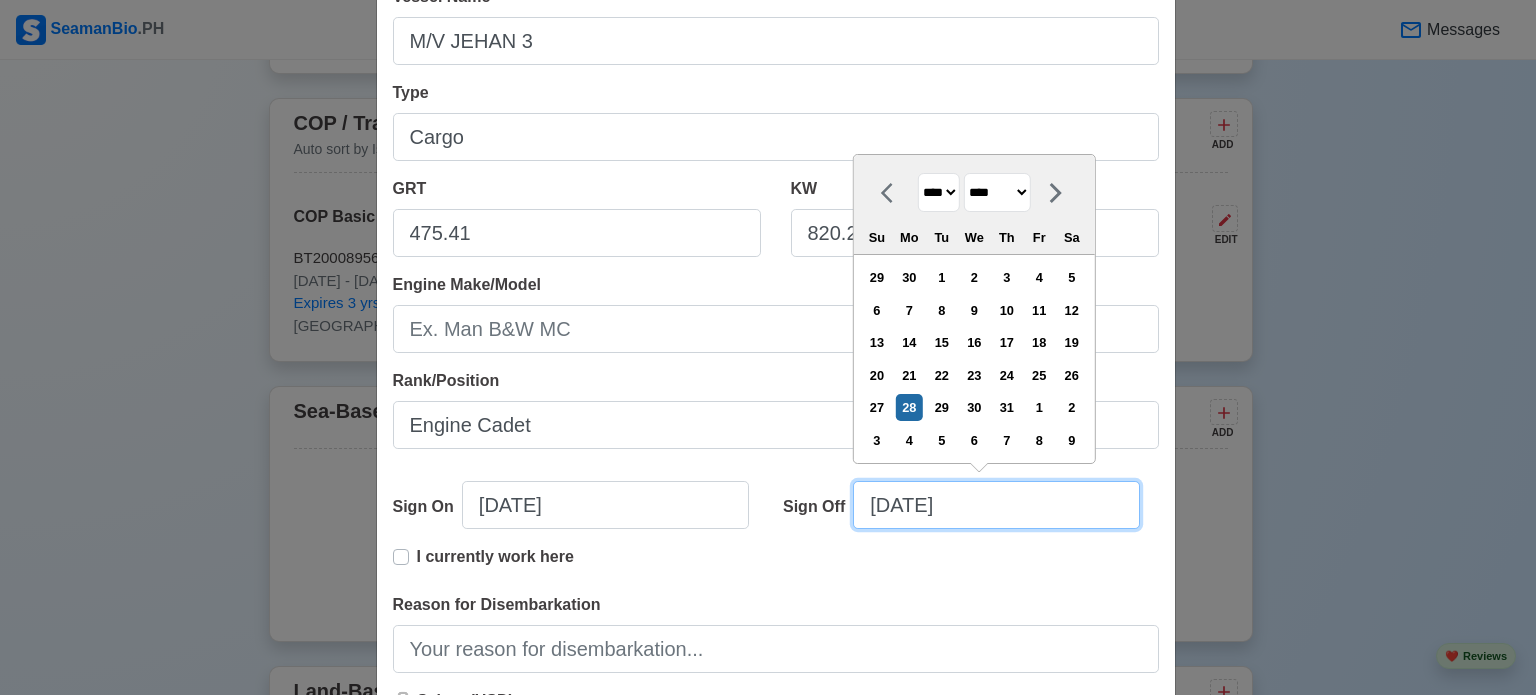 click on "[DATE]" at bounding box center (996, 505) 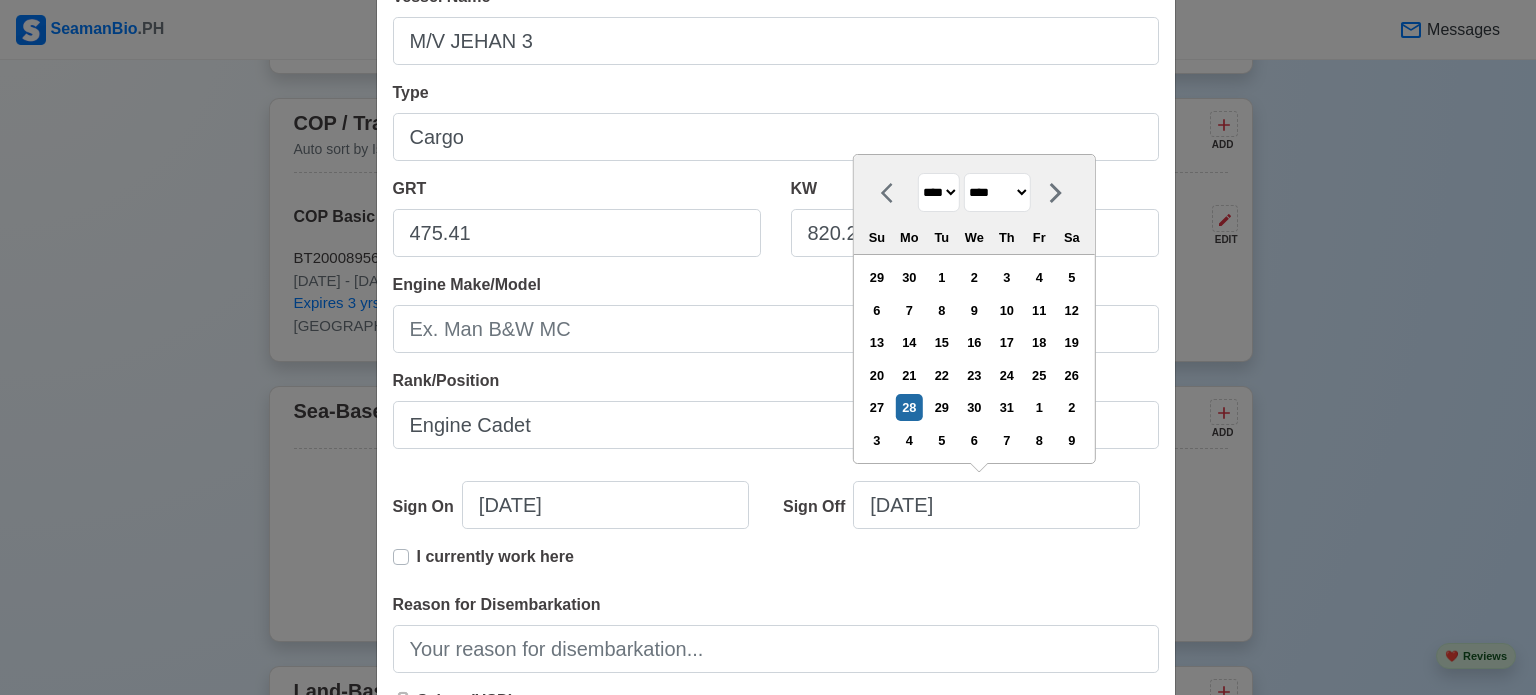 click on "**** **** **** **** **** **** **** **** **** **** **** **** **** **** **** **** **** **** **** **** **** **** **** **** **** **** **** **** **** **** **** **** **** **** **** **** **** **** **** **** **** **** **** **** **** **** **** **** **** **** **** **** **** **** **** **** **** **** **** **** **** **** **** **** **** **** **** **** **** **** **** **** **** **** **** **** **** **** **** **** **** **** **** **** **** **** **** **** **** **** **** **** **** **** **** **** **** **** **** **** **** **** **** **** **** **** **** ****" at bounding box center (939, 192) 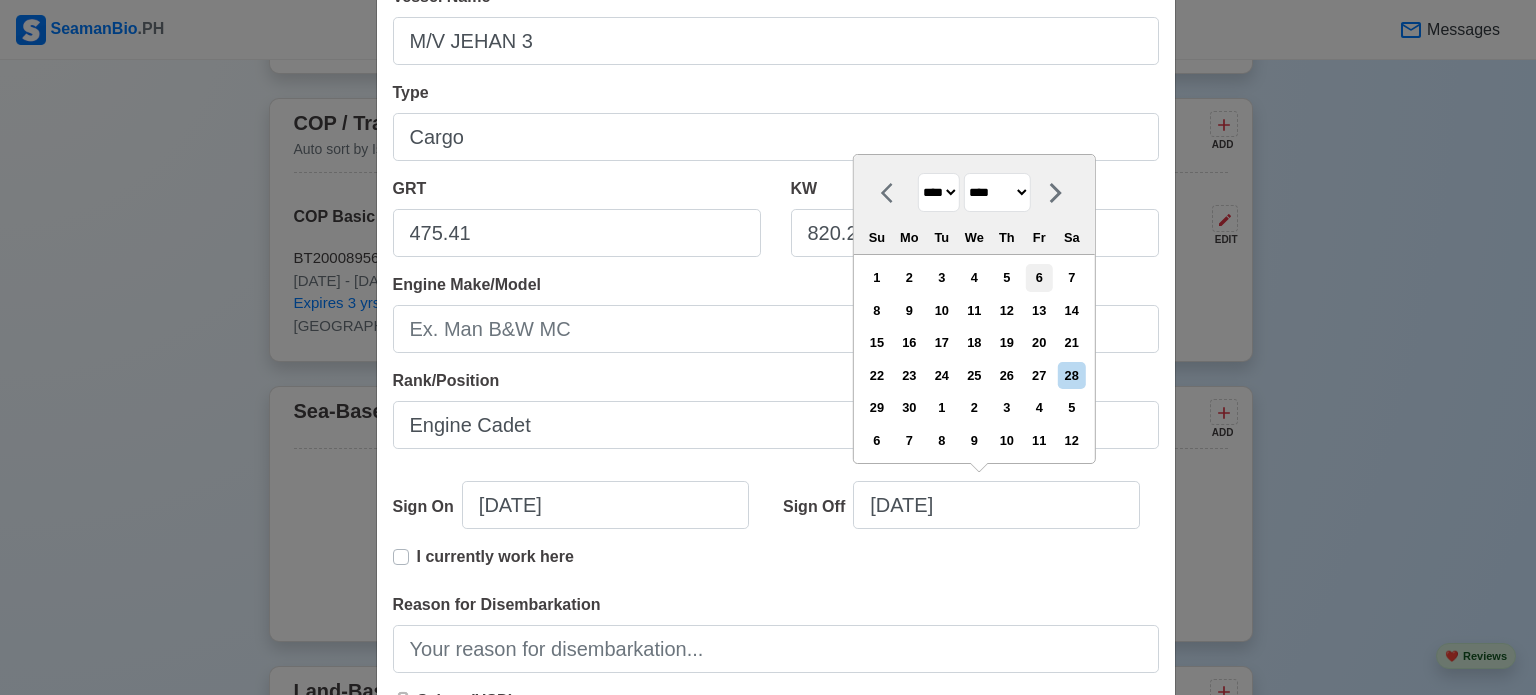 click on "6" at bounding box center [1039, 277] 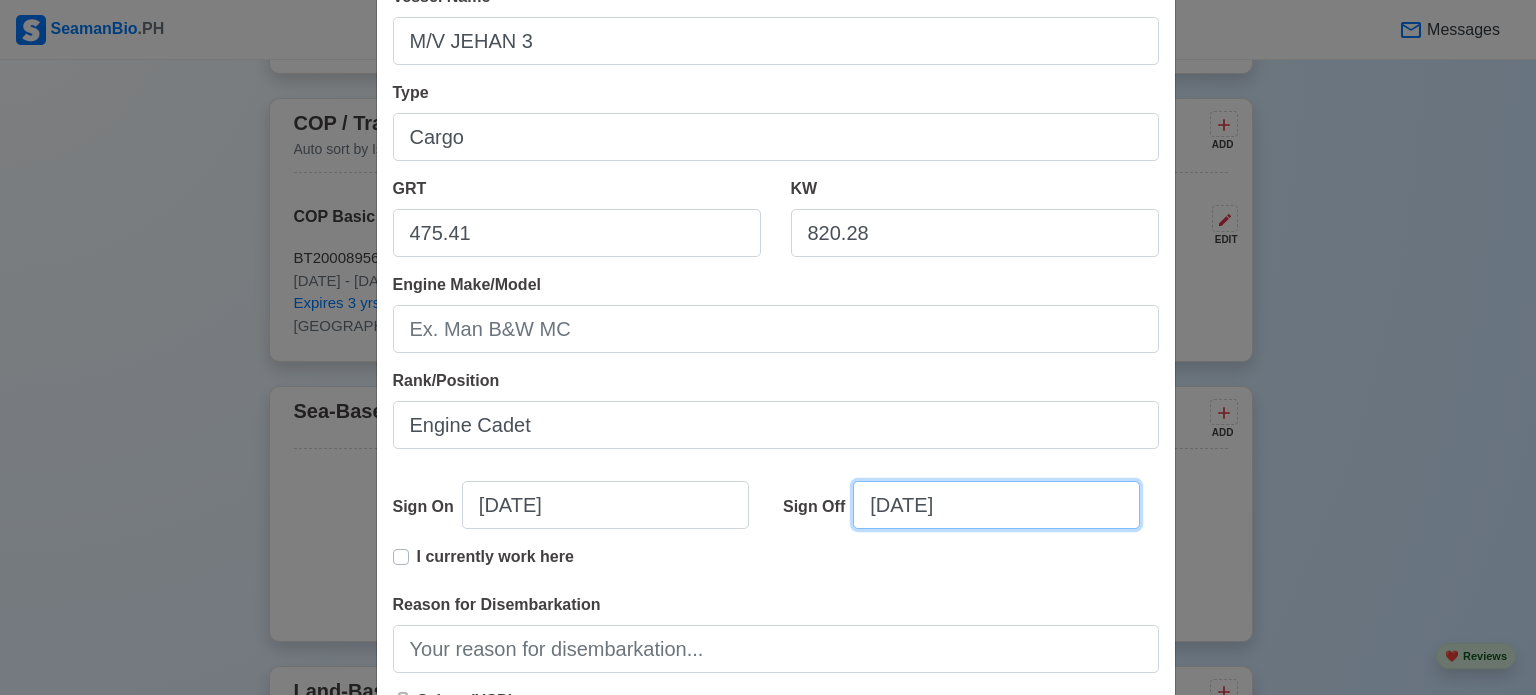 scroll, scrollTop: 444, scrollLeft: 0, axis: vertical 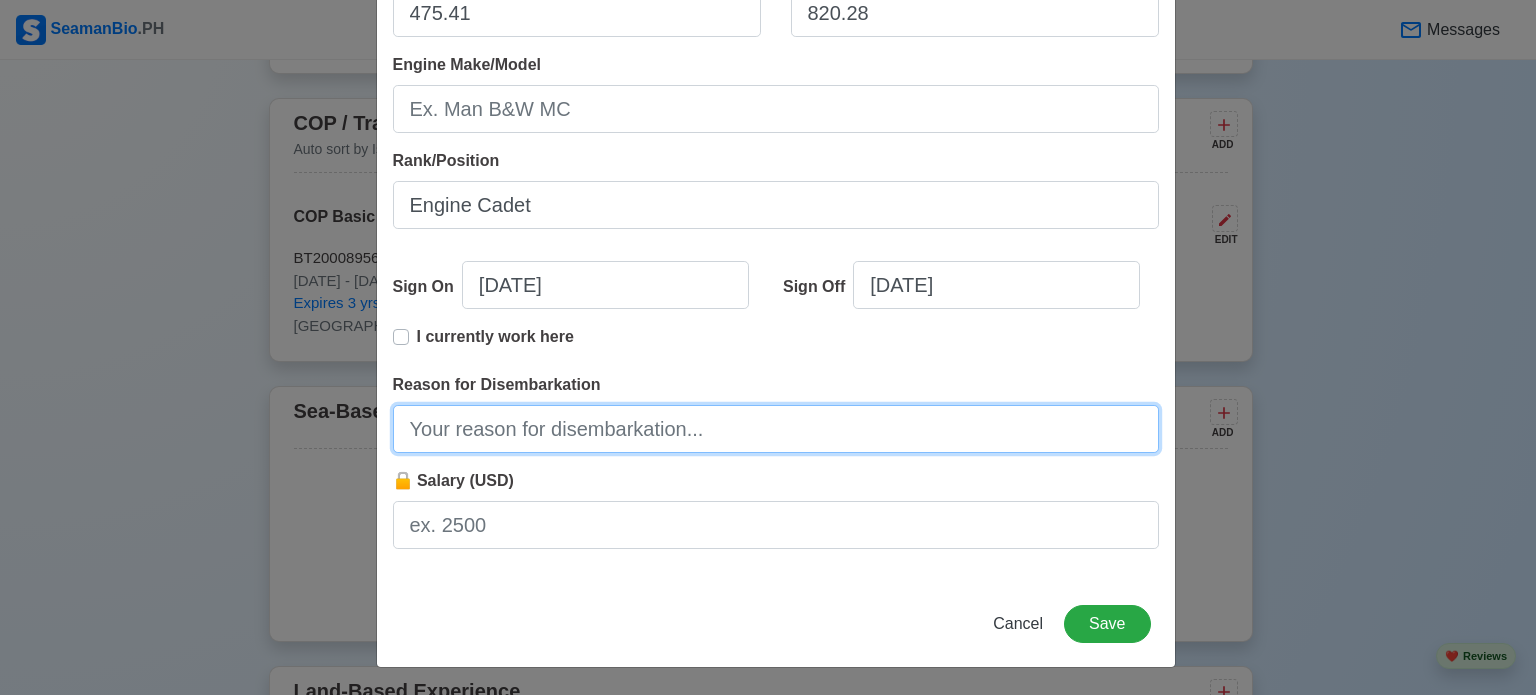 click on "Reason for Disembarkation" at bounding box center [776, 429] 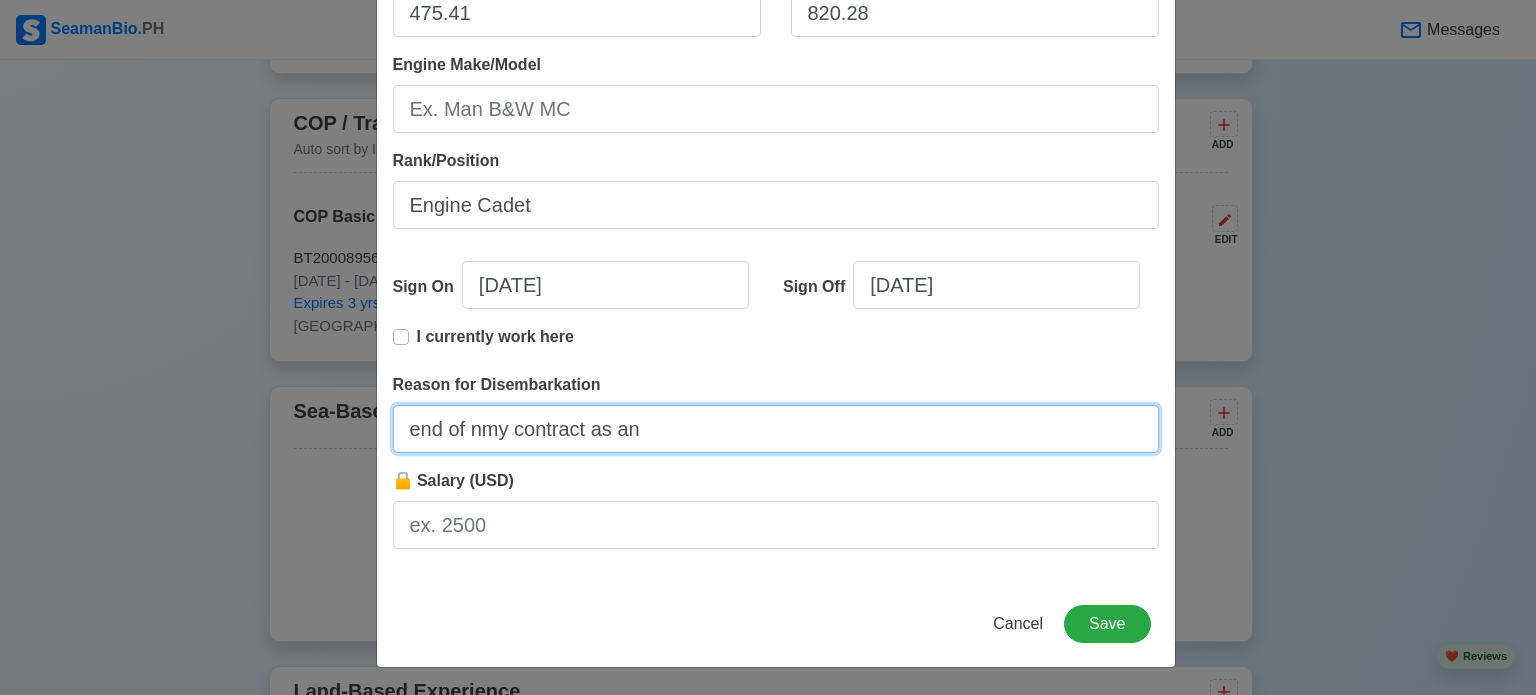 click on "end of nmy contract as an" at bounding box center (776, 429) 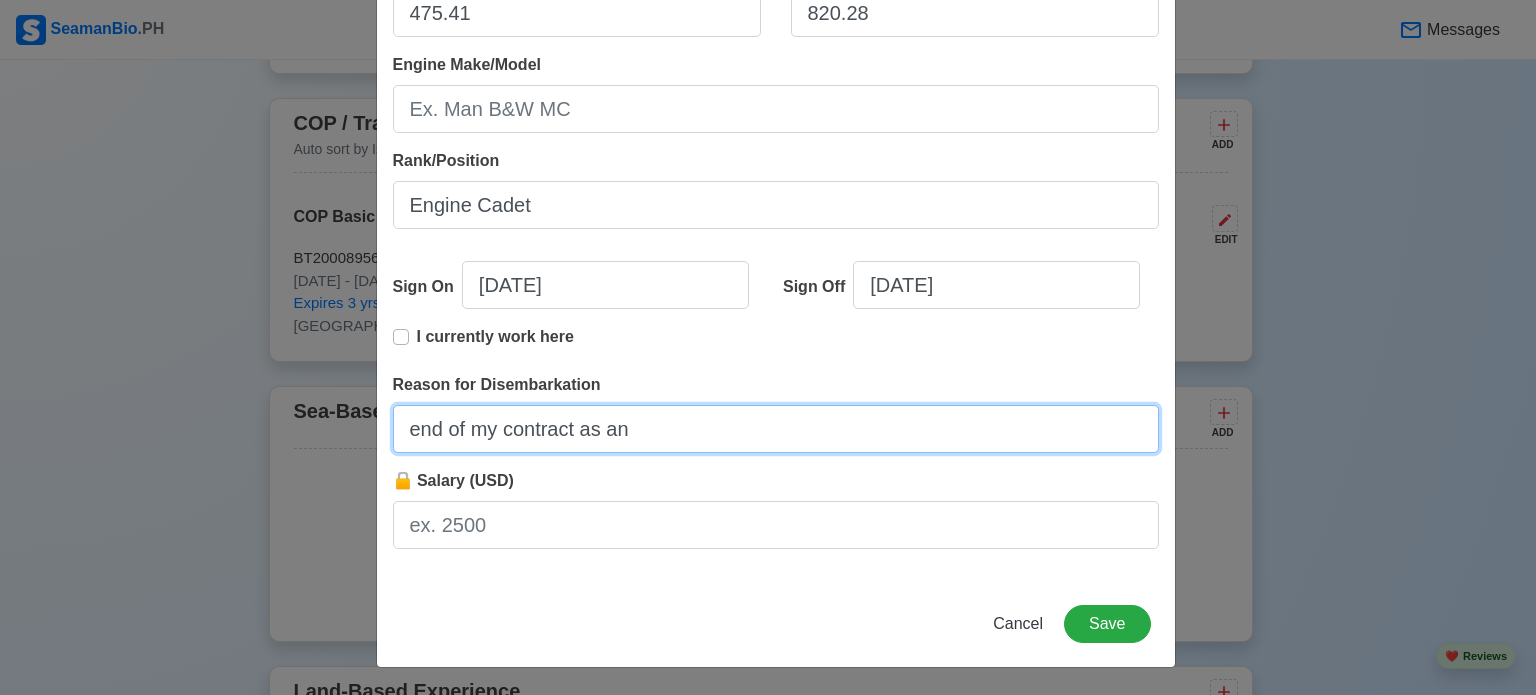 click on "end of my contract as an" at bounding box center (776, 429) 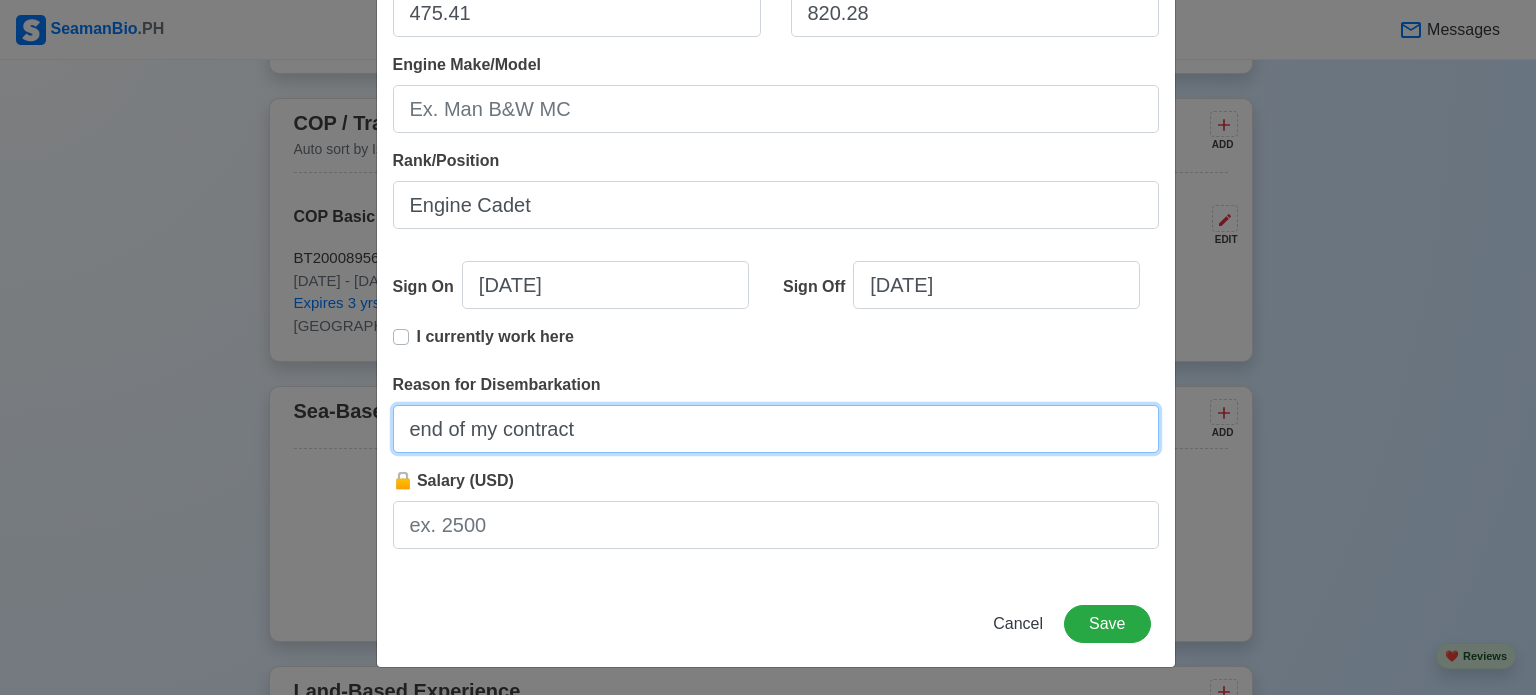 type on "end of my contract" 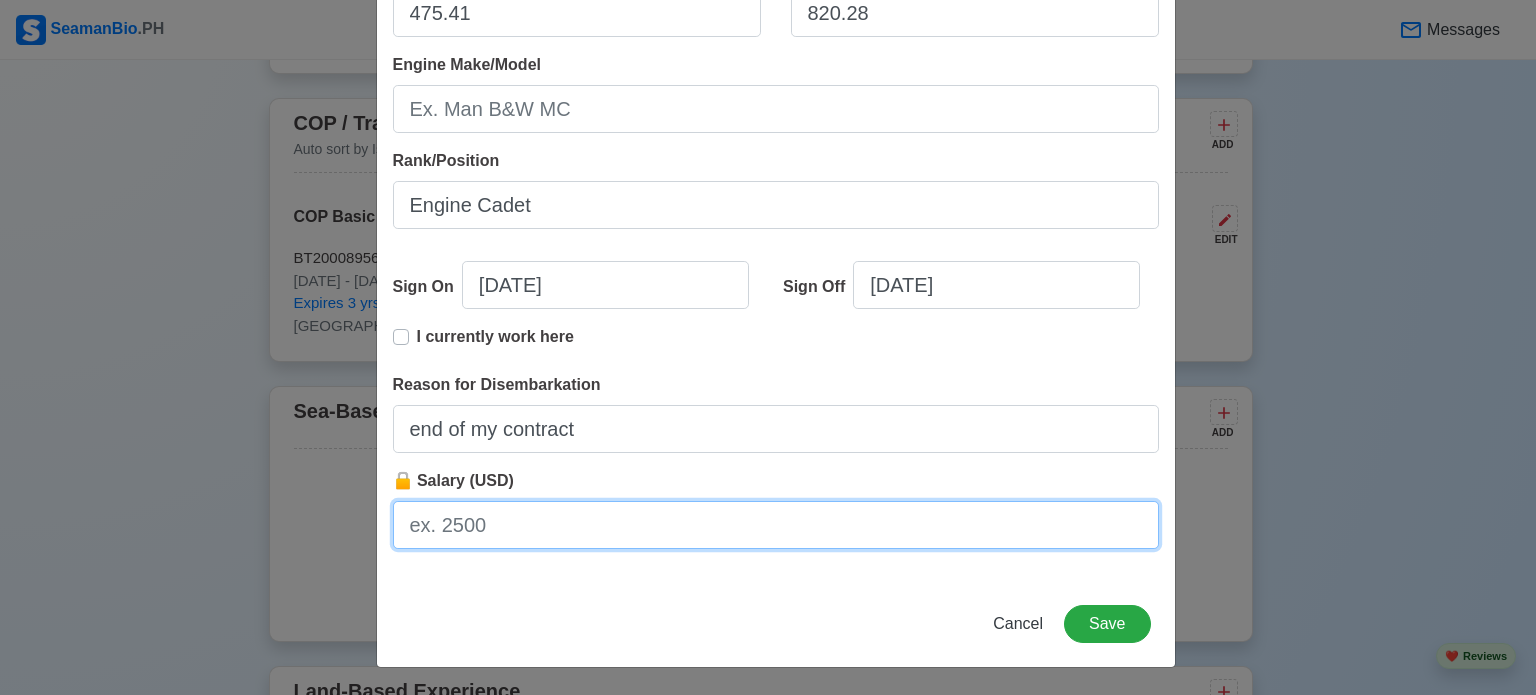 click on "🔒 Salary (USD)" at bounding box center (776, 525) 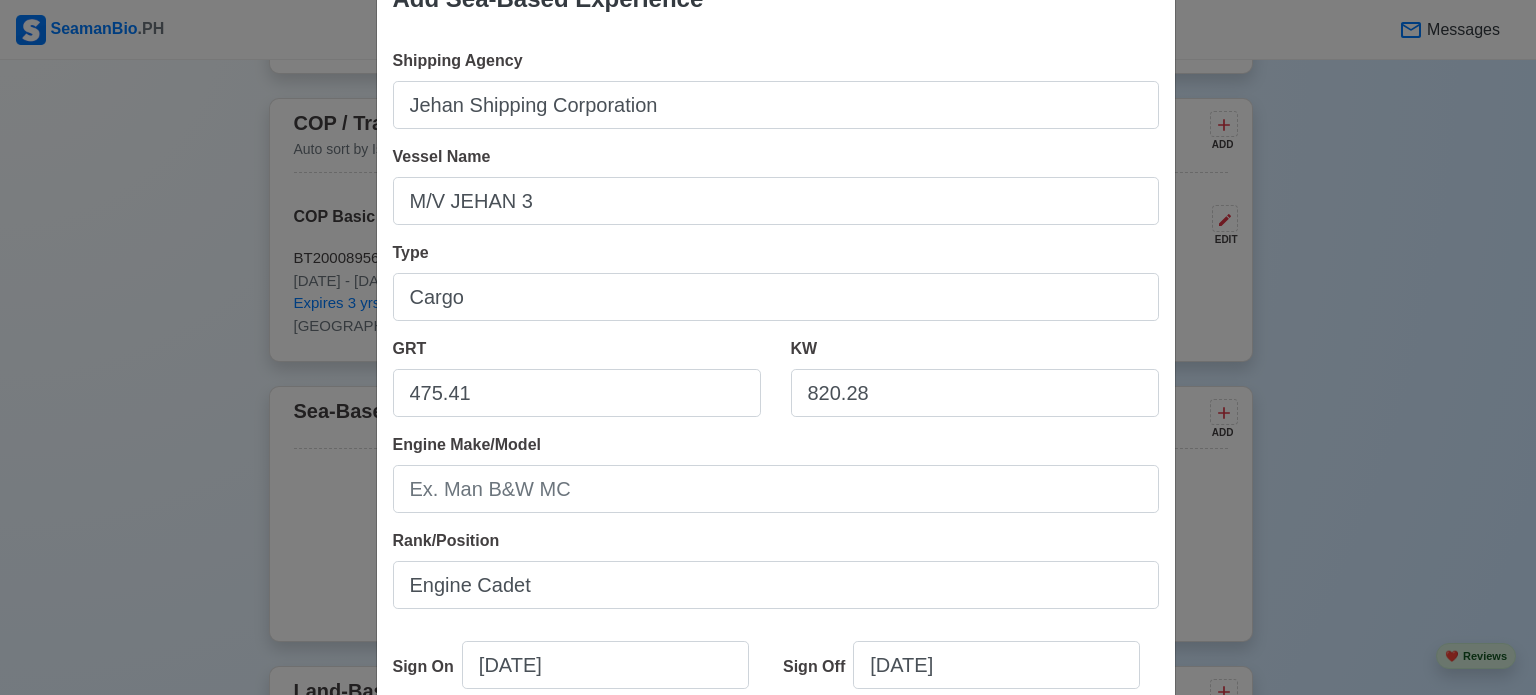 scroll, scrollTop: 63, scrollLeft: 0, axis: vertical 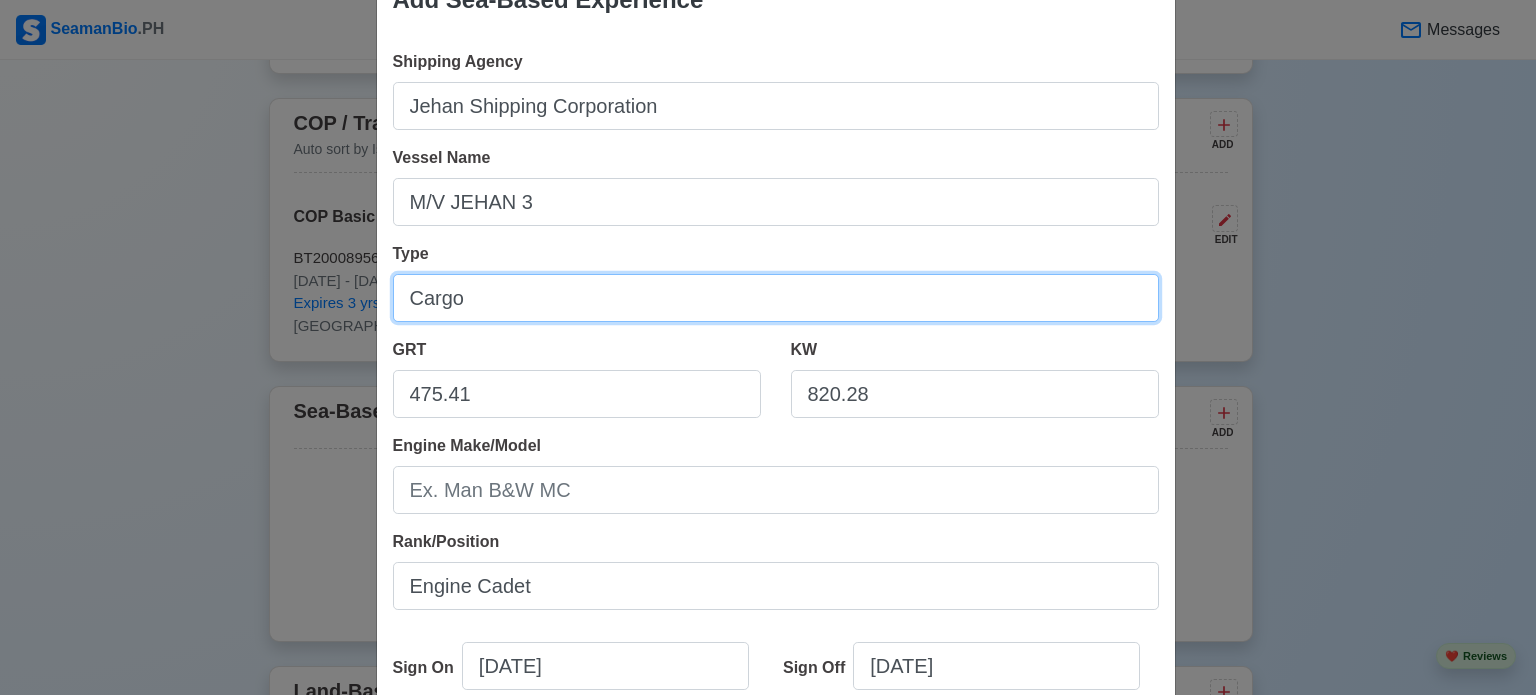 click on "Cargo" at bounding box center [776, 298] 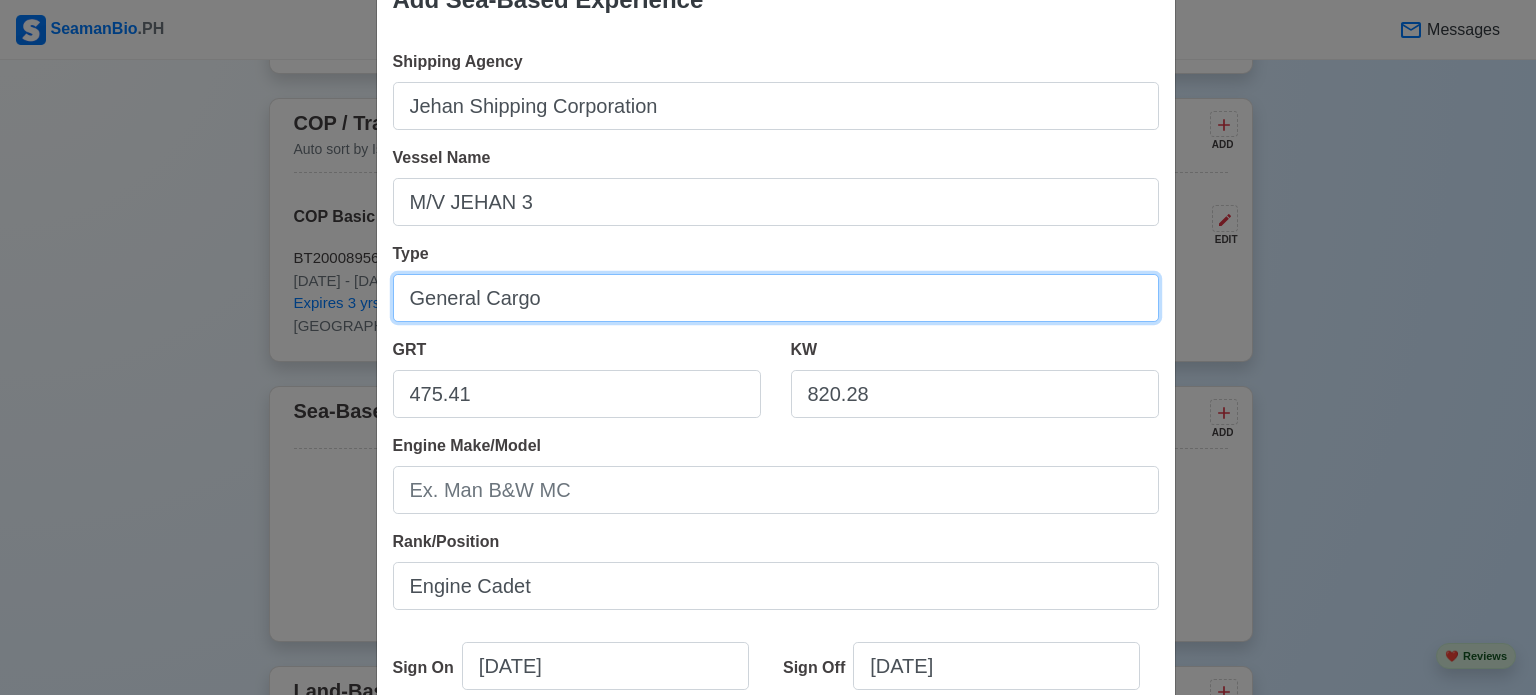 type on "General Cargo" 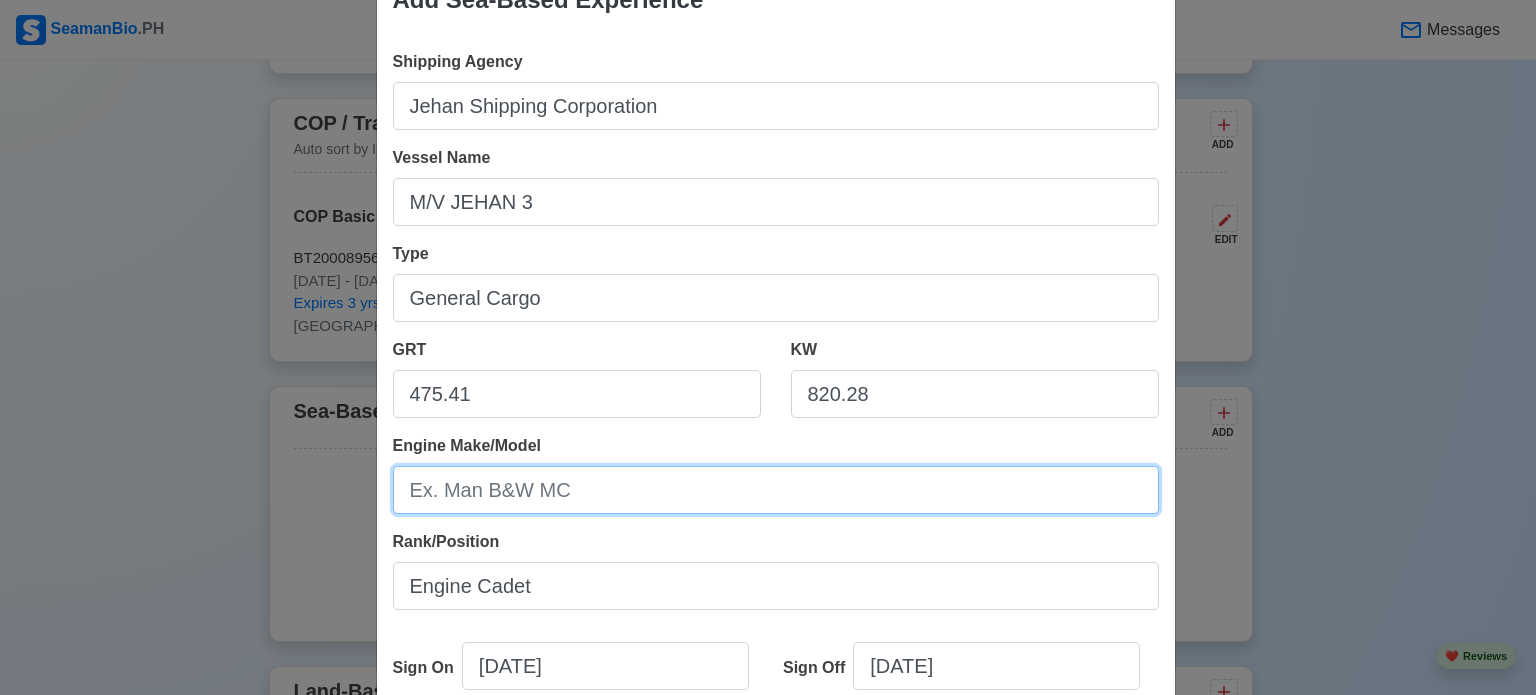 click on "Engine Make/Model" at bounding box center (776, 490) 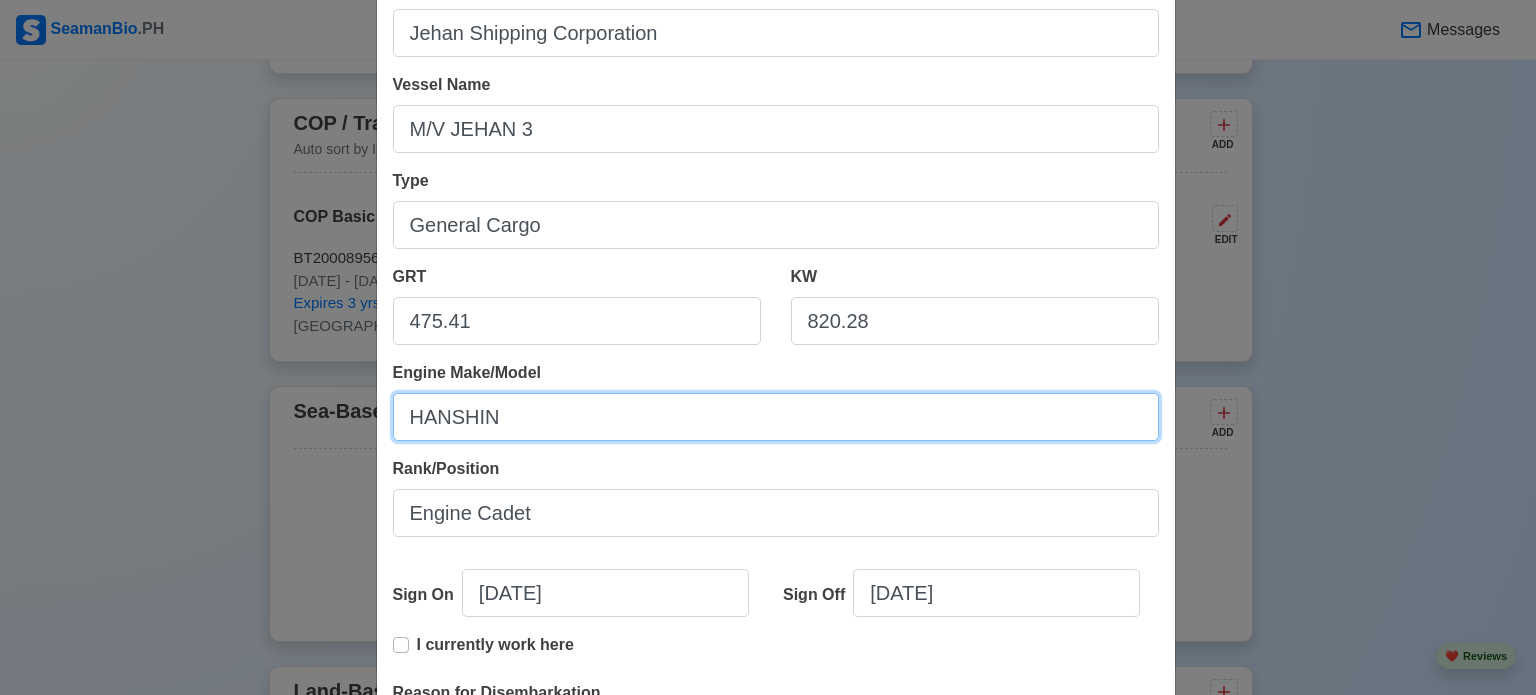 scroll, scrollTop: 138, scrollLeft: 0, axis: vertical 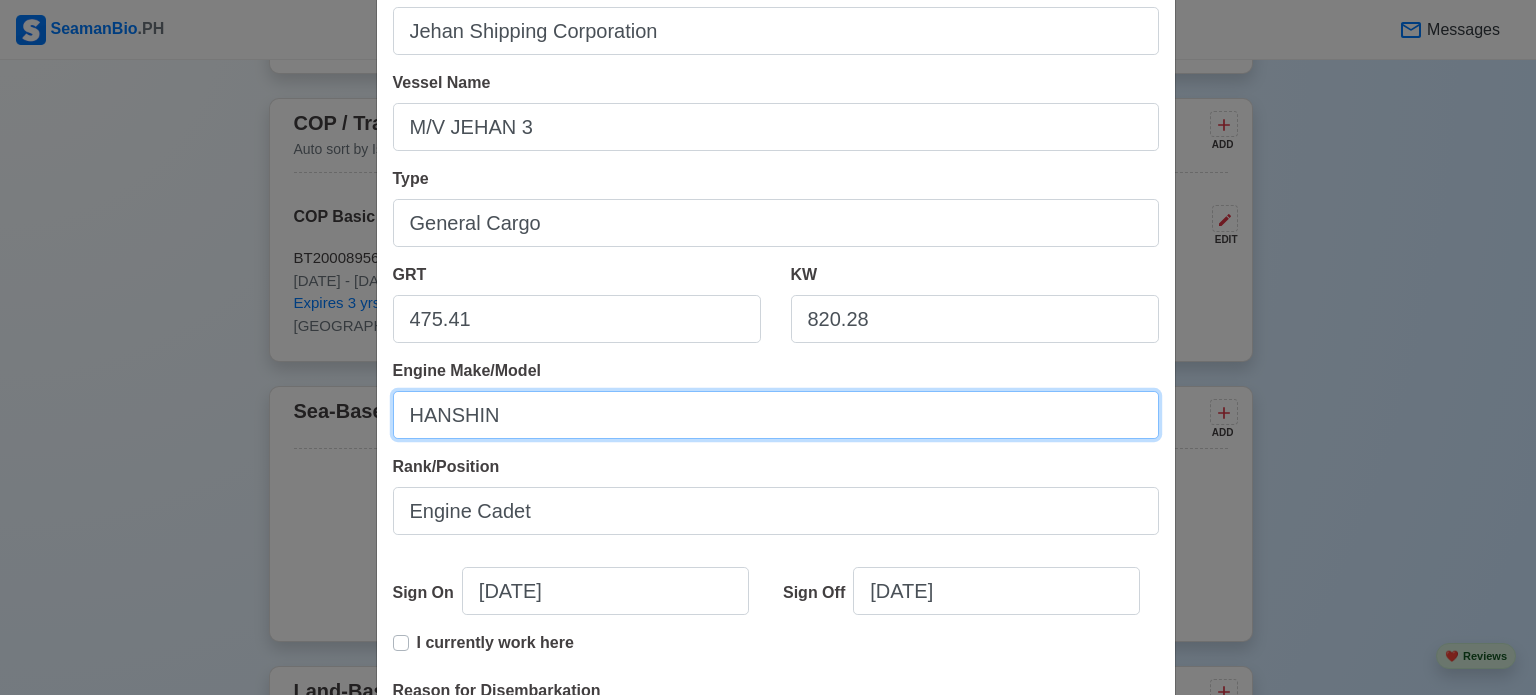 type on "HANSHIN" 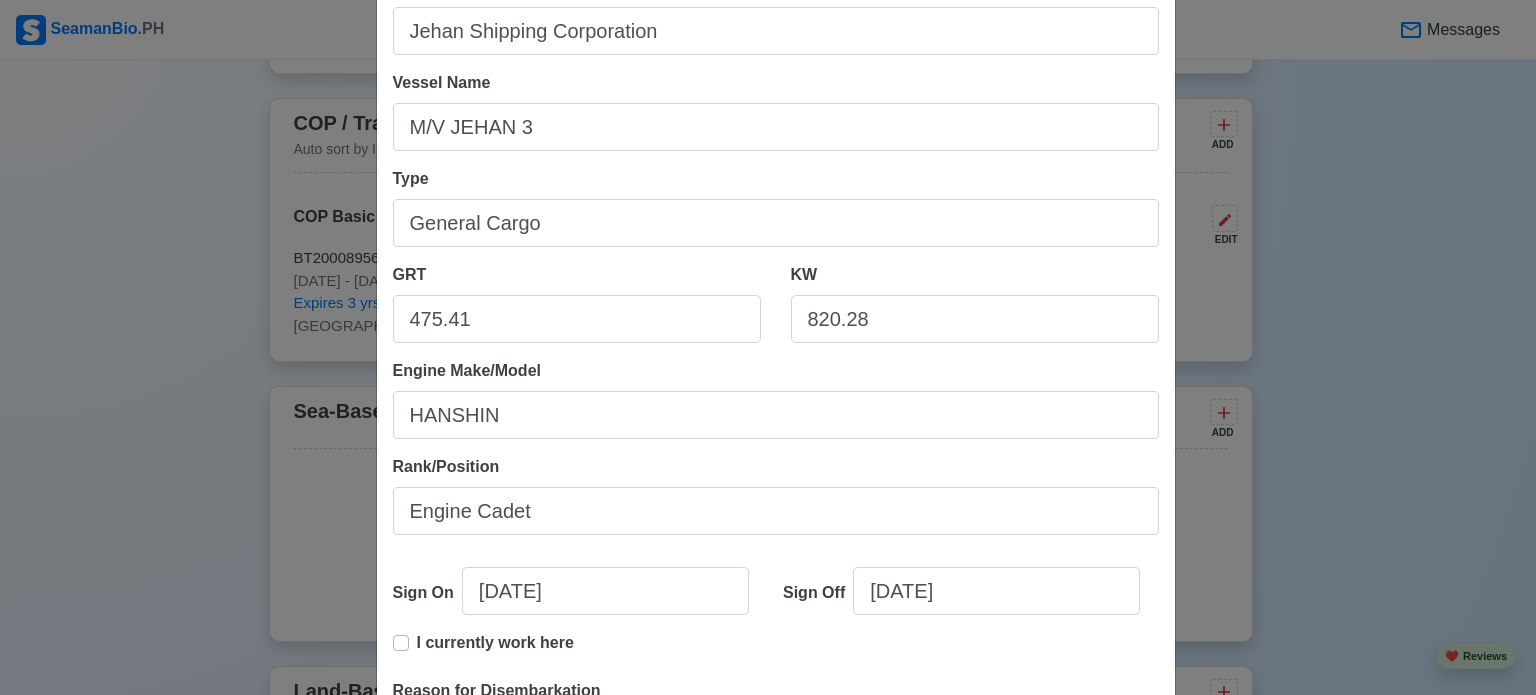 click on "Add Sea-Based Experience Shipping Agency Jehan Shipping Corporation Vessel Name M/V JEHAN 3 Type General Cargo GRT 475.41 KW 820.28 Engine Make/Model [PERSON_NAME]/Position Engine Cadet Sign On [DATE] Sign Off [DATE] I currently work here Reason for Disembarkation end of my contract 🔒 Salary (USD) Cancel Save" at bounding box center (768, 347) 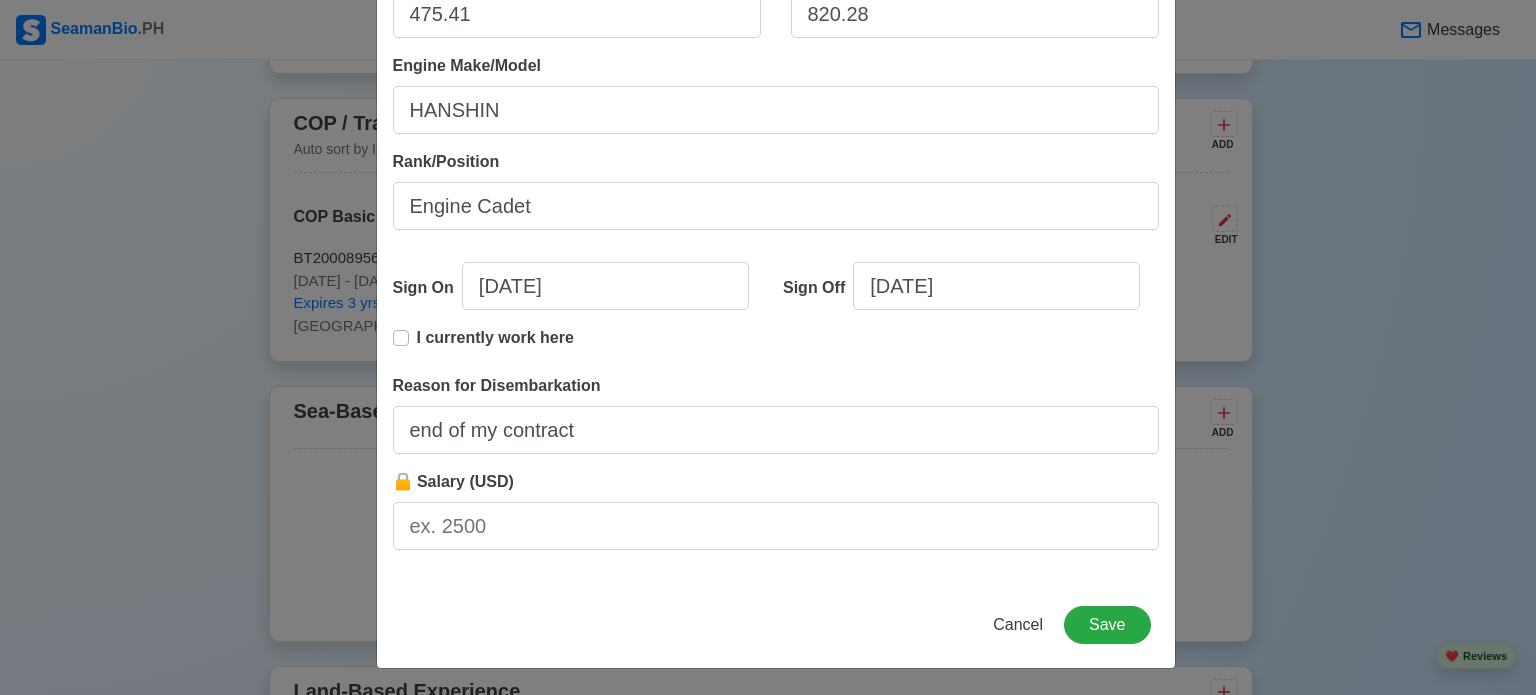 scroll, scrollTop: 444, scrollLeft: 0, axis: vertical 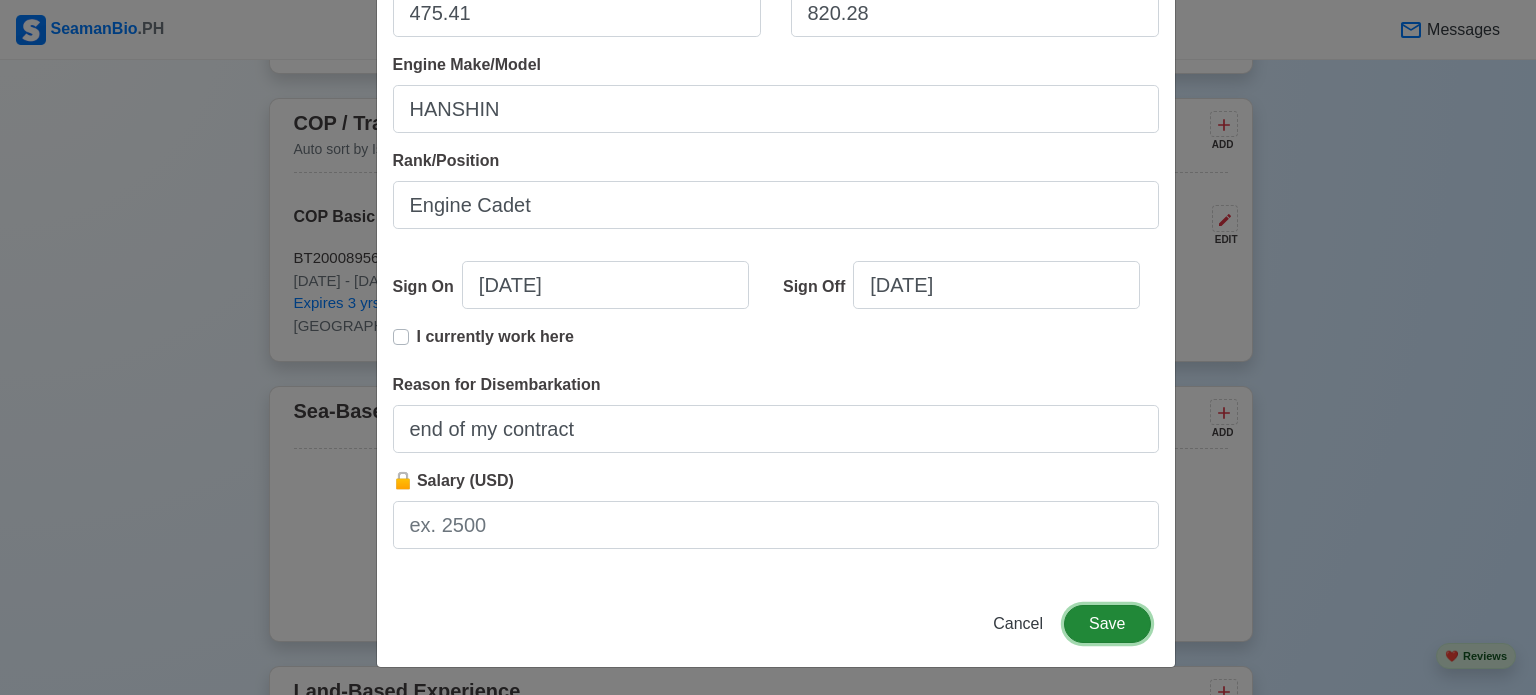 click on "Save" at bounding box center [1107, 624] 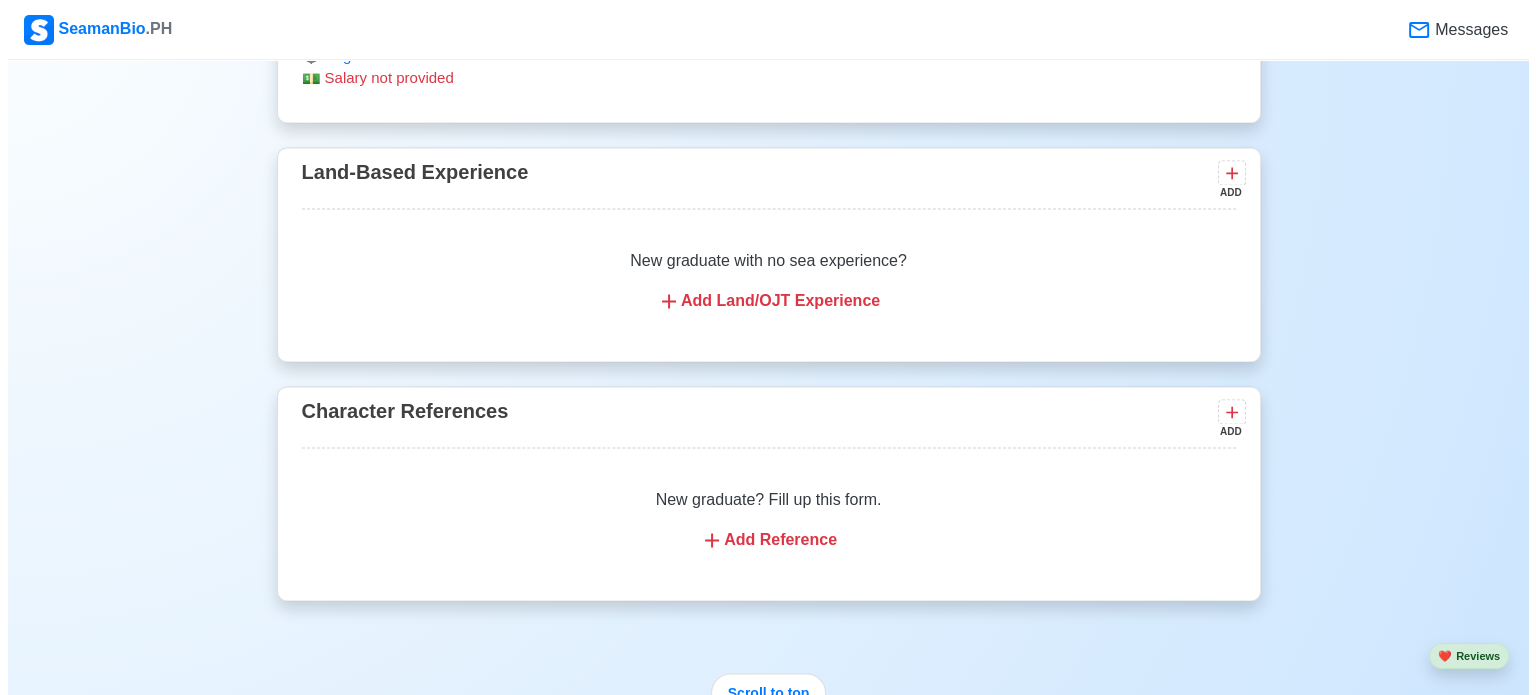 scroll, scrollTop: 3157, scrollLeft: 0, axis: vertical 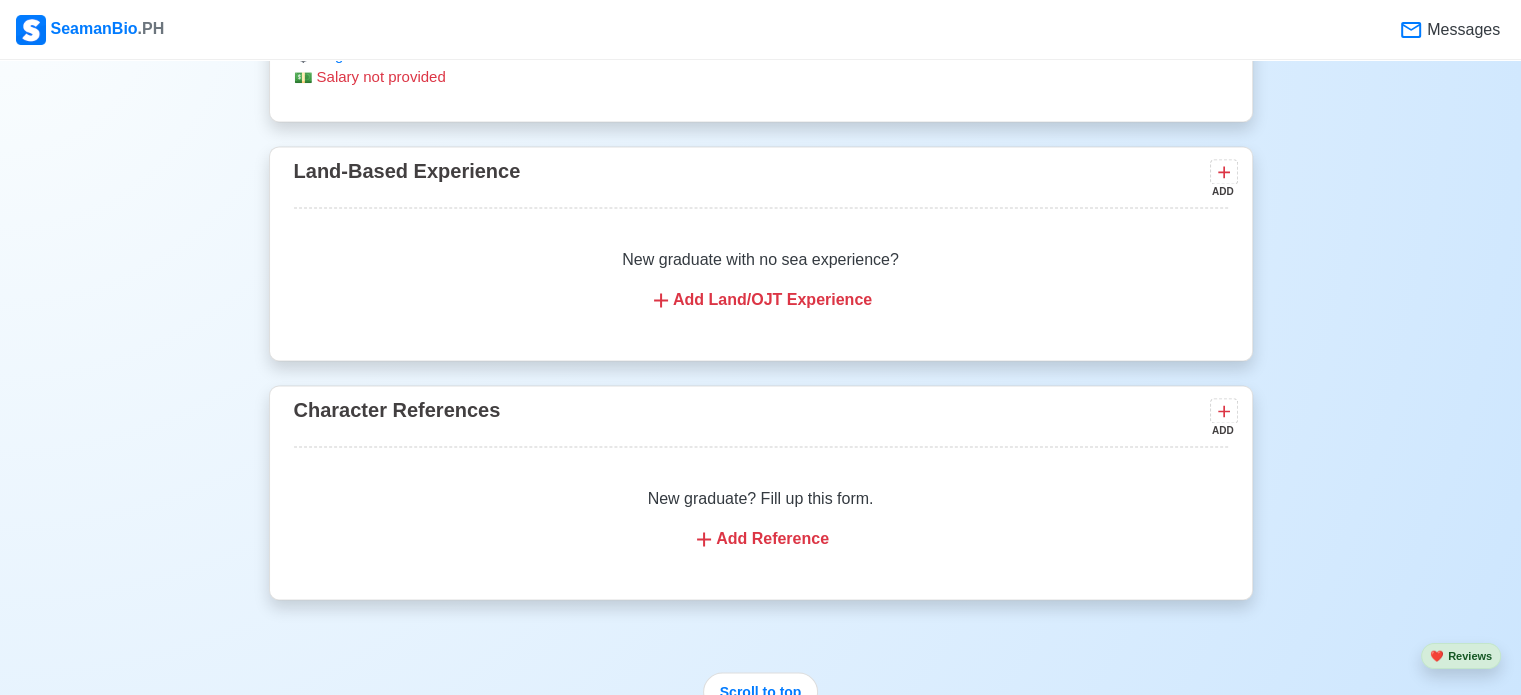 click on "Add Land/OJT Experience" at bounding box center (761, 300) 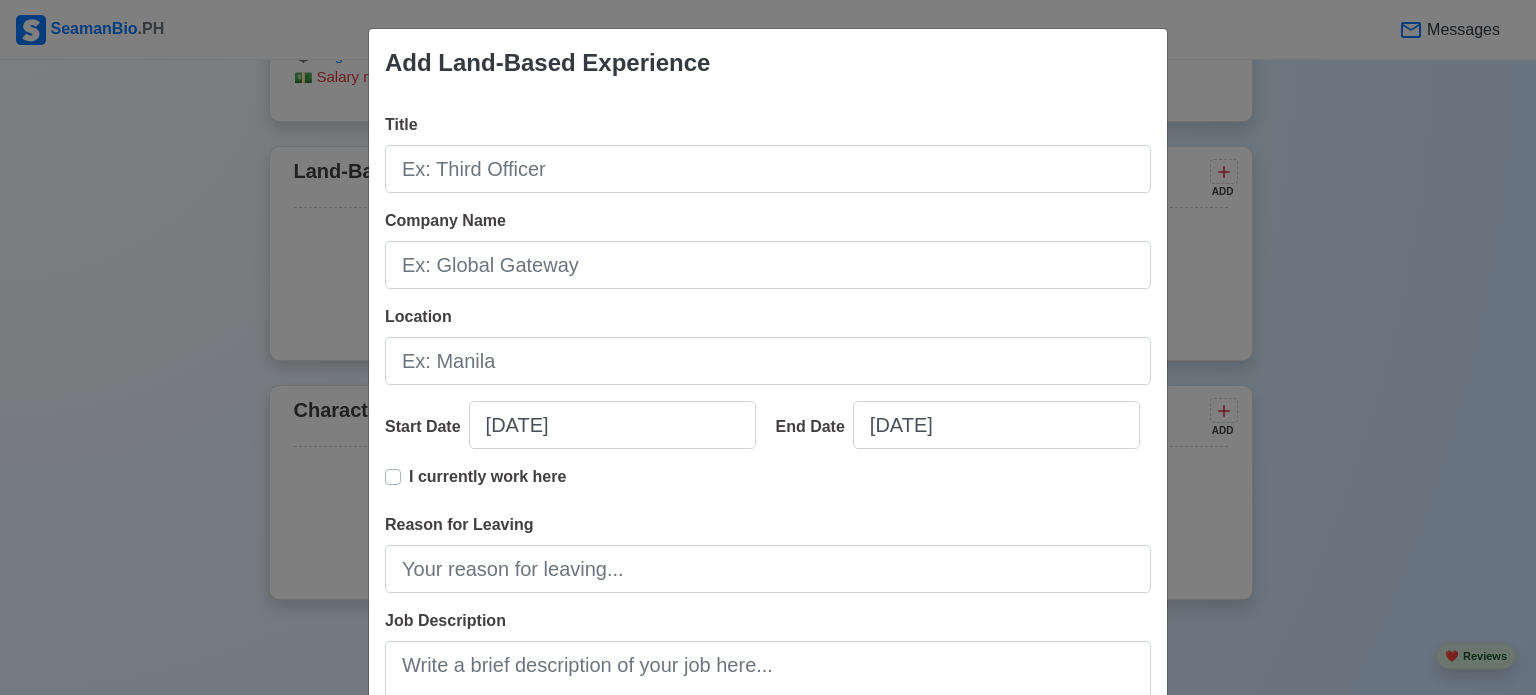 click on "Add Land-Based Experience Title Company Name Location Start Date [DATE] End Date [DATE] I currently work here Reason for Leaving Job Description 0 / 1000 Skills Cancel Save" at bounding box center (768, 347) 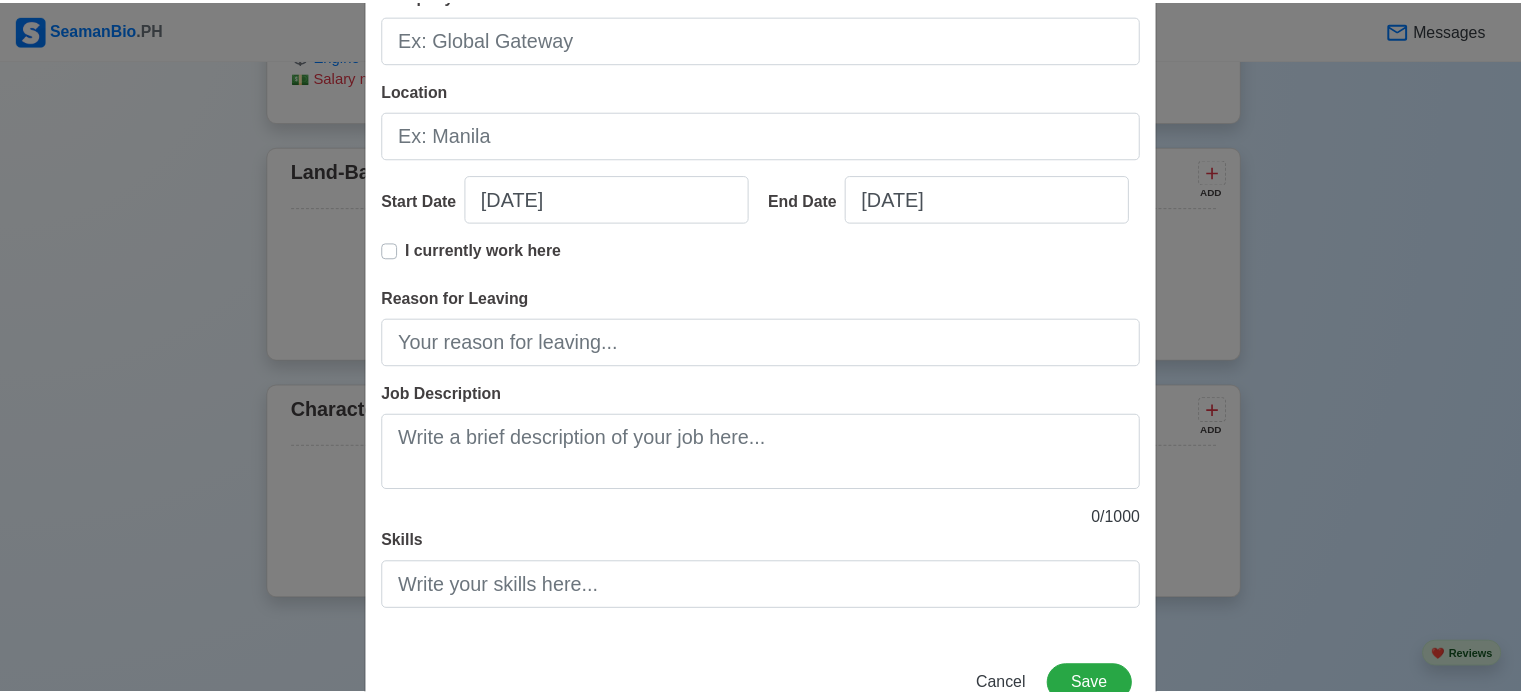 scroll, scrollTop: 288, scrollLeft: 0, axis: vertical 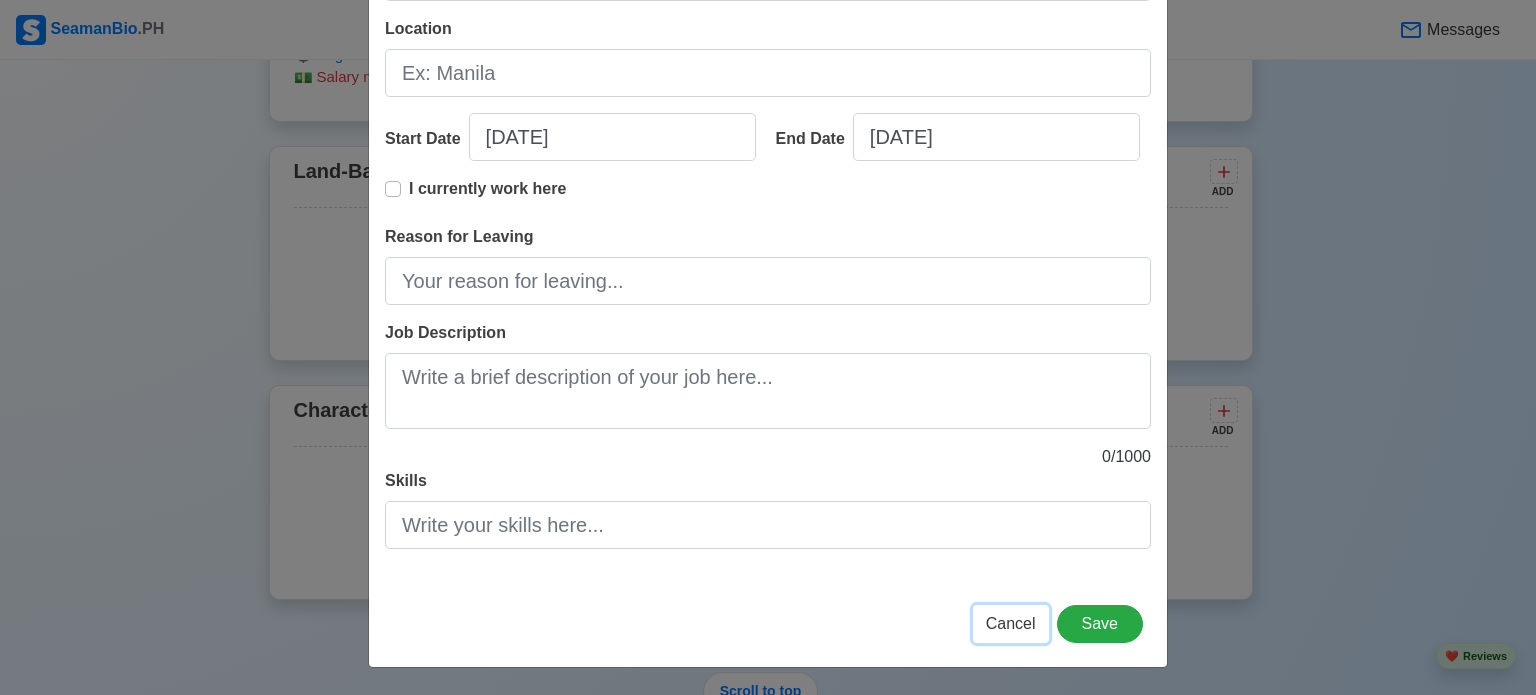 click on "Cancel" at bounding box center (1011, 623) 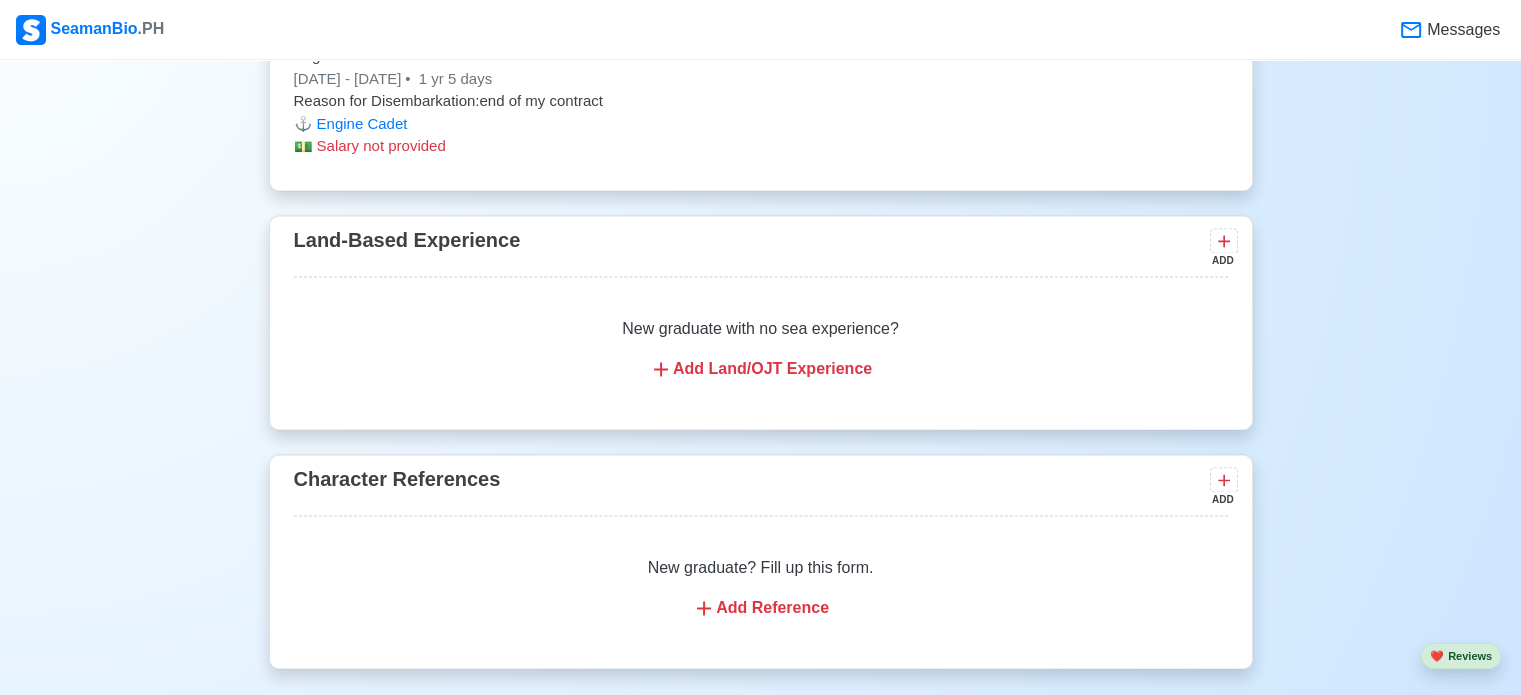 scroll, scrollTop: 3340, scrollLeft: 0, axis: vertical 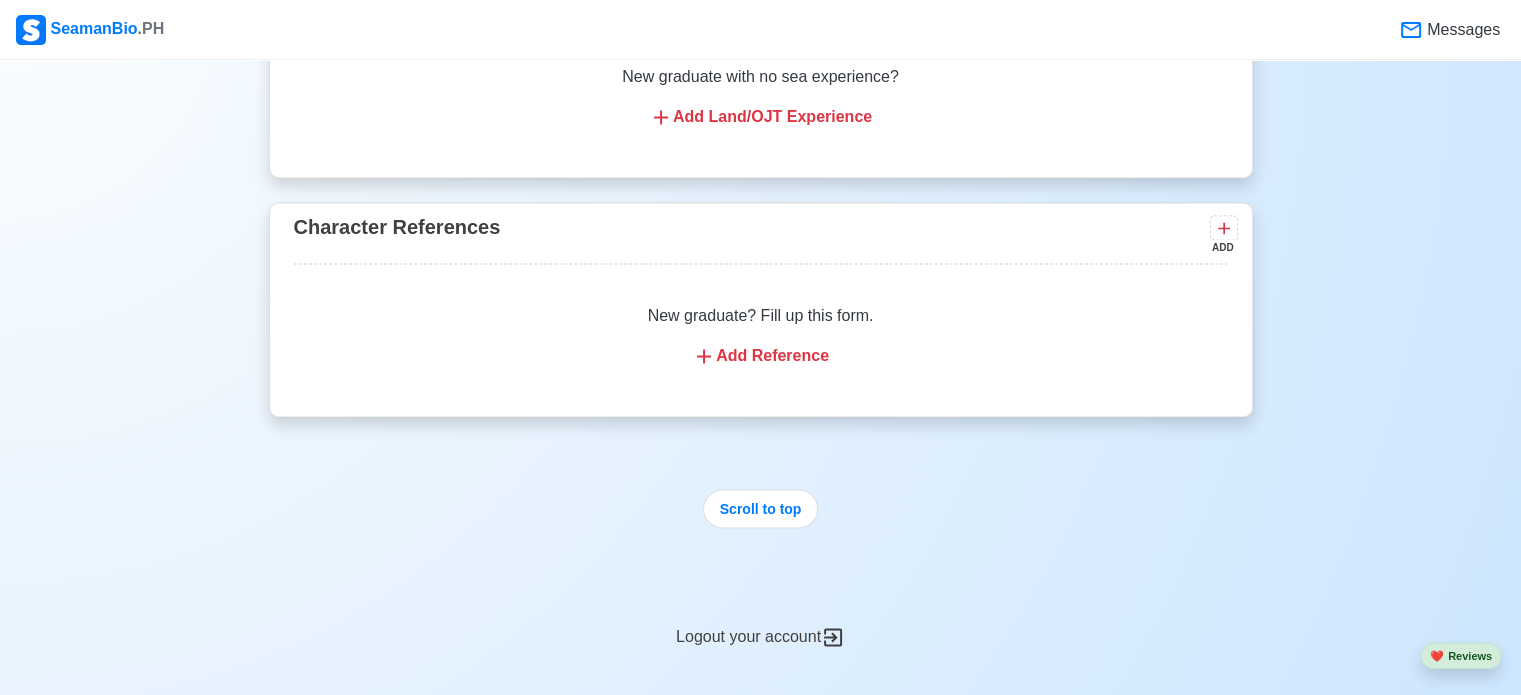 click on "Add Reference" at bounding box center [761, 356] 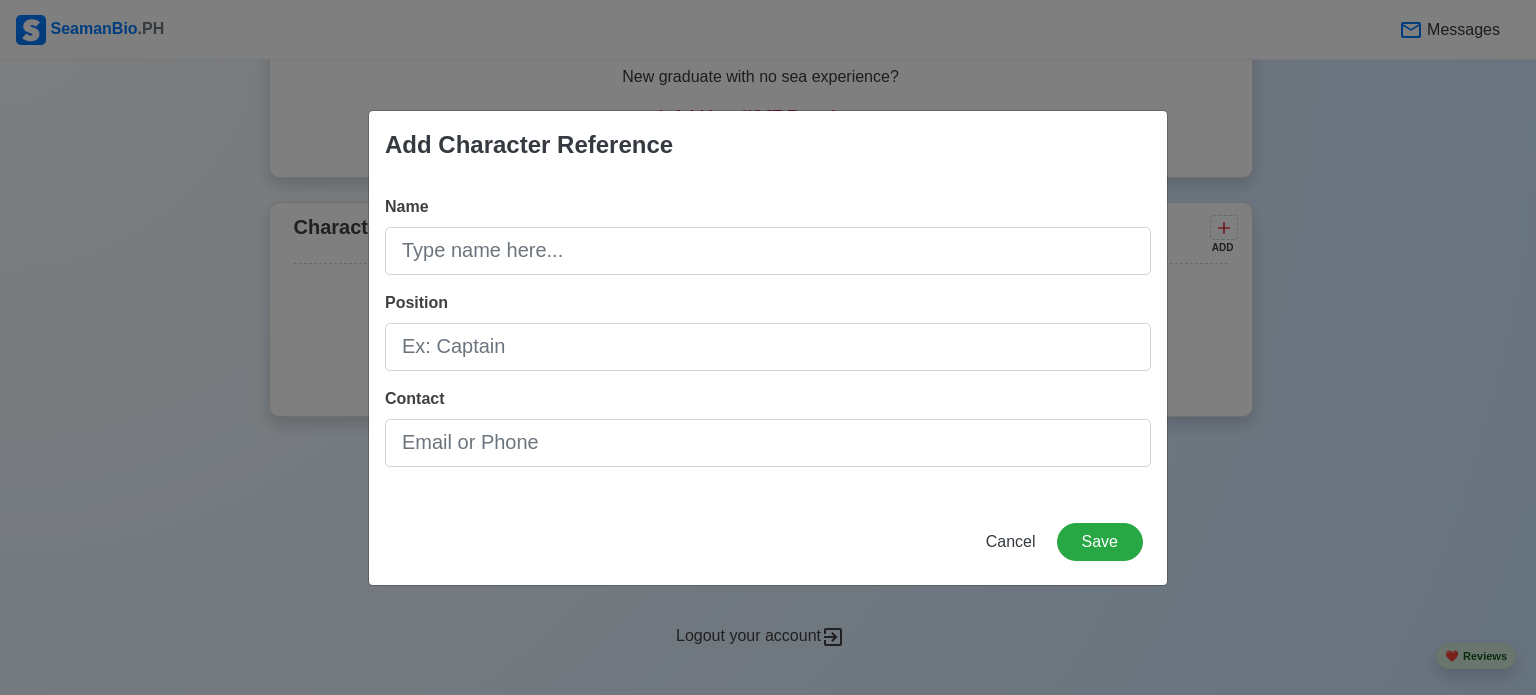 click on "Add Character Reference Name Position Contact Cancel Save" at bounding box center [768, 347] 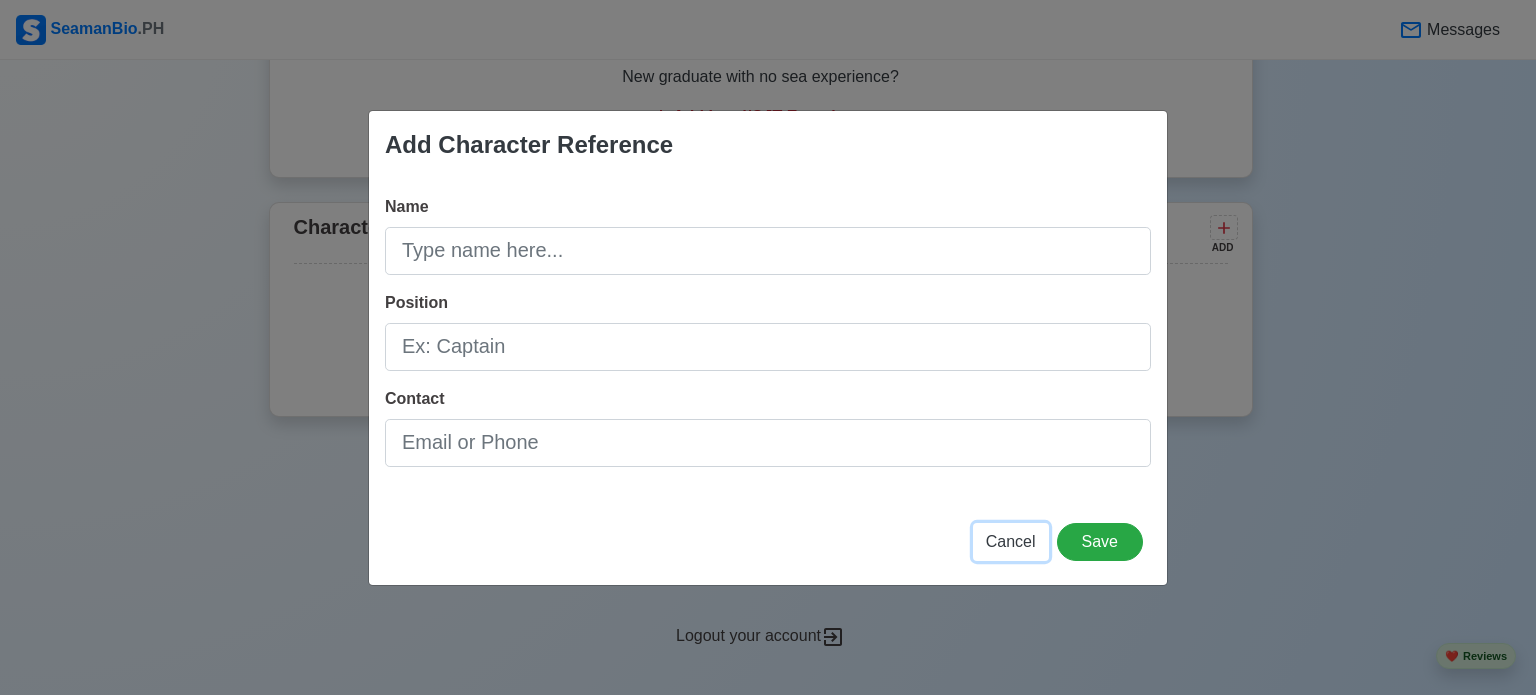 click on "Cancel" at bounding box center (1011, 541) 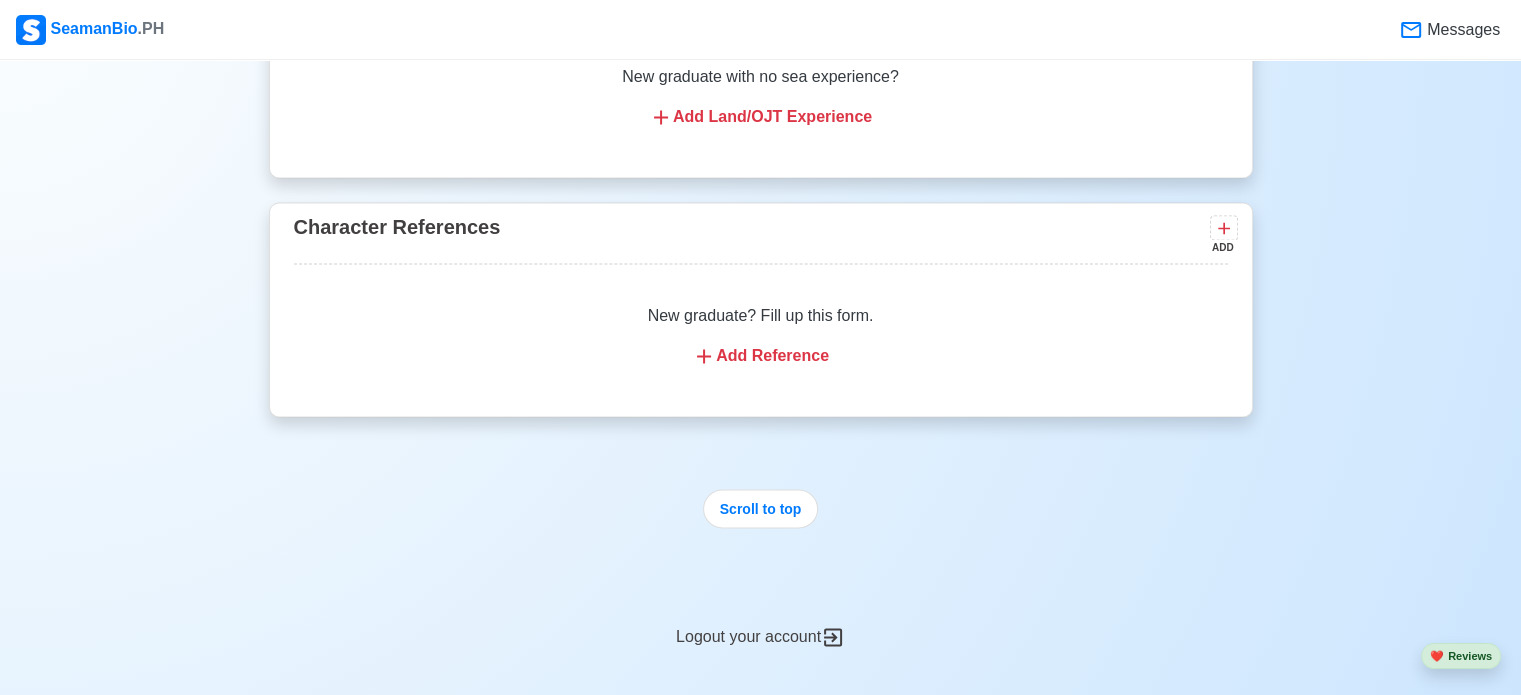 click on "Add Reference" at bounding box center [761, 356] 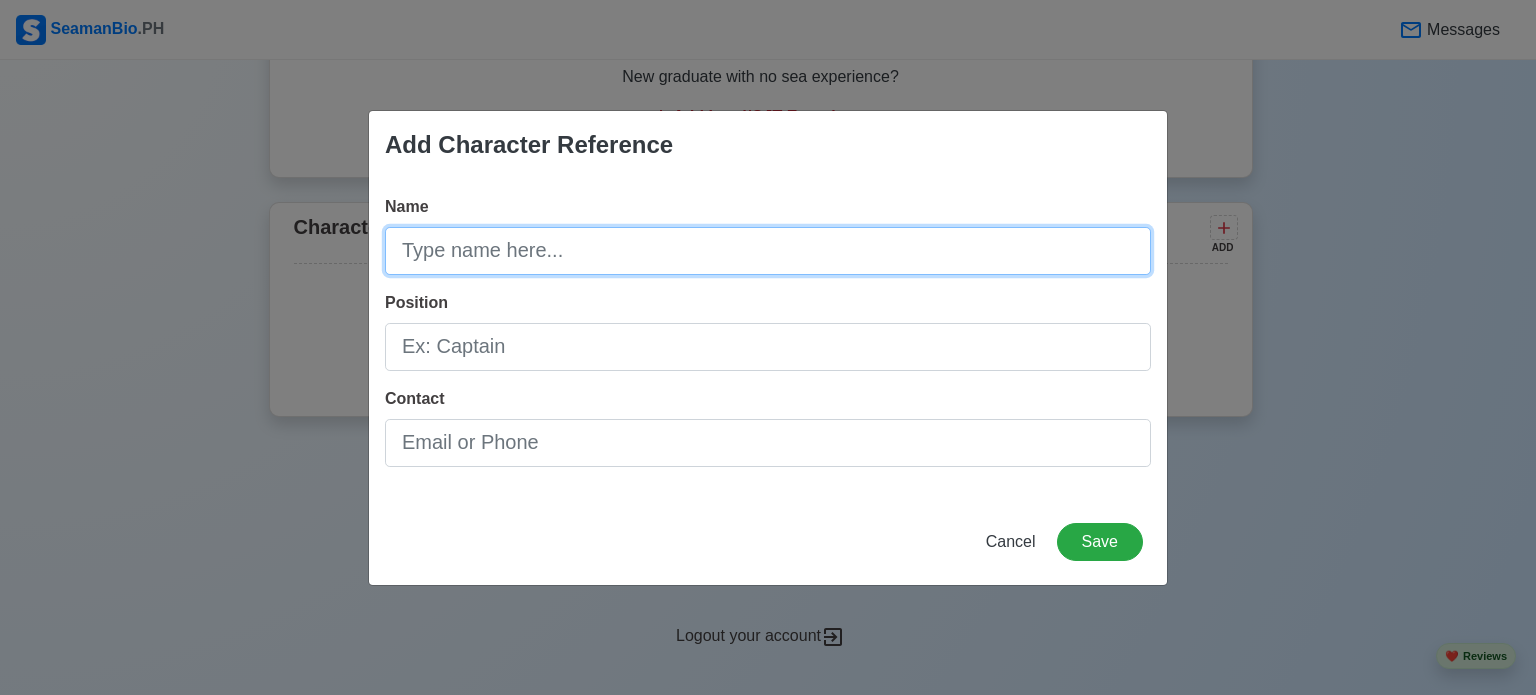 click on "Name" at bounding box center [768, 251] 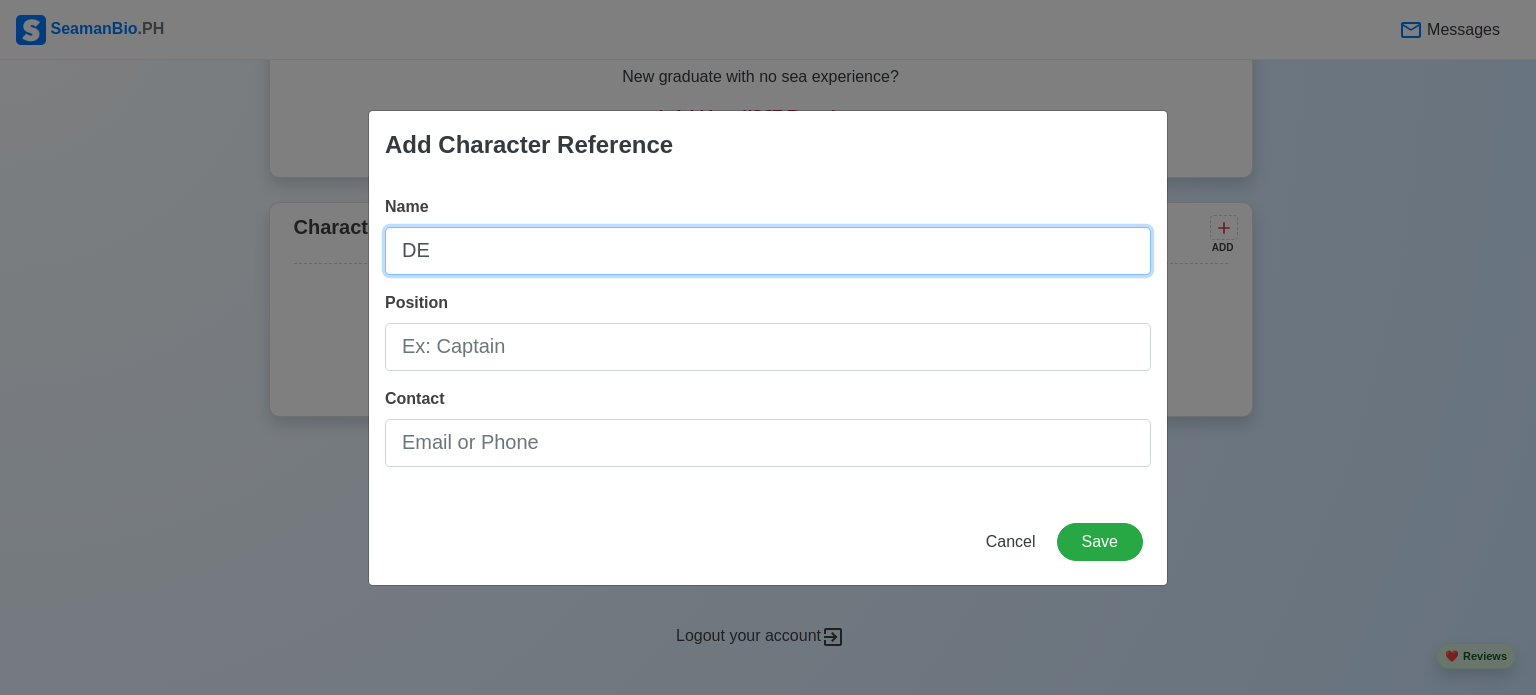 type on "D" 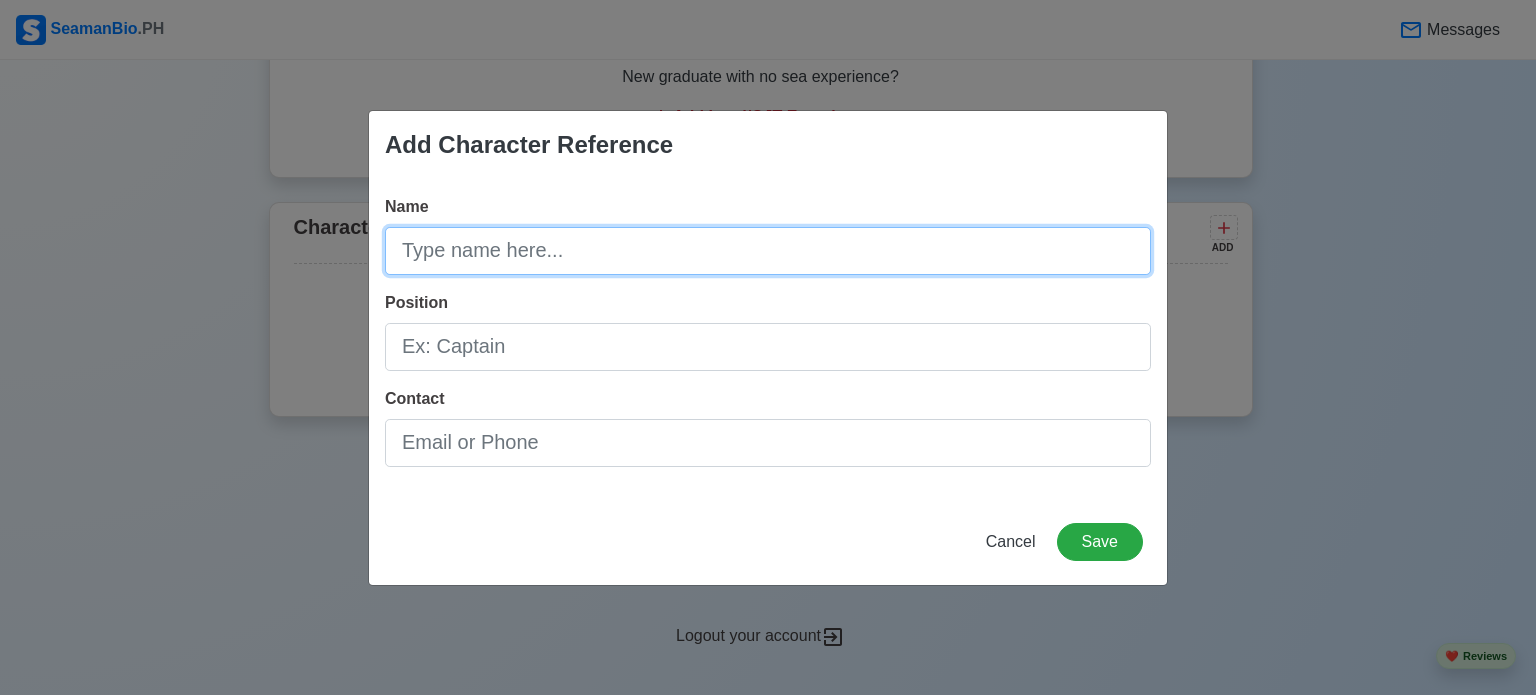 type on "e" 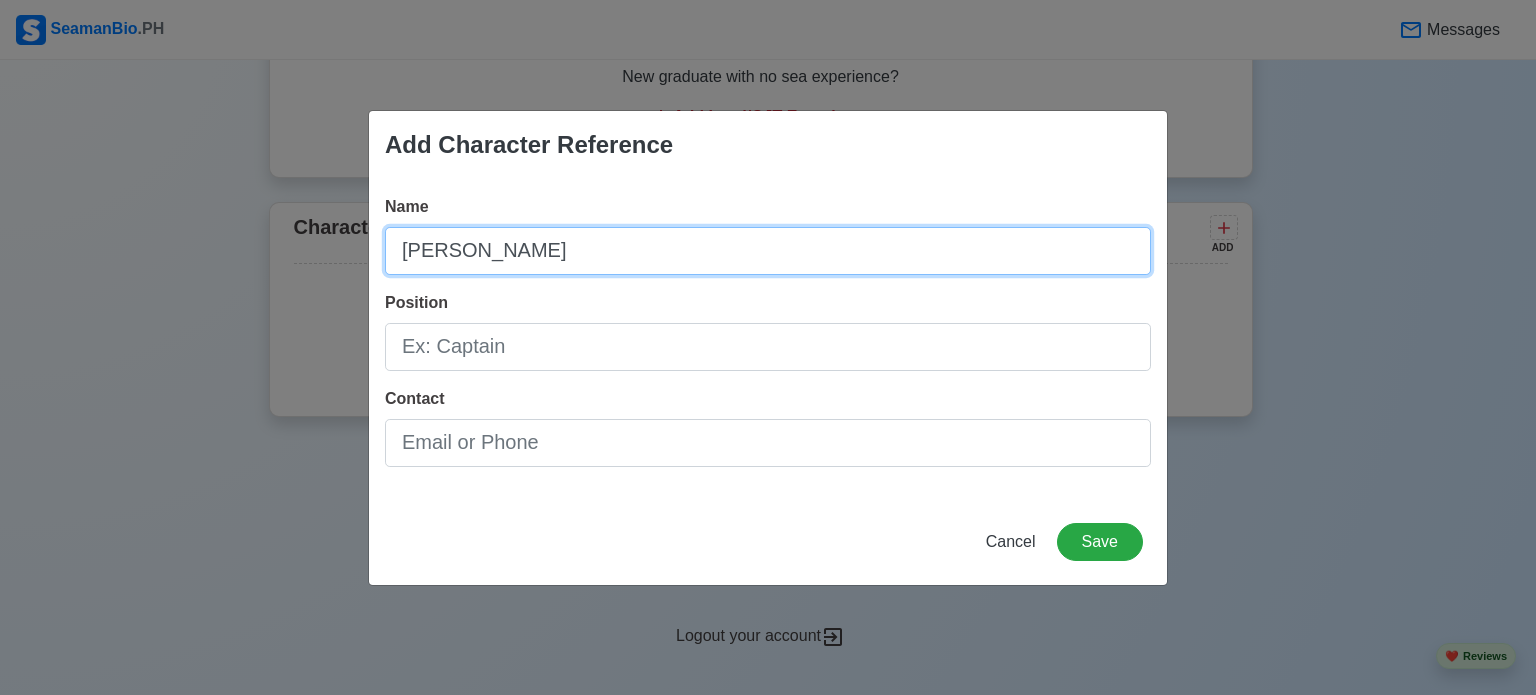 type on "[PERSON_NAME]" 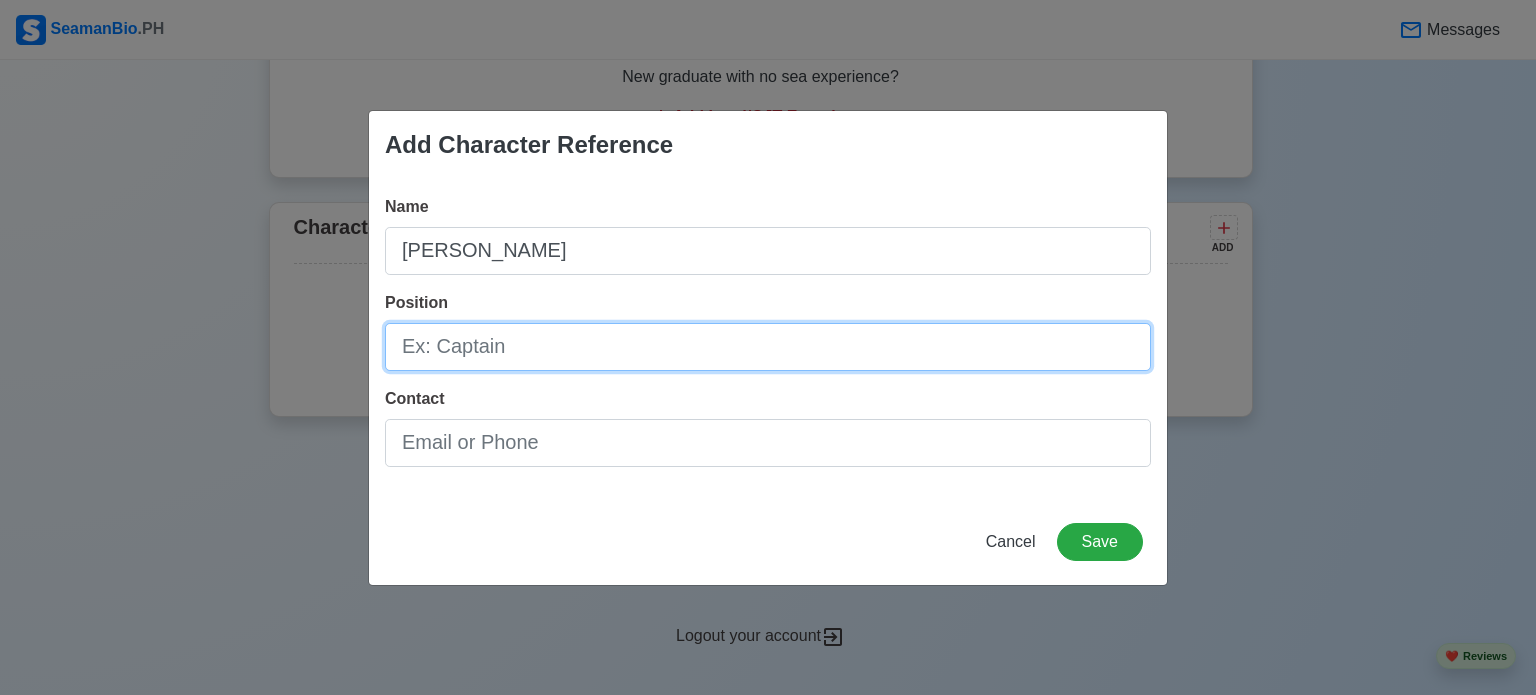 click on "Position" at bounding box center [768, 347] 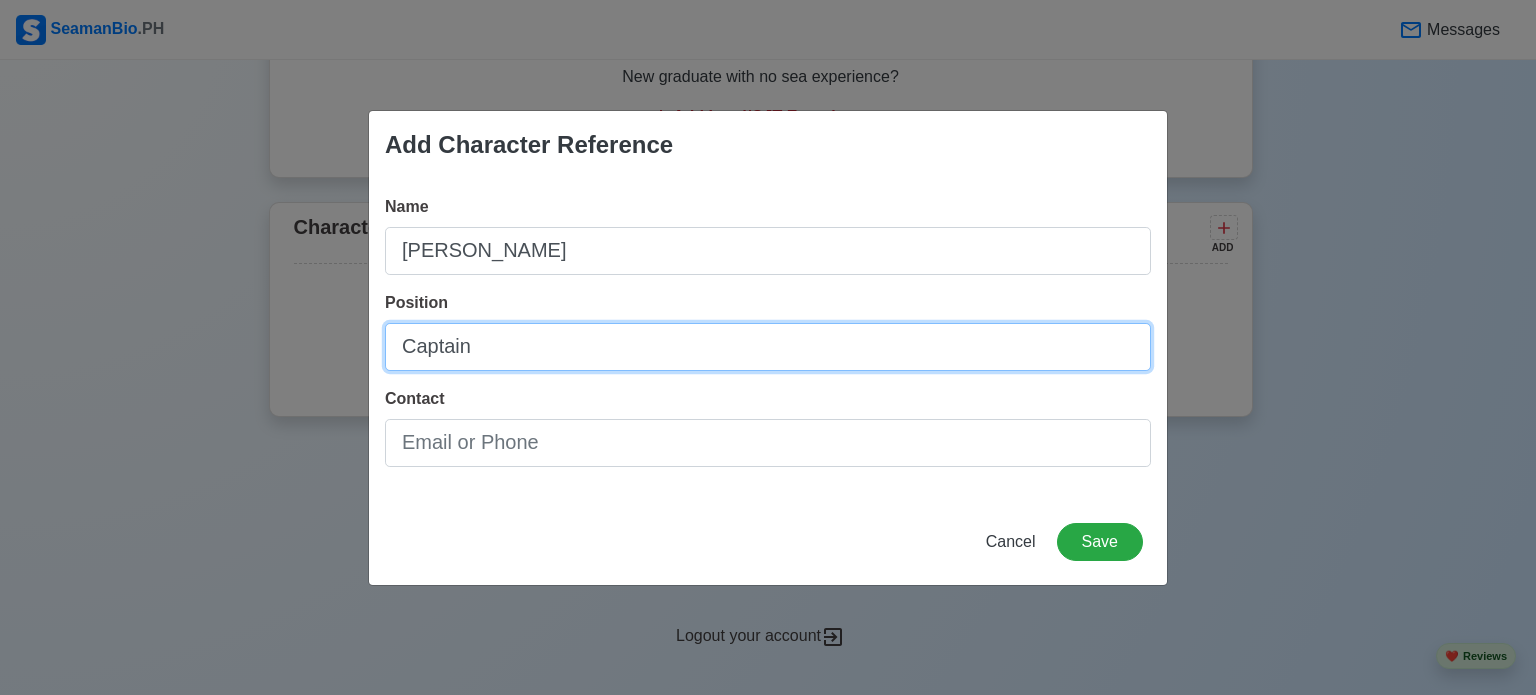 type on "Captain" 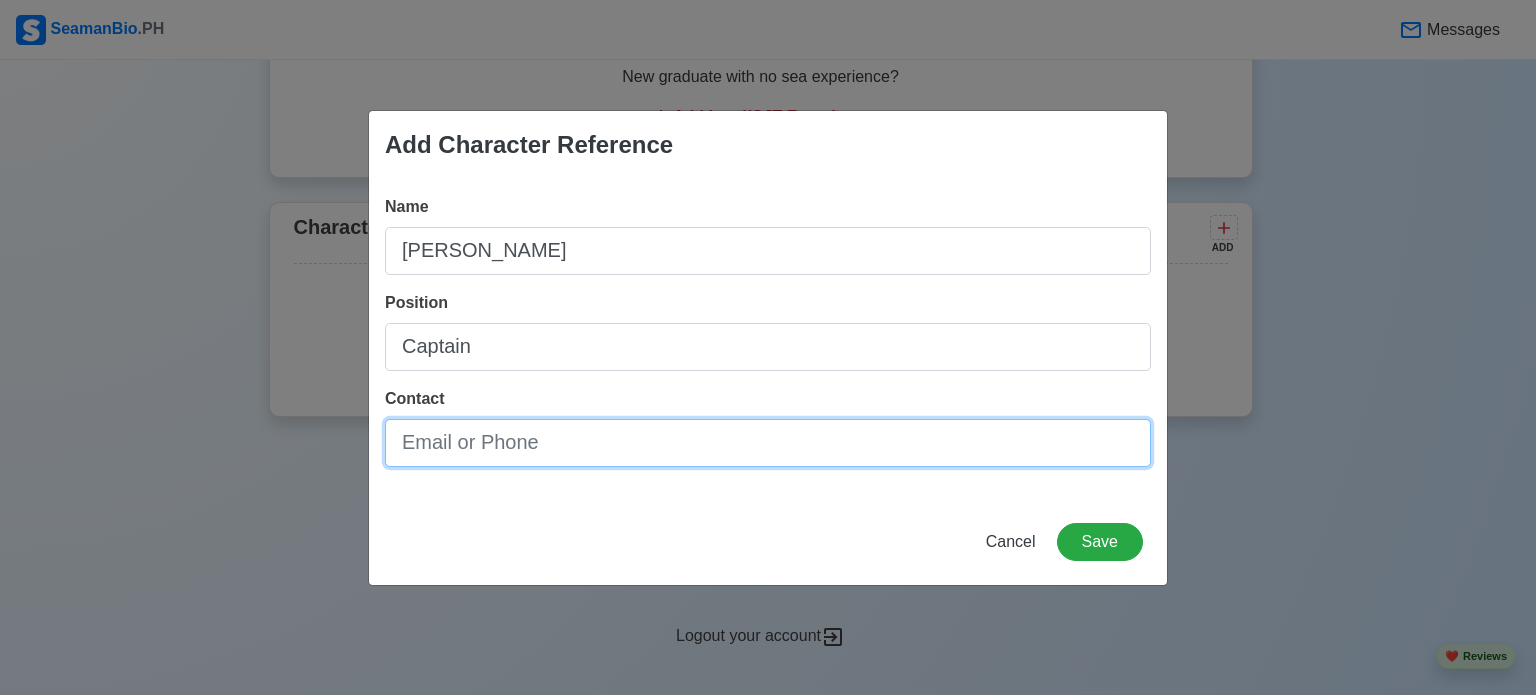 click on "Contact" at bounding box center (768, 443) 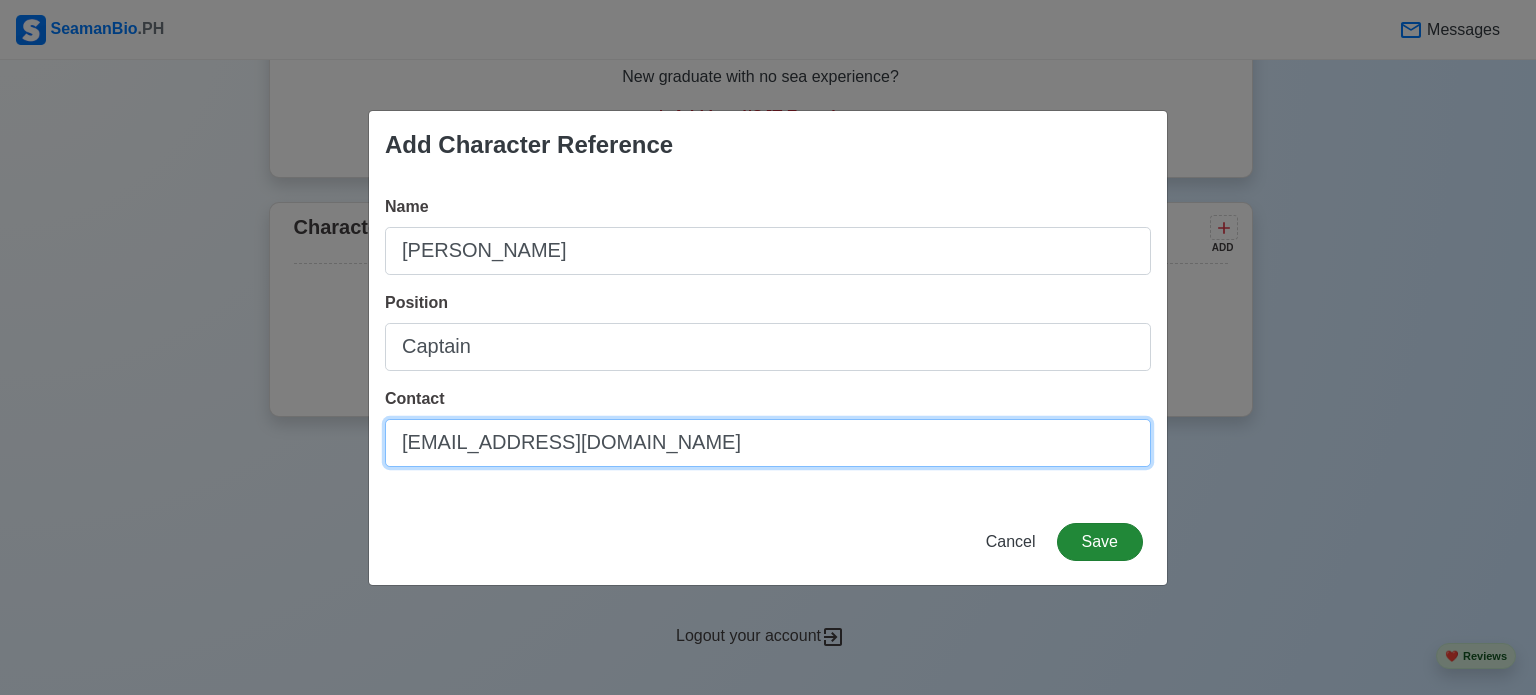 type on "[EMAIL_ADDRESS][DOMAIN_NAME]" 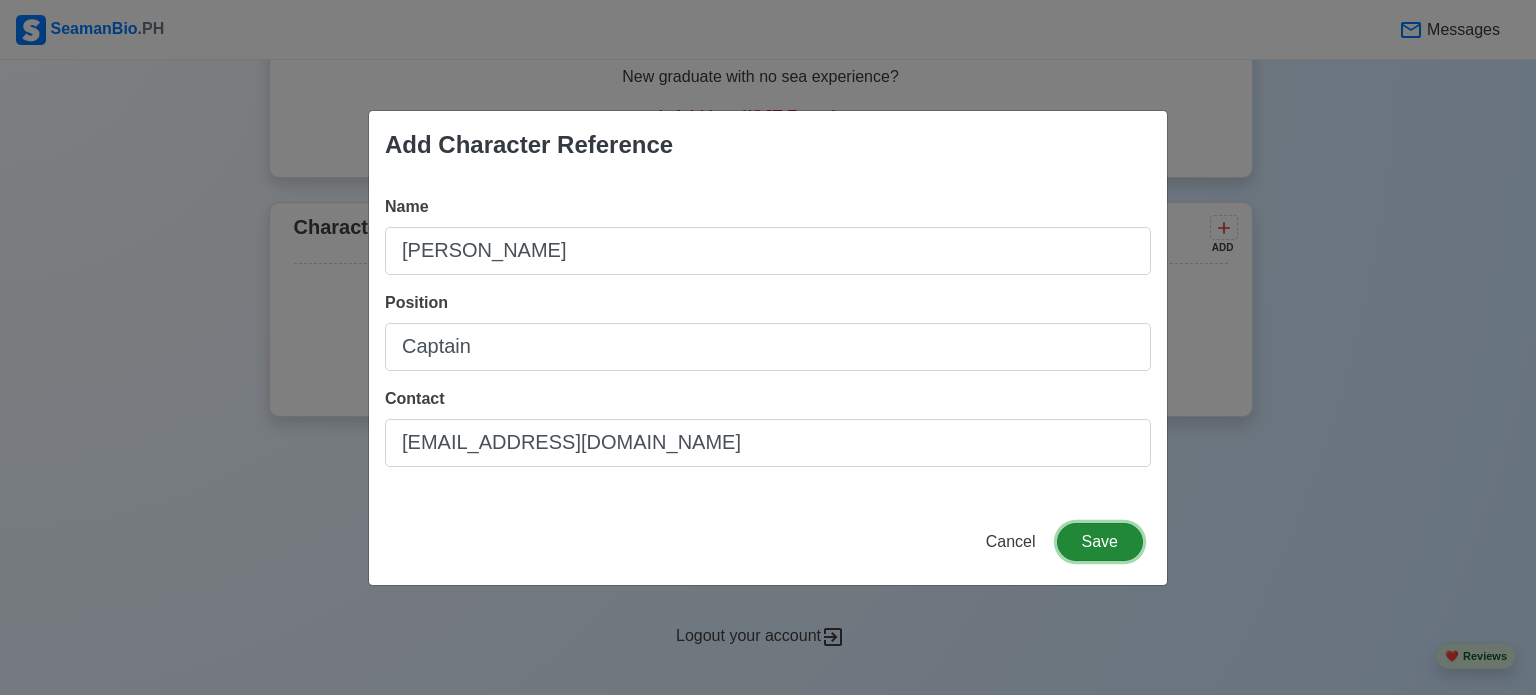click on "Save" at bounding box center (1100, 542) 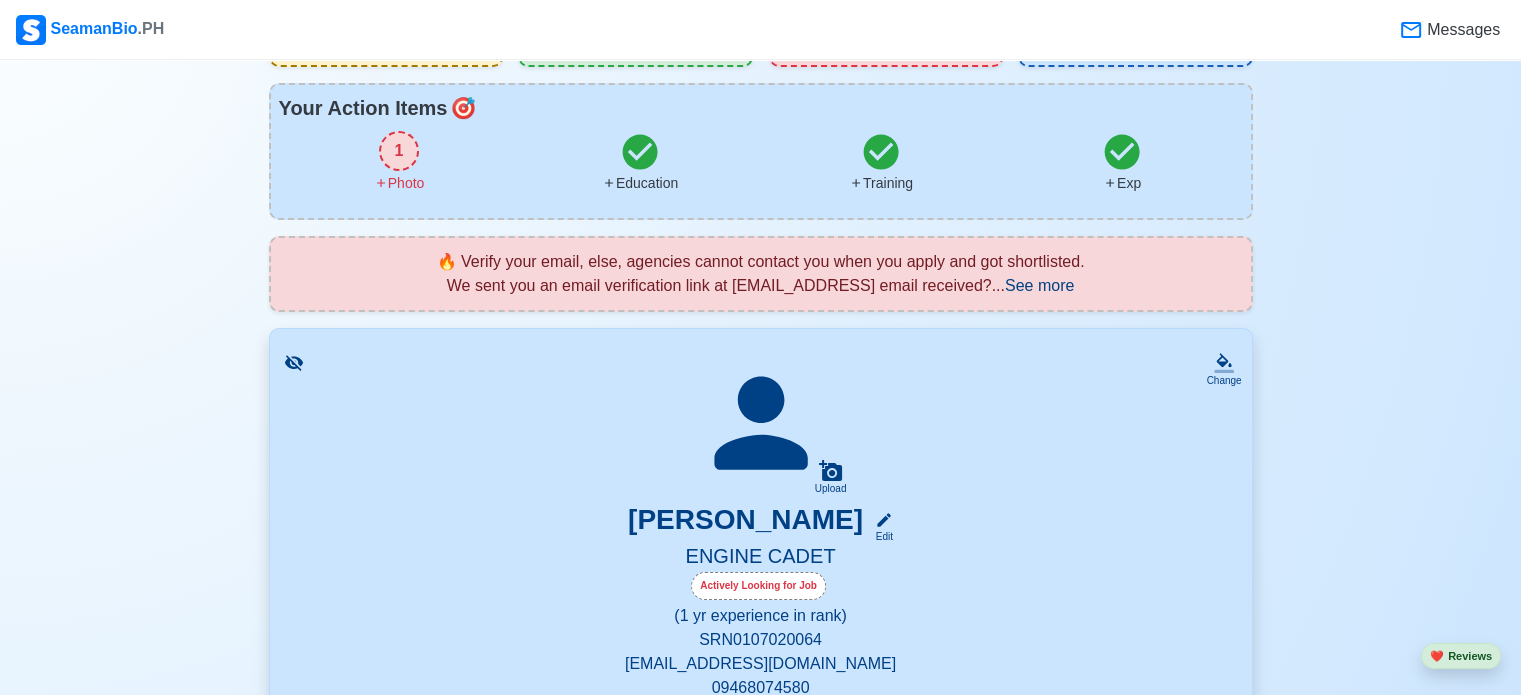 scroll, scrollTop: 107, scrollLeft: 0, axis: vertical 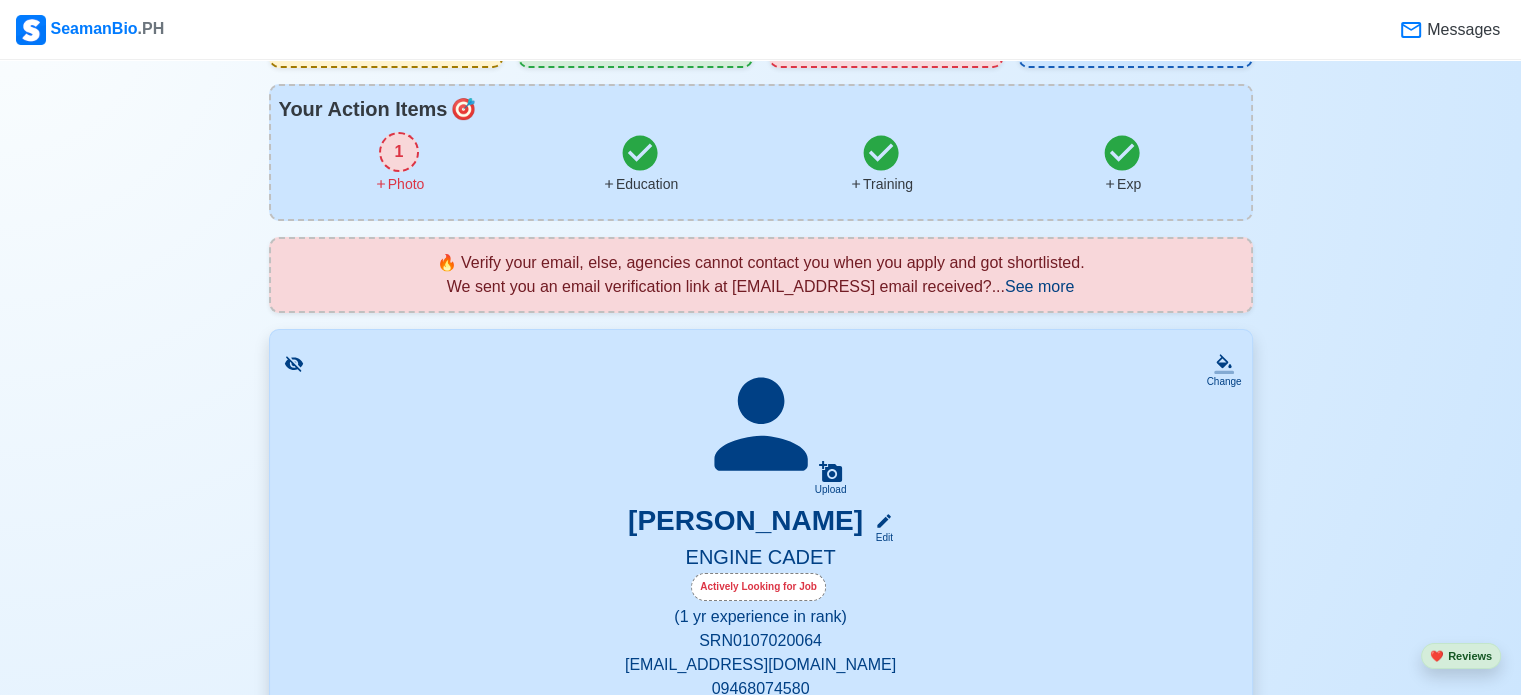 click 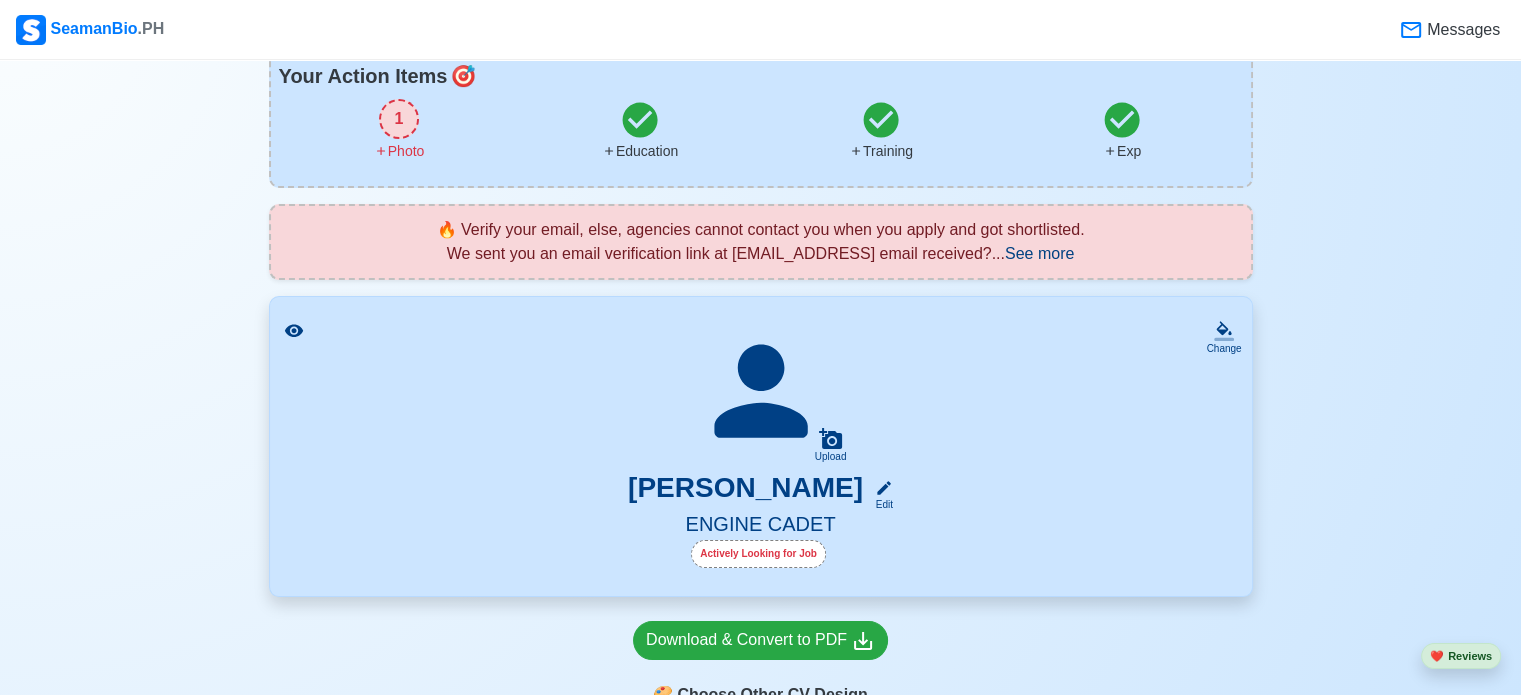 scroll, scrollTop: 116, scrollLeft: 0, axis: vertical 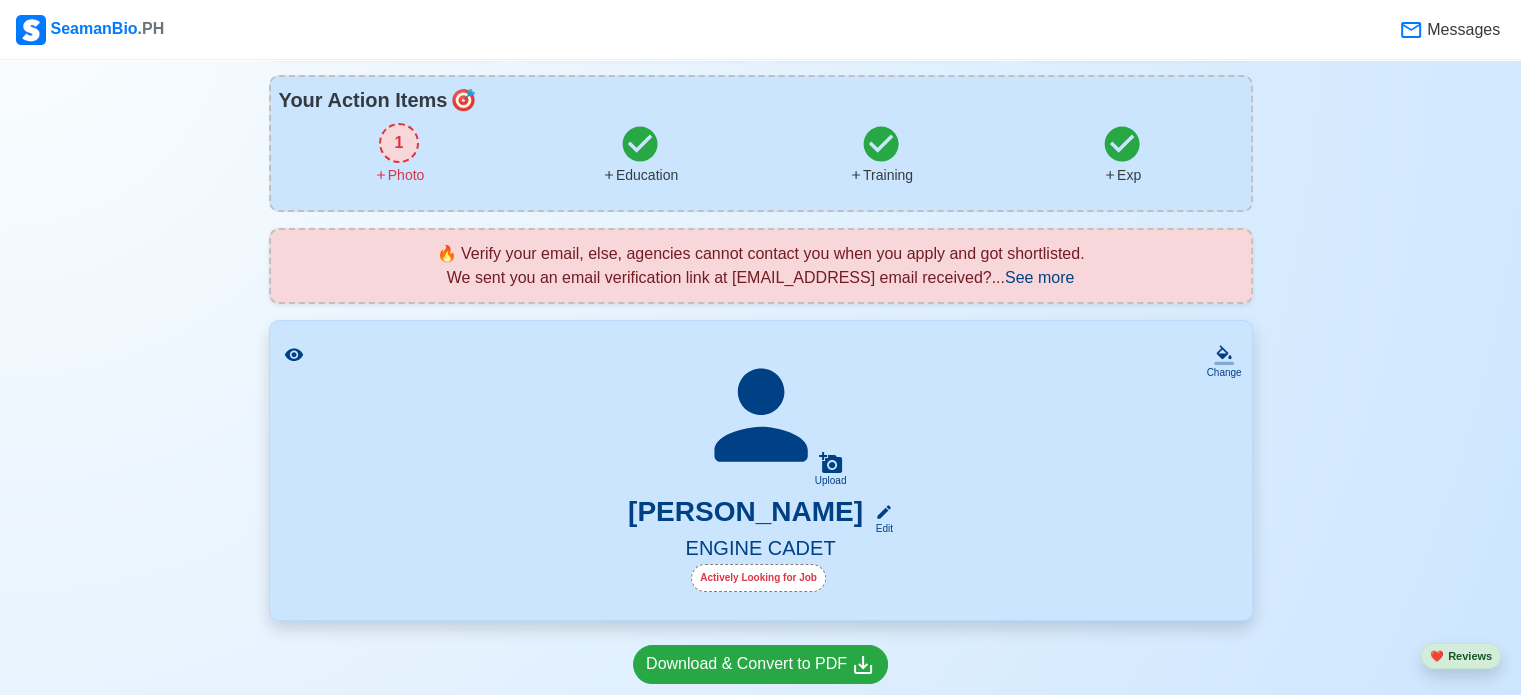 click 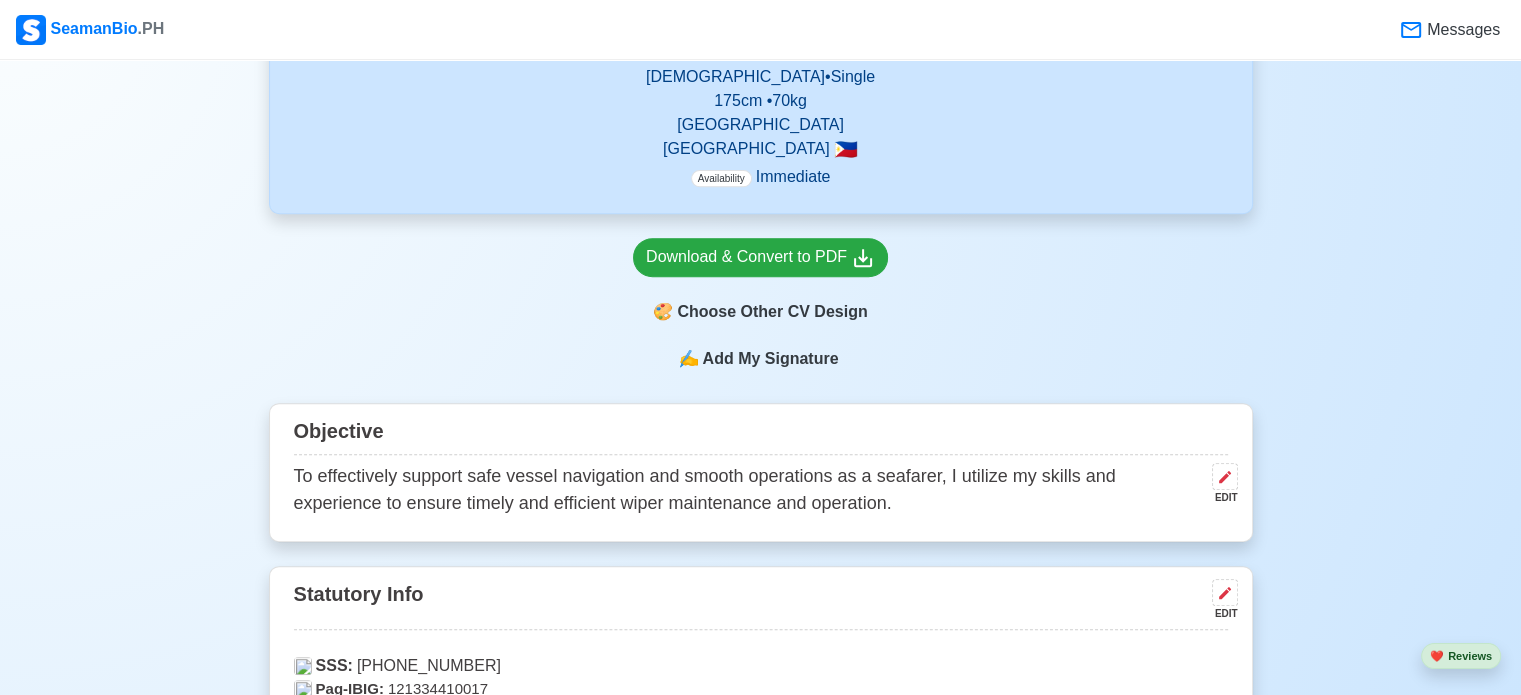scroll, scrollTop: 766, scrollLeft: 0, axis: vertical 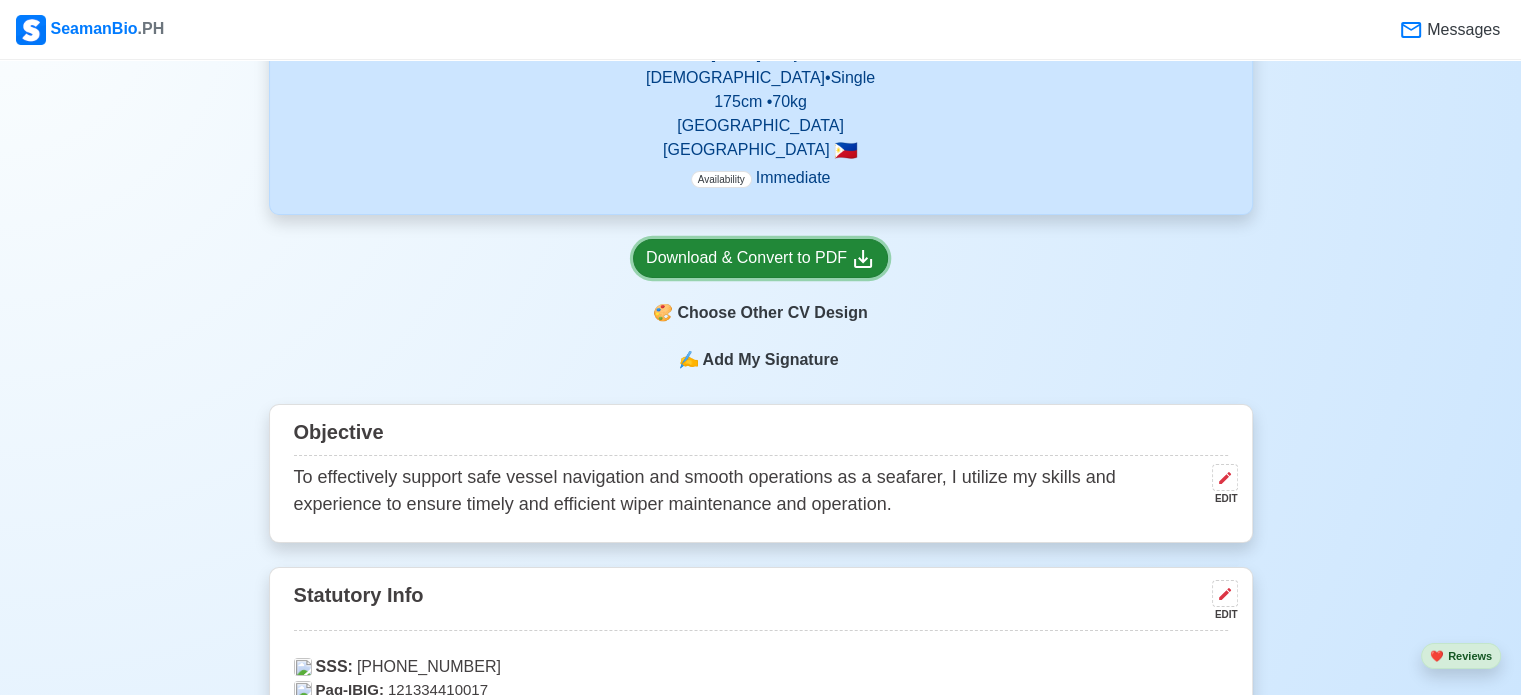 click on "Download & Convert to PDF" at bounding box center (760, 258) 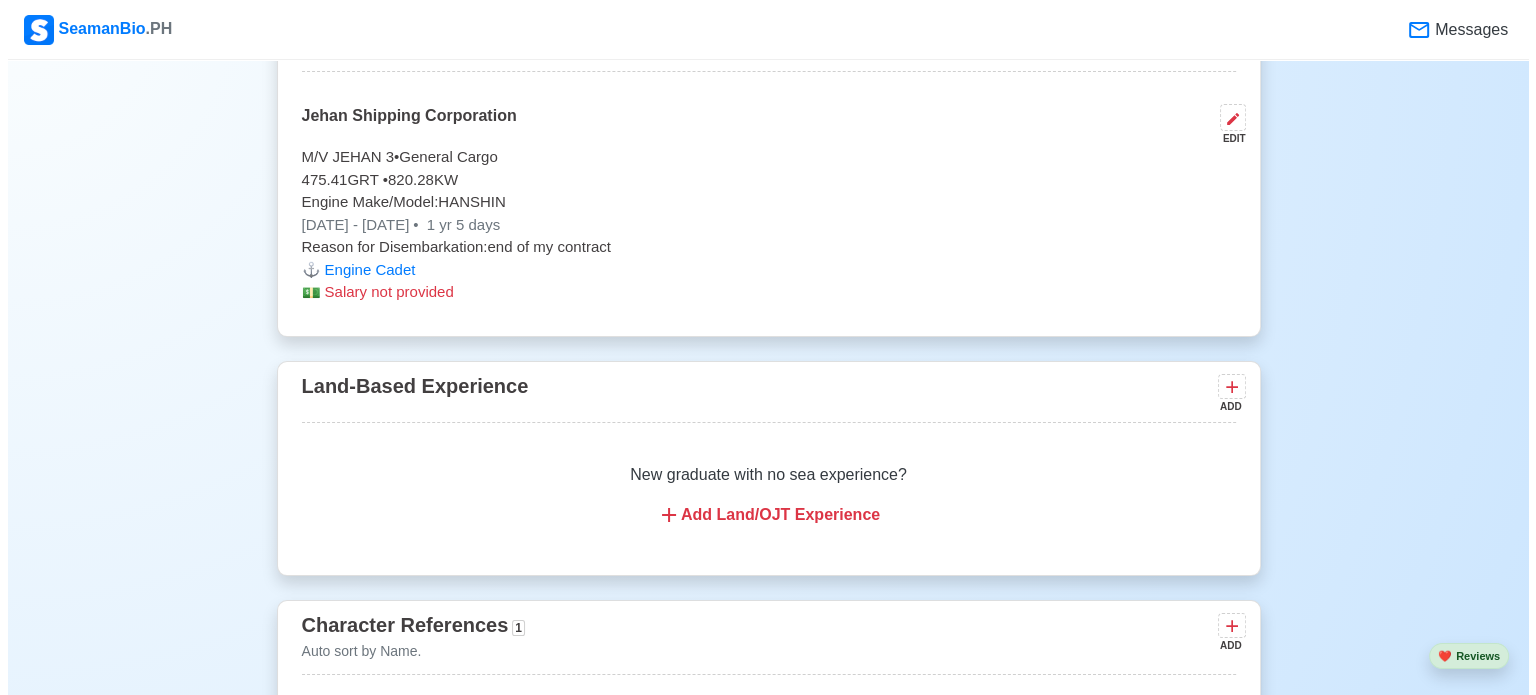 scroll, scrollTop: 3186, scrollLeft: 0, axis: vertical 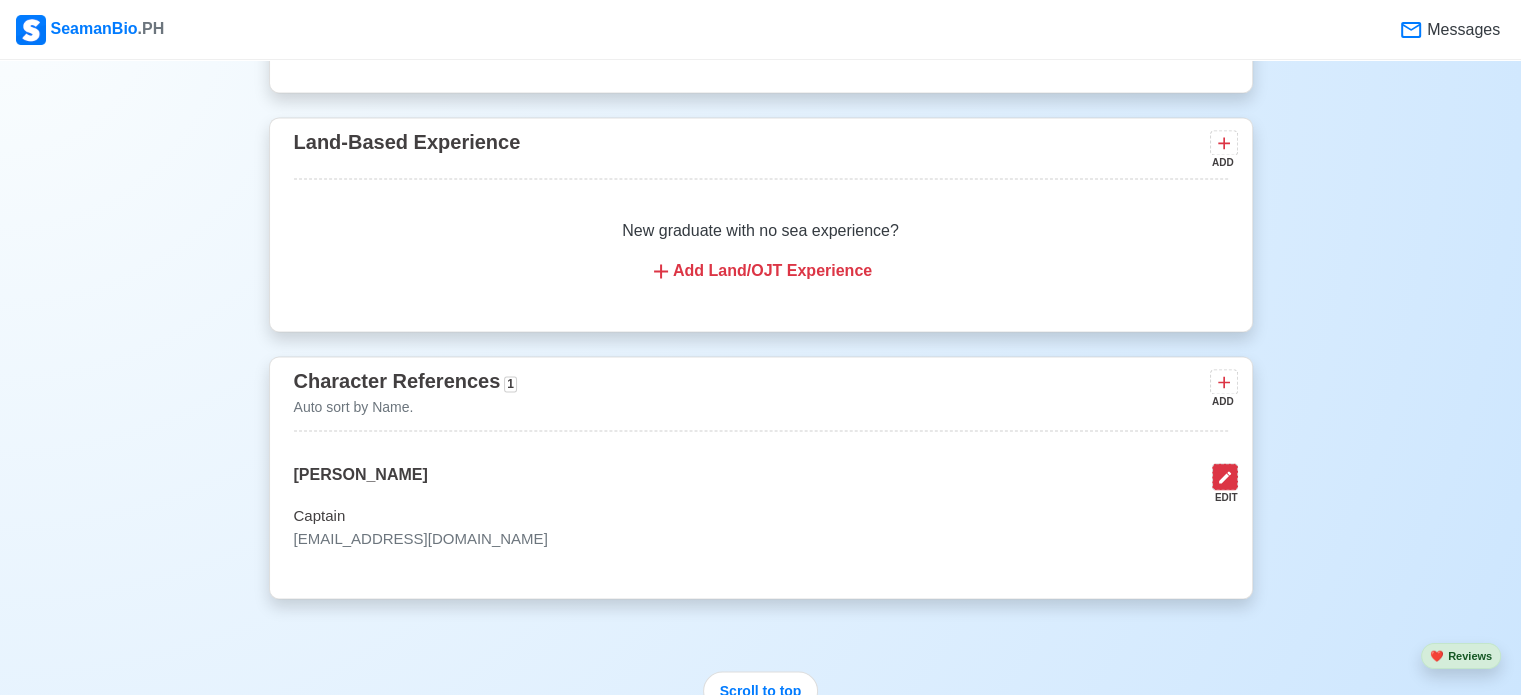 click 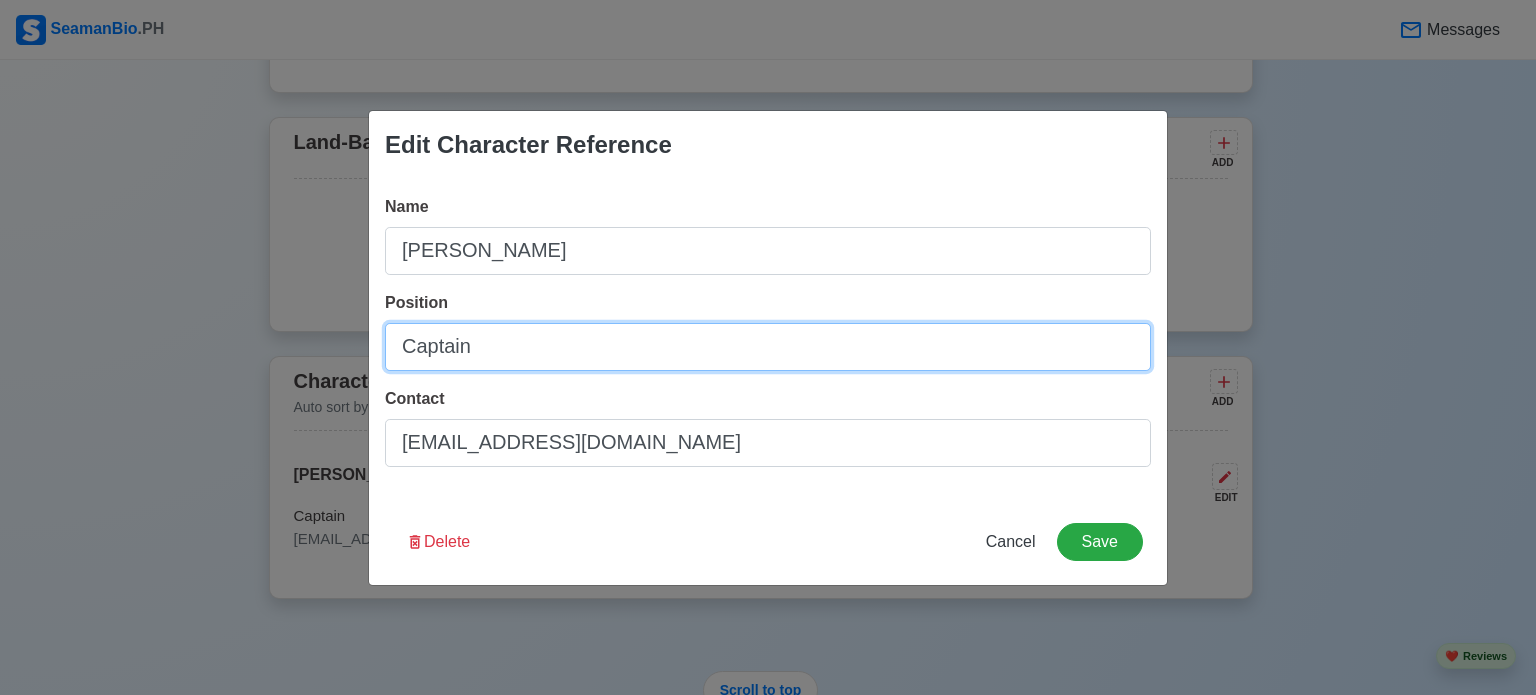 click on "Captain" at bounding box center [768, 347] 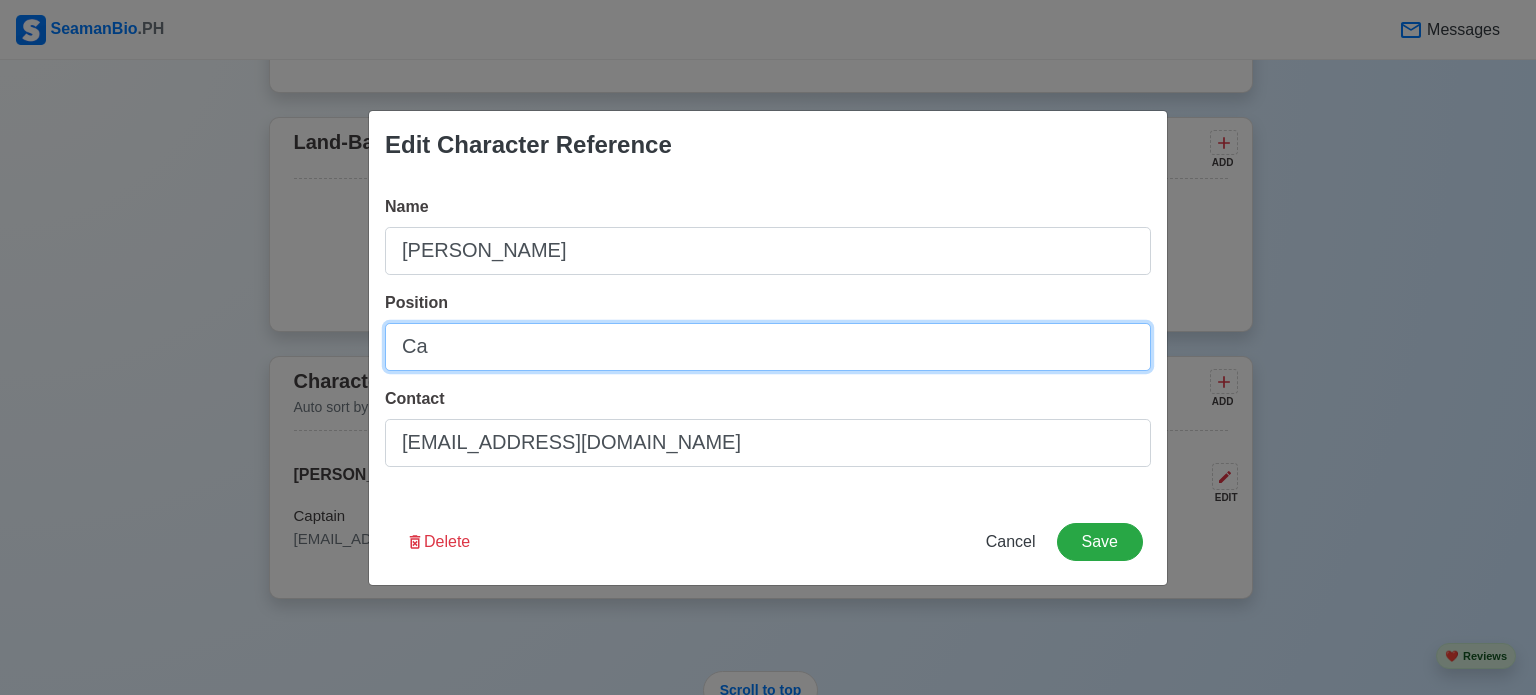 type on "C" 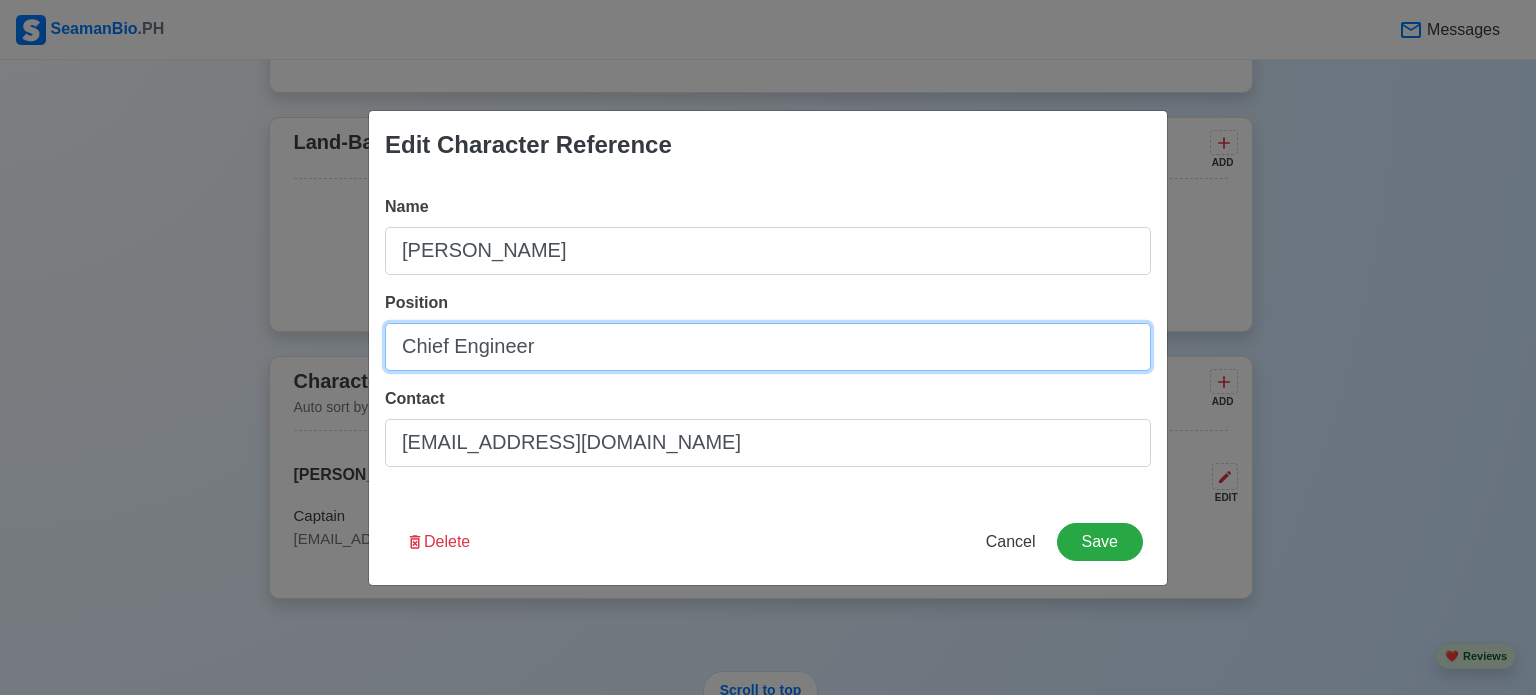 type on "Chief Engineer" 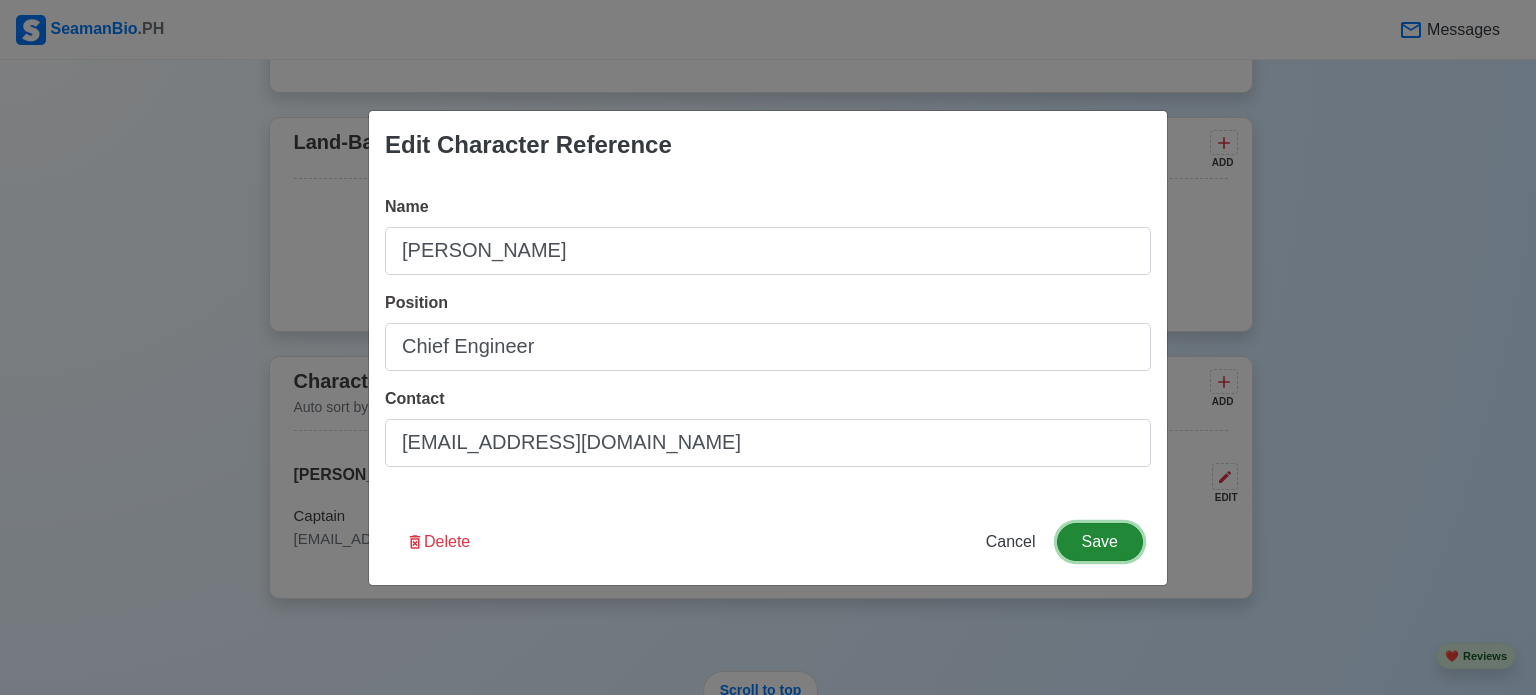 click on "Save" at bounding box center [1100, 542] 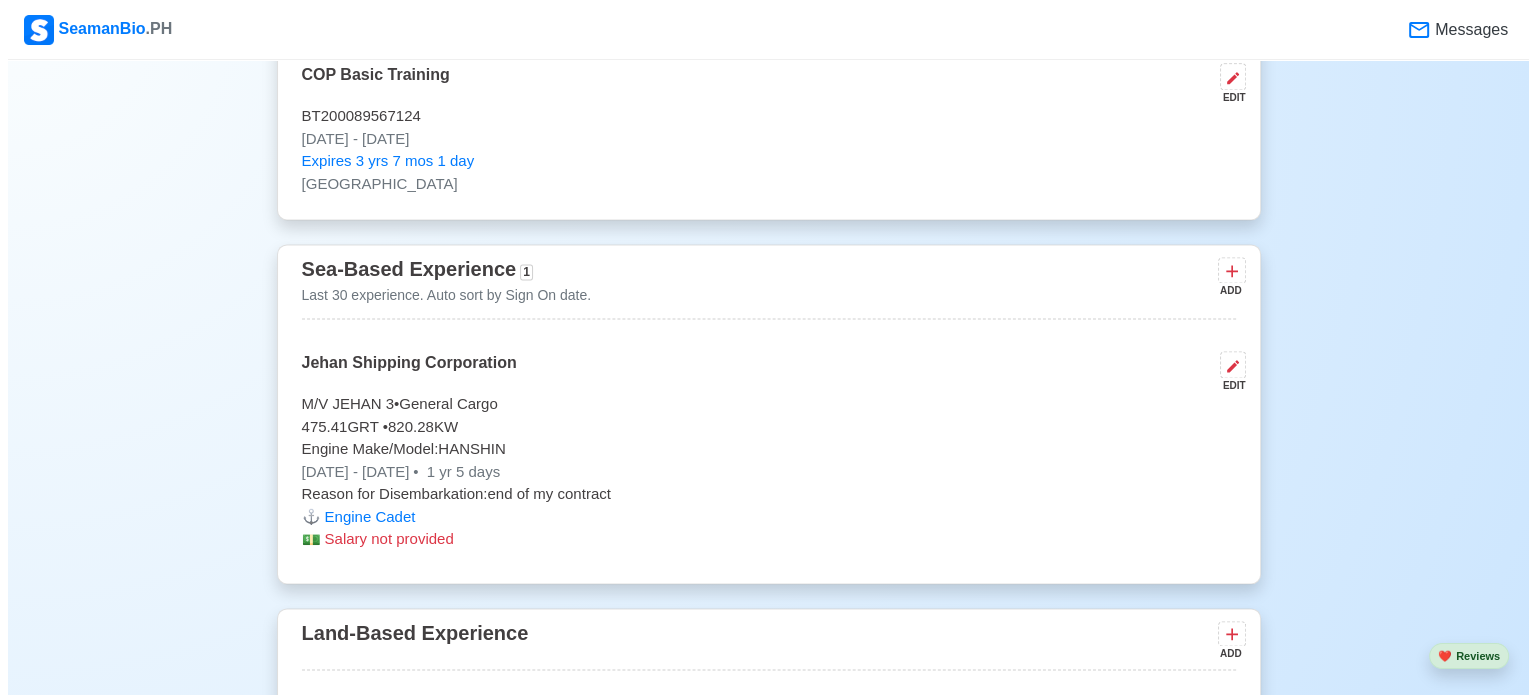 scroll, scrollTop: 2696, scrollLeft: 0, axis: vertical 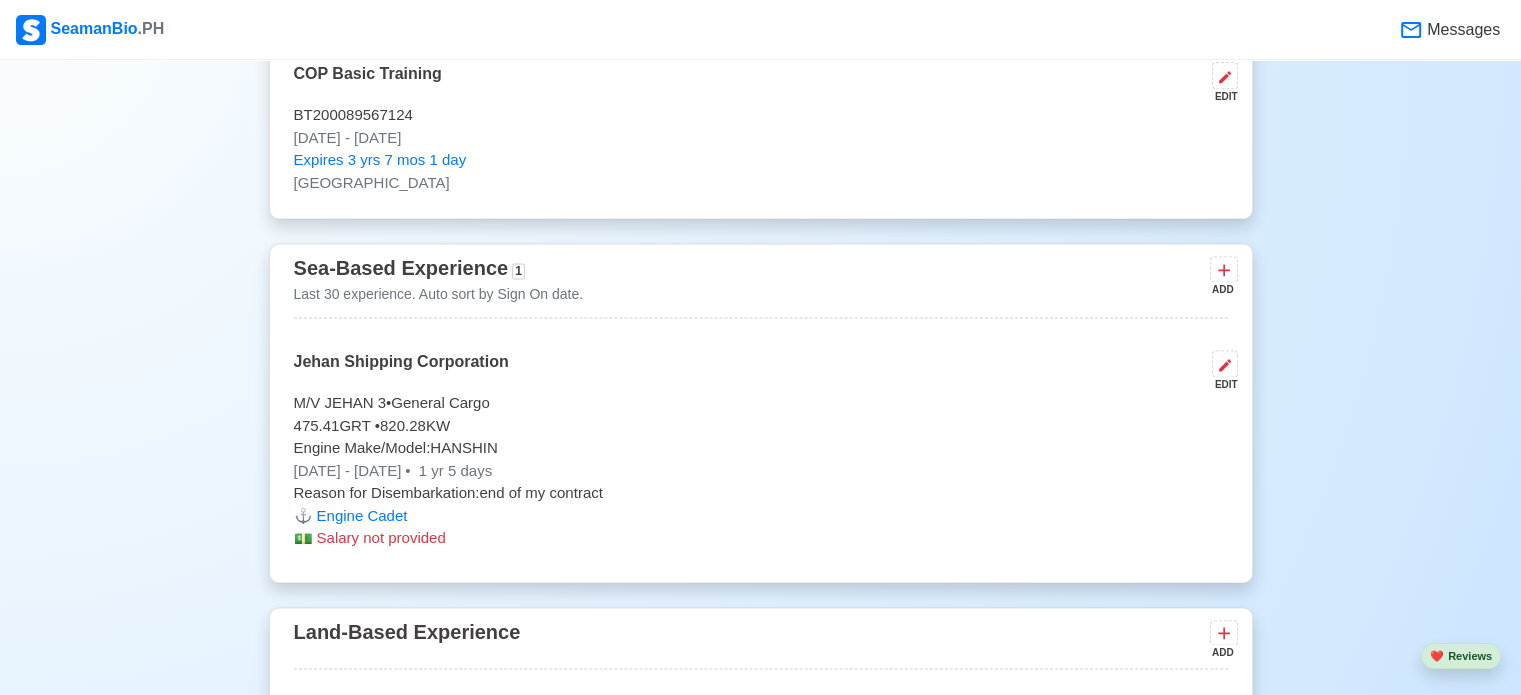 click on "EDIT" at bounding box center (1221, 384) 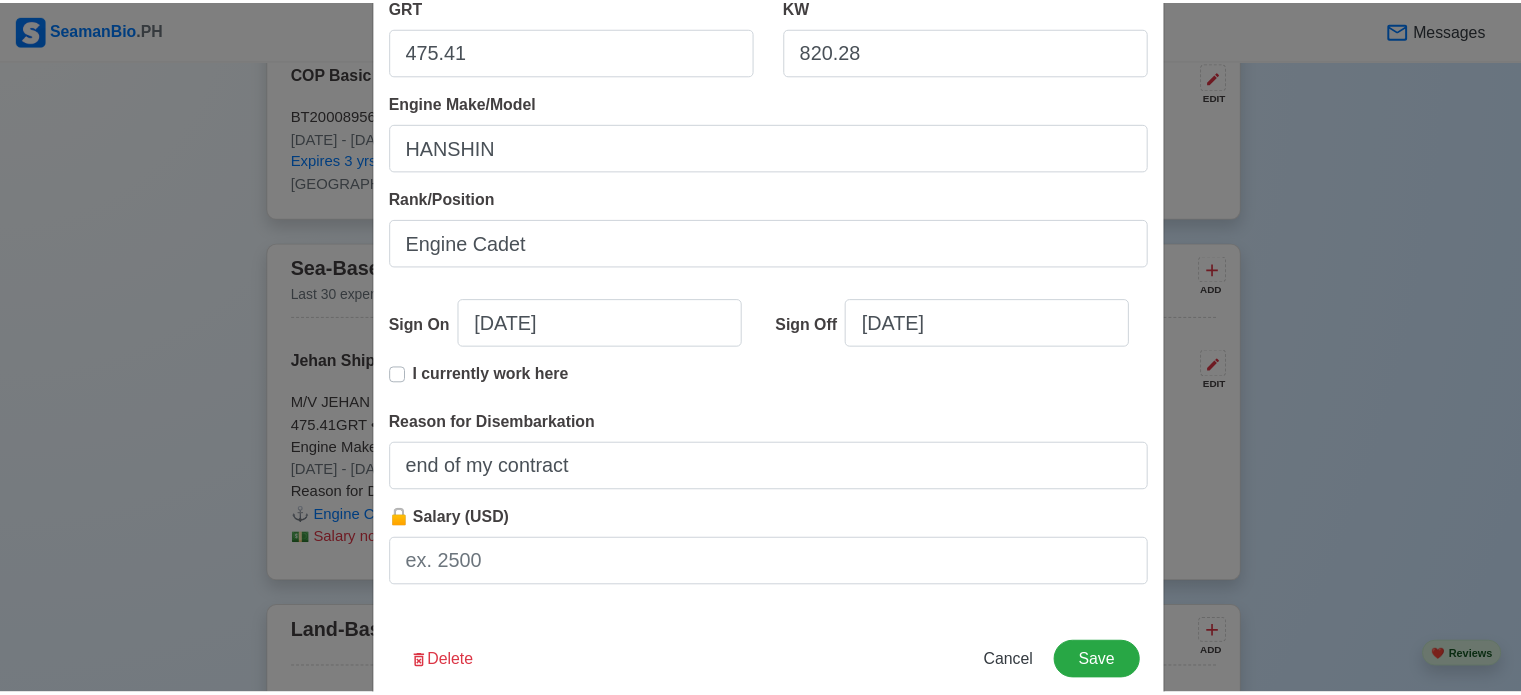 scroll, scrollTop: 444, scrollLeft: 0, axis: vertical 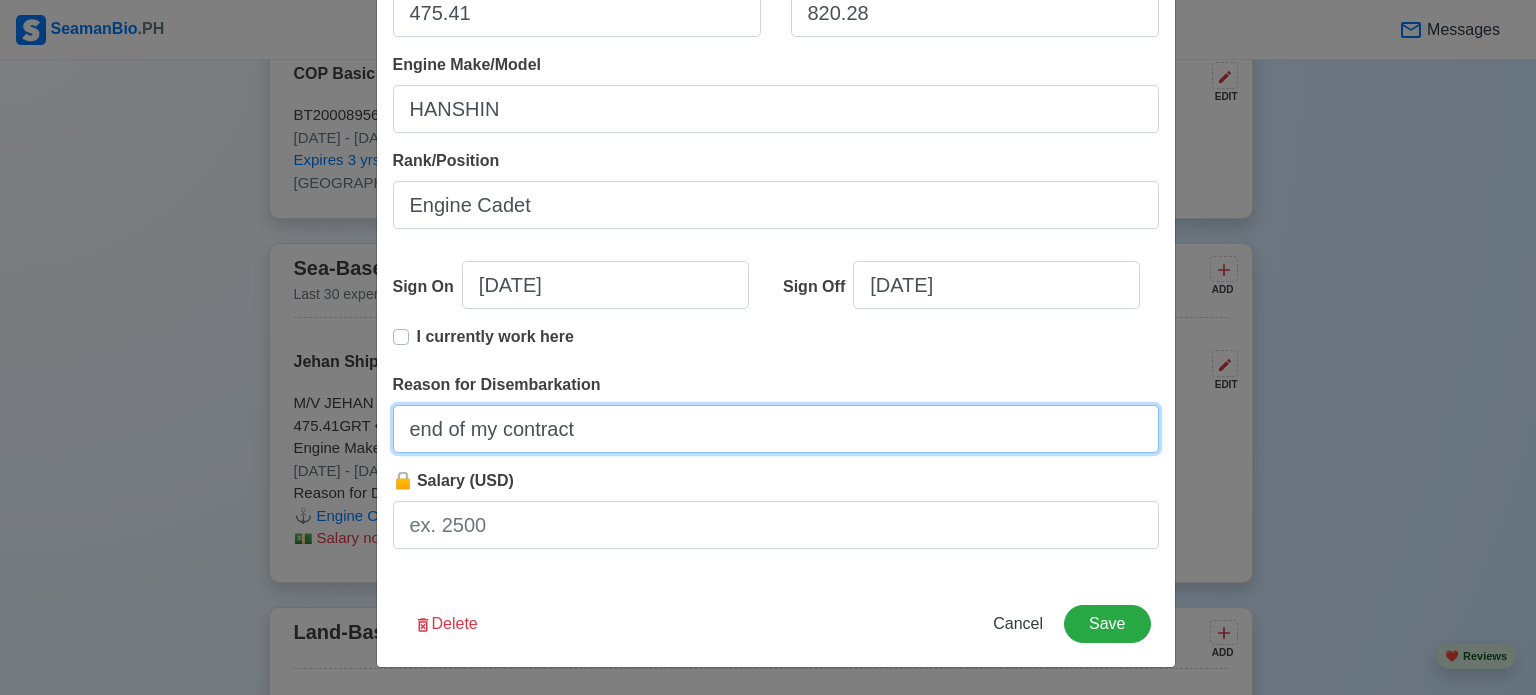 click on "end of my contract" at bounding box center (776, 429) 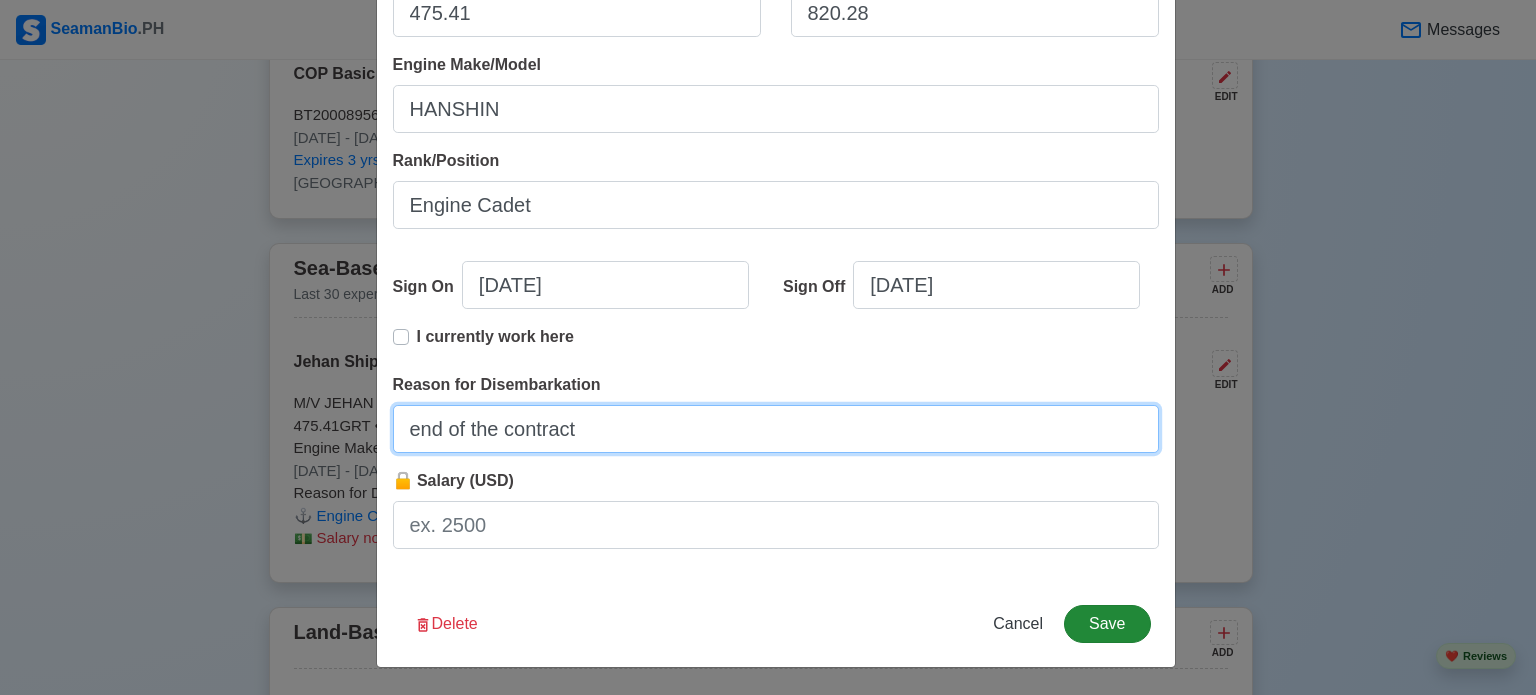 type on "end of the contract" 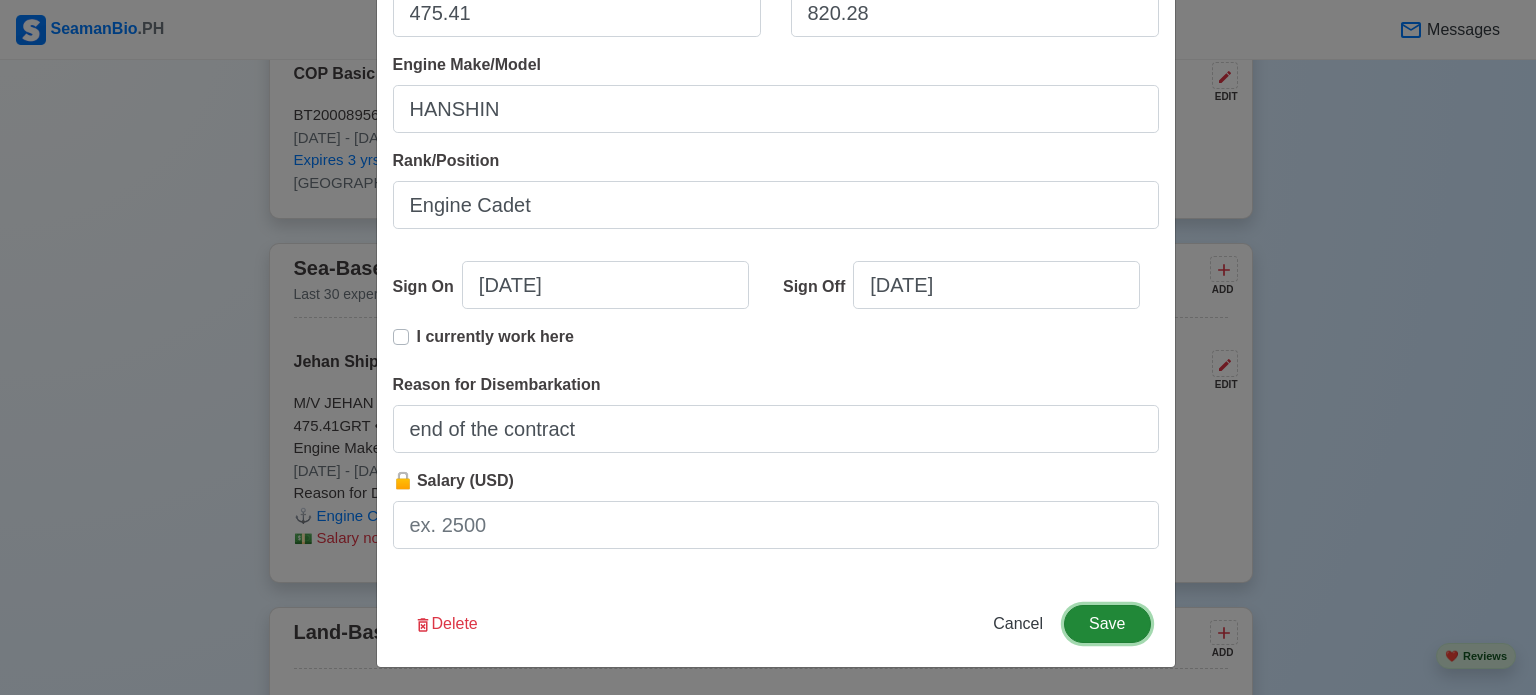 click on "Save" at bounding box center [1107, 624] 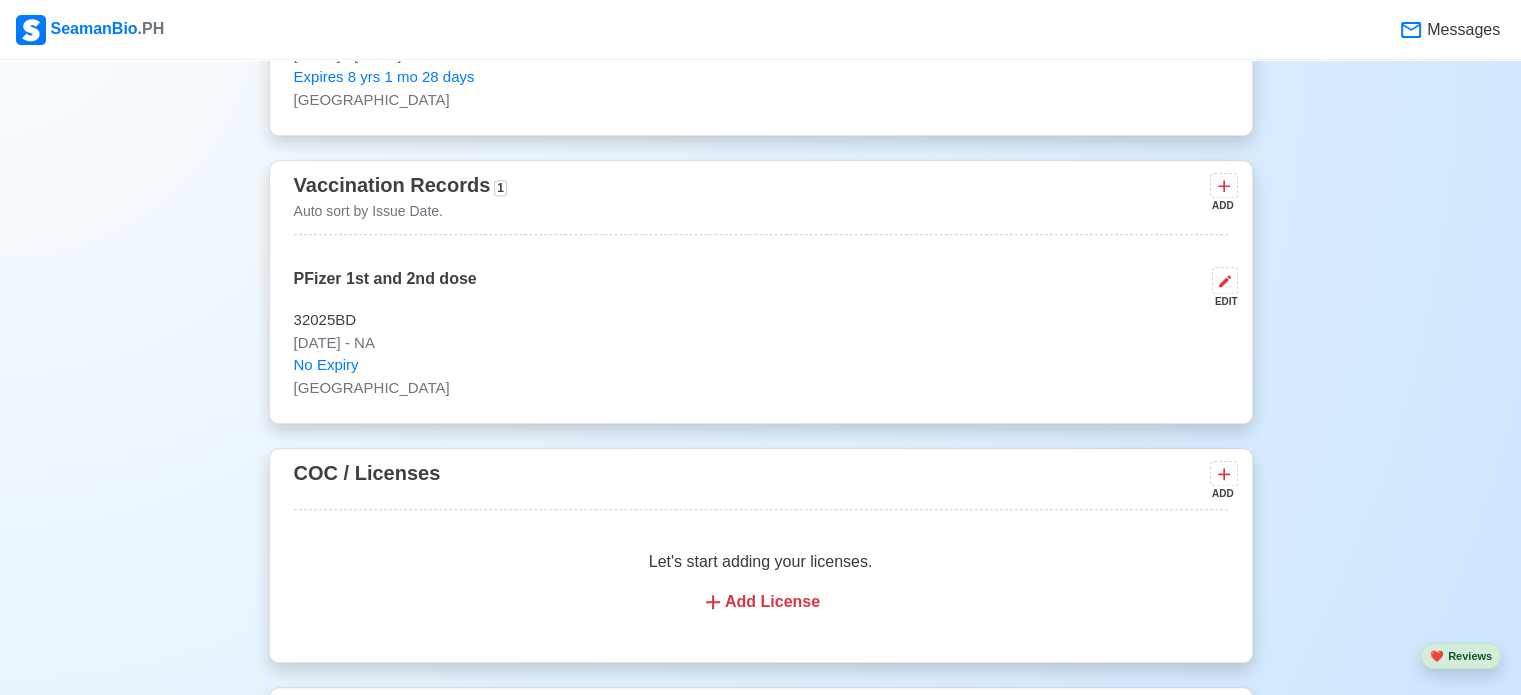 scroll, scrollTop: 1964, scrollLeft: 0, axis: vertical 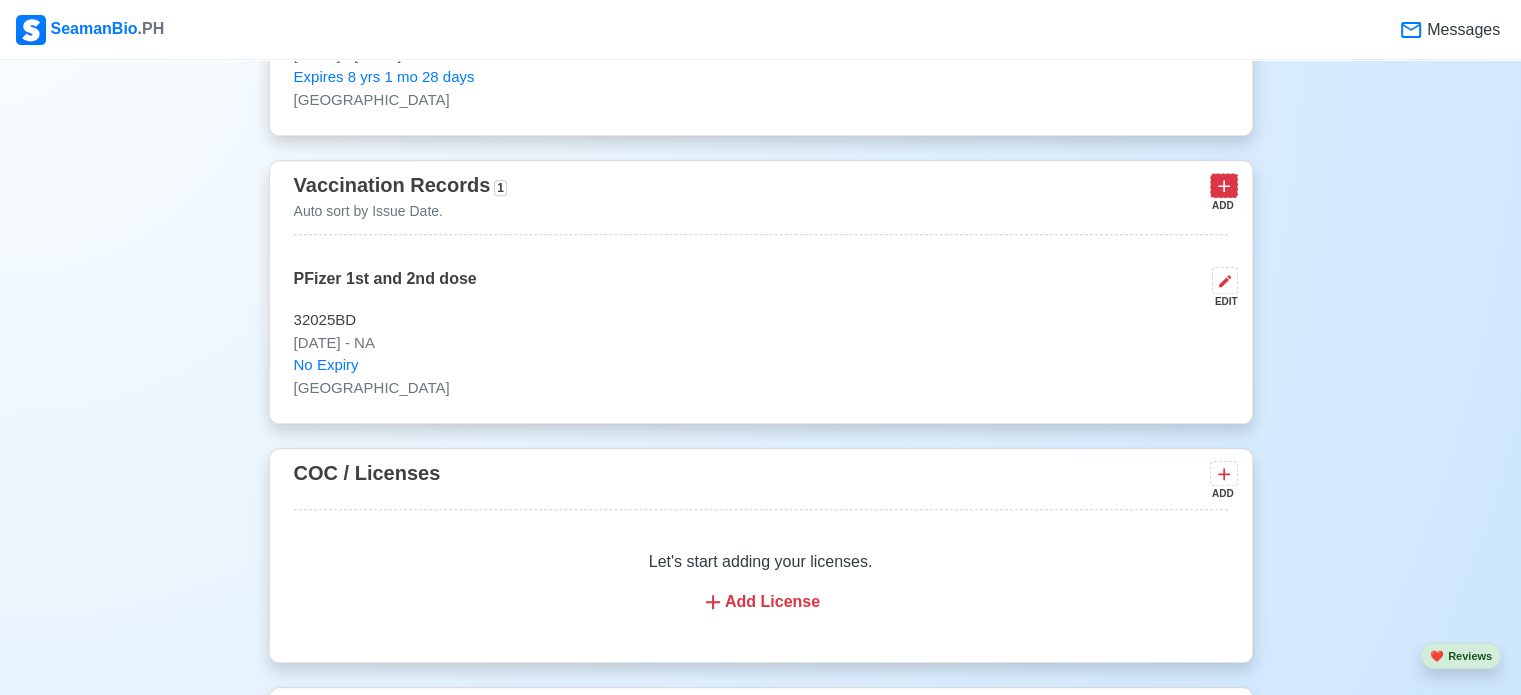 click 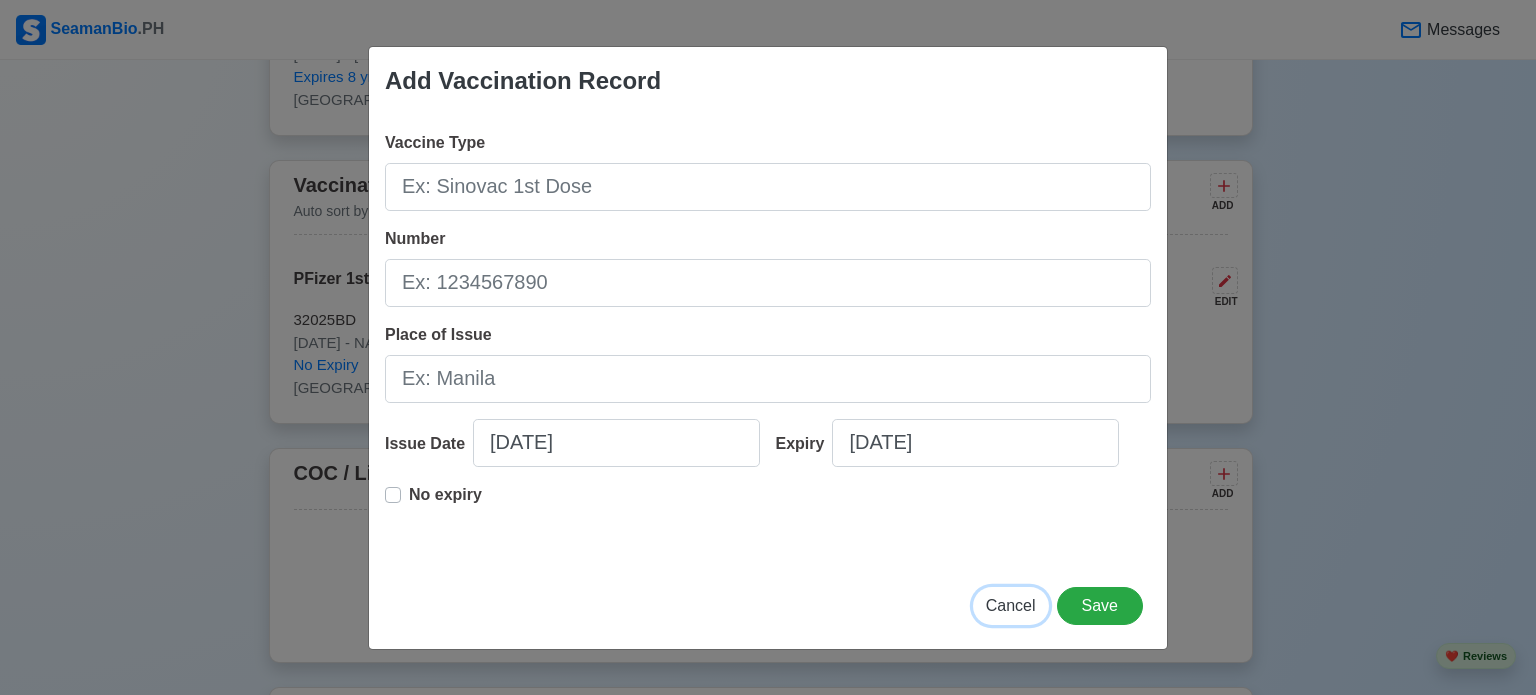click on "Cancel" at bounding box center [1011, 606] 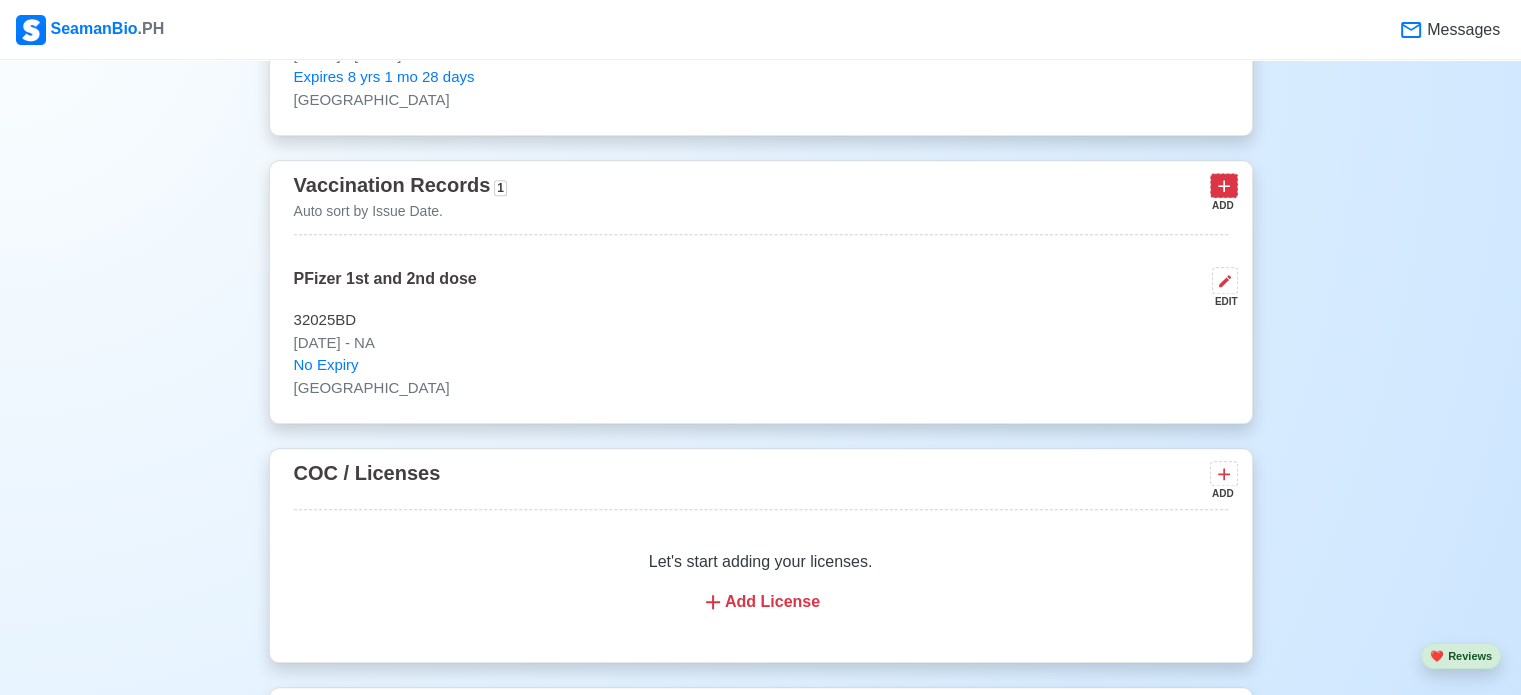 click at bounding box center [1224, 185] 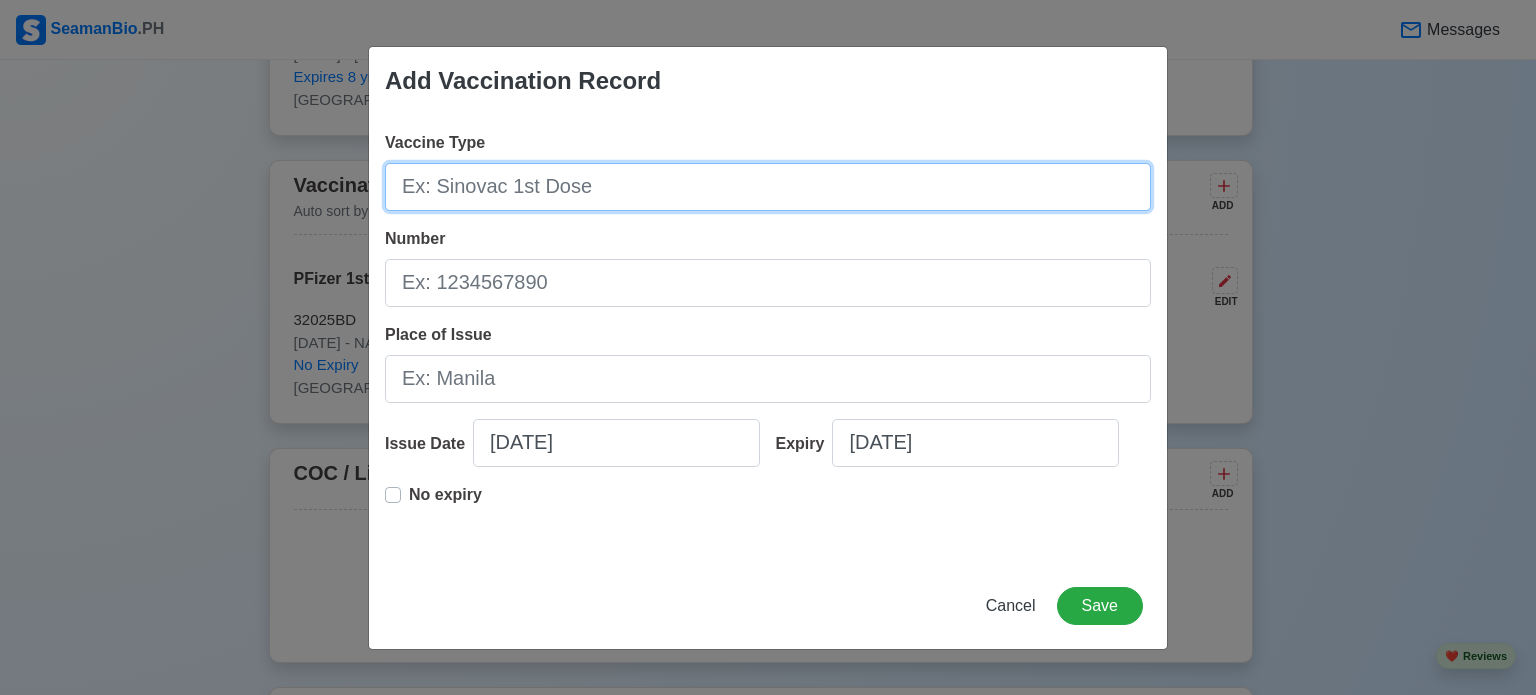 click on "Vaccine Type" at bounding box center [768, 187] 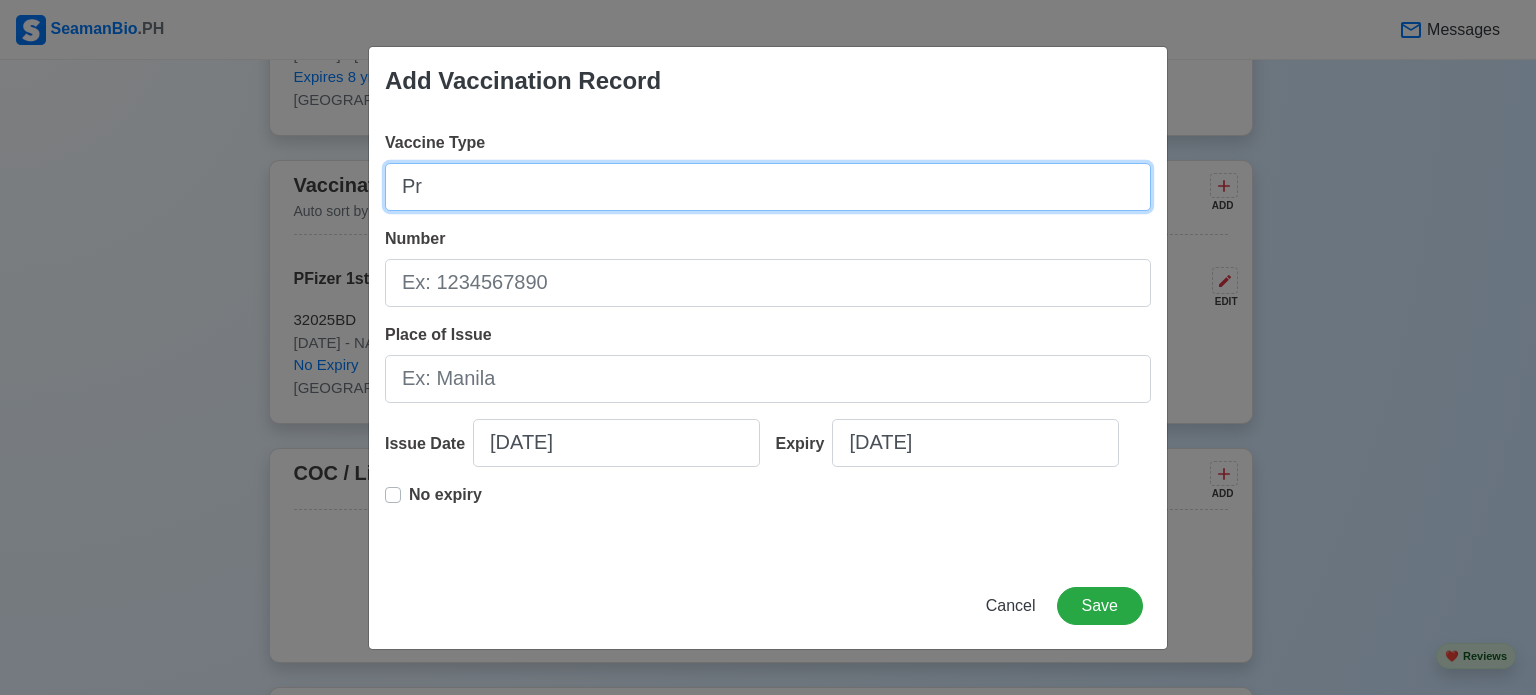 type on "P" 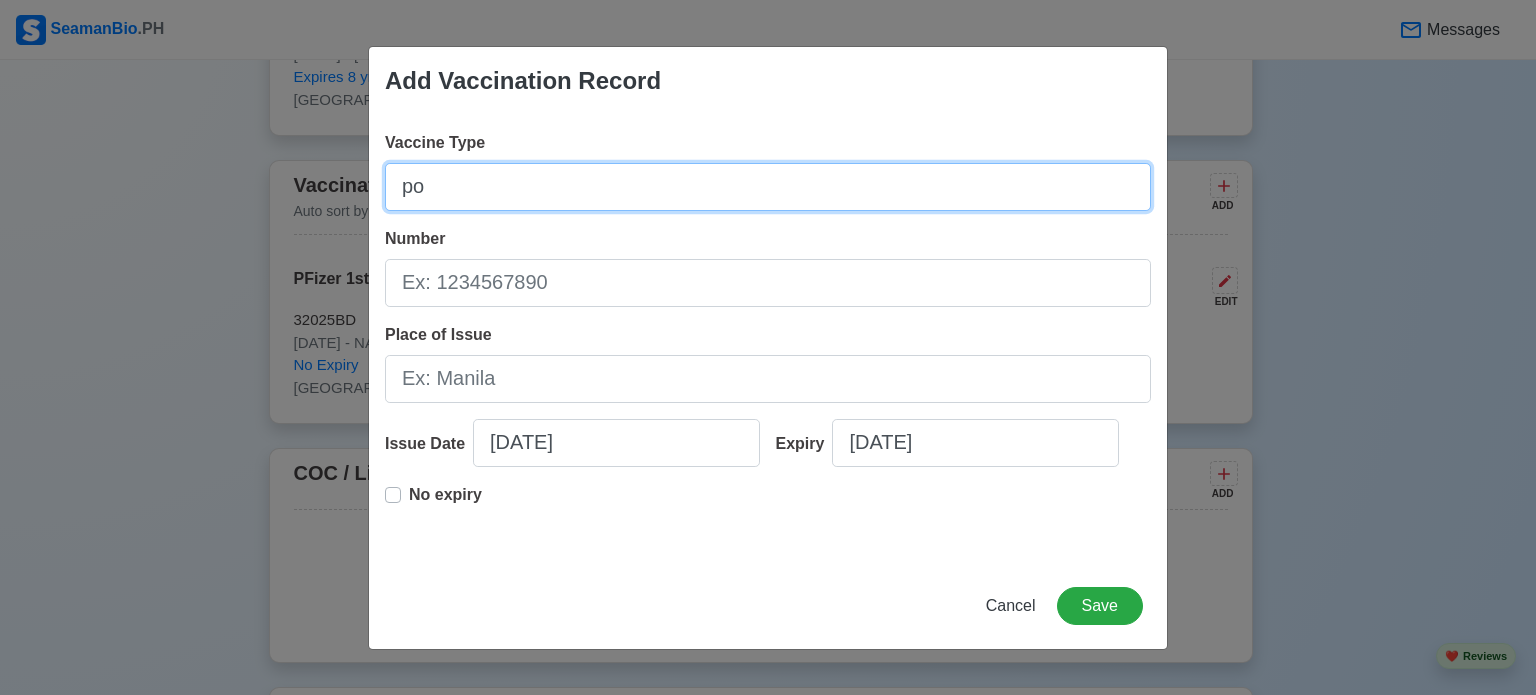 type on "p" 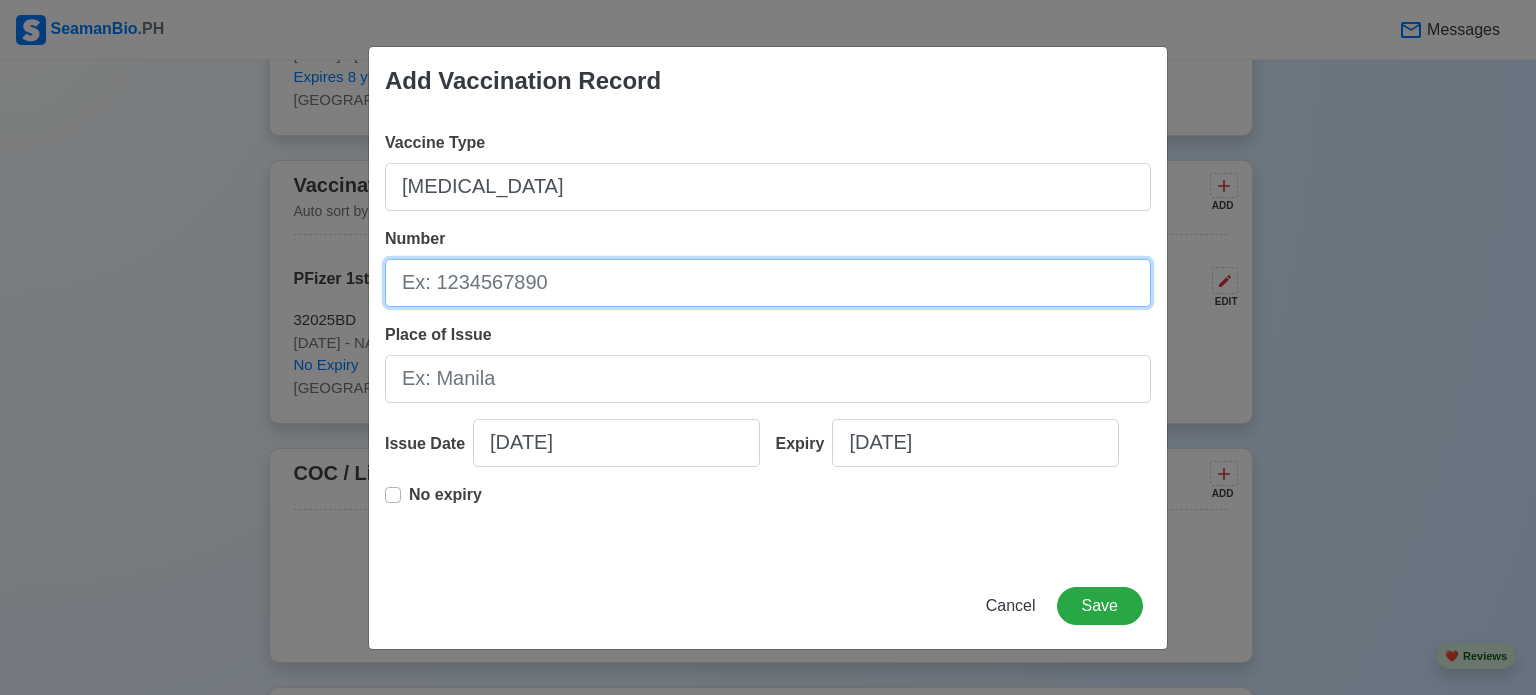 click on "Number" at bounding box center [768, 283] 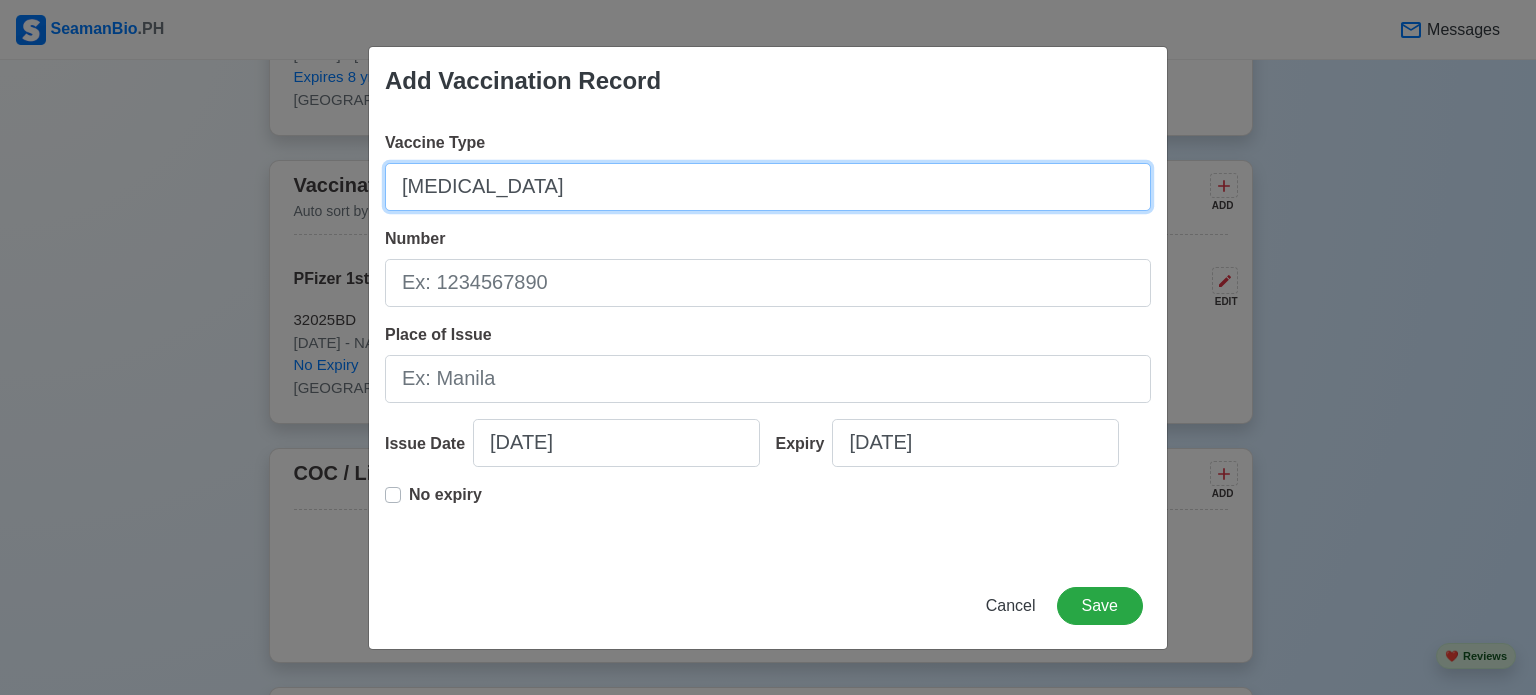click on "[MEDICAL_DATA]" at bounding box center [768, 187] 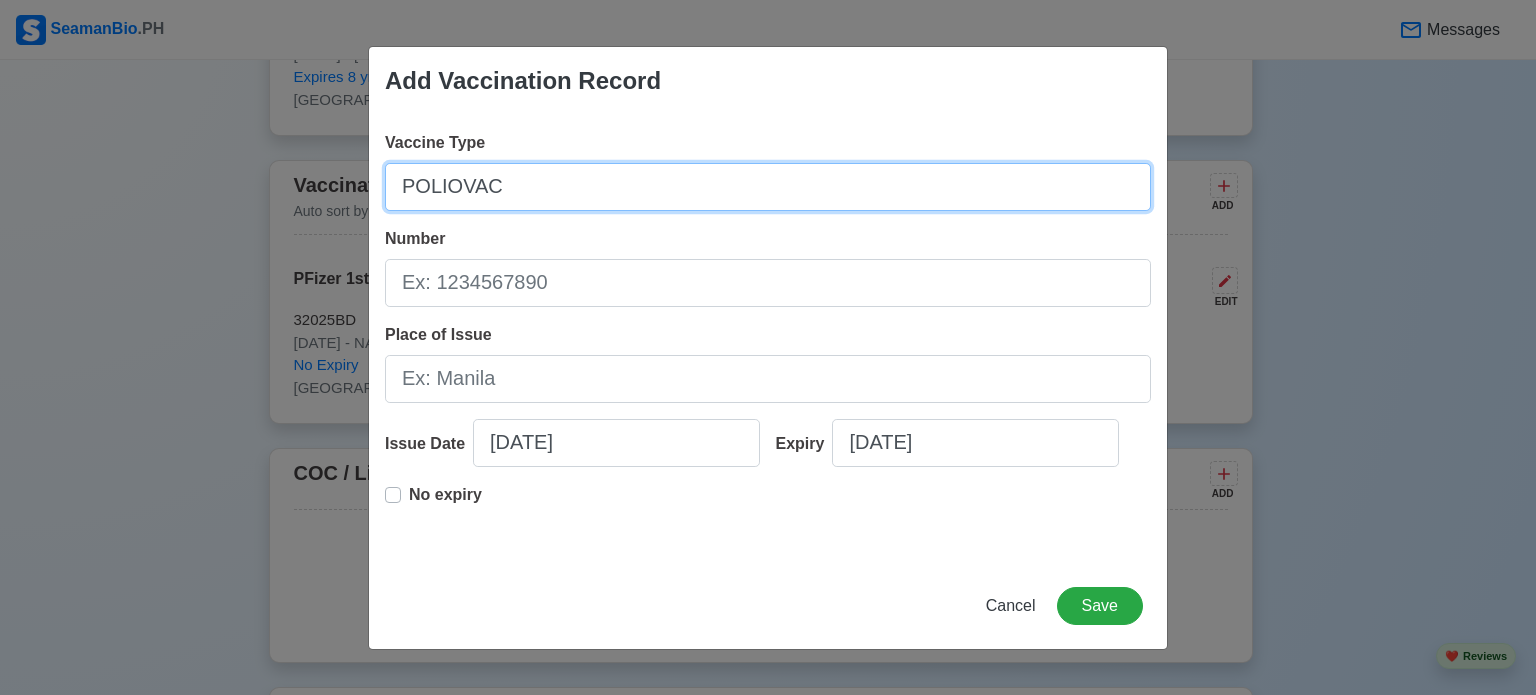 type on "POLIOVAC" 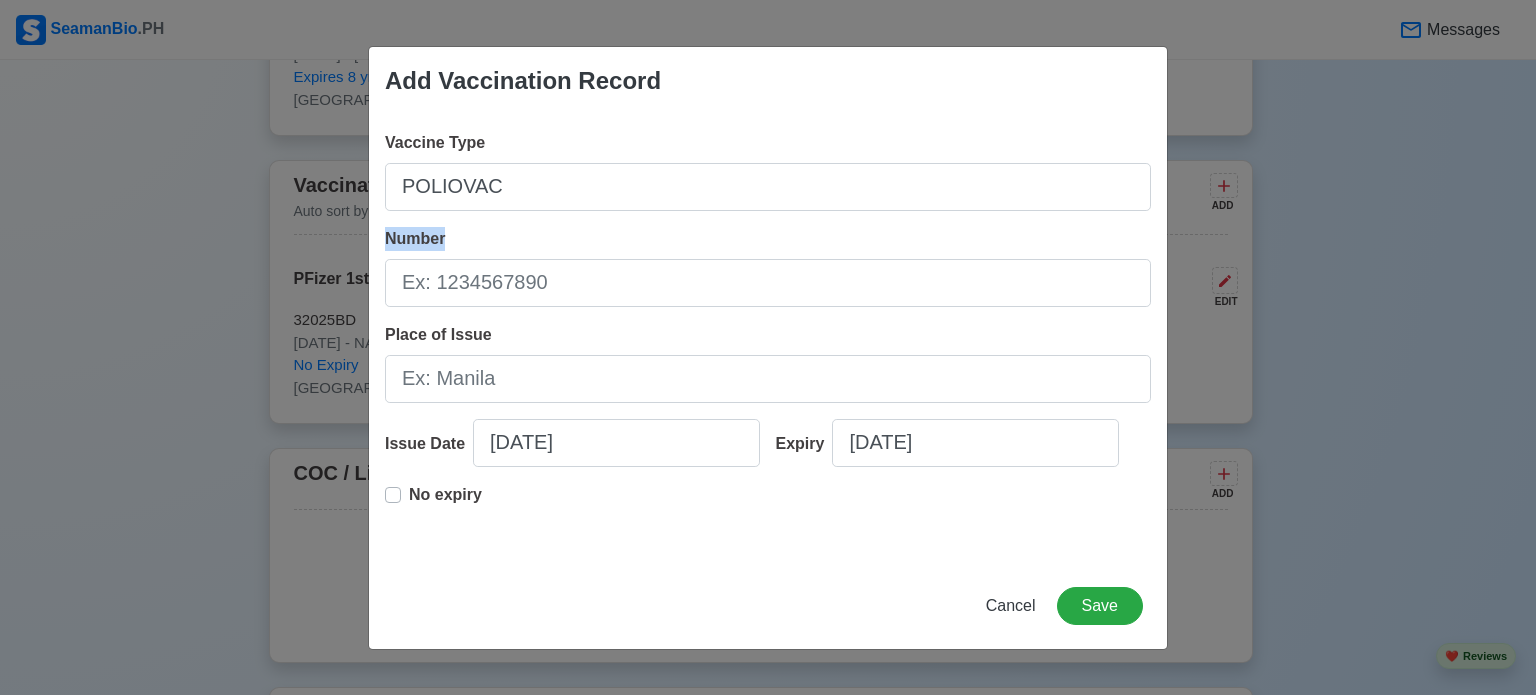 click on "Number" at bounding box center [768, 267] 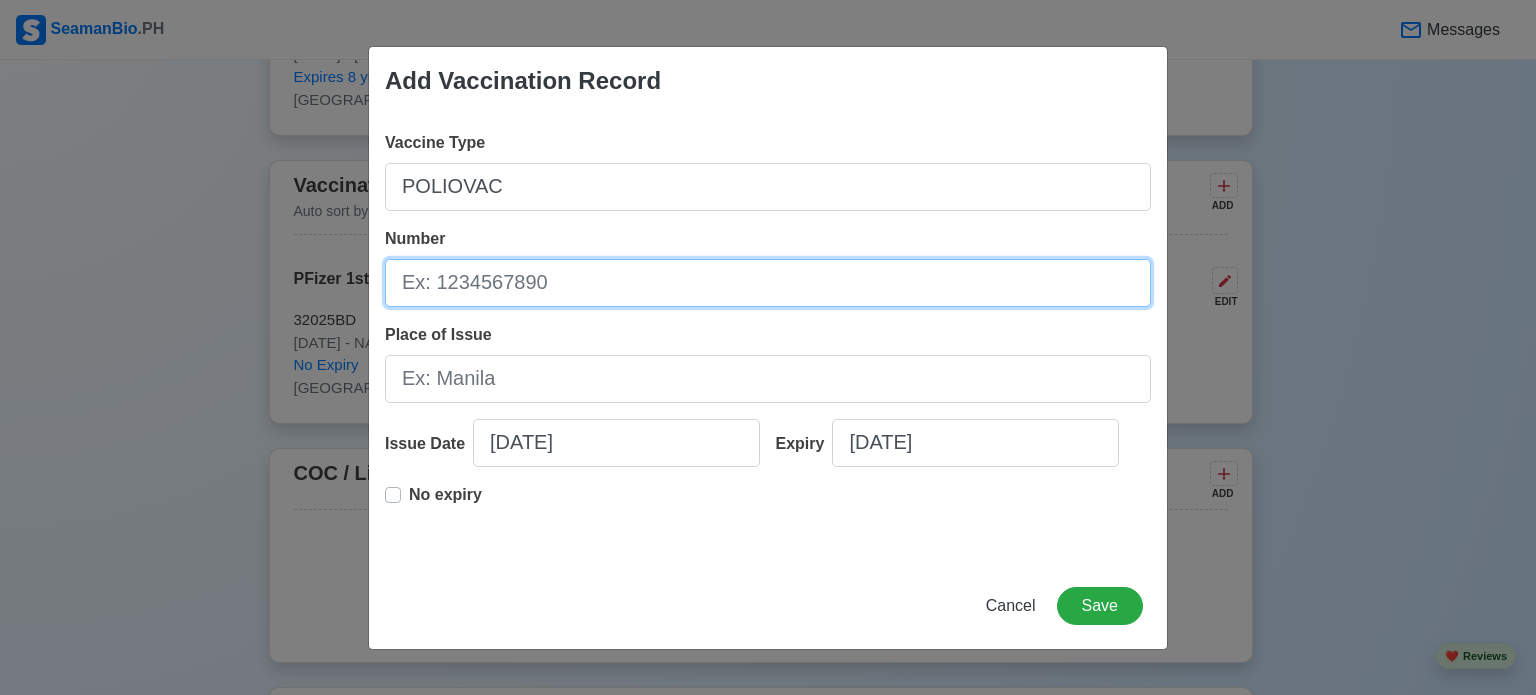 click on "Number" at bounding box center [768, 283] 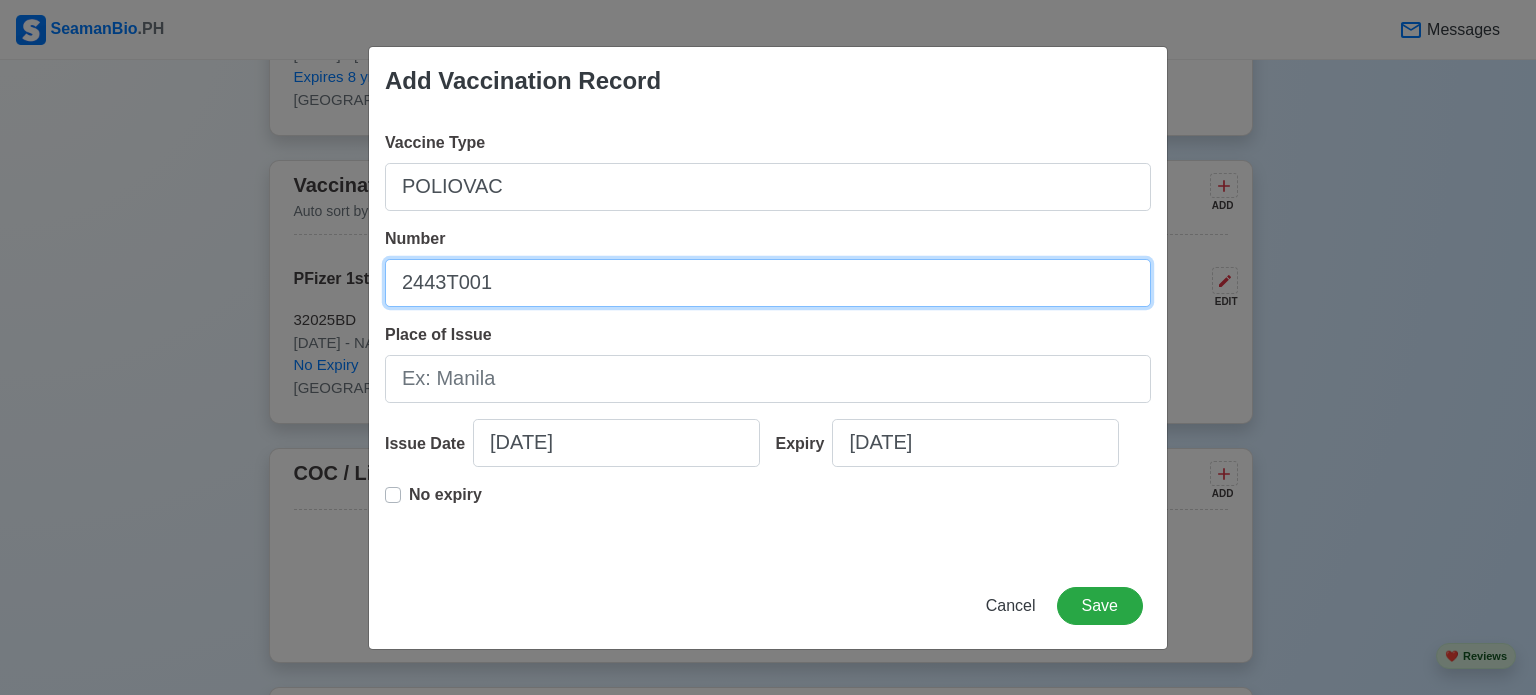 type on "2443T001" 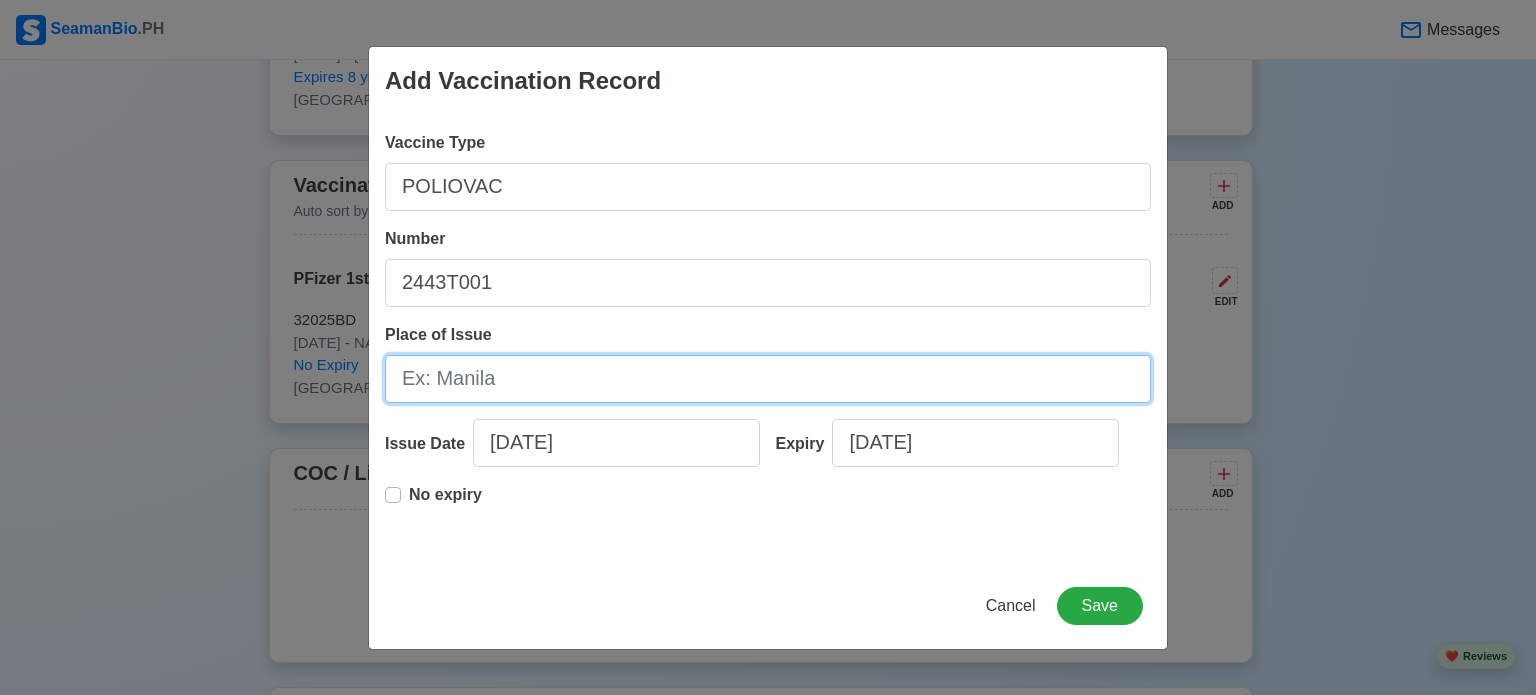 click on "Place of Issue" at bounding box center (768, 379) 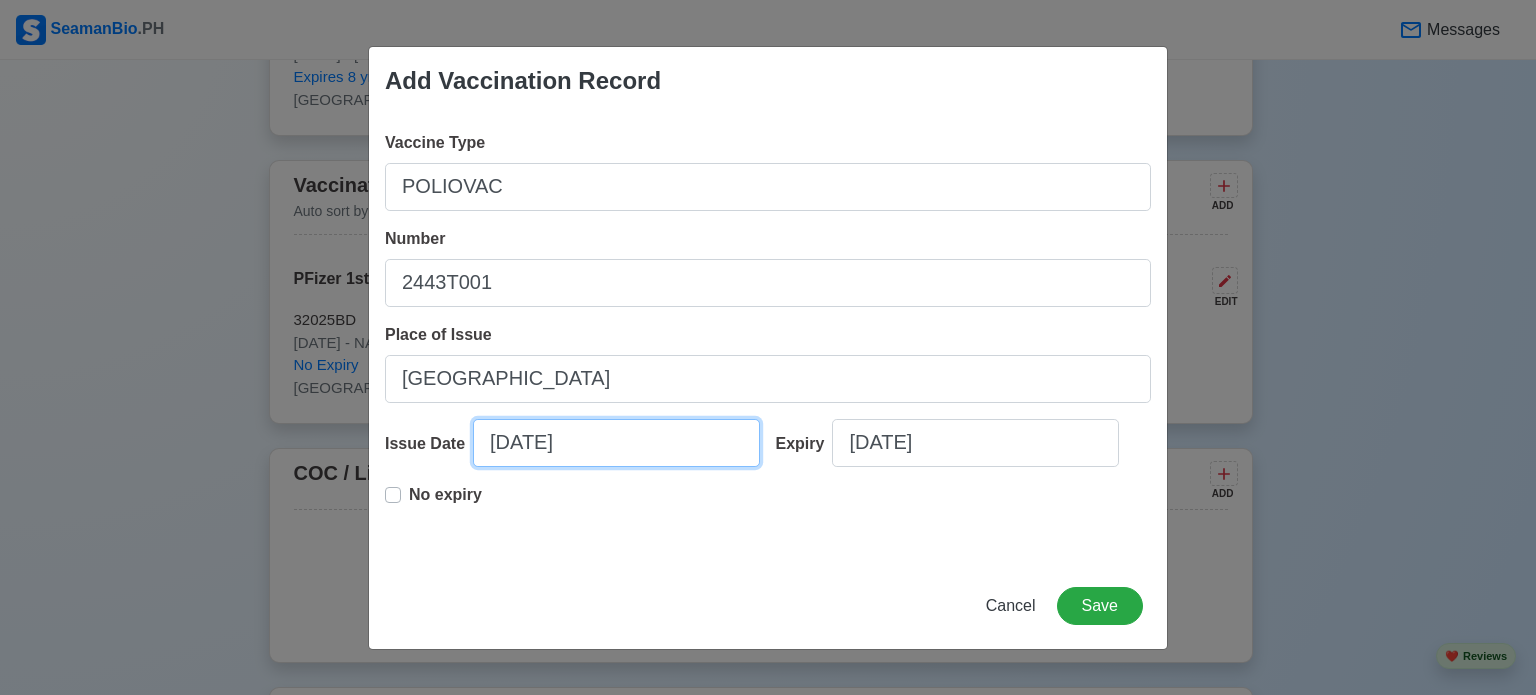 select on "****" 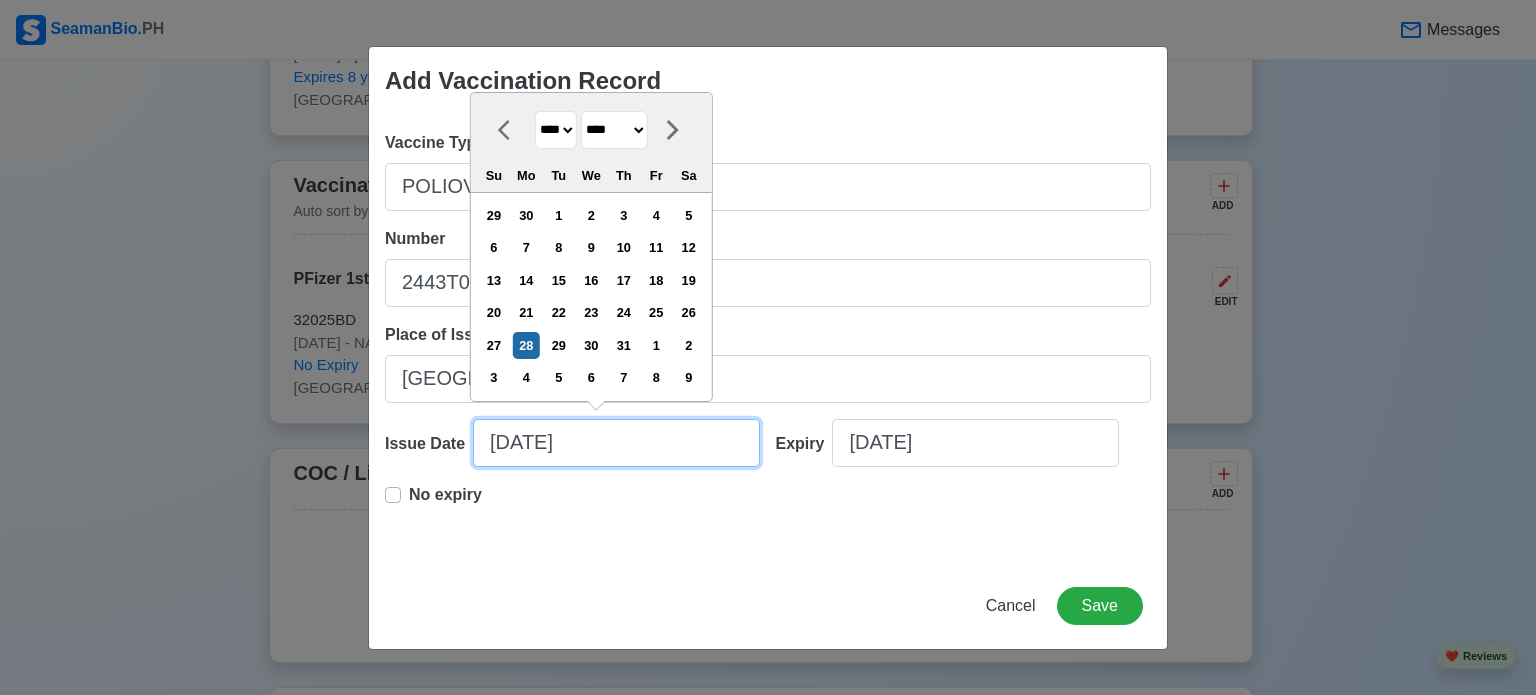 click on "[DATE]" at bounding box center [616, 443] 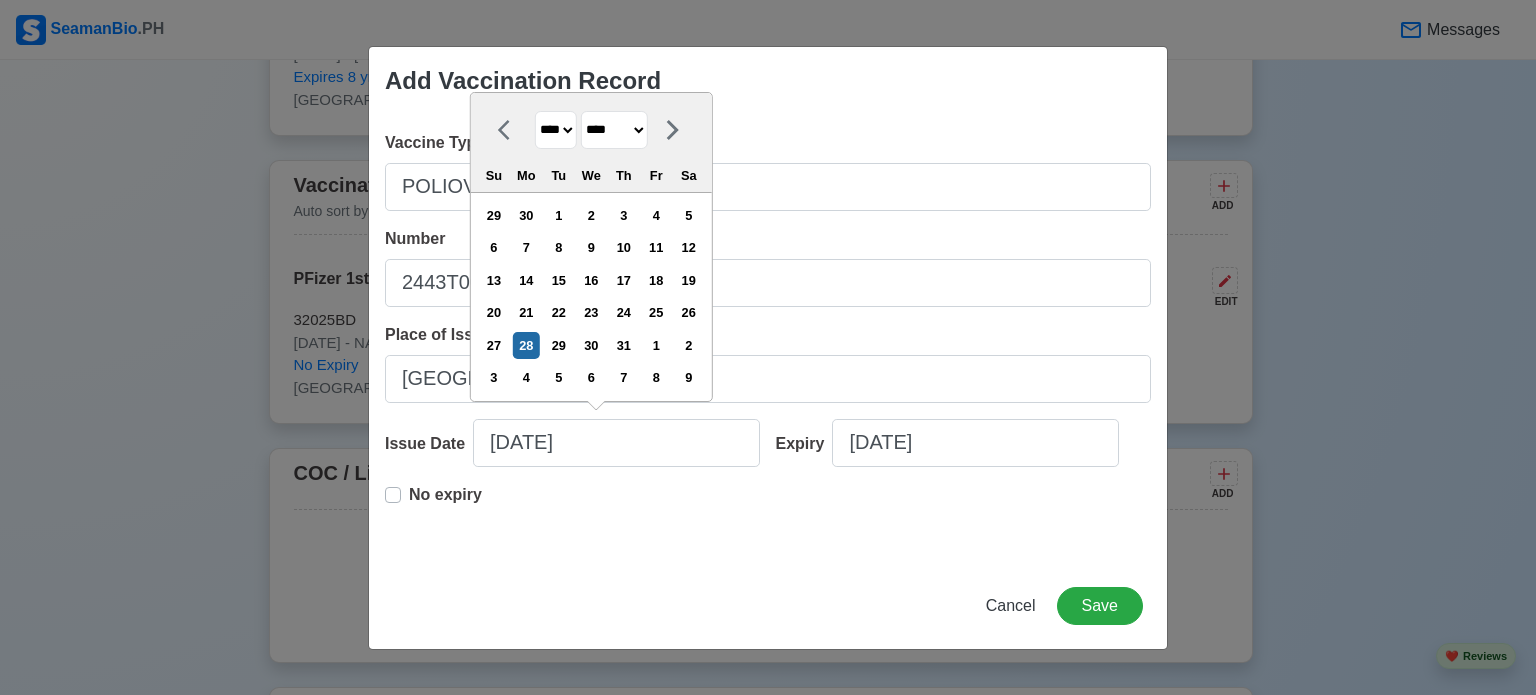 click on "**** **** **** **** **** **** **** **** **** **** **** **** **** **** **** **** **** **** **** **** **** **** **** **** **** **** **** **** **** **** **** **** **** **** **** **** **** **** **** **** **** **** **** **** **** **** **** **** **** **** **** **** **** **** **** **** **** **** **** **** **** **** **** **** **** **** **** **** **** **** **** **** **** **** **** **** **** **** **** **** **** **** **** **** **** **** **** **** **** **** **** **** **** **** **** **** **** **** **** **** **** **** **** **** **** ****" at bounding box center (556, 130) 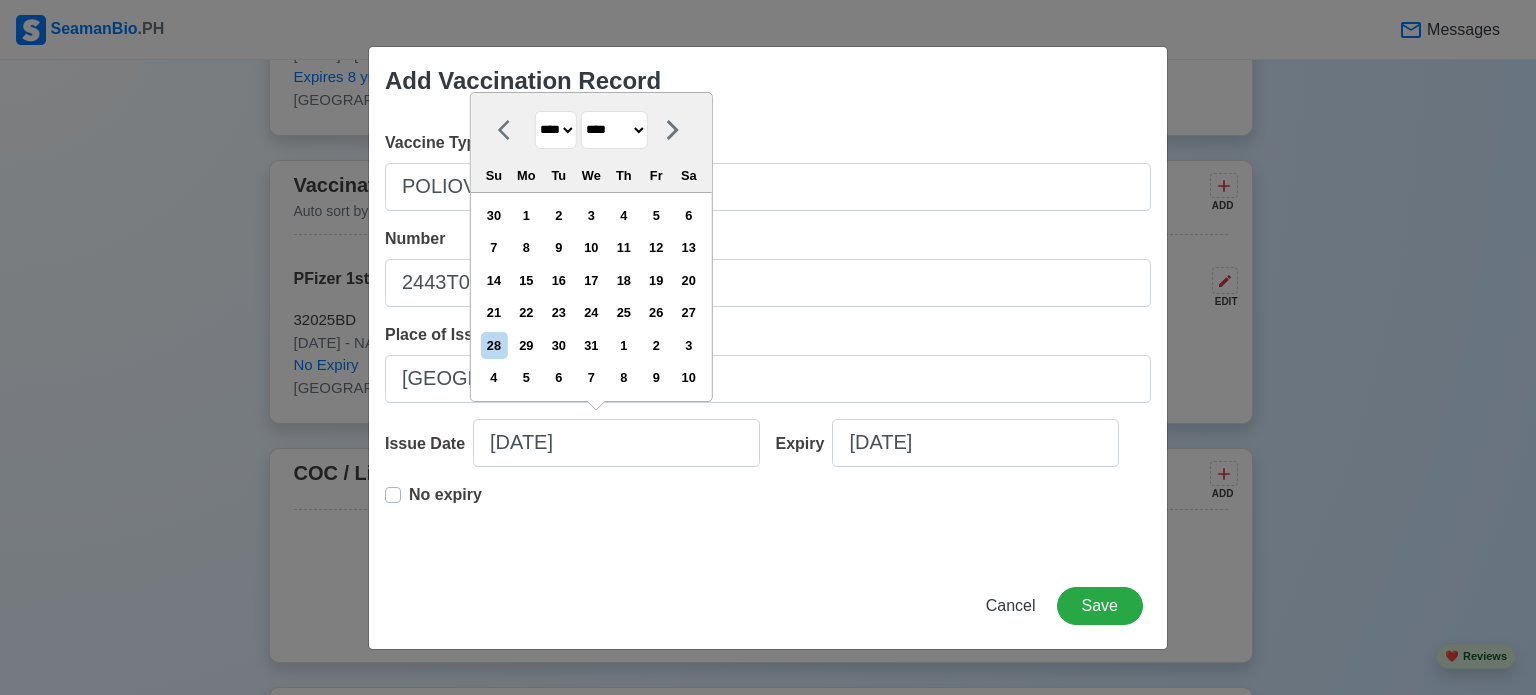 click on "******* ******** ***** ***** *** **** **** ****** ********* ******* ******** ********" at bounding box center (614, 130) 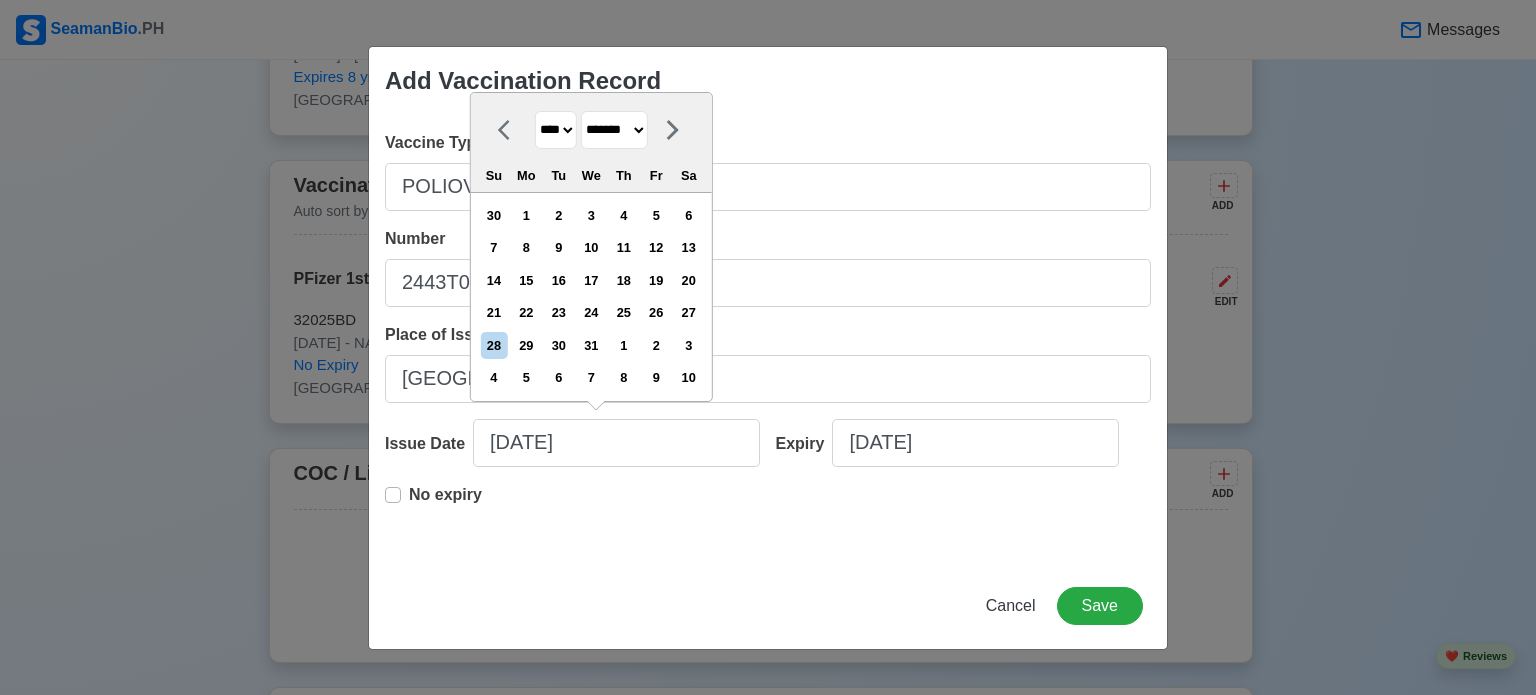 click on "******* ******** ***** ***** *** **** **** ****** ********* ******* ******** ********" at bounding box center [614, 130] 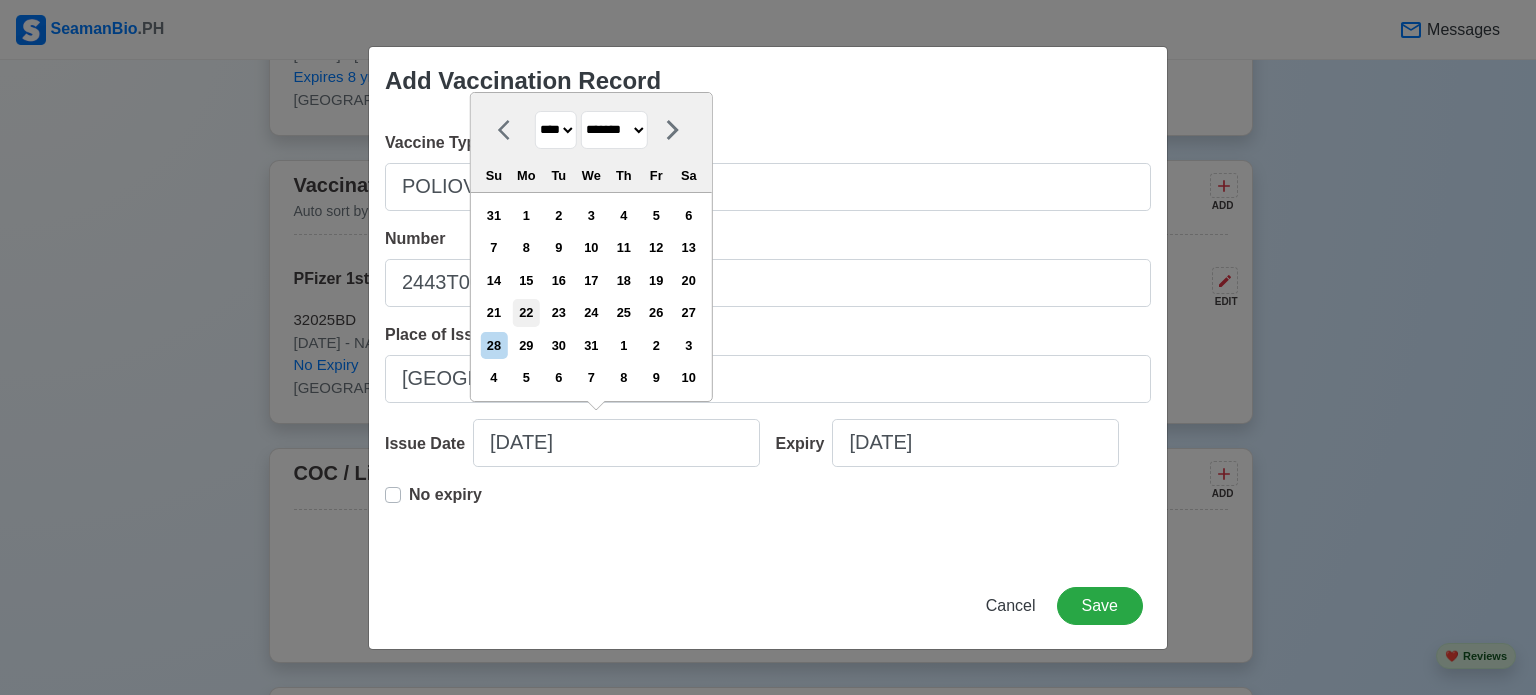 click on "22" at bounding box center (526, 312) 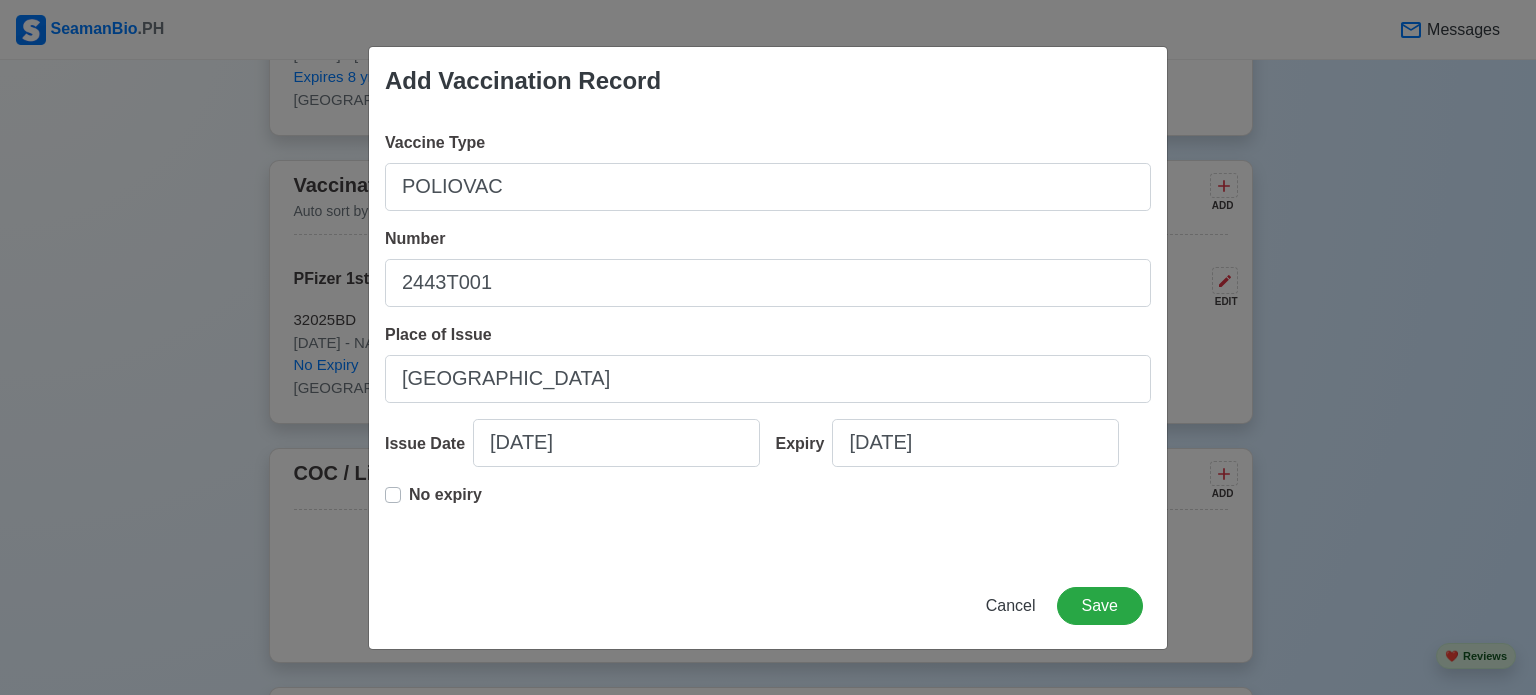 click on "No expiry" at bounding box center [445, 503] 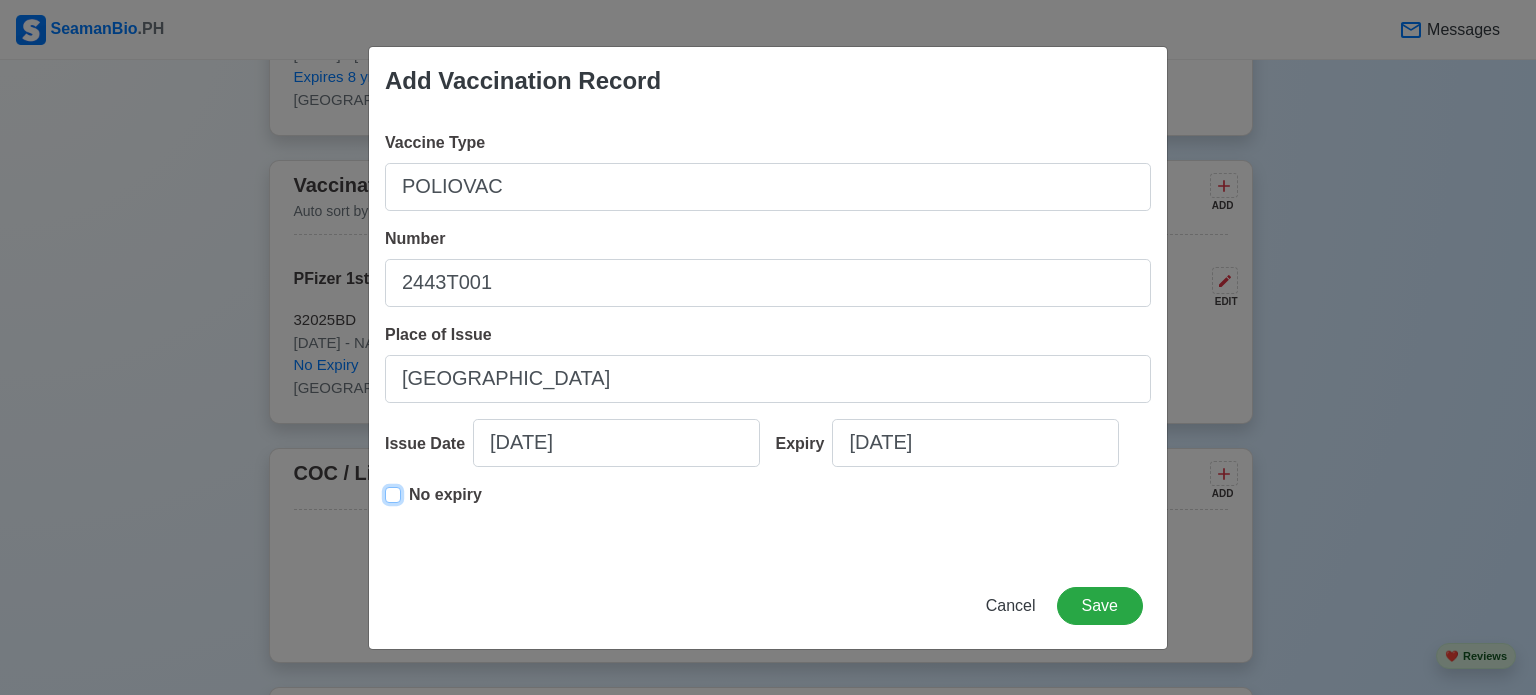 type on "[DATE]" 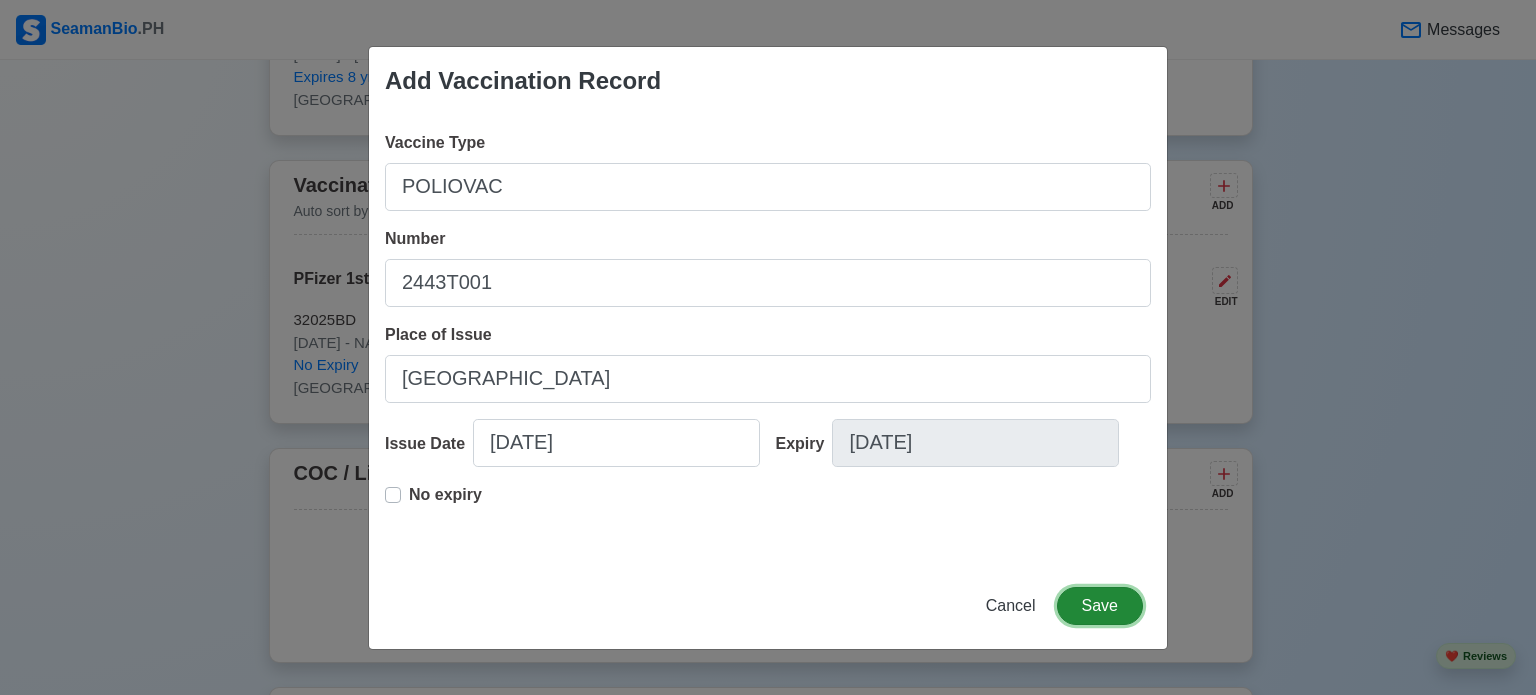 click on "Save" at bounding box center [1100, 606] 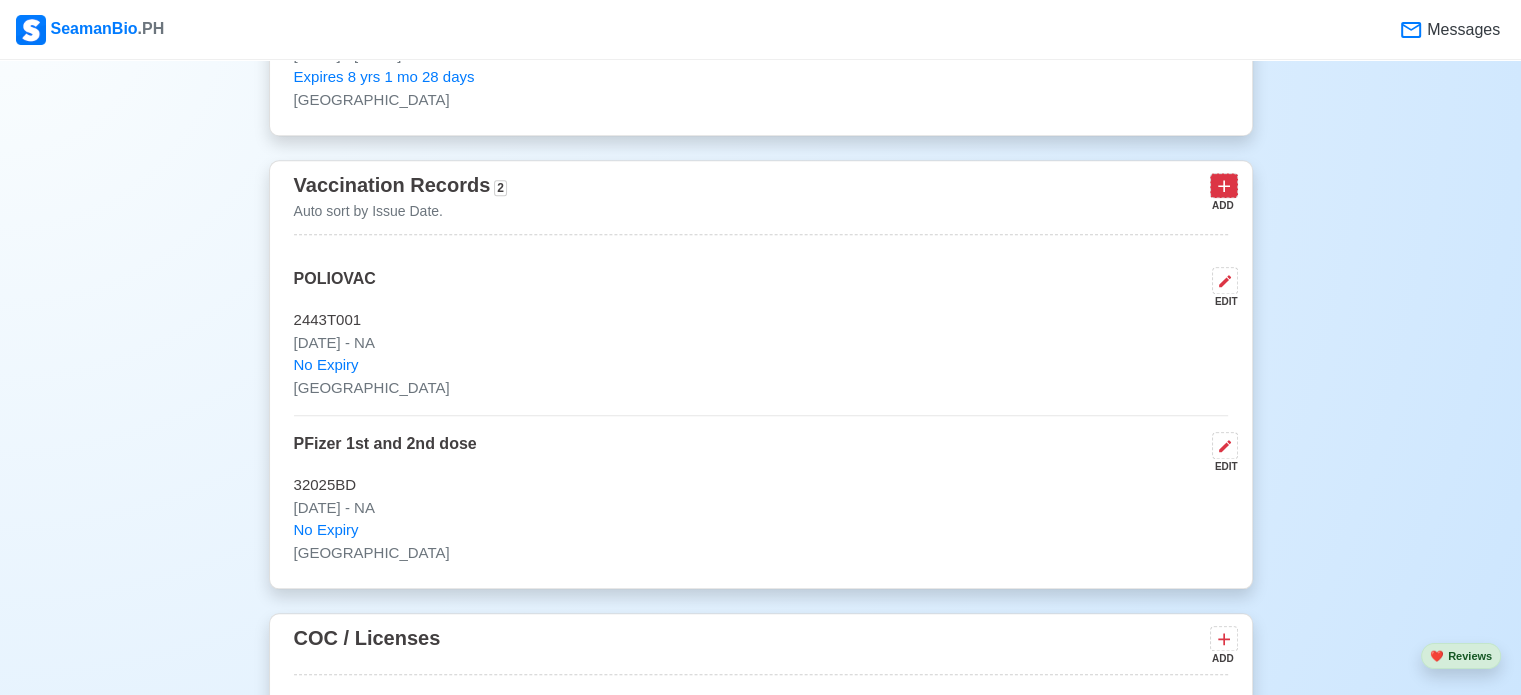 click at bounding box center [1224, 185] 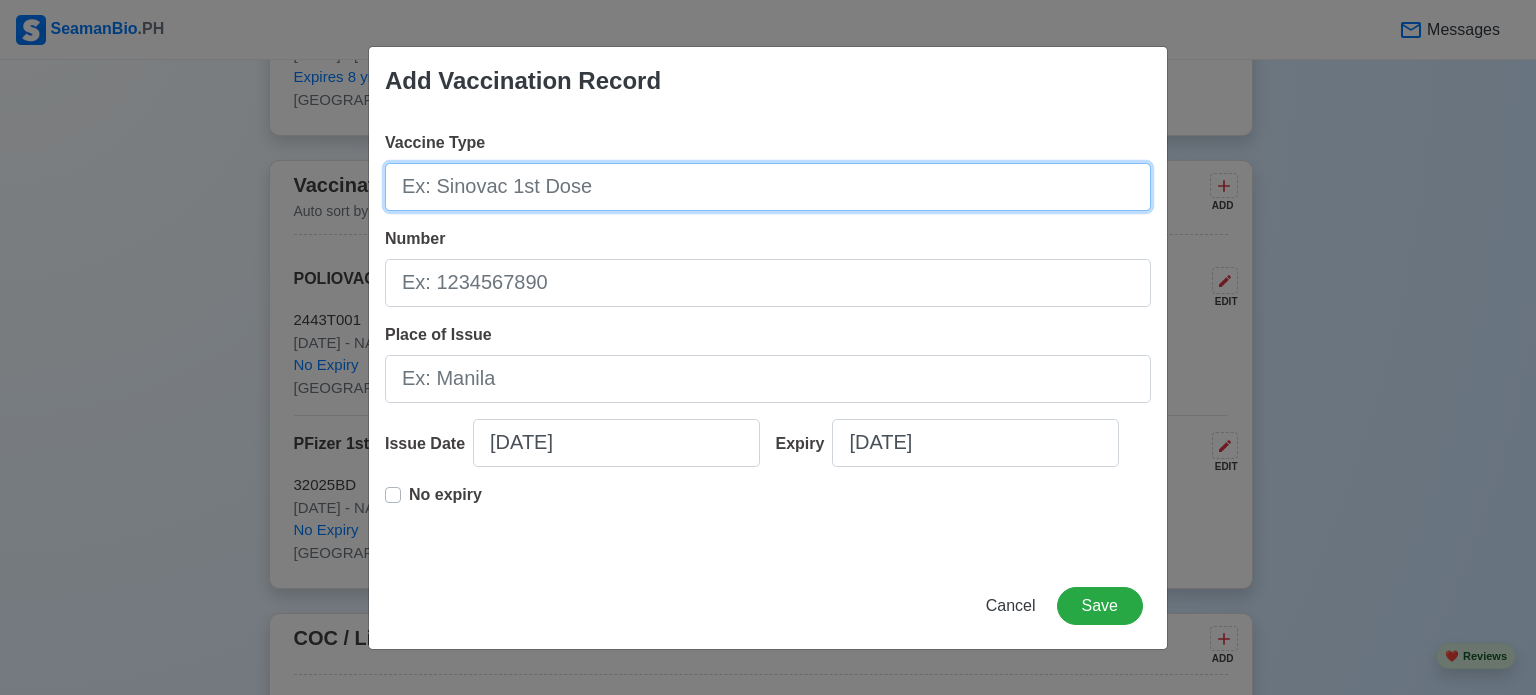 click on "Vaccine Type" at bounding box center [768, 187] 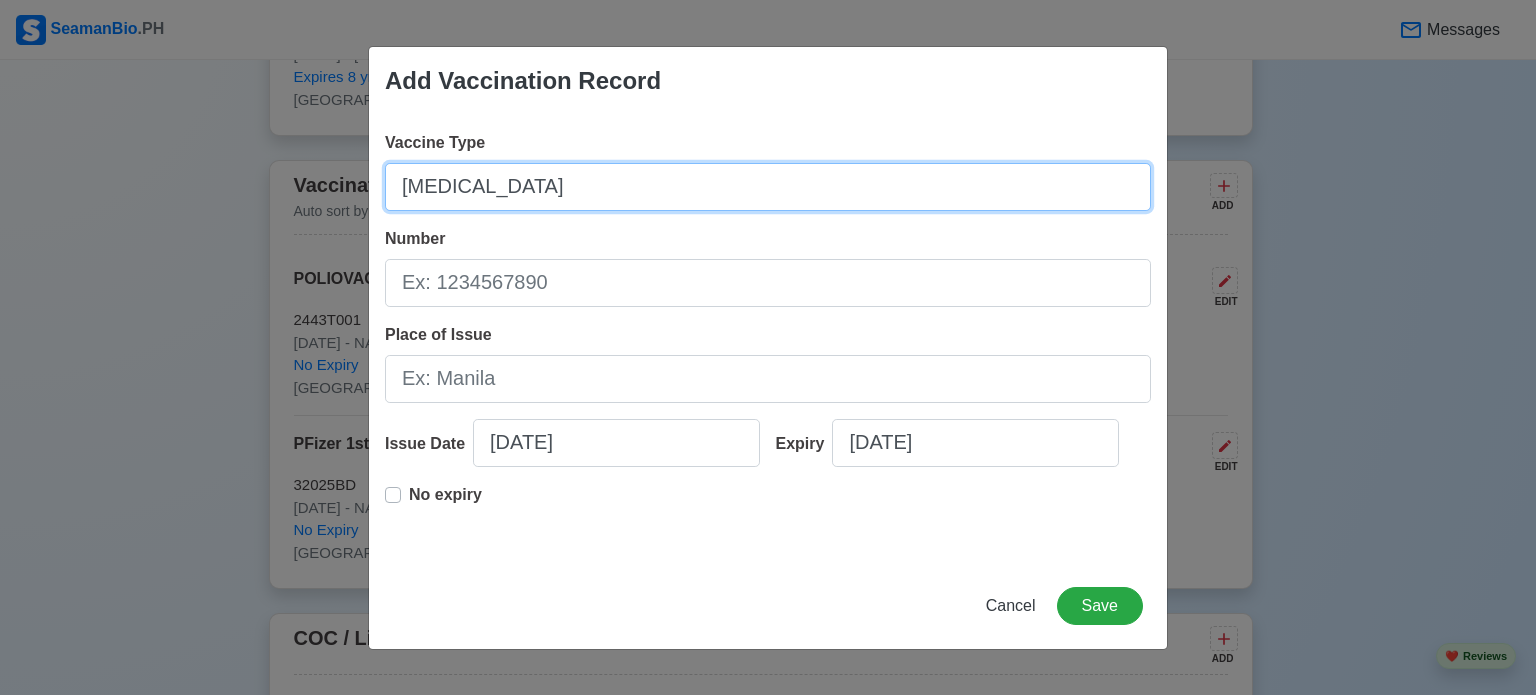 type on "[MEDICAL_DATA]" 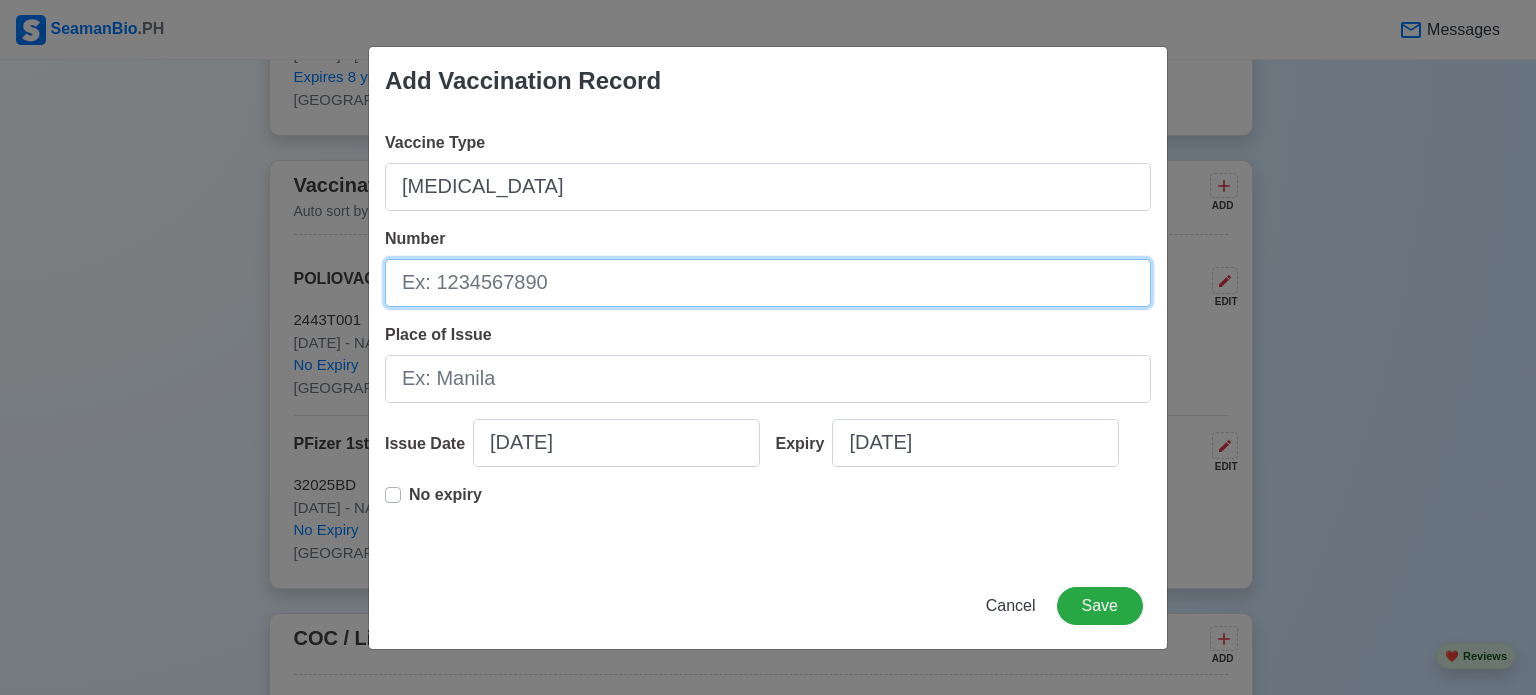 click on "Number" at bounding box center (768, 283) 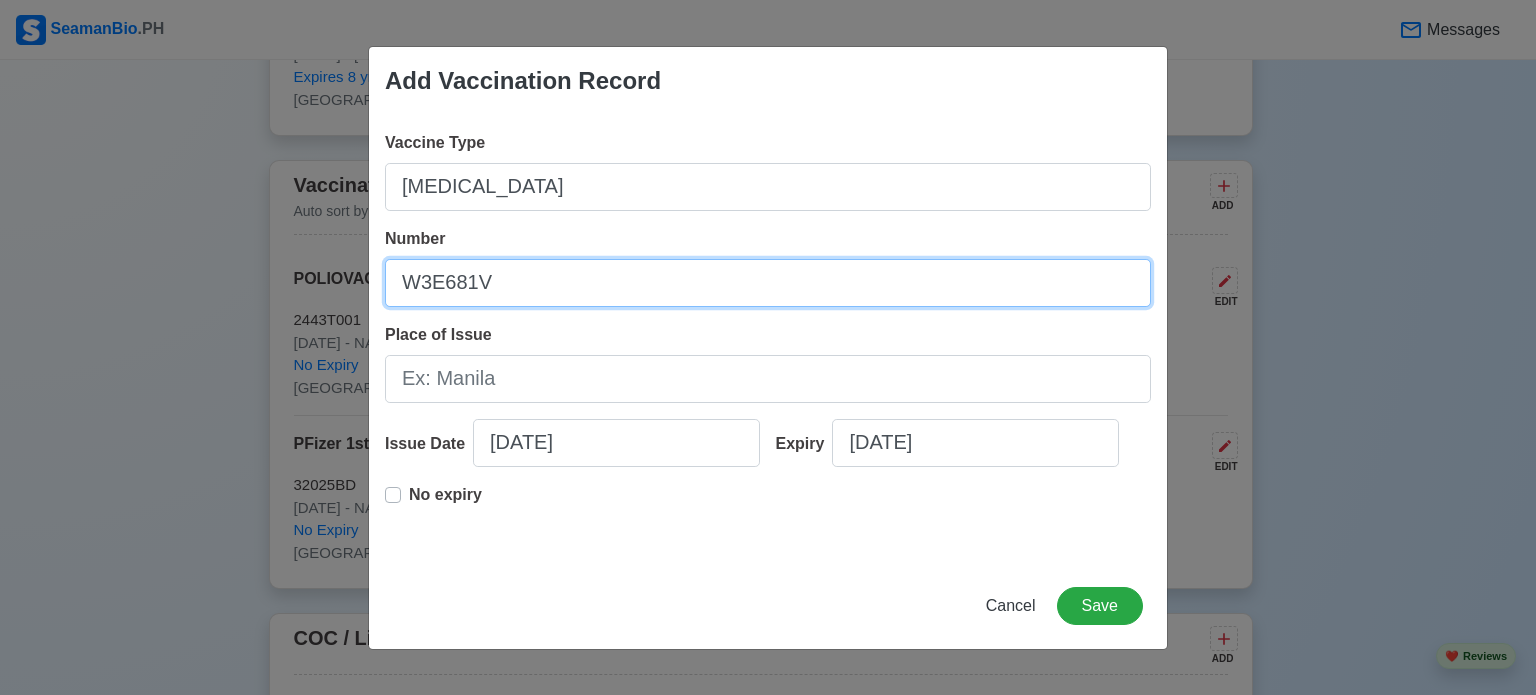 type on "W3E681V" 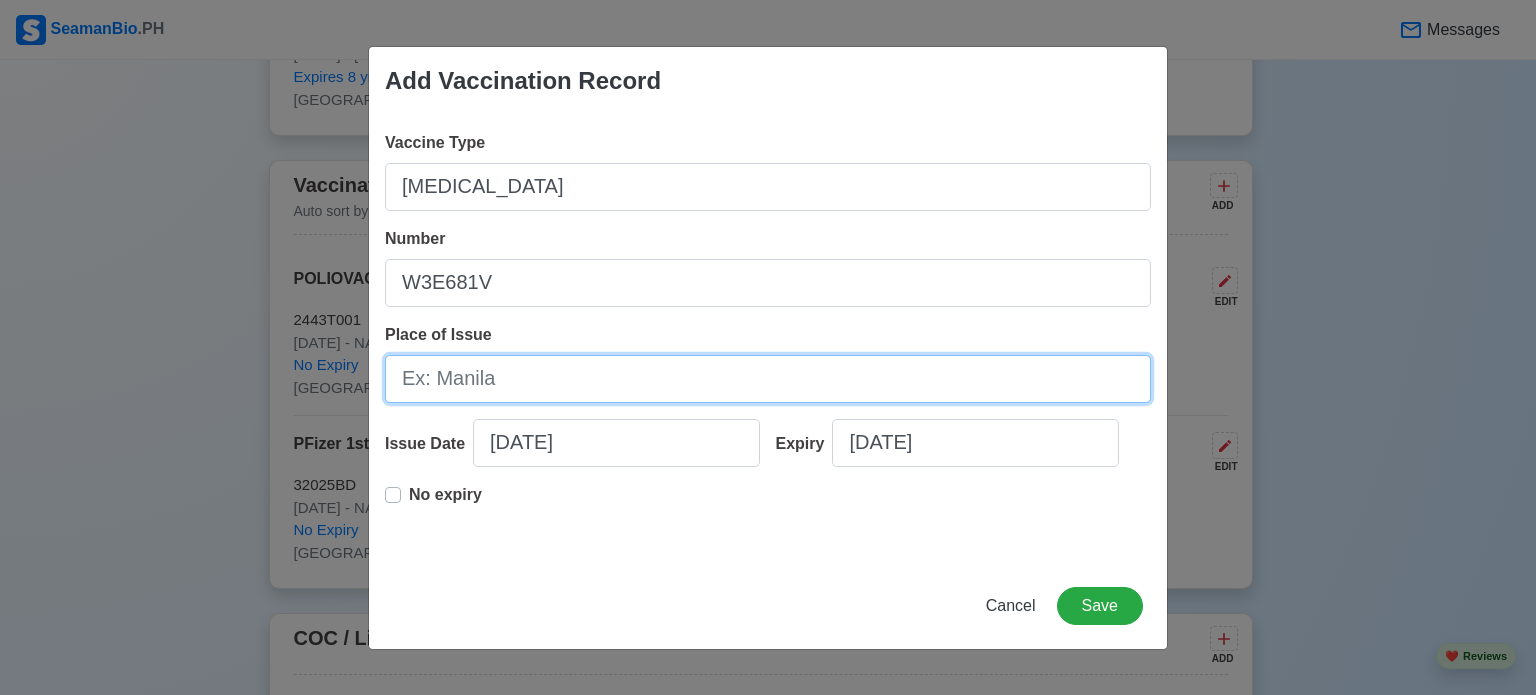 click on "Place of Issue" at bounding box center (768, 379) 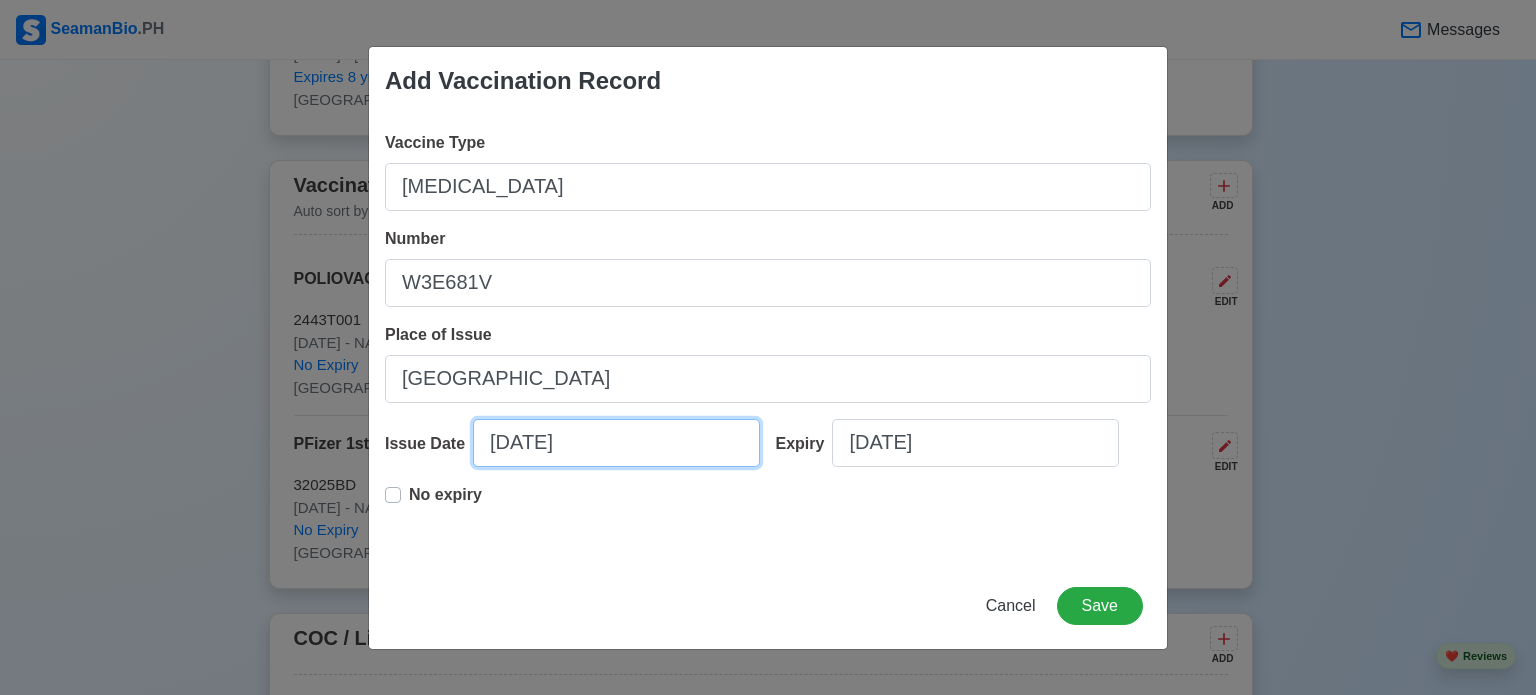 select on "****" 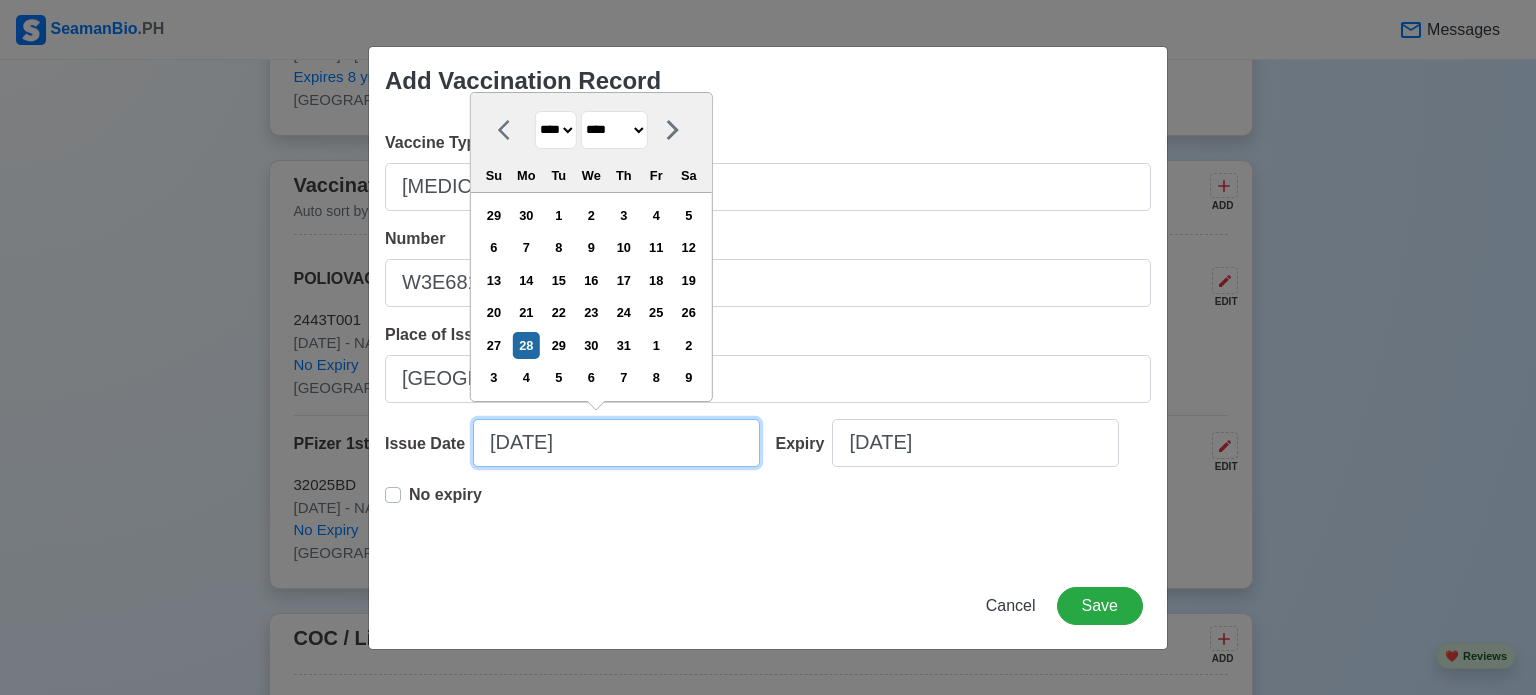 click on "[DATE]" at bounding box center (616, 443) 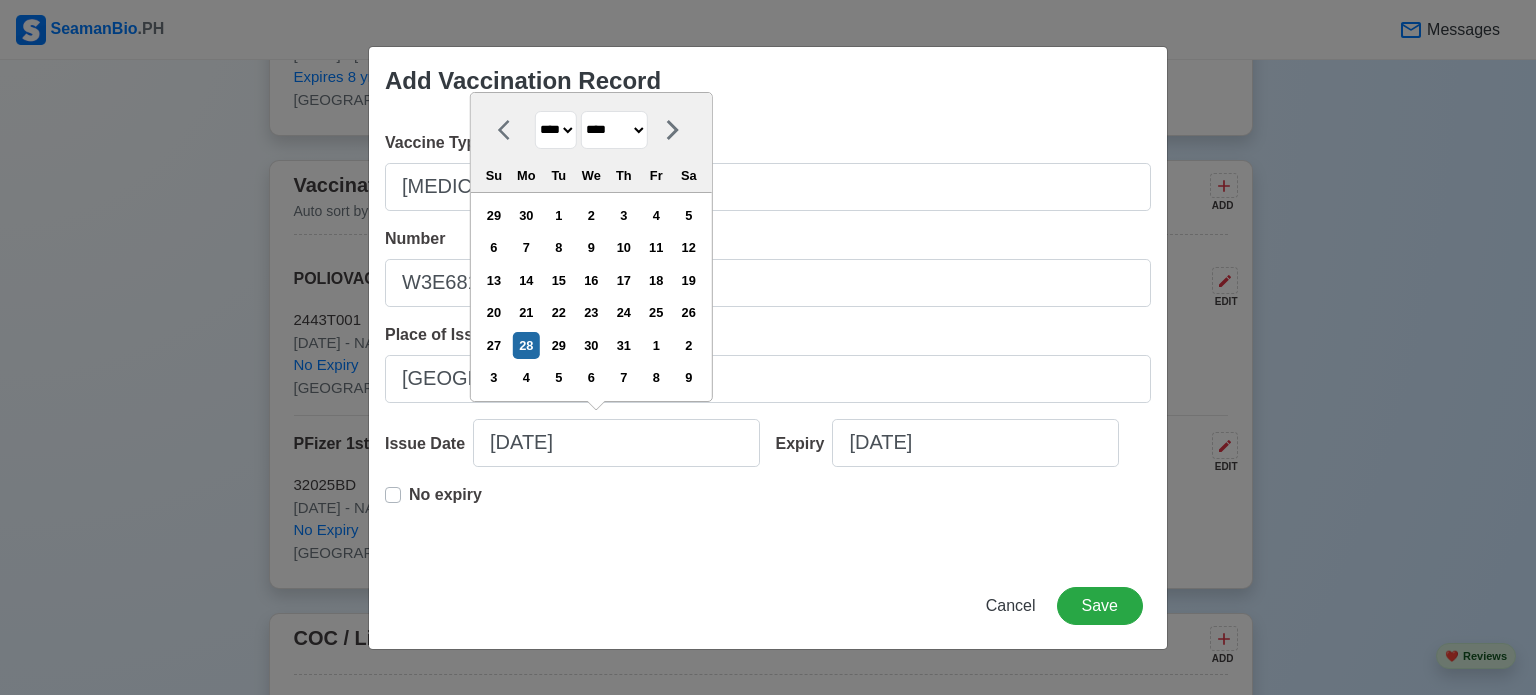 click on "**** **** **** **** **** **** **** **** **** **** **** **** **** **** **** **** **** **** **** **** **** **** **** **** **** **** **** **** **** **** **** **** **** **** **** **** **** **** **** **** **** **** **** **** **** **** **** **** **** **** **** **** **** **** **** **** **** **** **** **** **** **** **** **** **** **** **** **** **** **** **** **** **** **** **** **** **** **** **** **** **** **** **** **** **** **** **** **** **** **** **** **** **** **** **** **** **** **** **** **** **** **** **** **** **** ****" at bounding box center (556, 130) 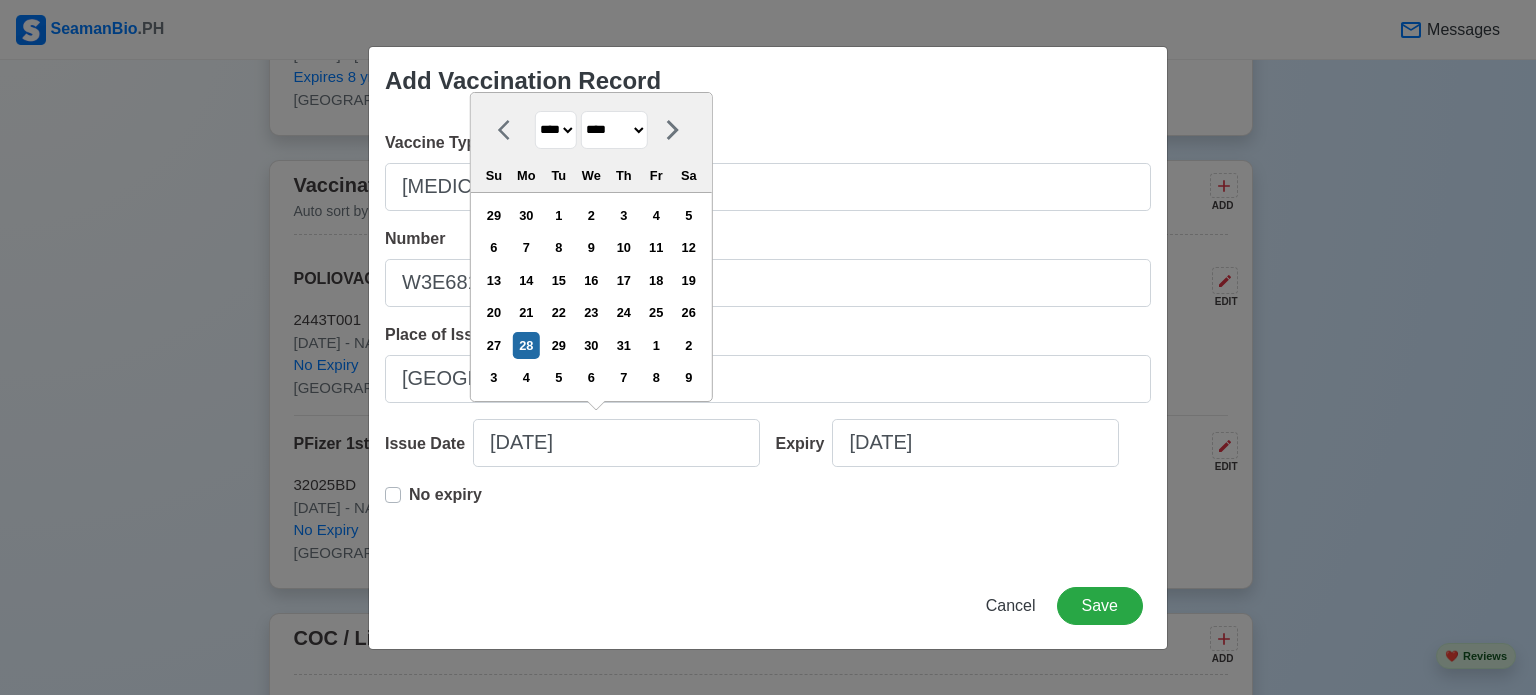 select on "****" 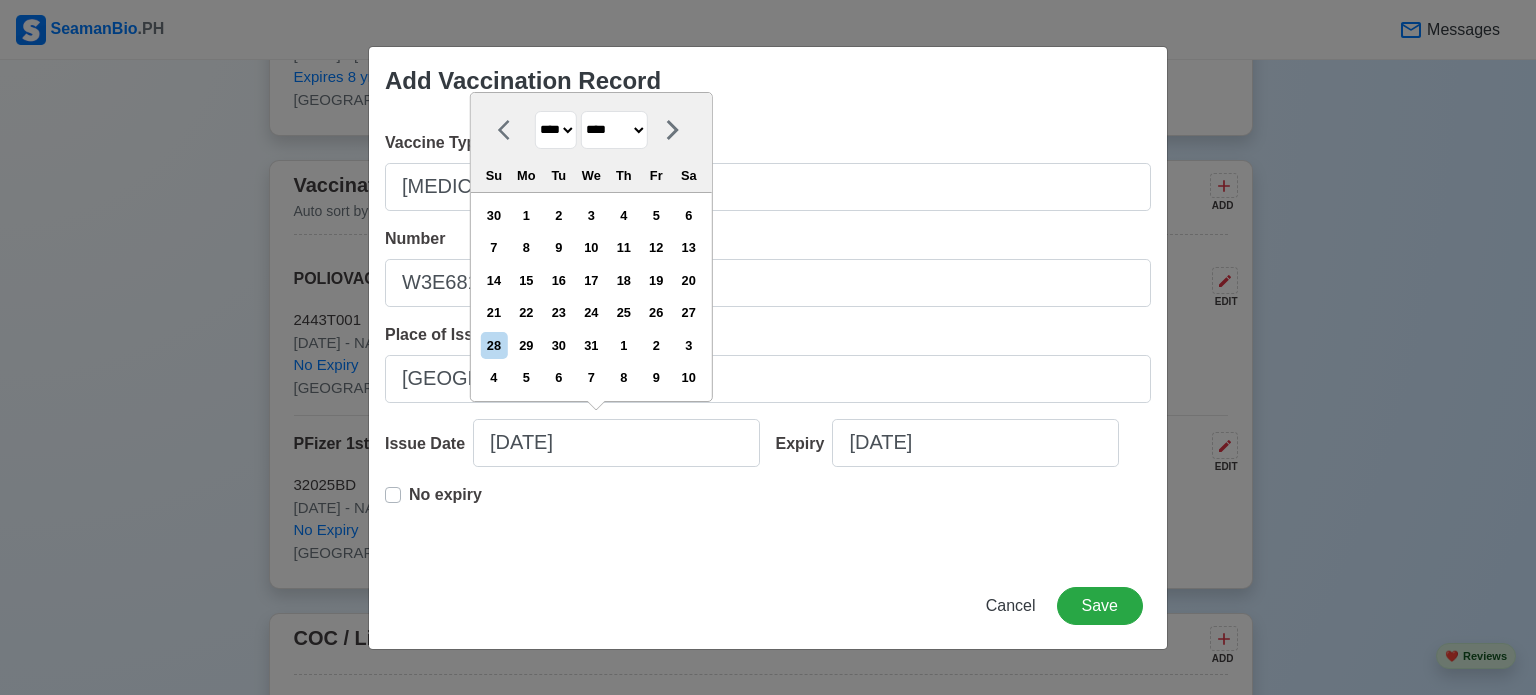 click on "******* ******** ***** ***** *** **** **** ****** ********* ******* ******** ********" at bounding box center (614, 130) 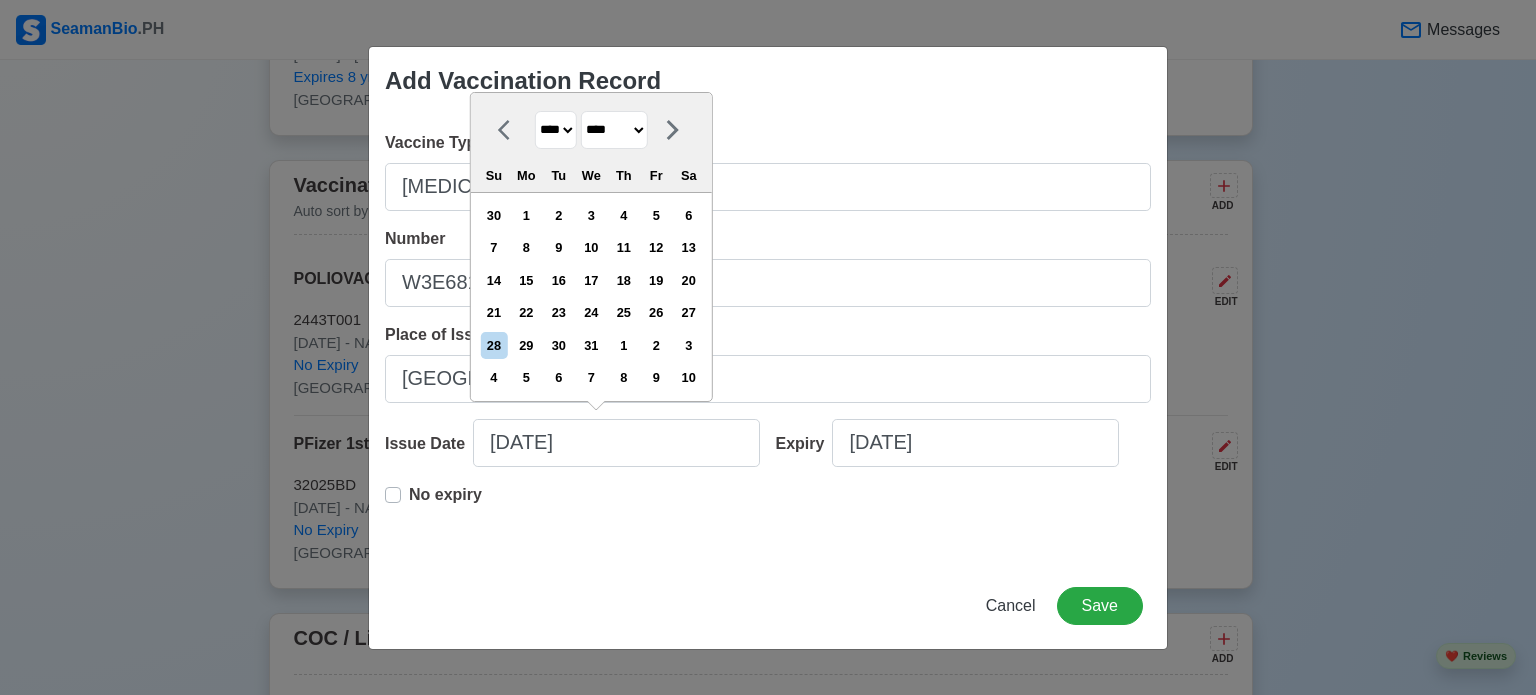 select on "*******" 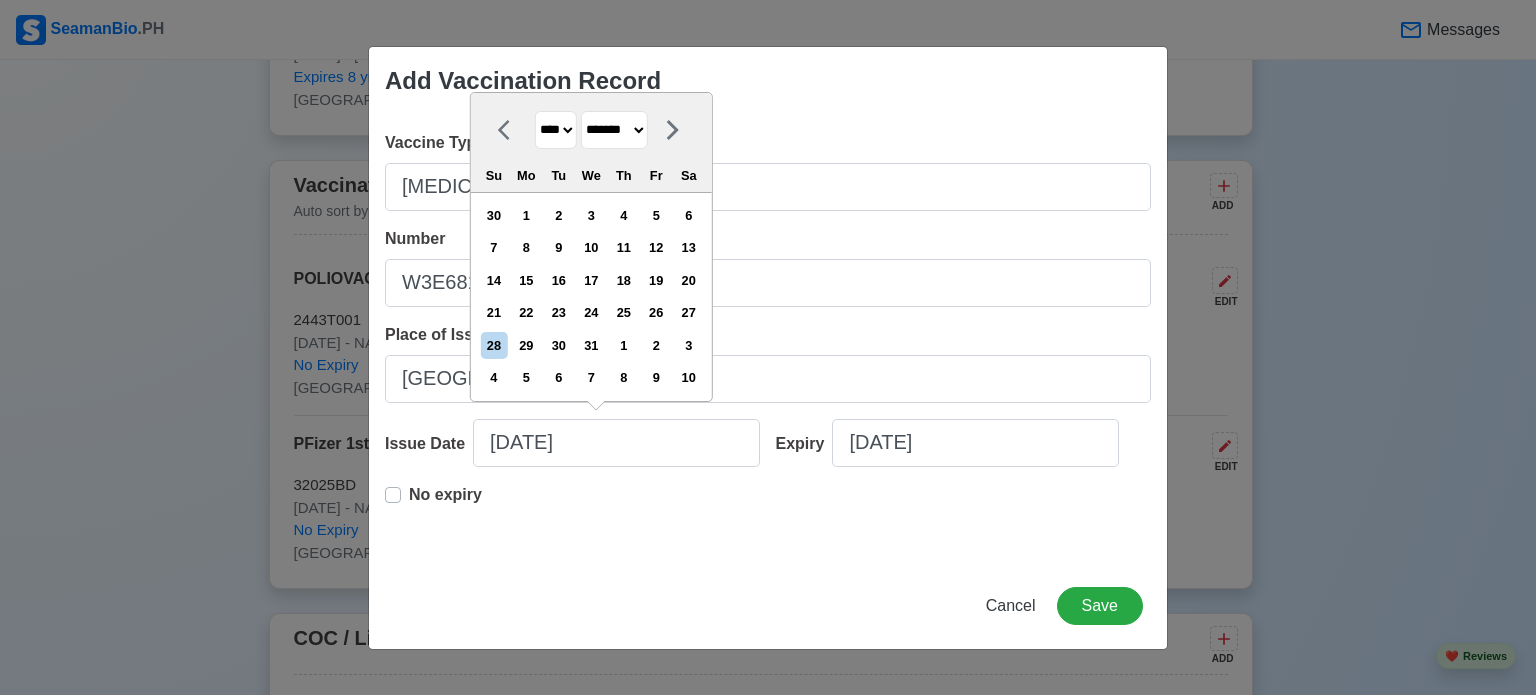 click on "******* ******** ***** ***** *** **** **** ****** ********* ******* ******** ********" at bounding box center (614, 130) 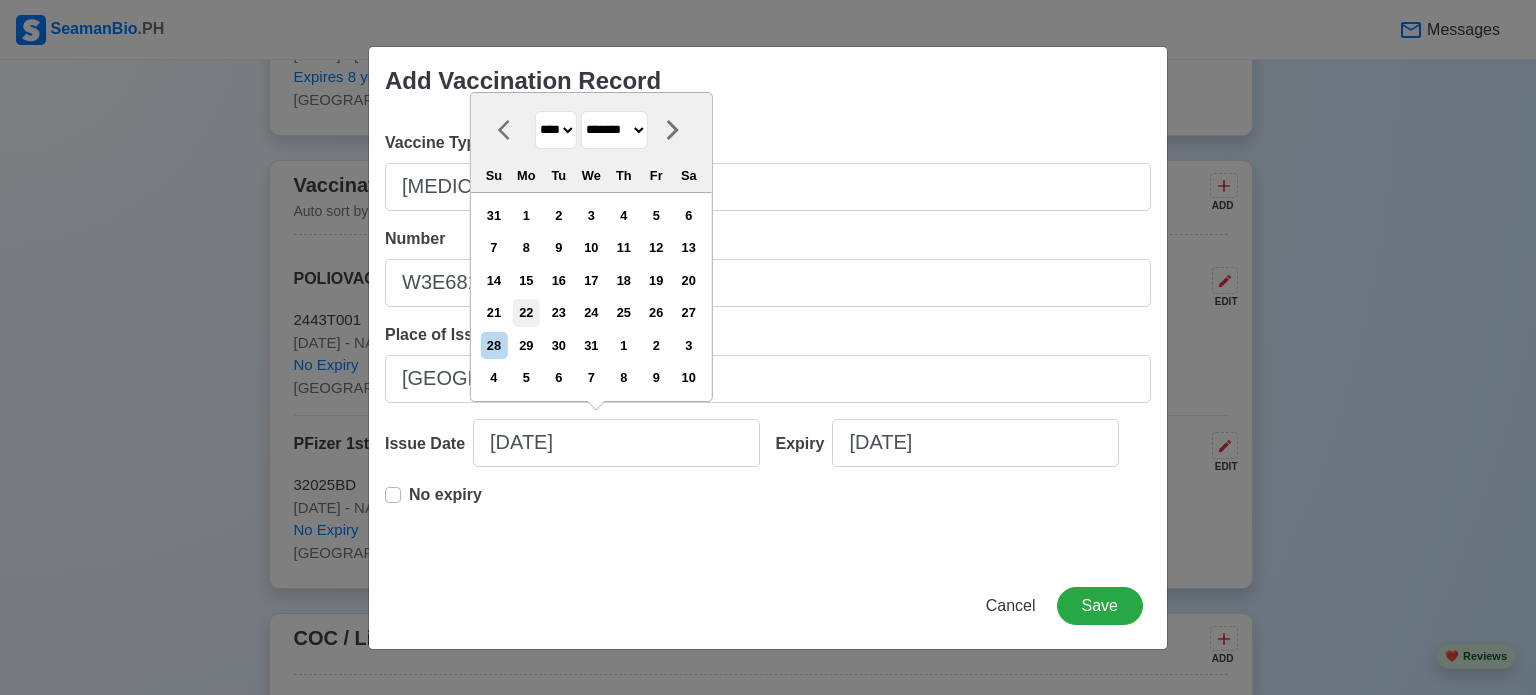 click on "22" at bounding box center (526, 312) 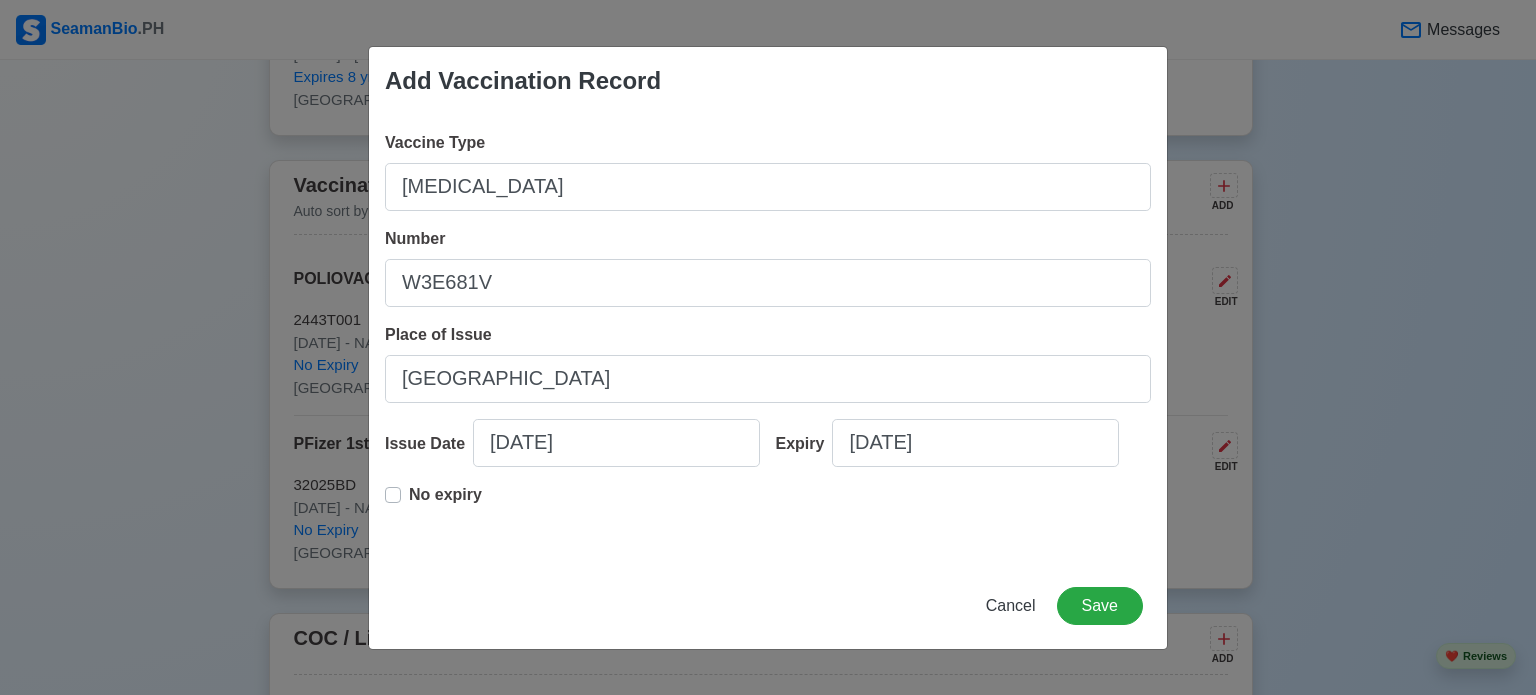 click on "Expiry [DATE]" at bounding box center [956, 451] 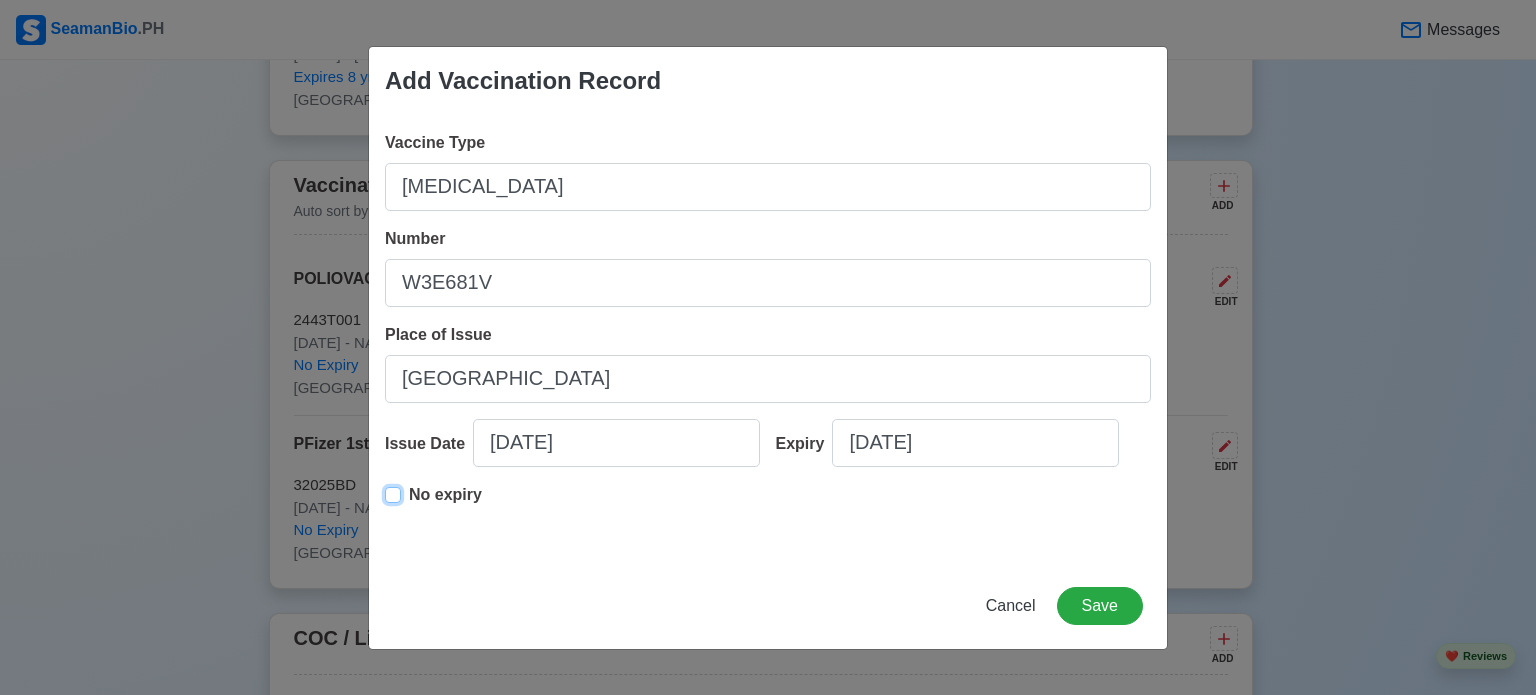 type on "[DATE]" 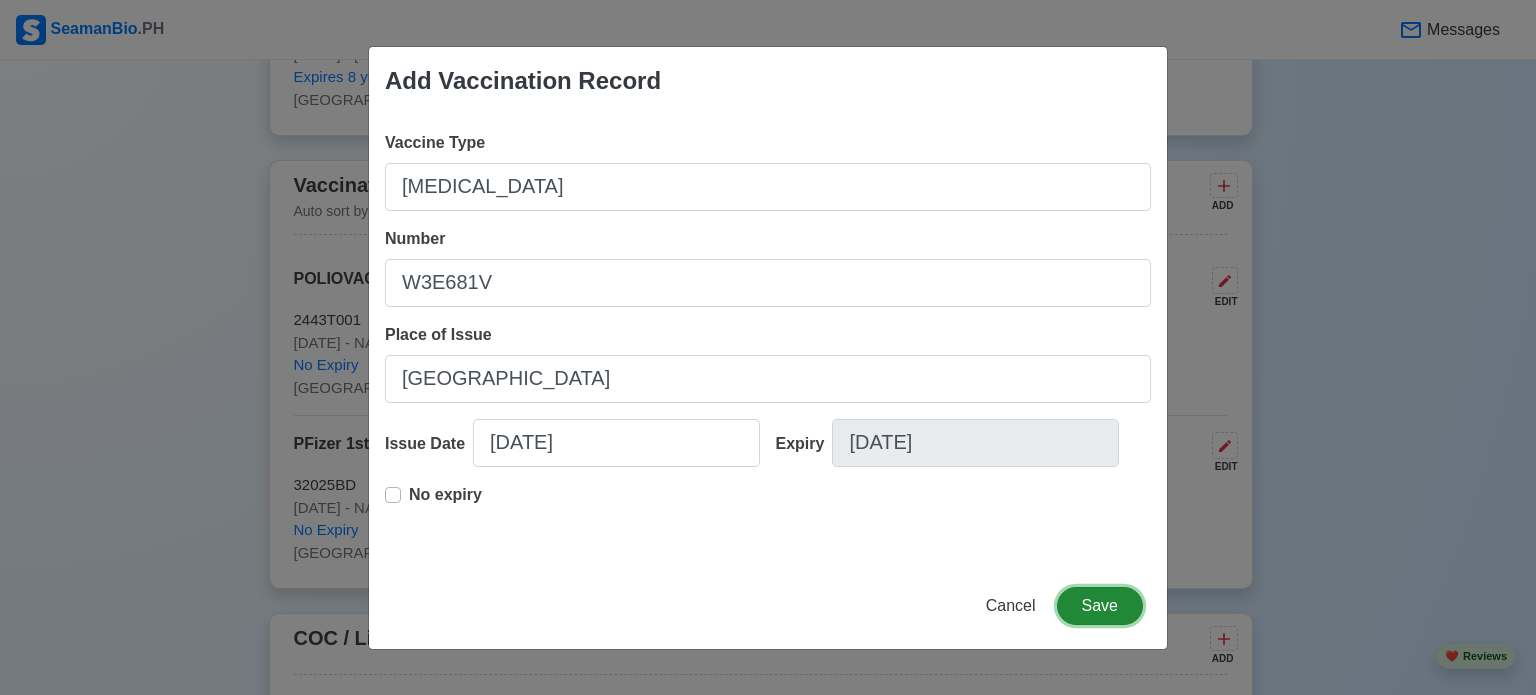 click on "Save" at bounding box center [1100, 606] 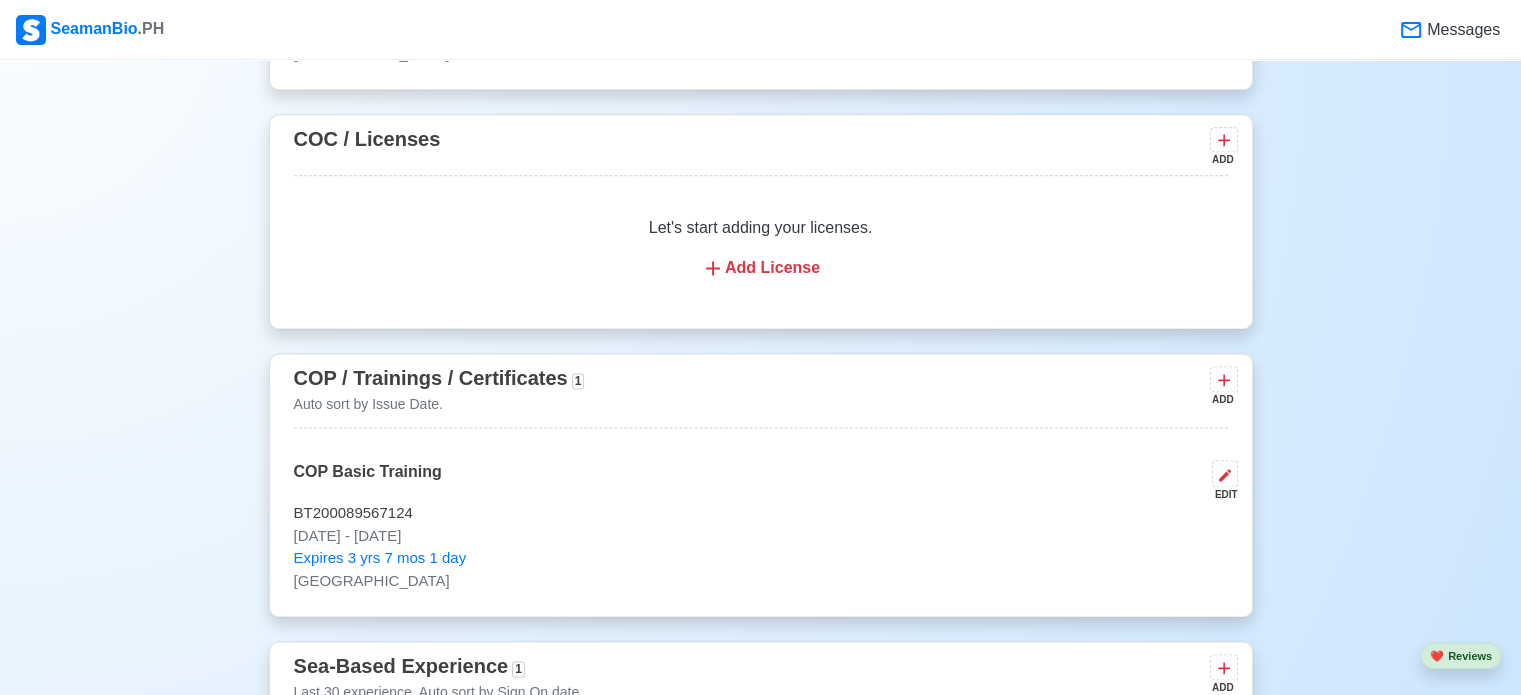 scroll, scrollTop: 2630, scrollLeft: 0, axis: vertical 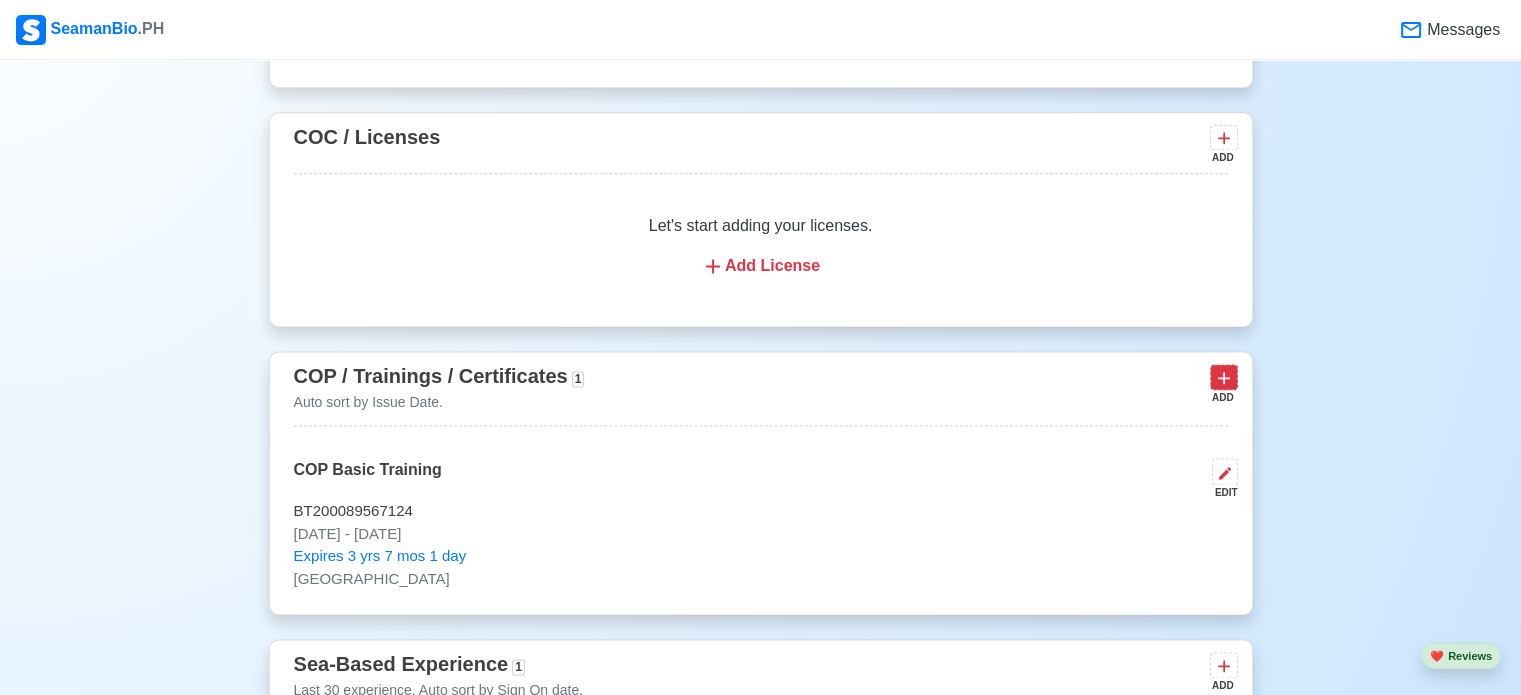 click 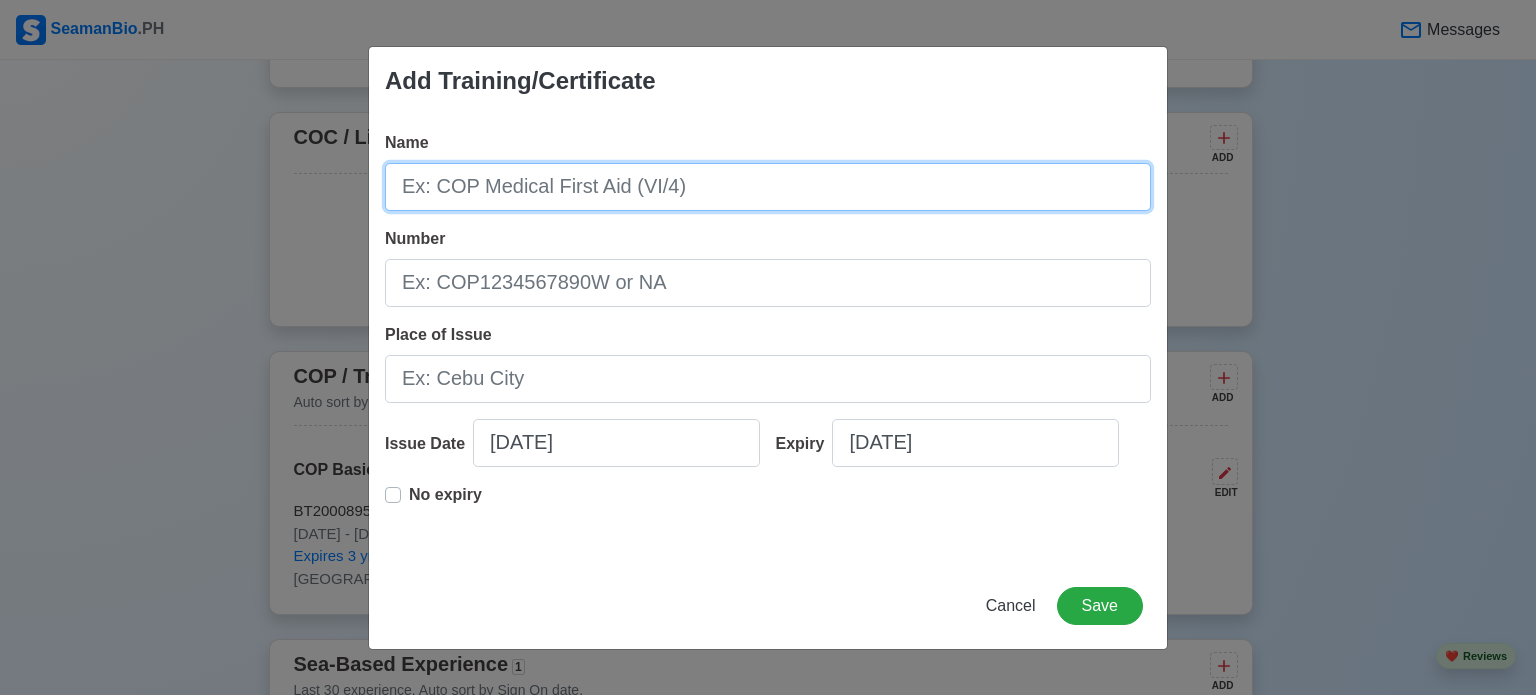 click on "Name" at bounding box center (768, 187) 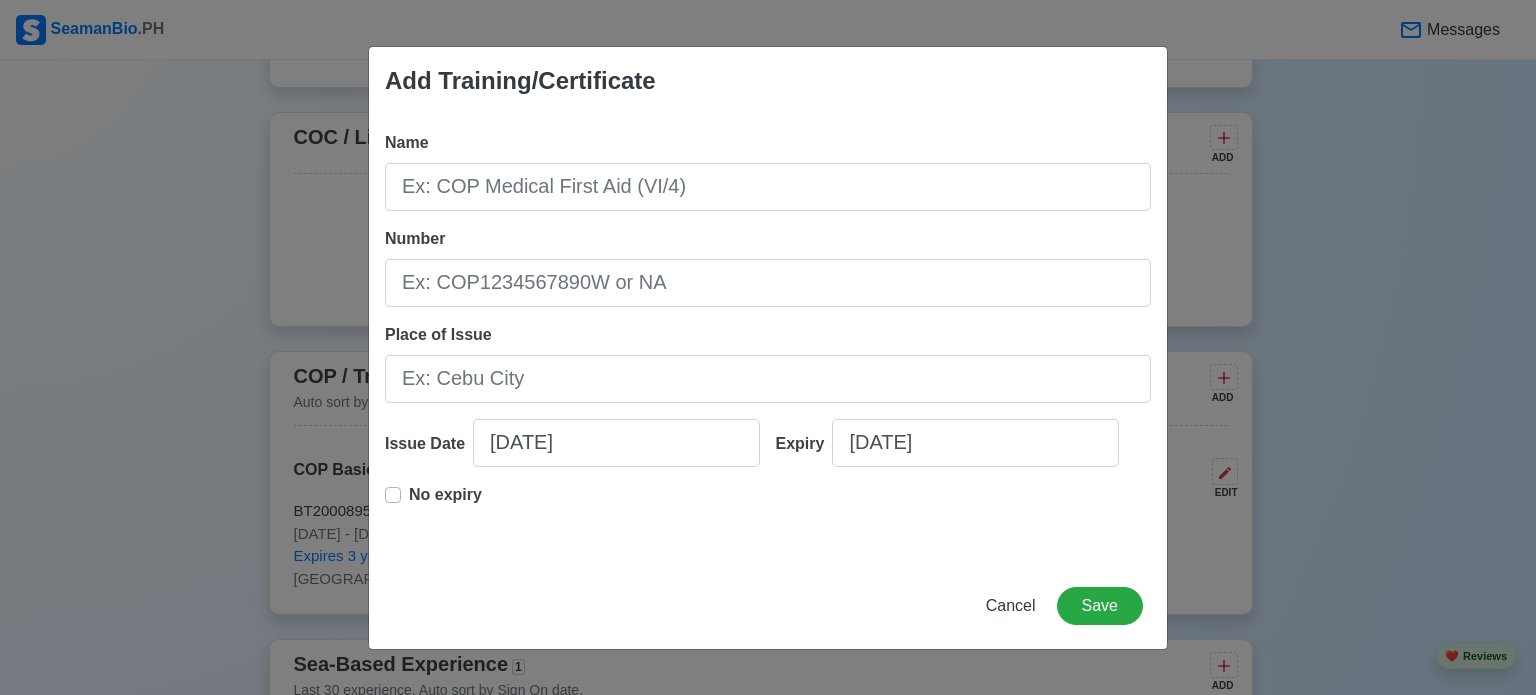 click on "Name Number Place of Issue Issue Date [DATE] Expiry [DATE] No expiry" at bounding box center [768, 339] 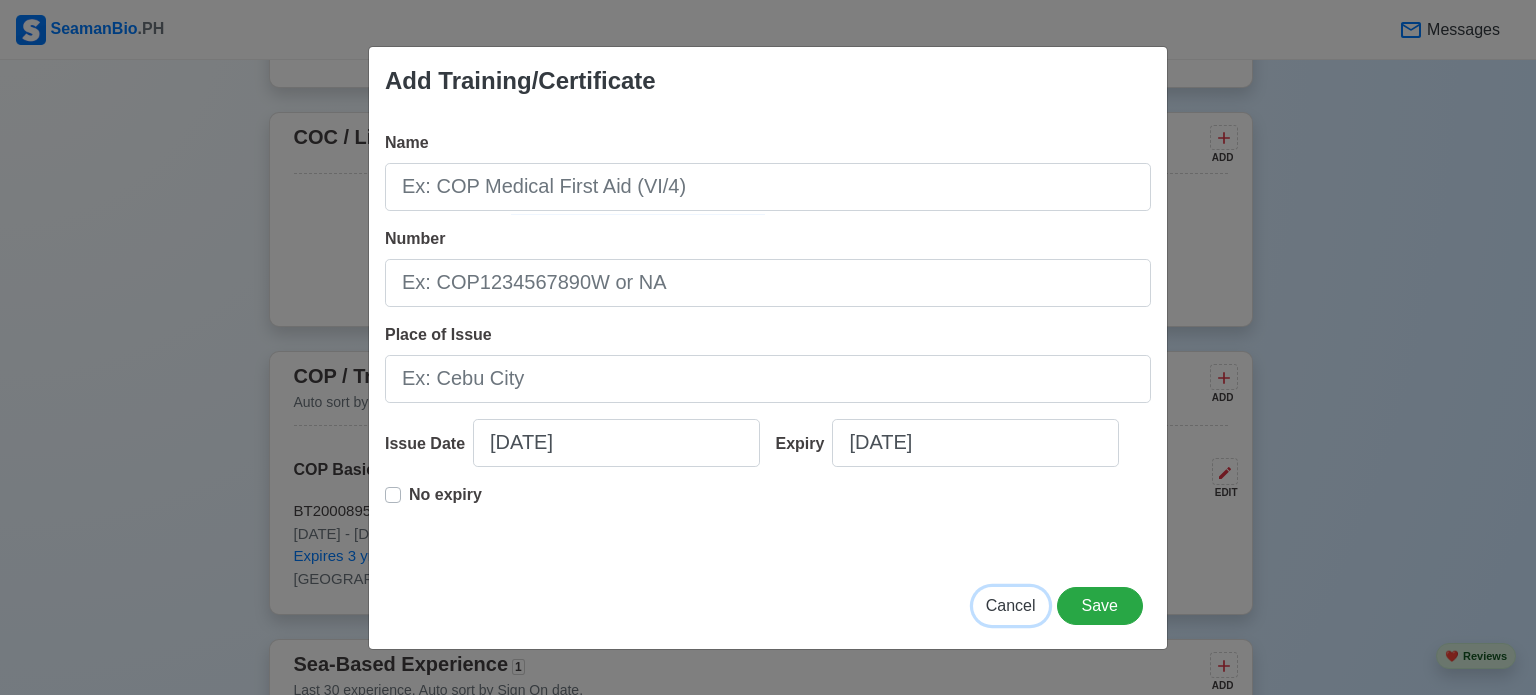 click on "Cancel" at bounding box center (1011, 605) 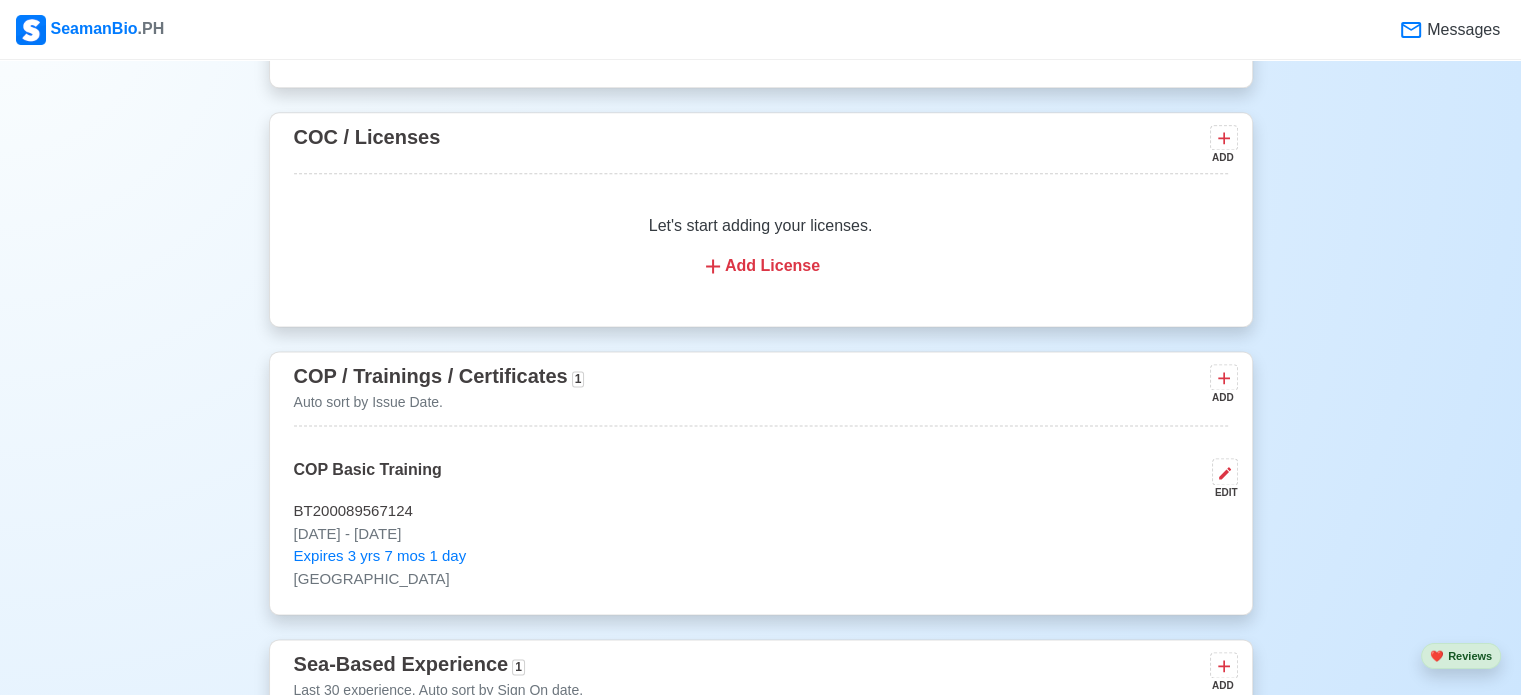 click on "Add License" at bounding box center (761, 266) 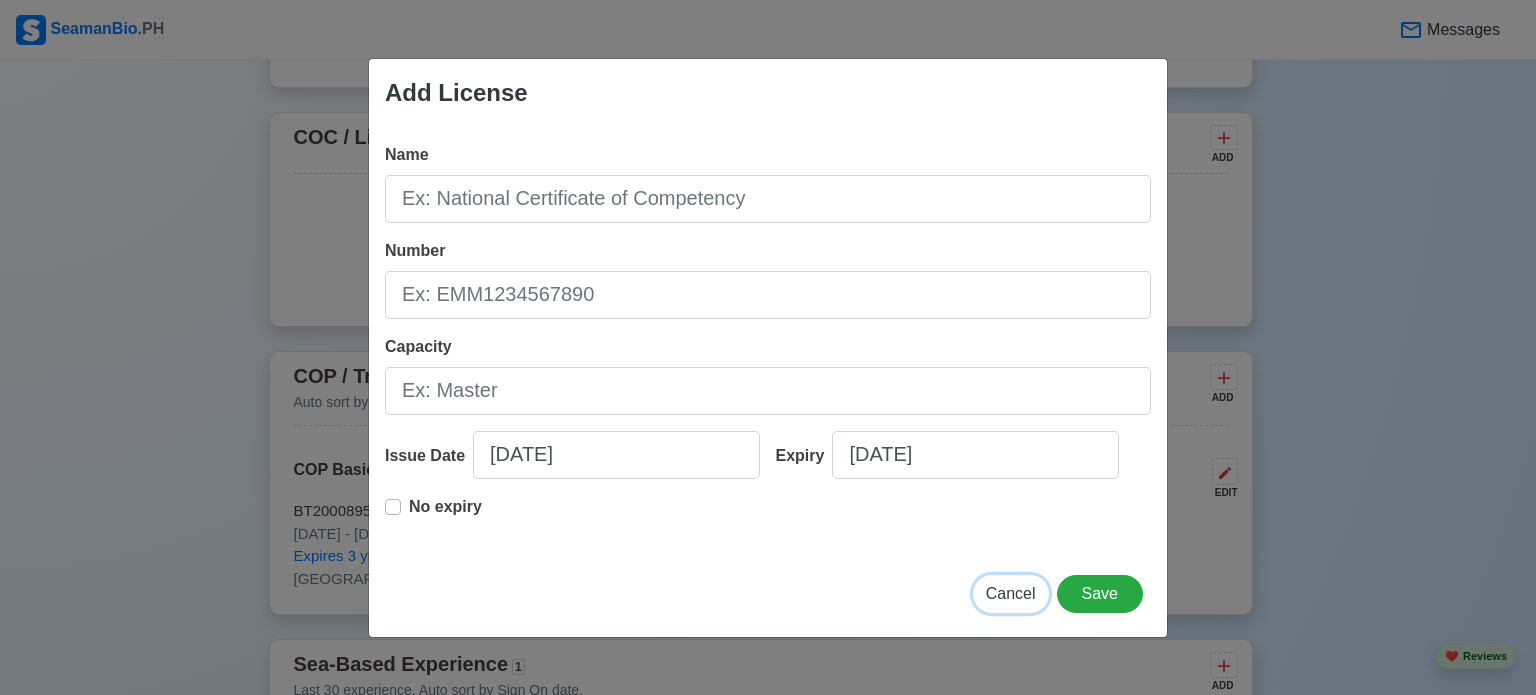 click on "Cancel" at bounding box center (1011, 594) 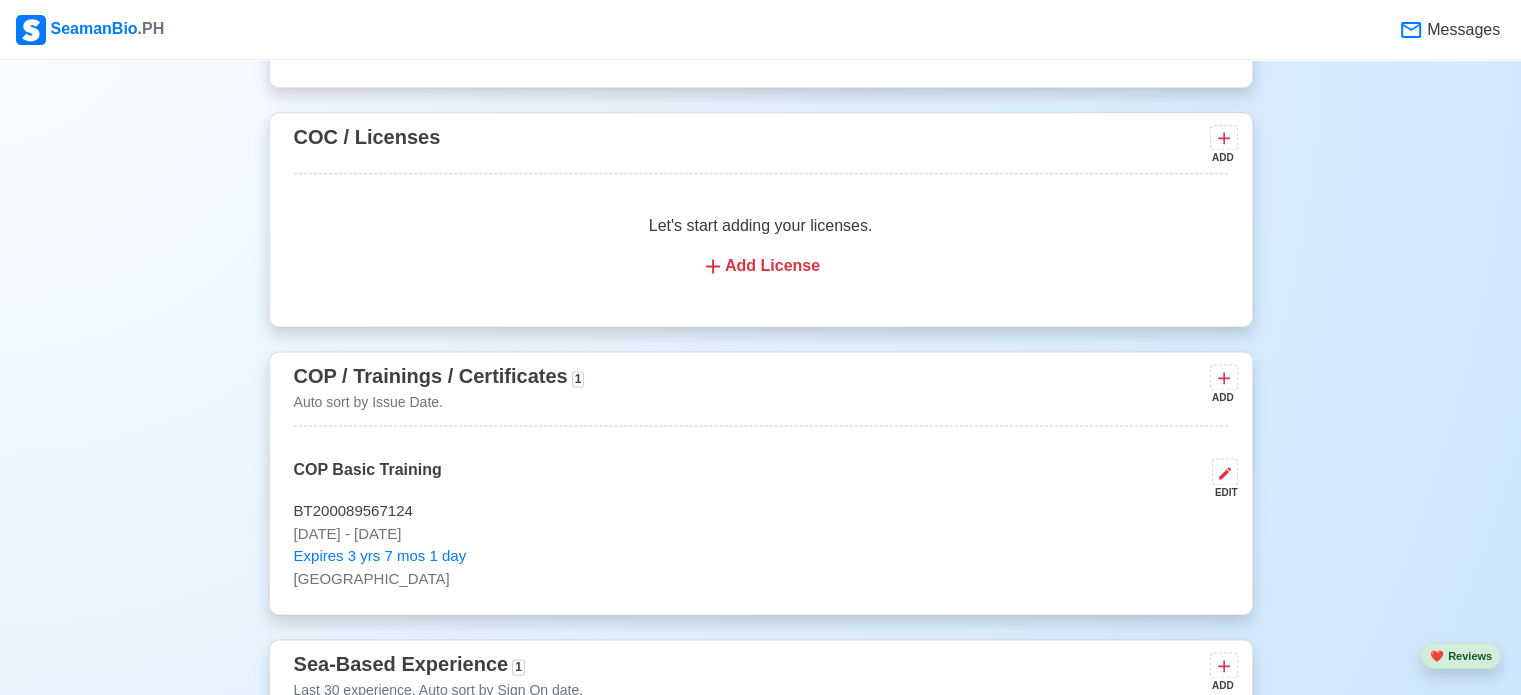 click on "ADD" at bounding box center (1222, 397) 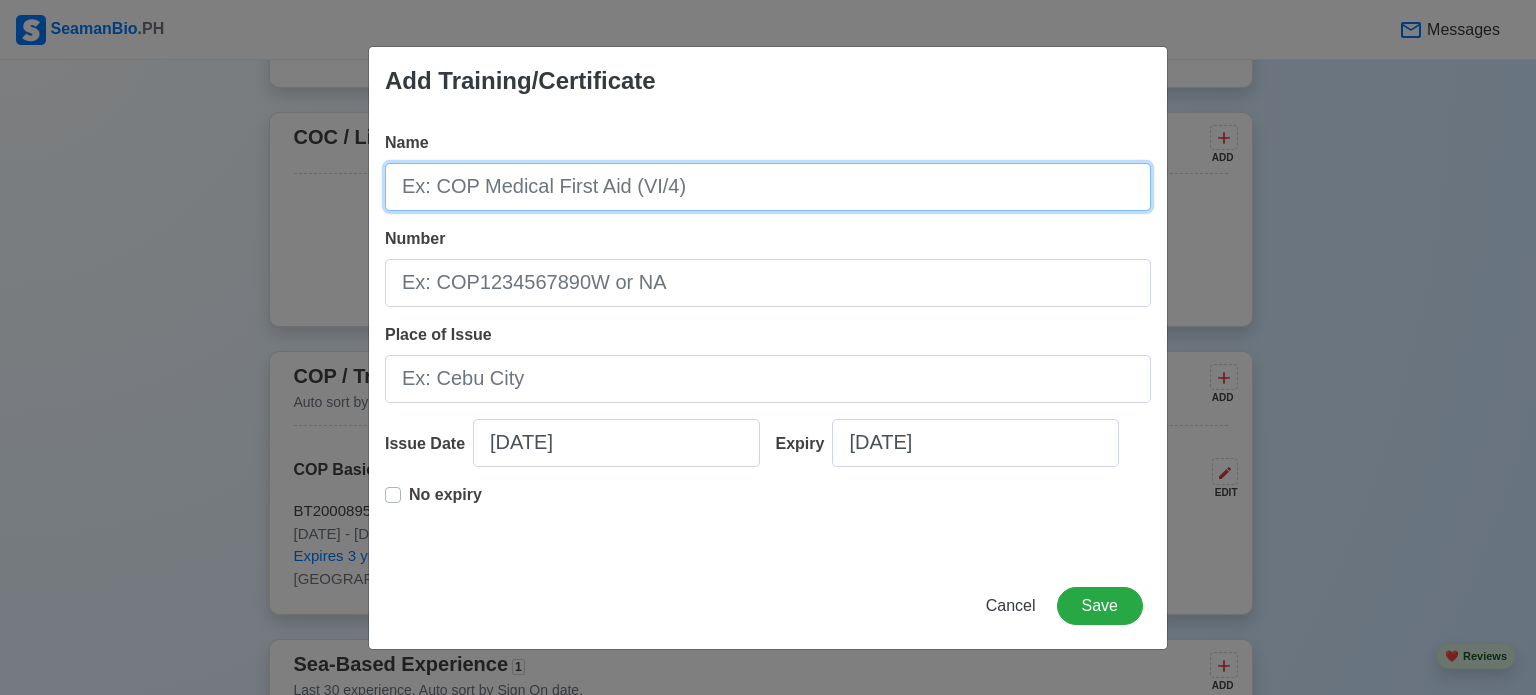 click on "Name" at bounding box center [768, 187] 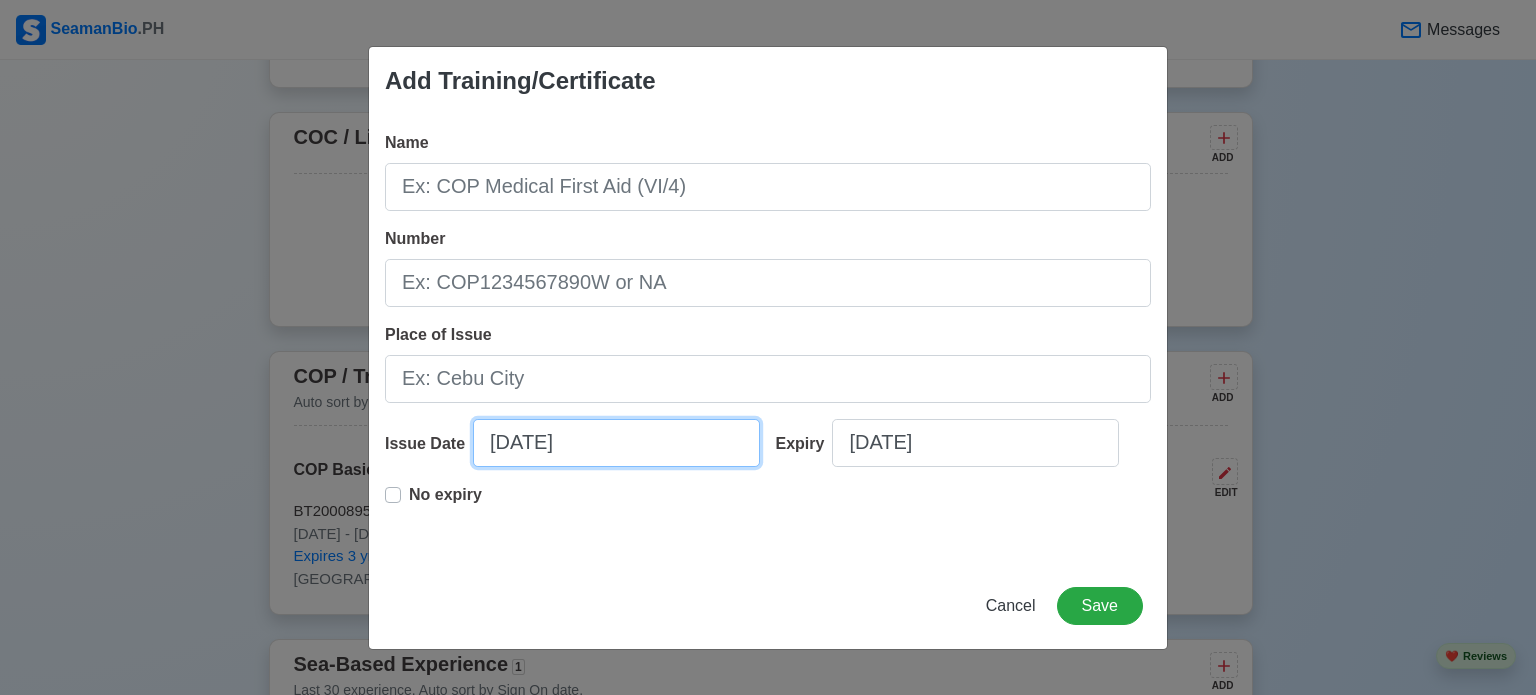 select on "****" 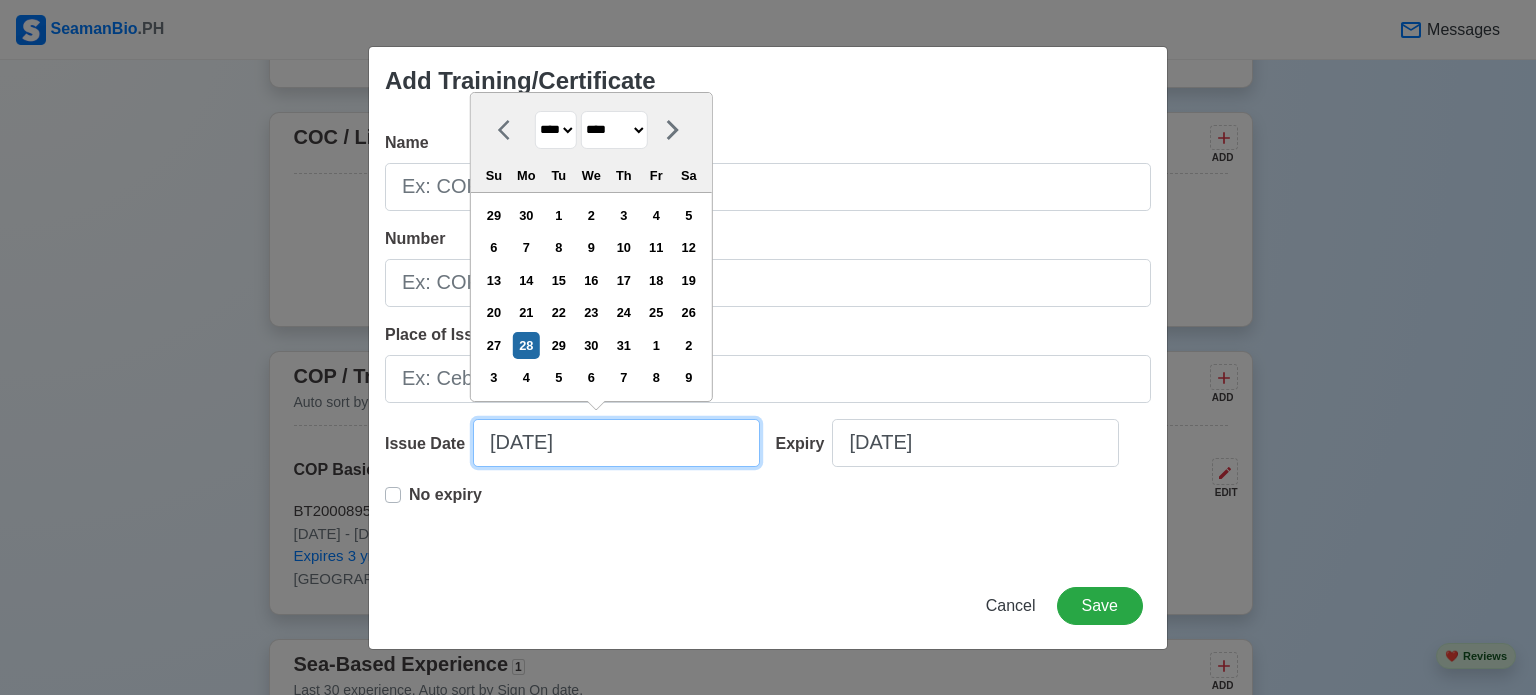 click on "[DATE]" at bounding box center (616, 443) 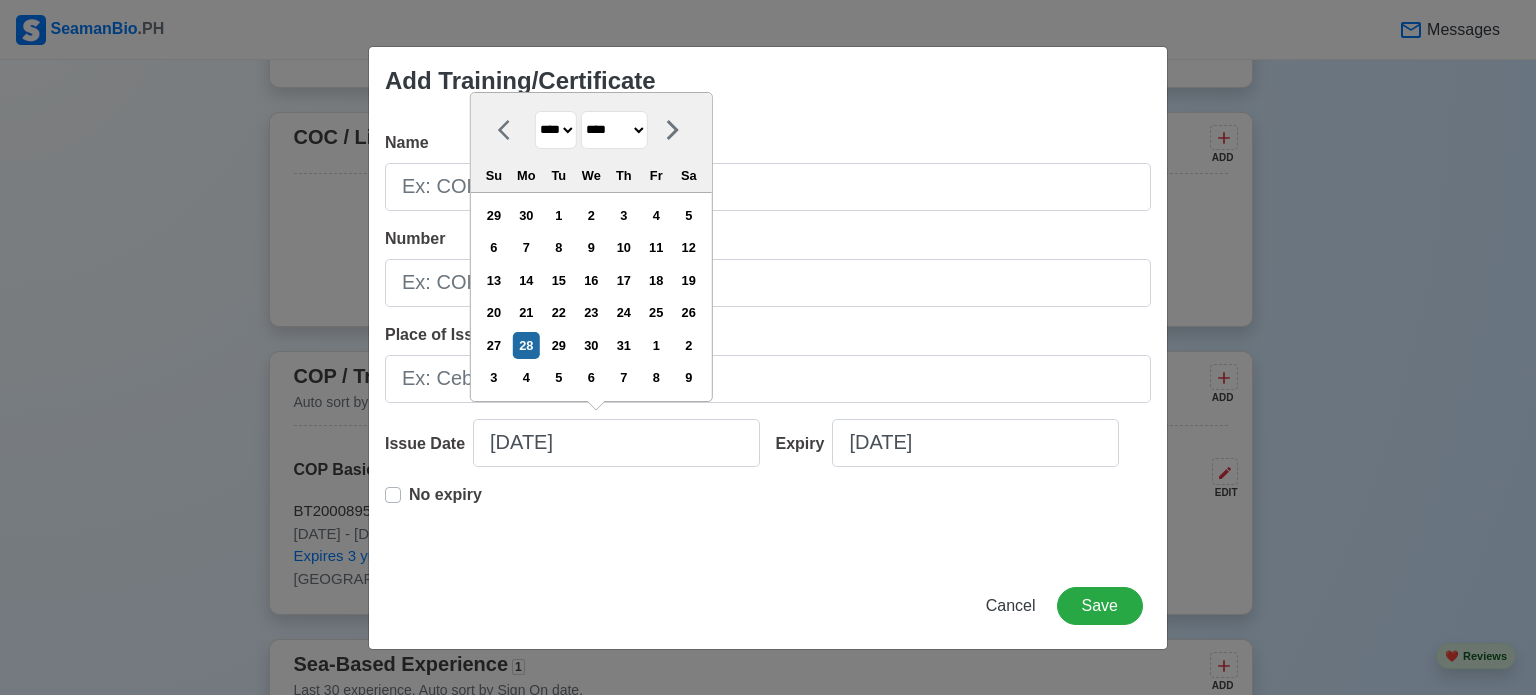 click on "**** **** **** **** **** **** **** **** **** **** **** **** **** **** **** **** **** **** **** **** **** **** **** **** **** **** **** **** **** **** **** **** **** **** **** **** **** **** **** **** **** **** **** **** **** **** **** **** **** **** **** **** **** **** **** **** **** **** **** **** **** **** **** **** **** **** **** **** **** **** **** **** **** **** **** **** **** **** **** **** **** **** **** **** **** **** **** **** **** **** **** **** **** **** **** **** **** **** **** **** **** **** **** **** **** ****" at bounding box center (556, 130) 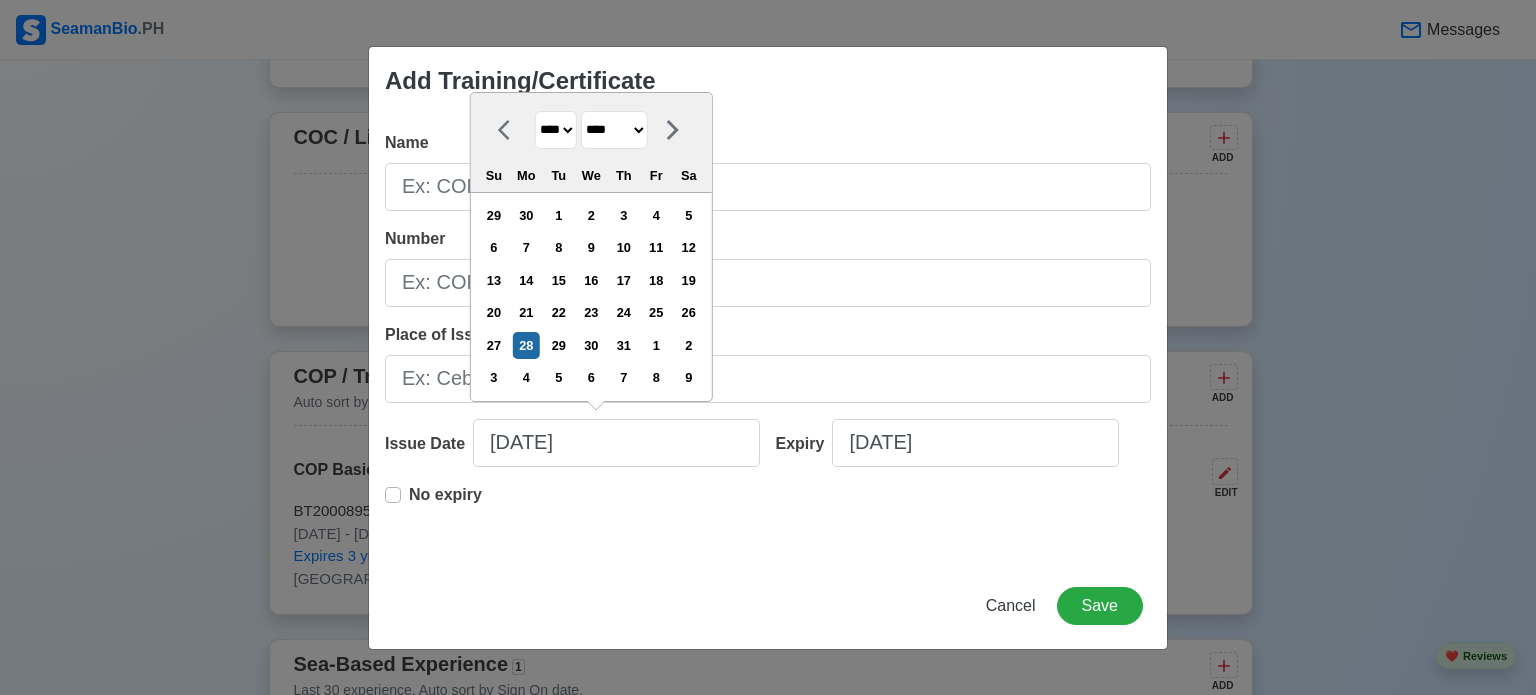 select on "****" 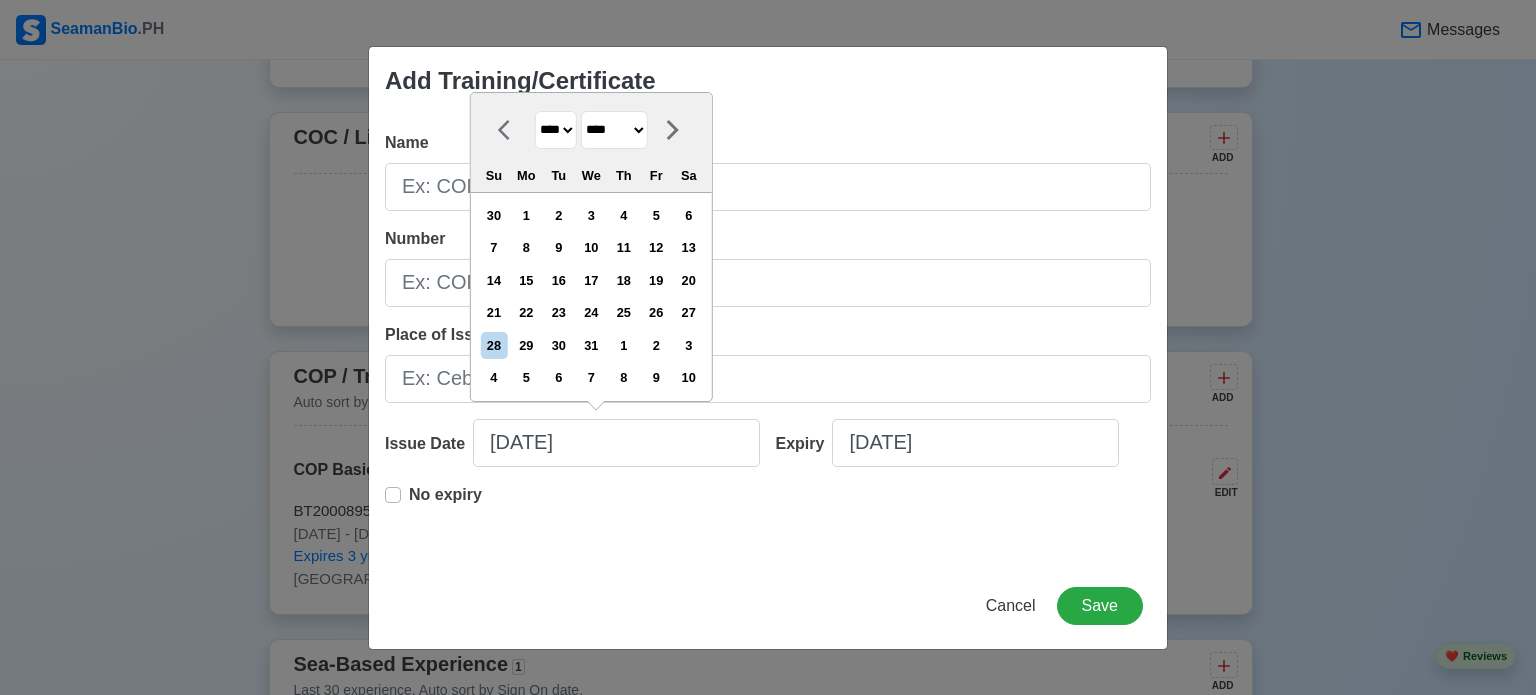 click on "******* ******** ***** ***** *** **** **** ****** ********* ******* ******** ********" at bounding box center (614, 130) 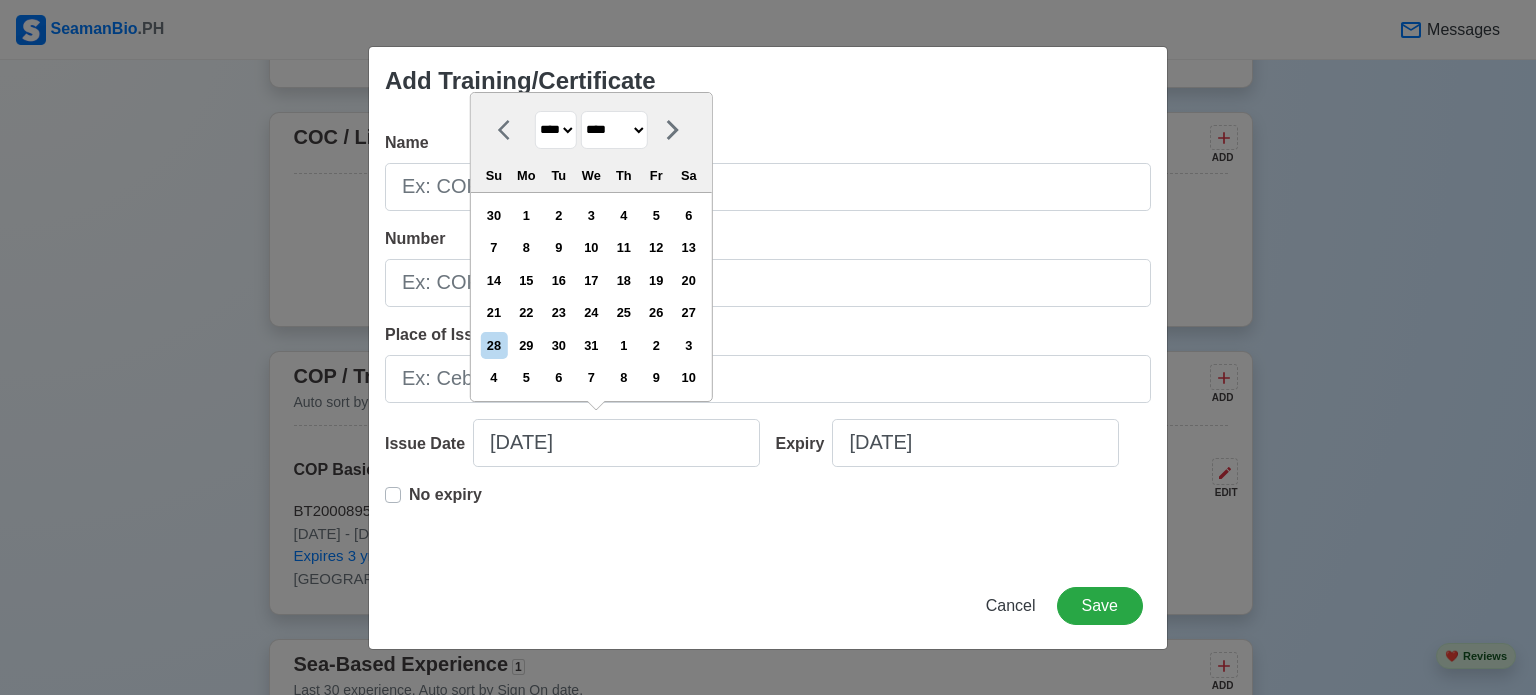 select on "********" 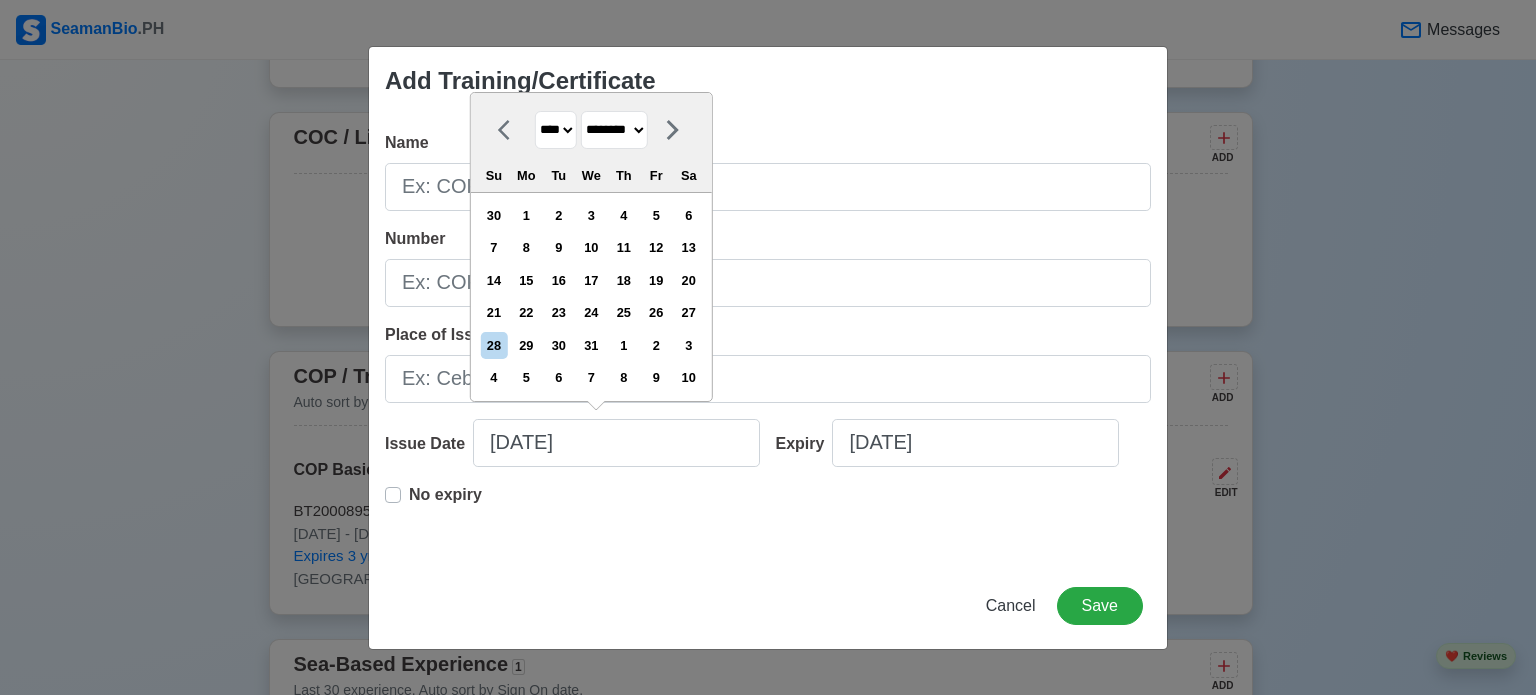 click on "******* ******** ***** ***** *** **** **** ****** ********* ******* ******** ********" at bounding box center (614, 130) 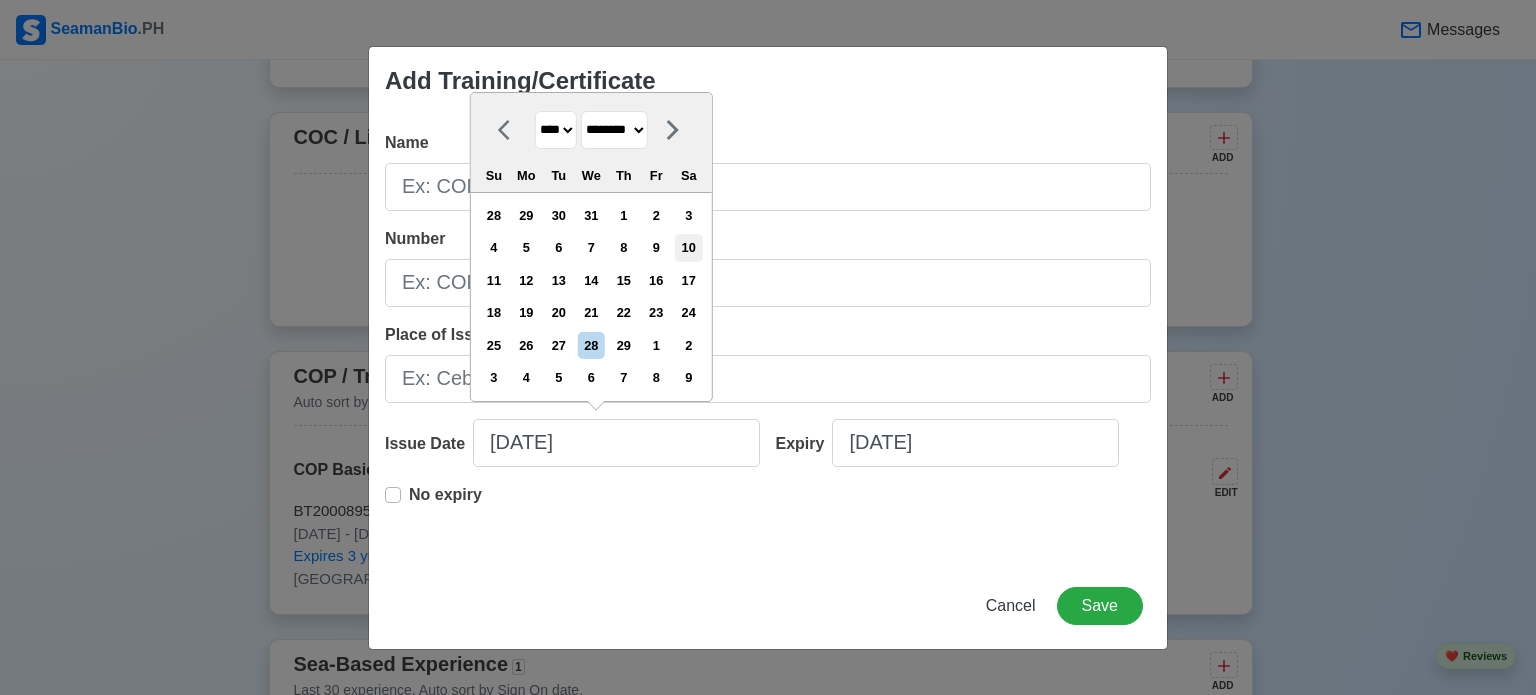 click on "10" at bounding box center (688, 247) 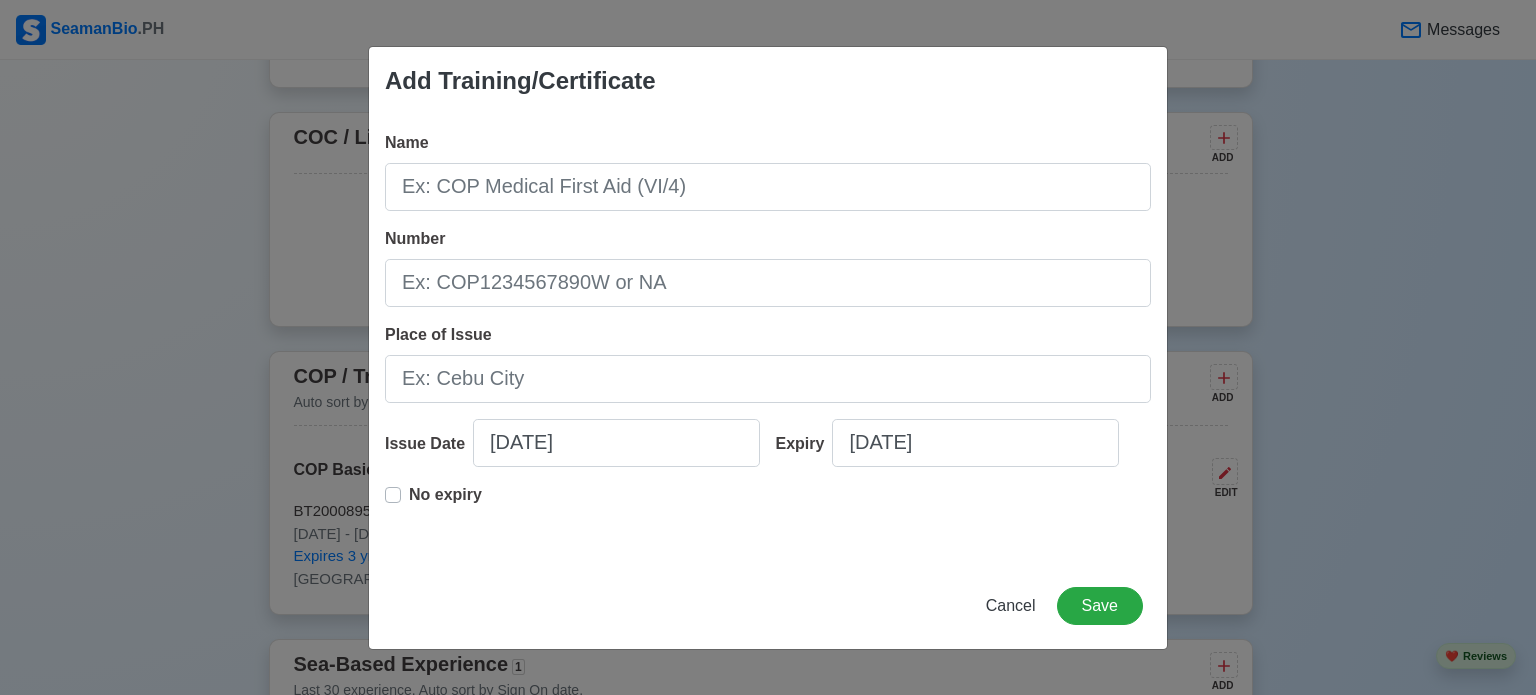 click on "No expiry" at bounding box center (445, 503) 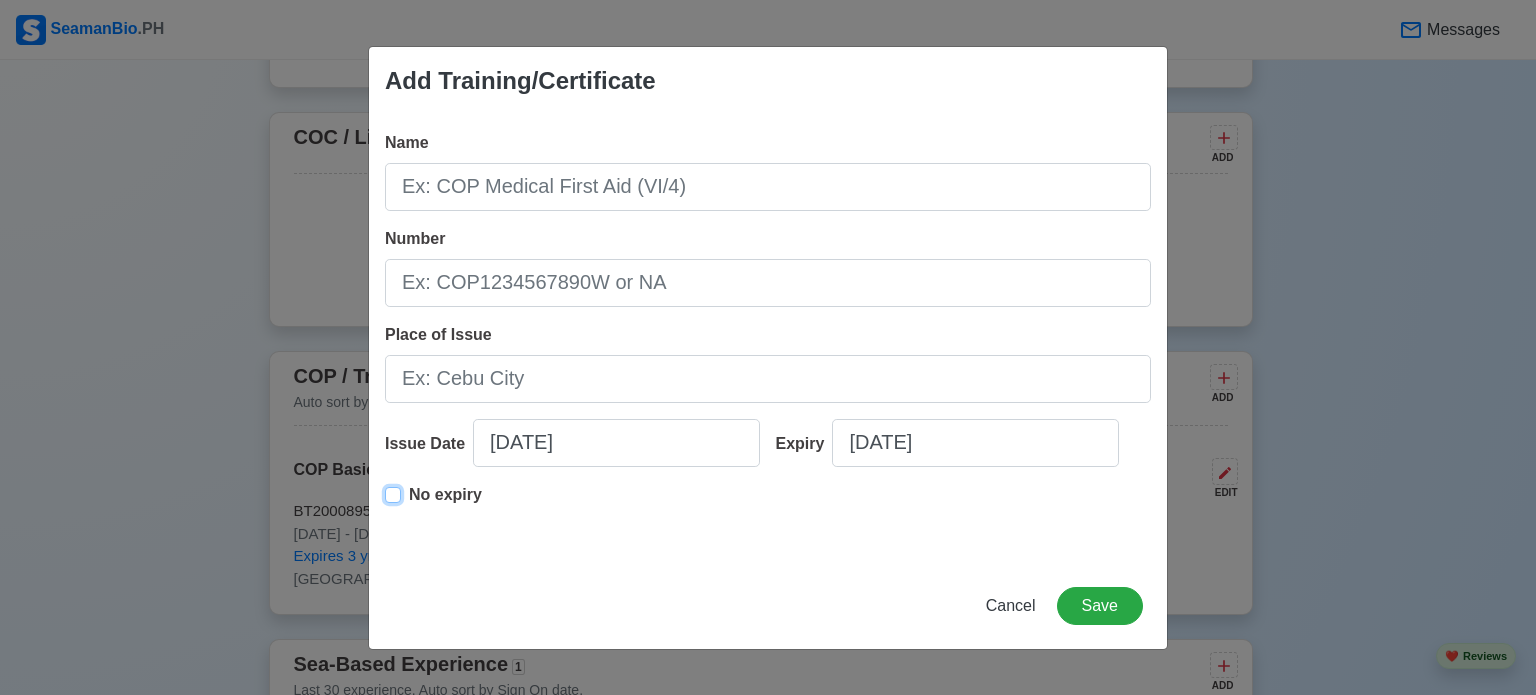 type on "[DATE]" 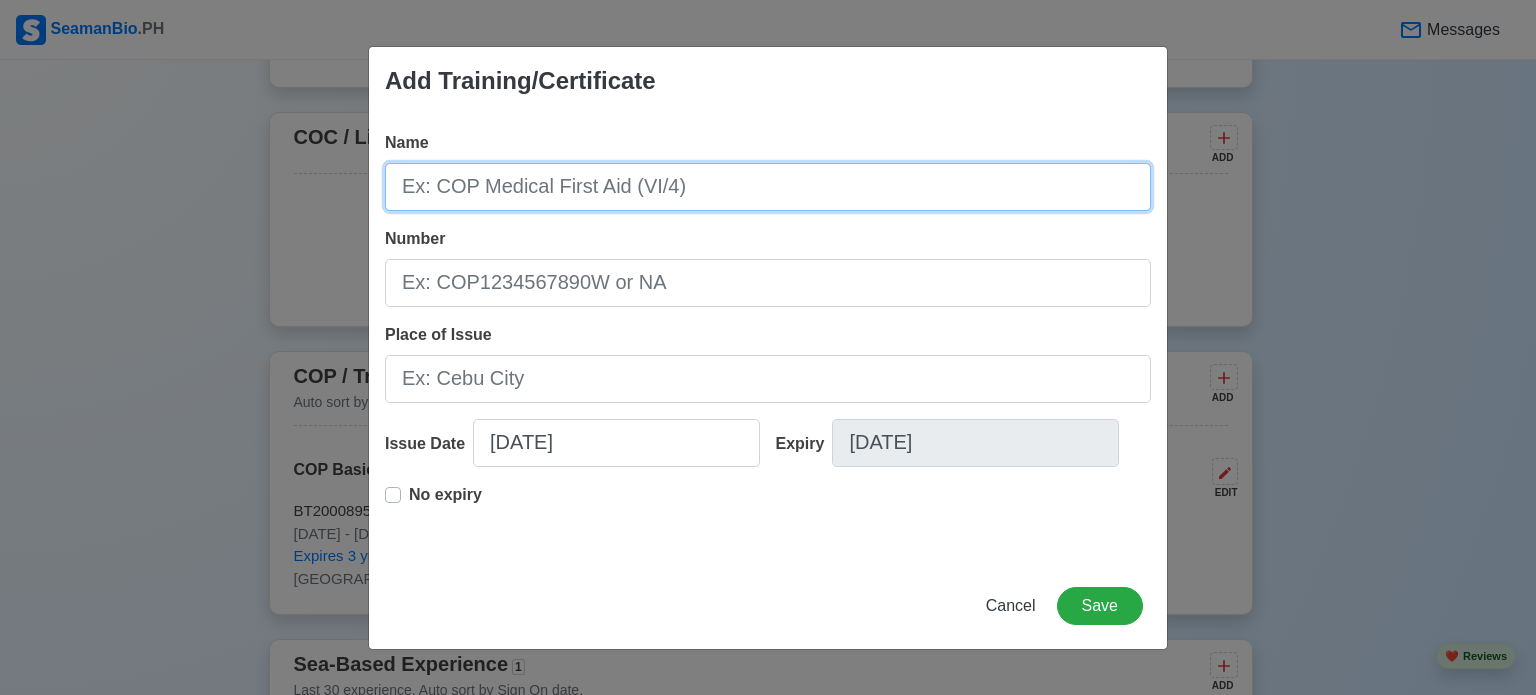 click on "Name" at bounding box center (768, 187) 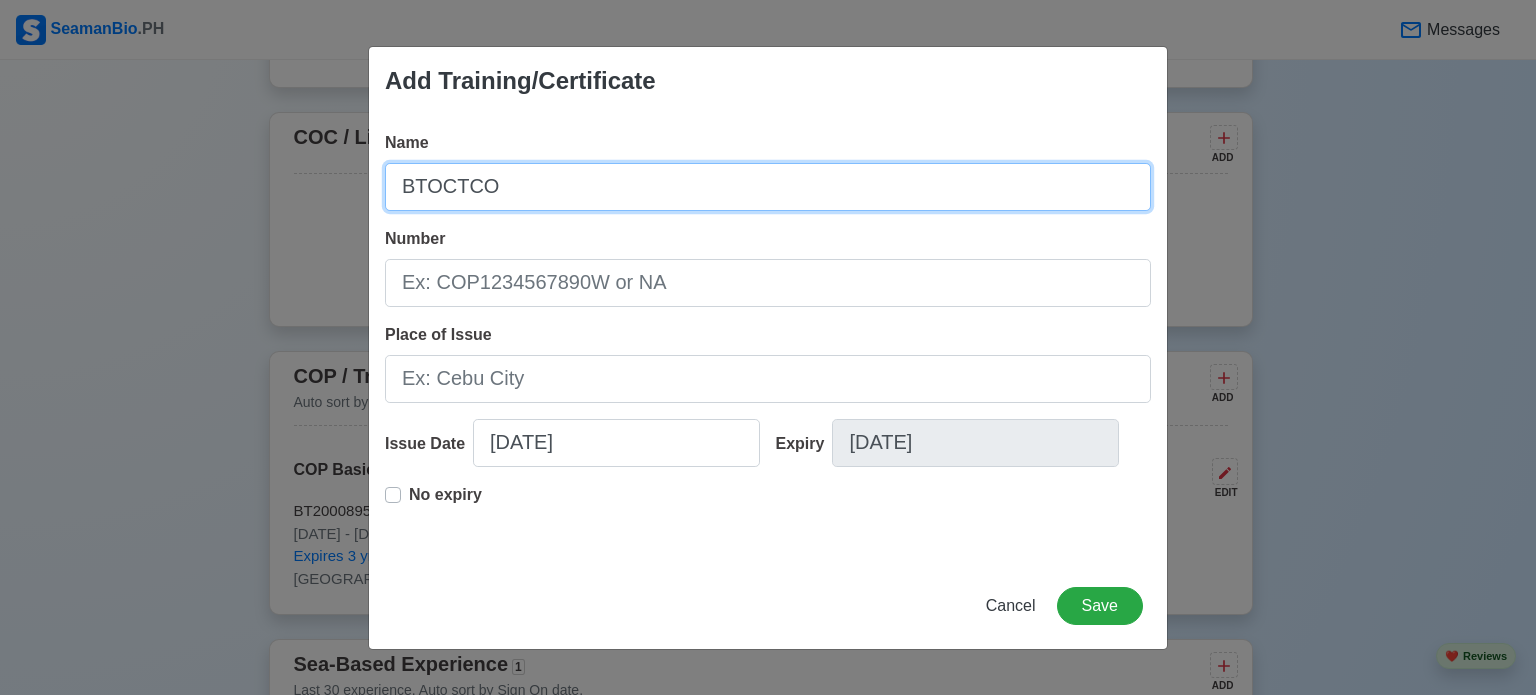 click on "BTOCTCO" at bounding box center [768, 187] 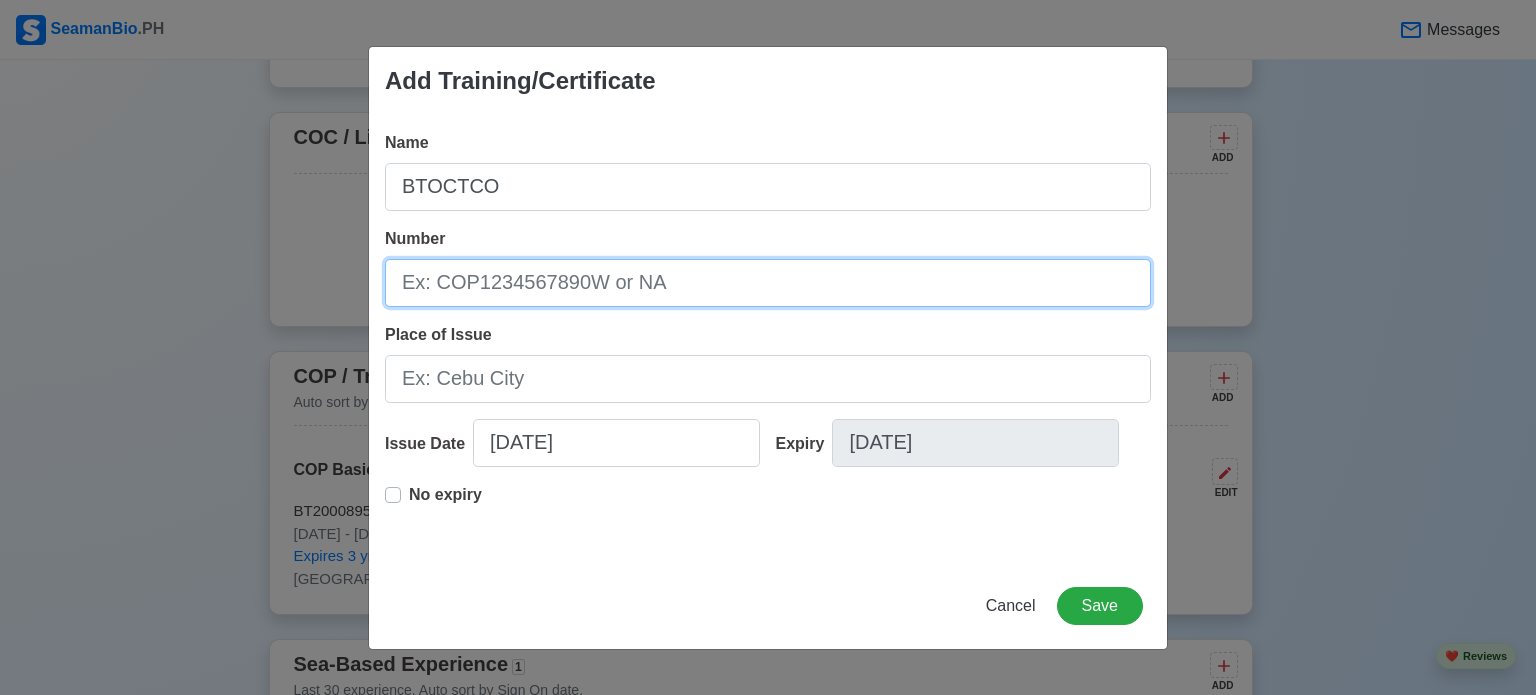 click on "Number" at bounding box center [768, 283] 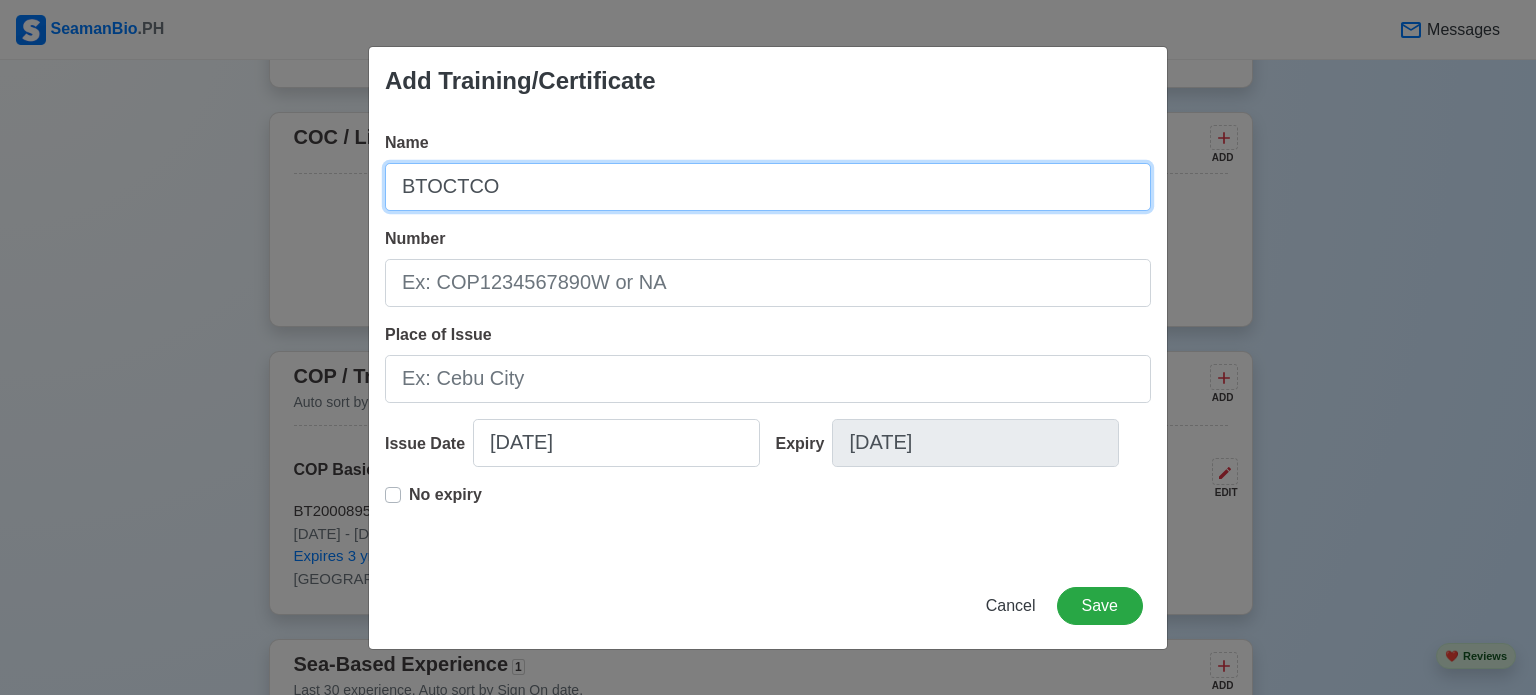 click on "BTOCTCO" at bounding box center (768, 187) 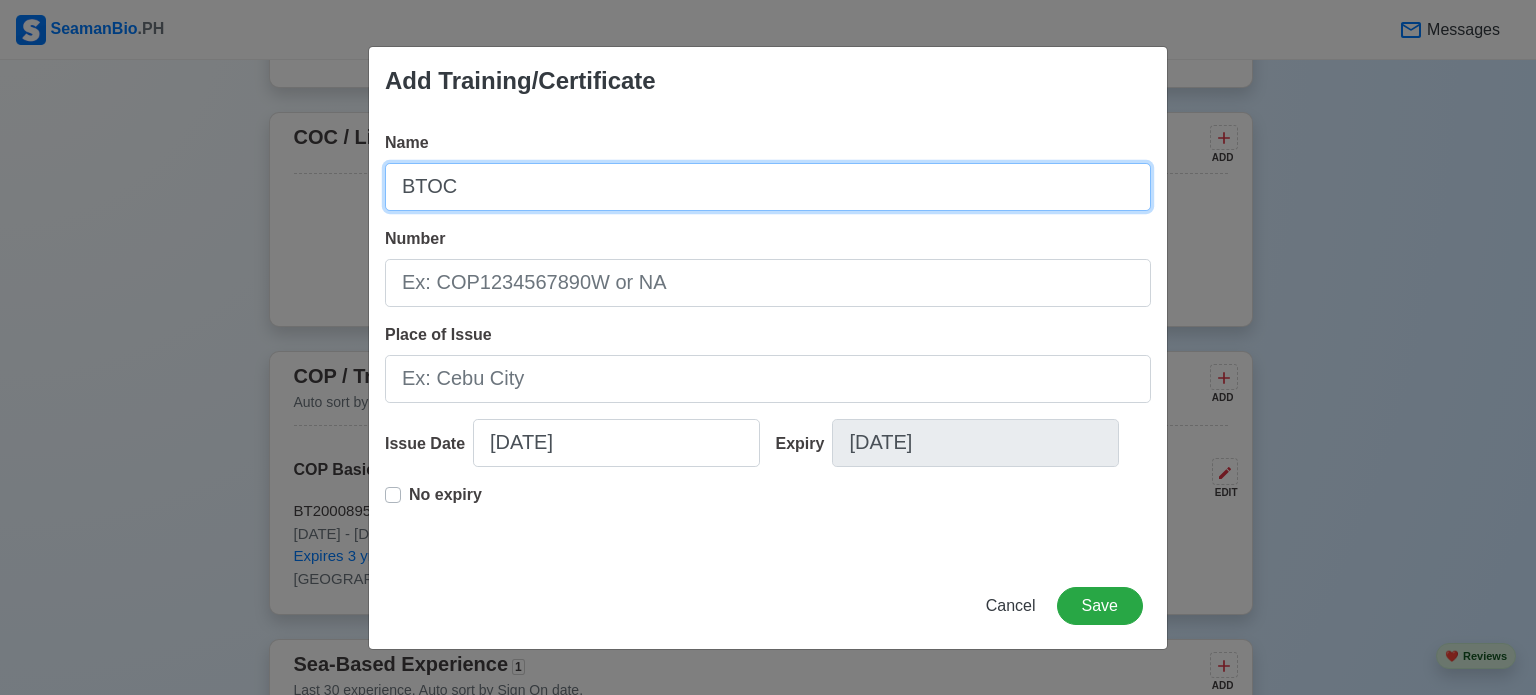 type on "BTOC" 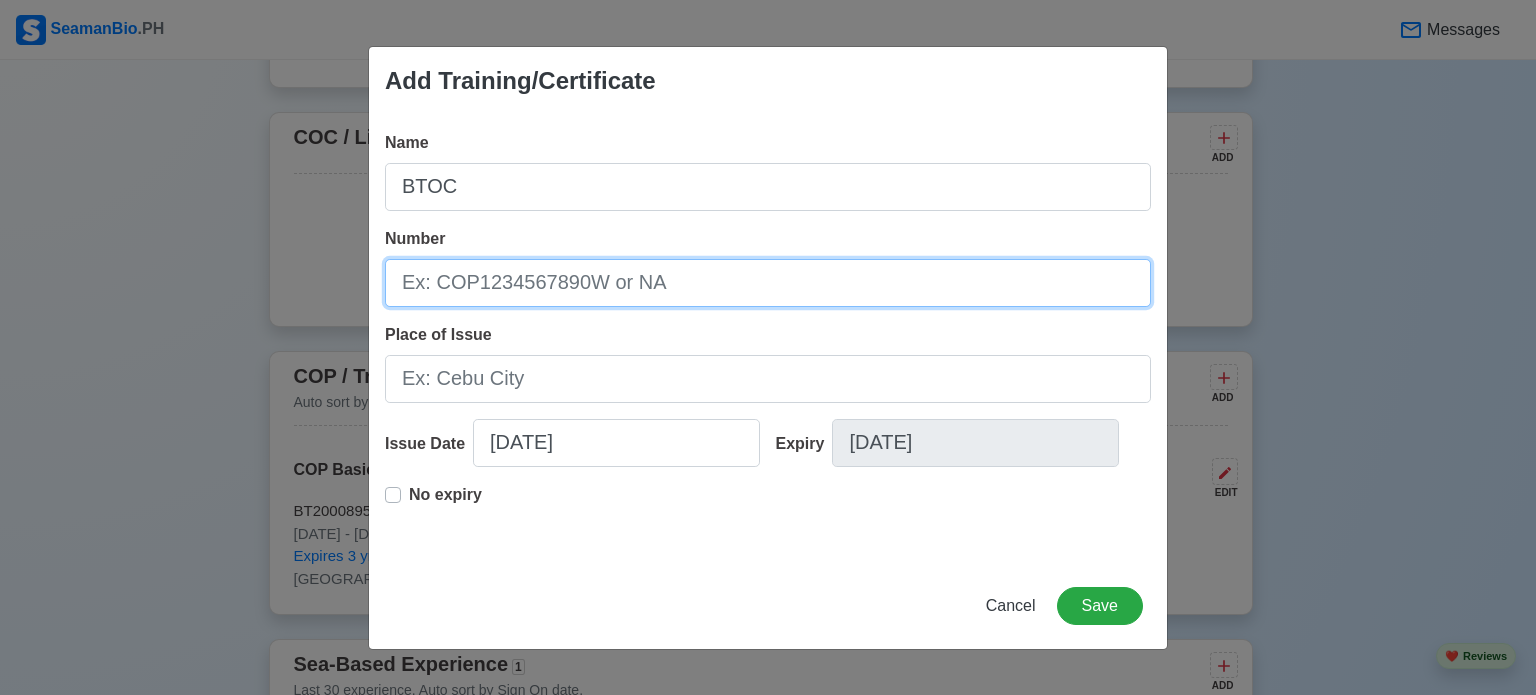 click on "Number" at bounding box center (768, 283) 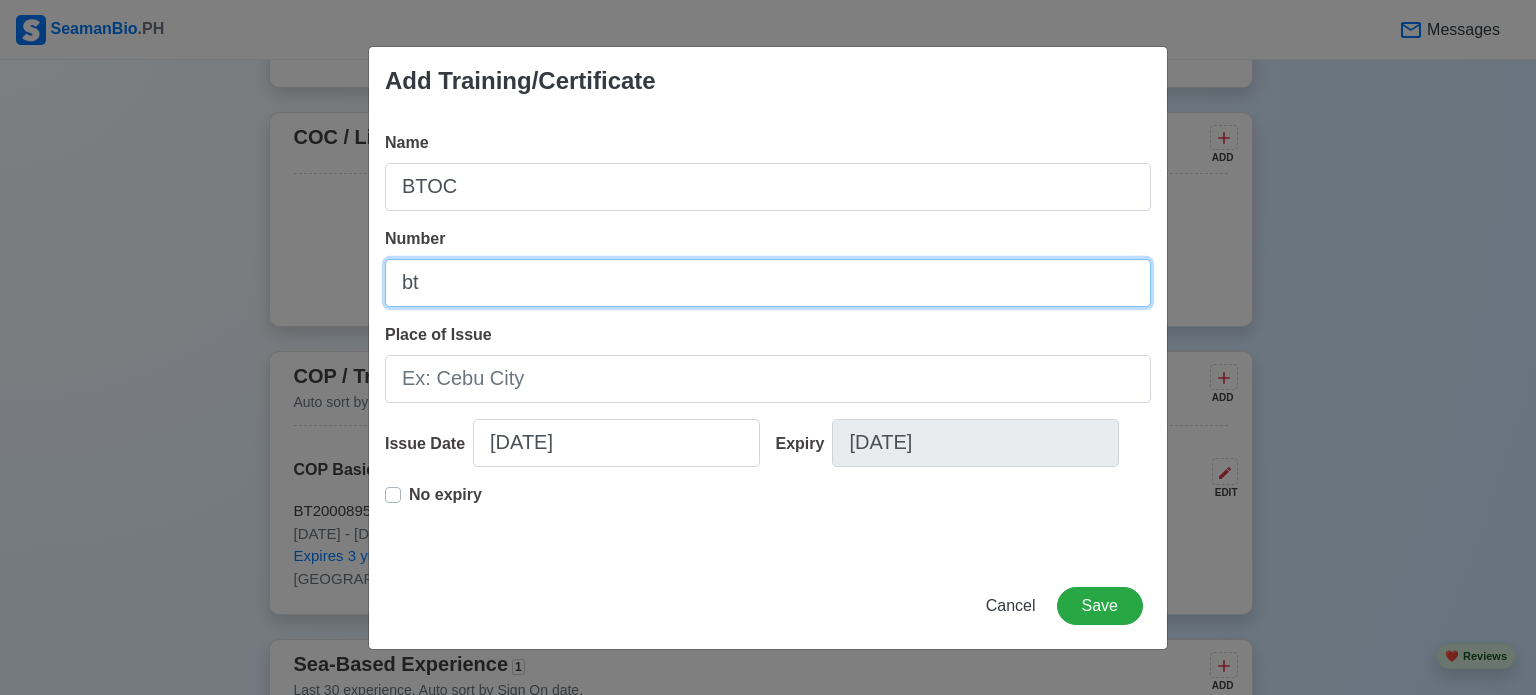 type on "b" 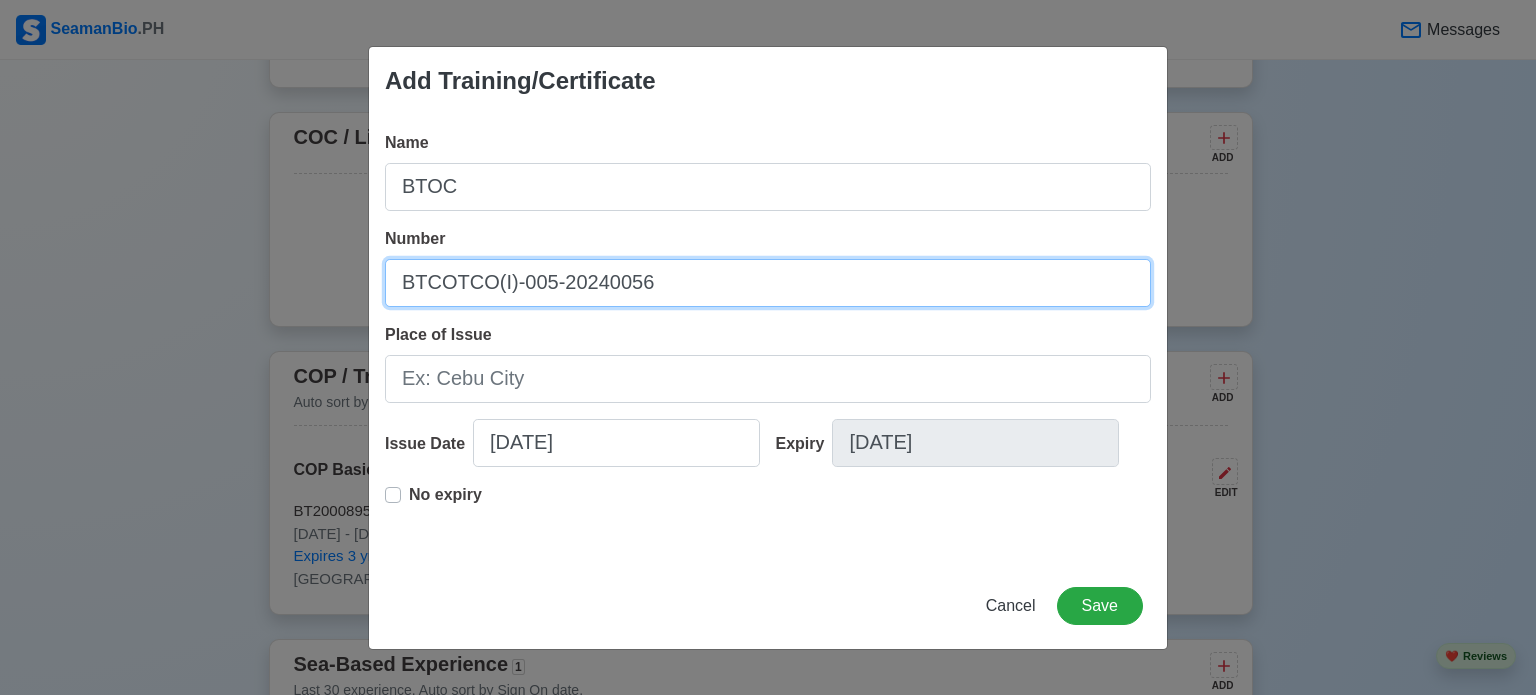 type on "BTCOTCO(I)-005-20240056" 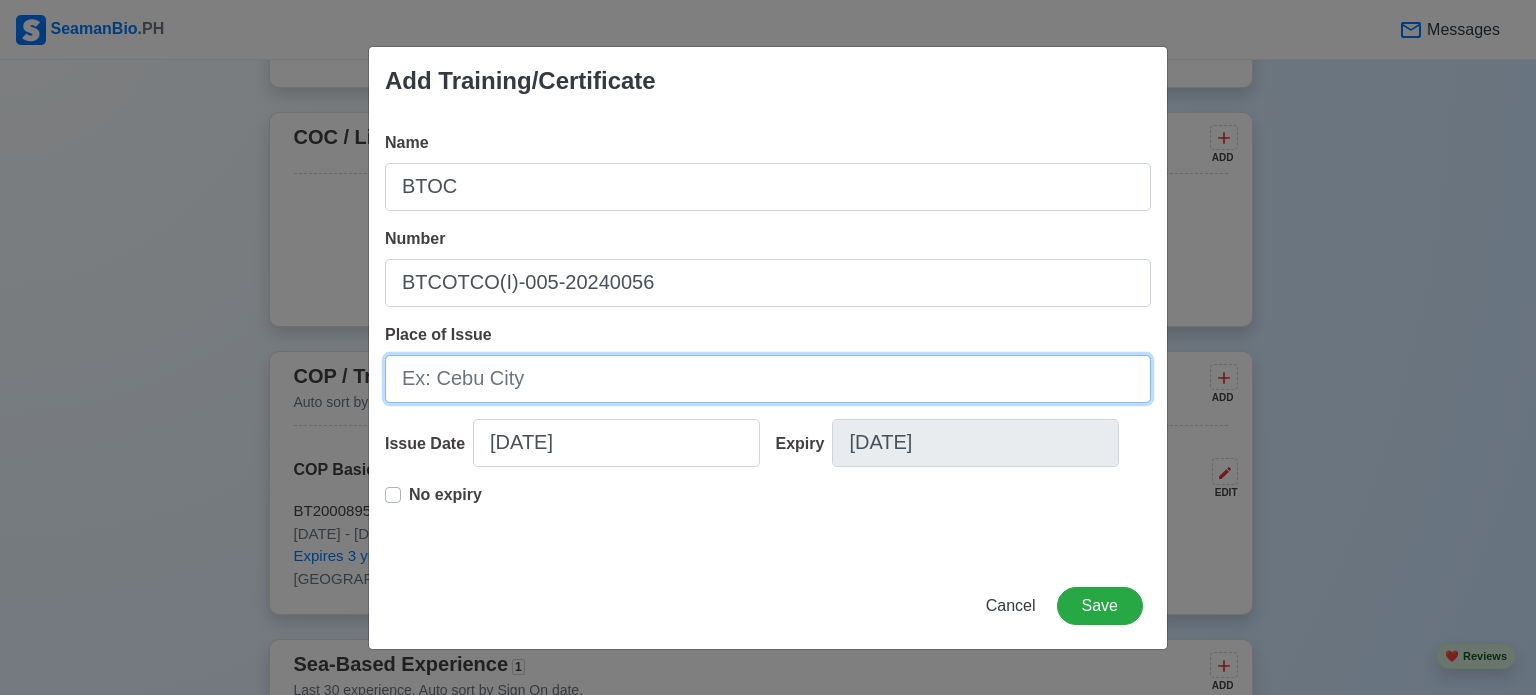 click on "Place of Issue" at bounding box center (768, 379) 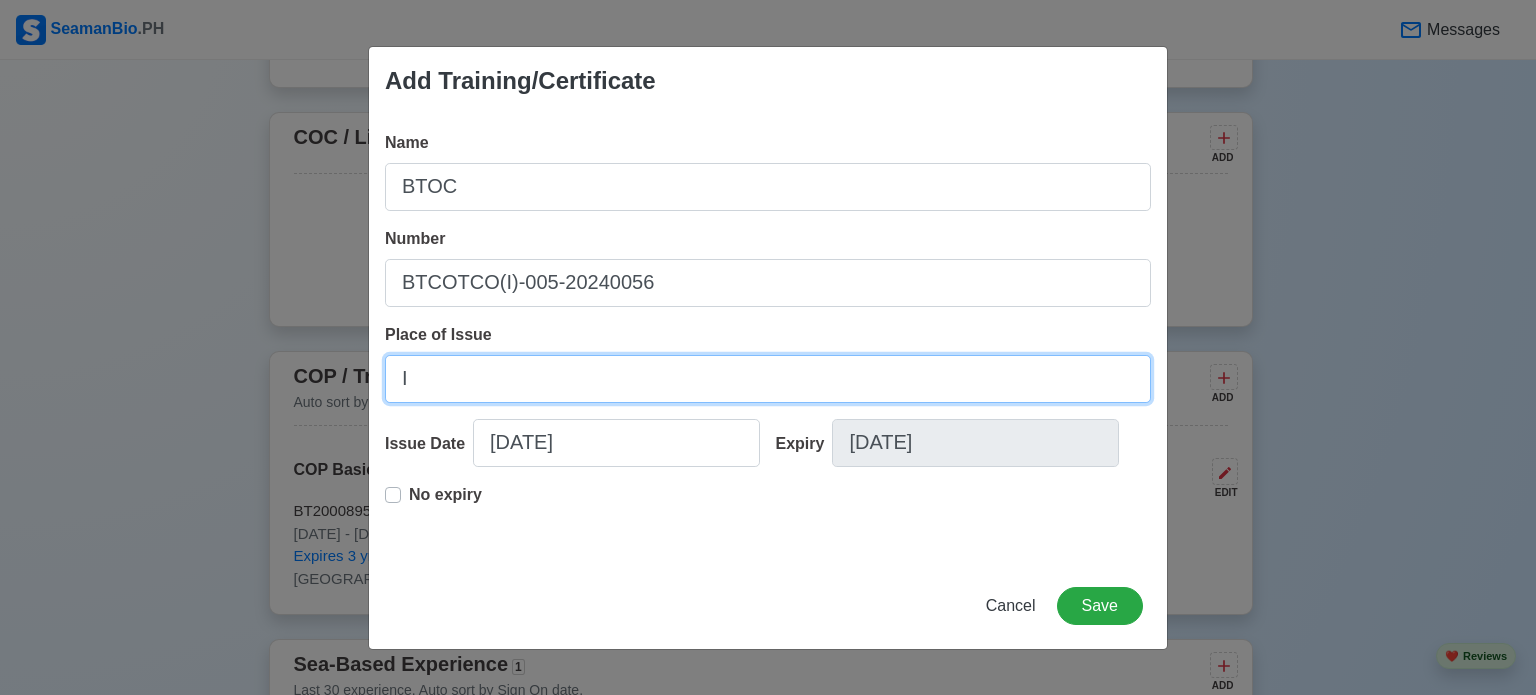 type on "[GEOGRAPHIC_DATA]" 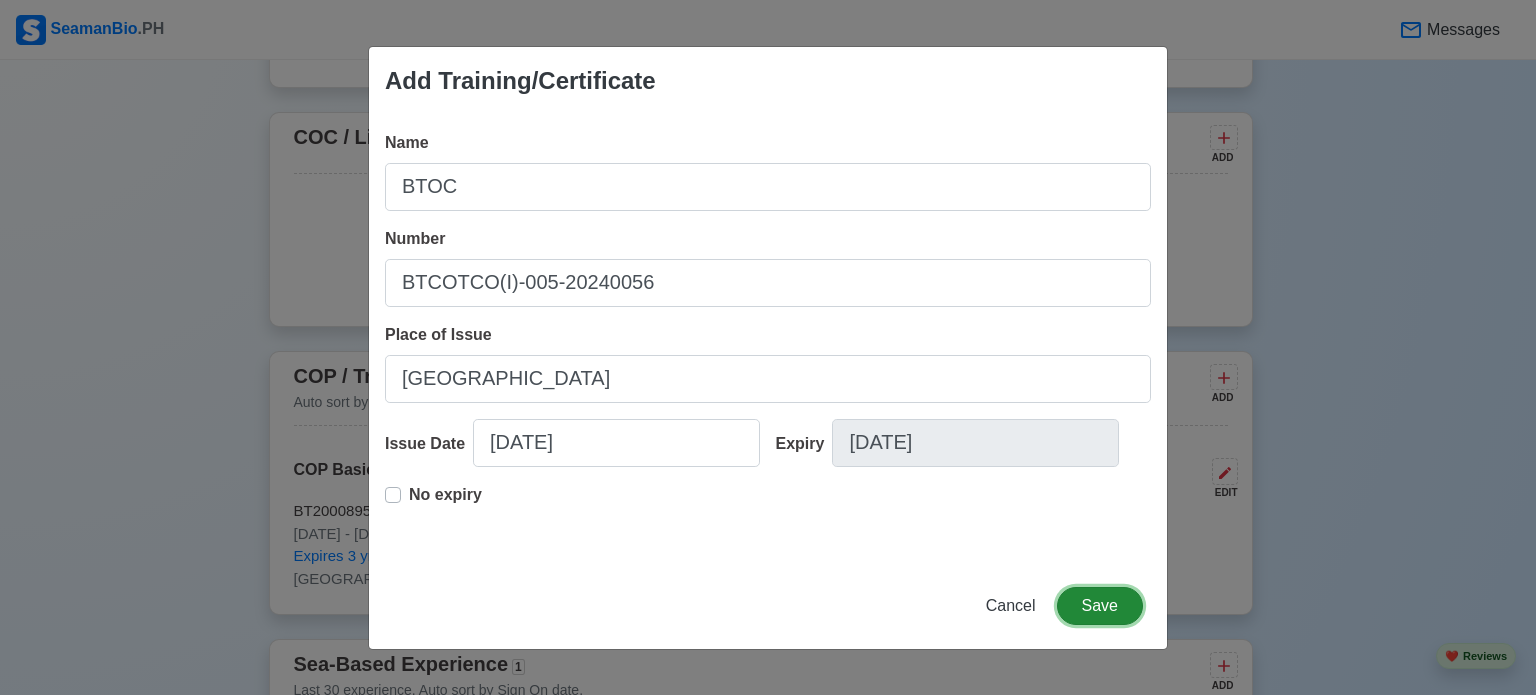 click on "Save" at bounding box center (1100, 606) 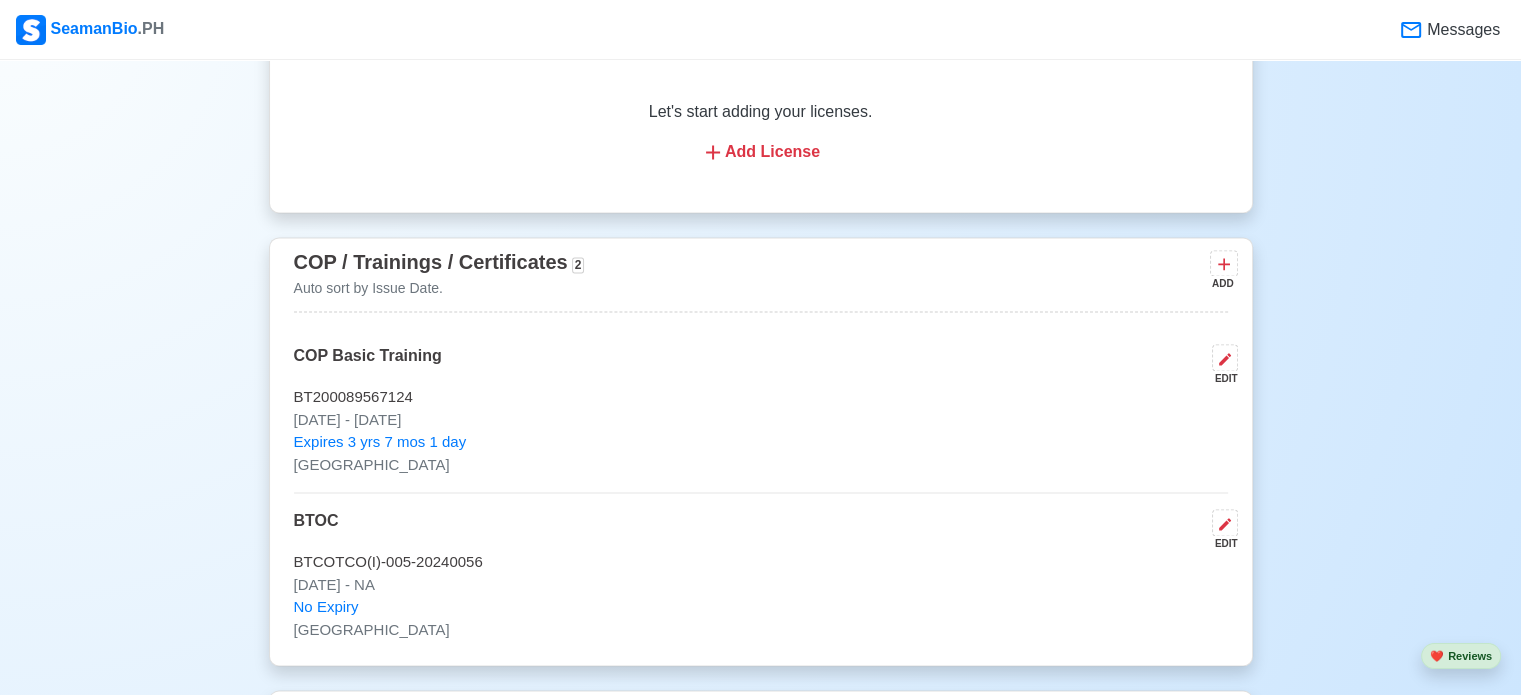 scroll, scrollTop: 2874, scrollLeft: 0, axis: vertical 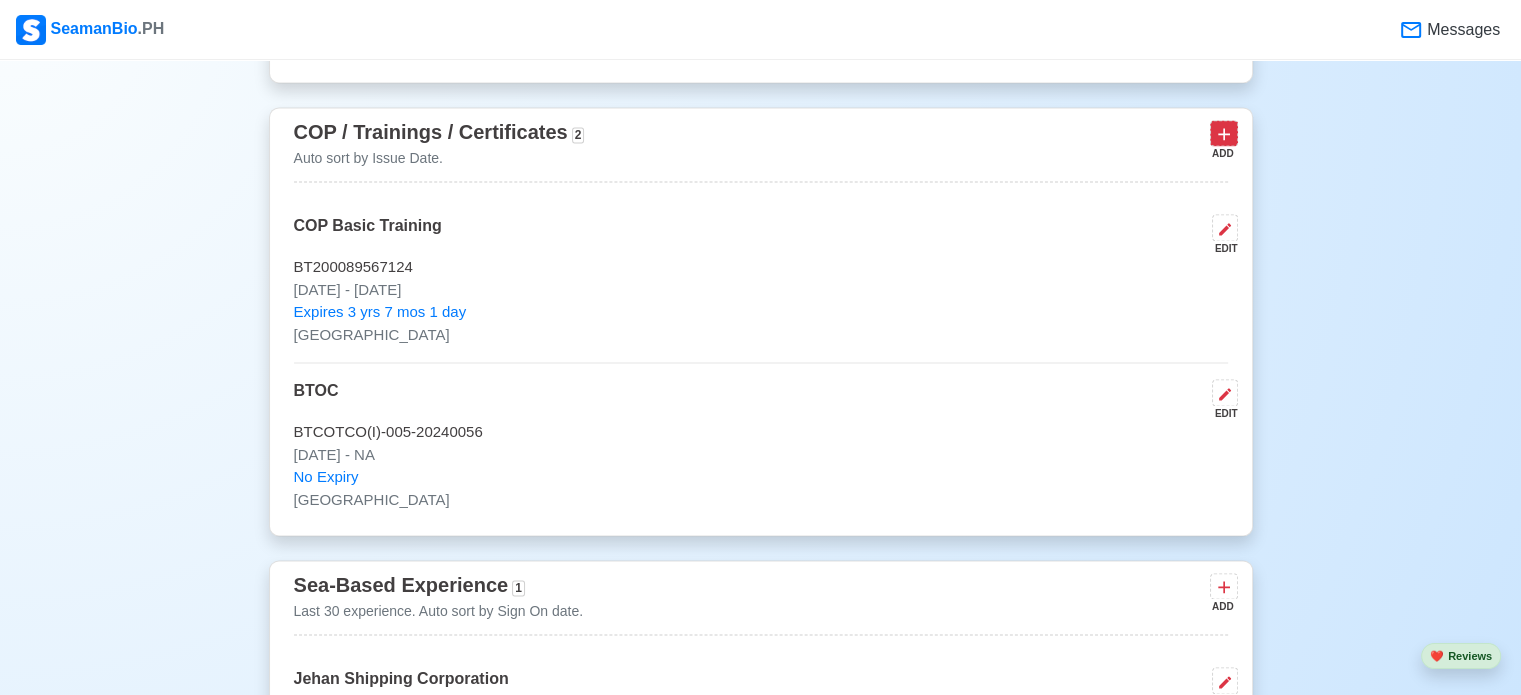 click 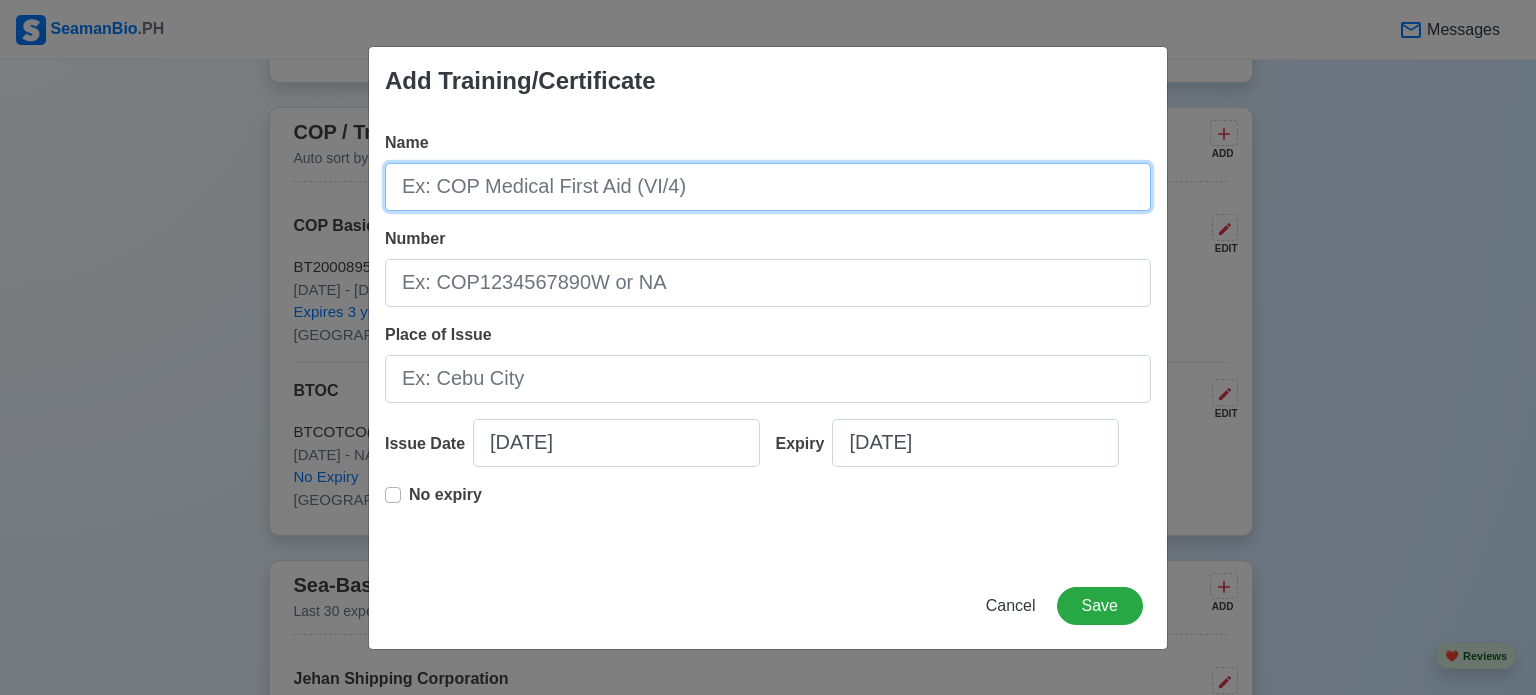 click on "Name" at bounding box center (768, 187) 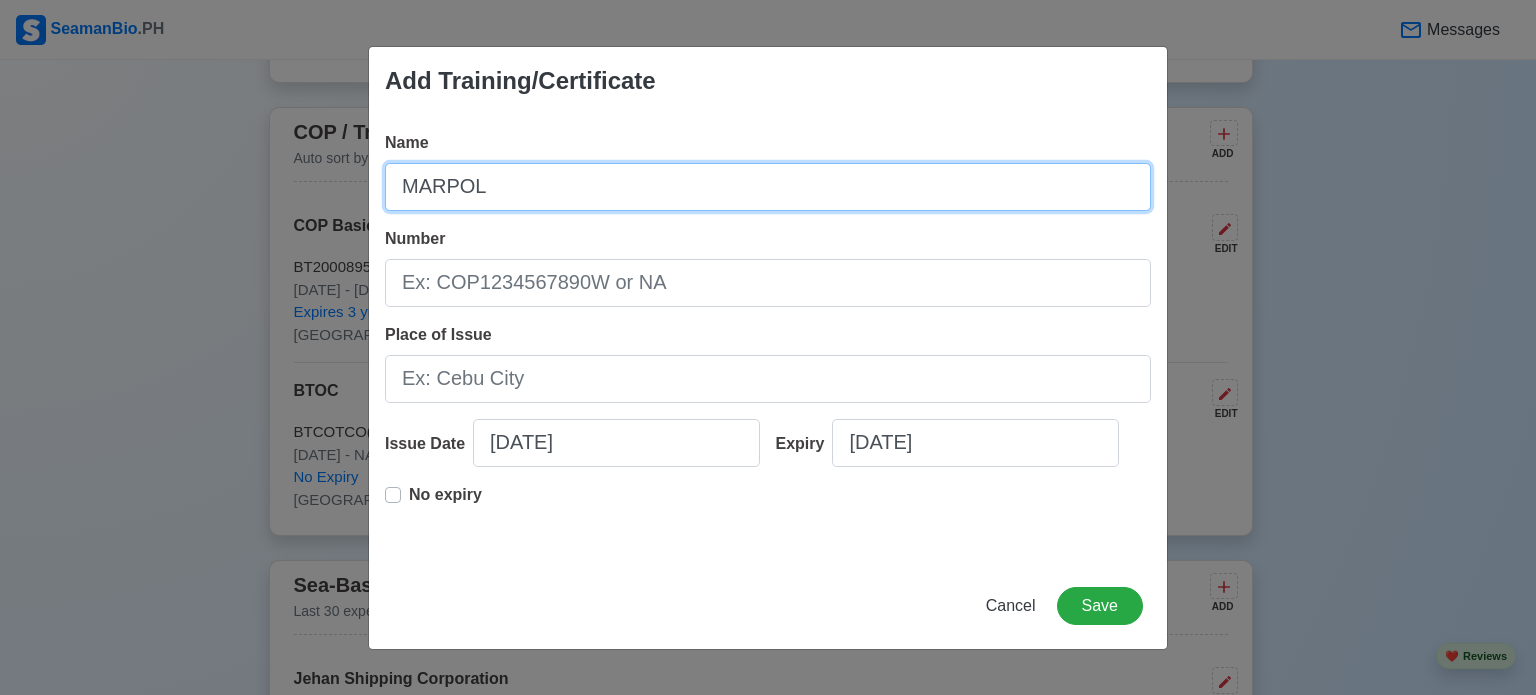 type on "MARPOL" 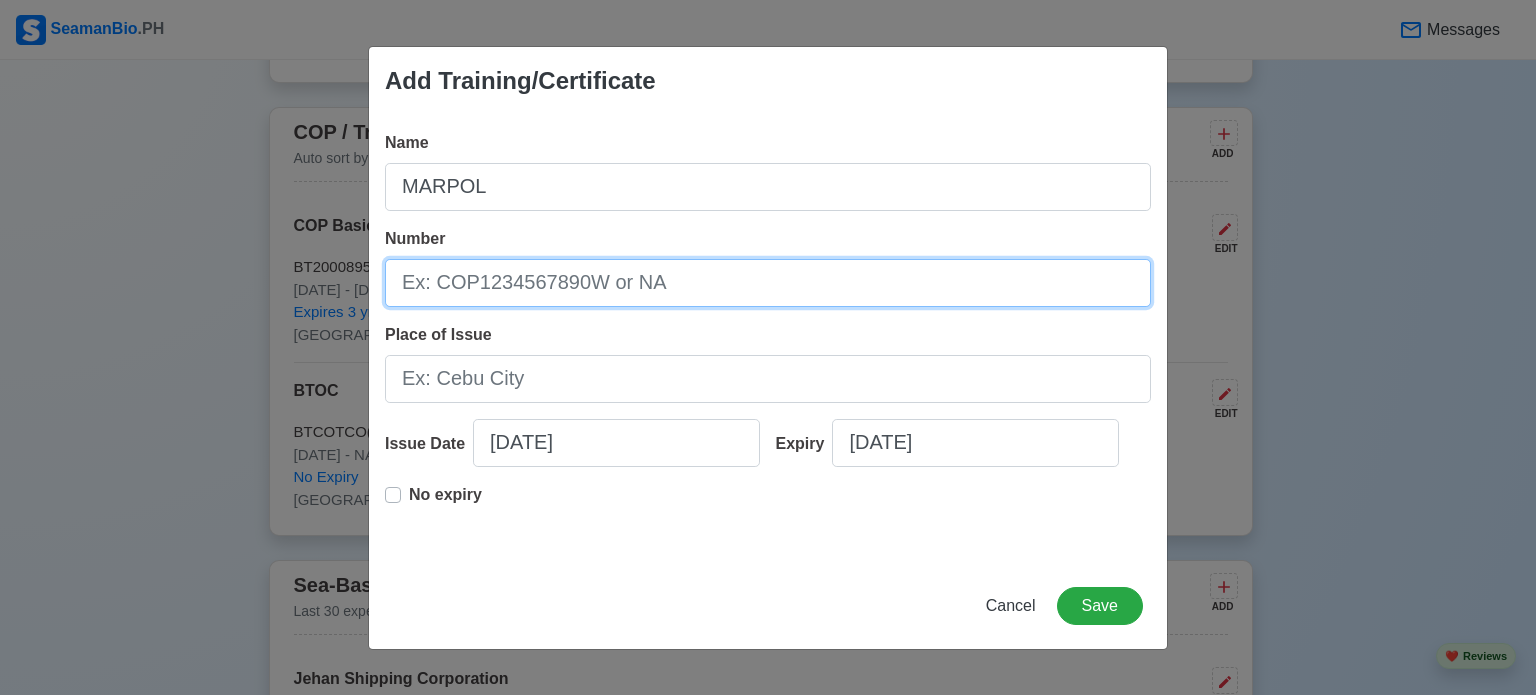 click on "Number" at bounding box center [768, 283] 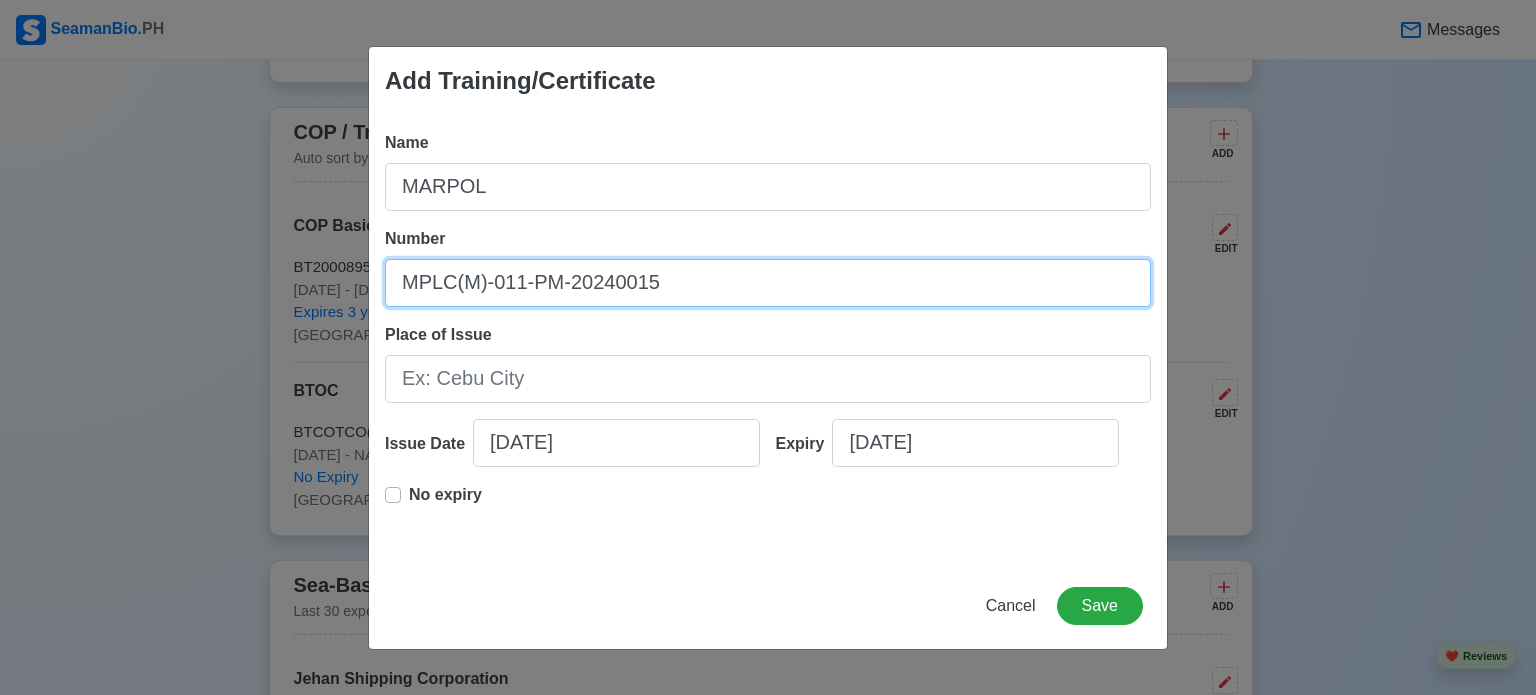 type on "MPLC(M)-011-PM-20240015" 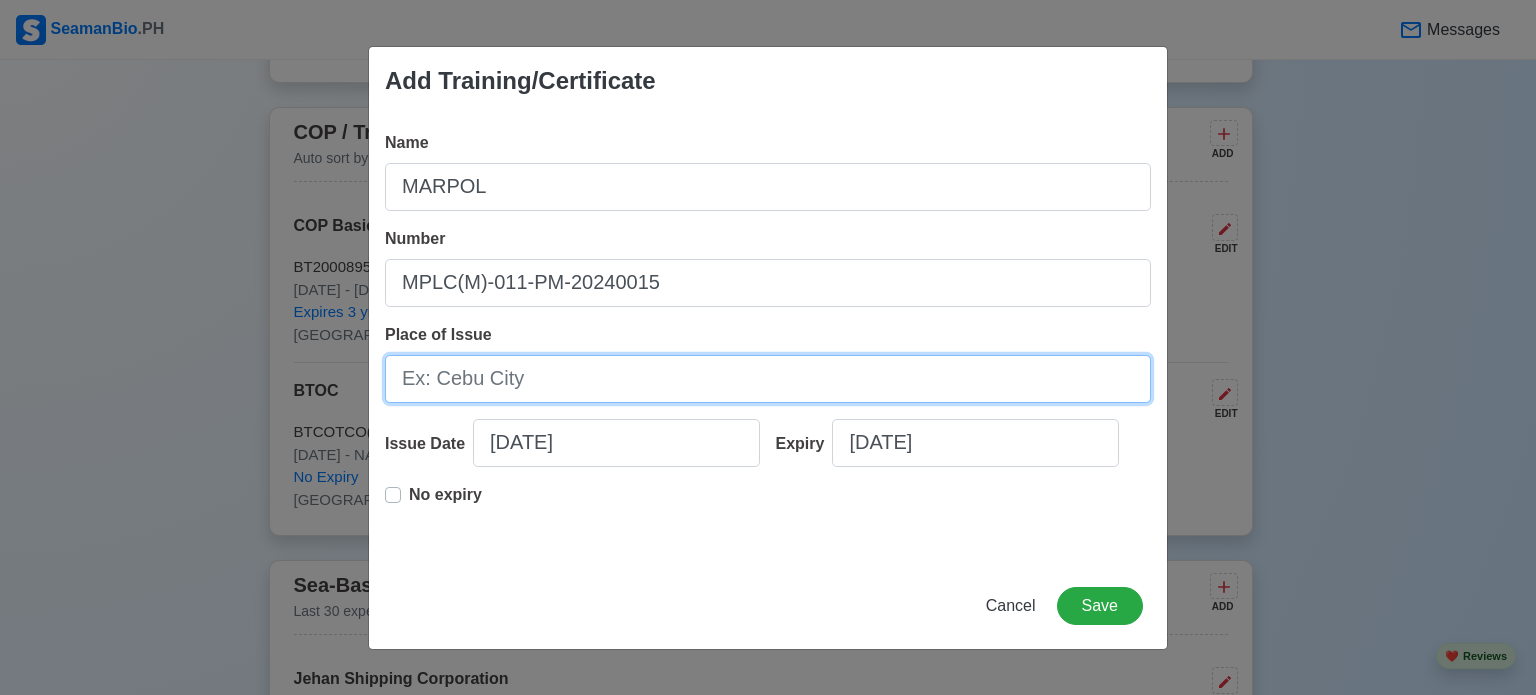 click on "Place of Issue" at bounding box center (768, 379) 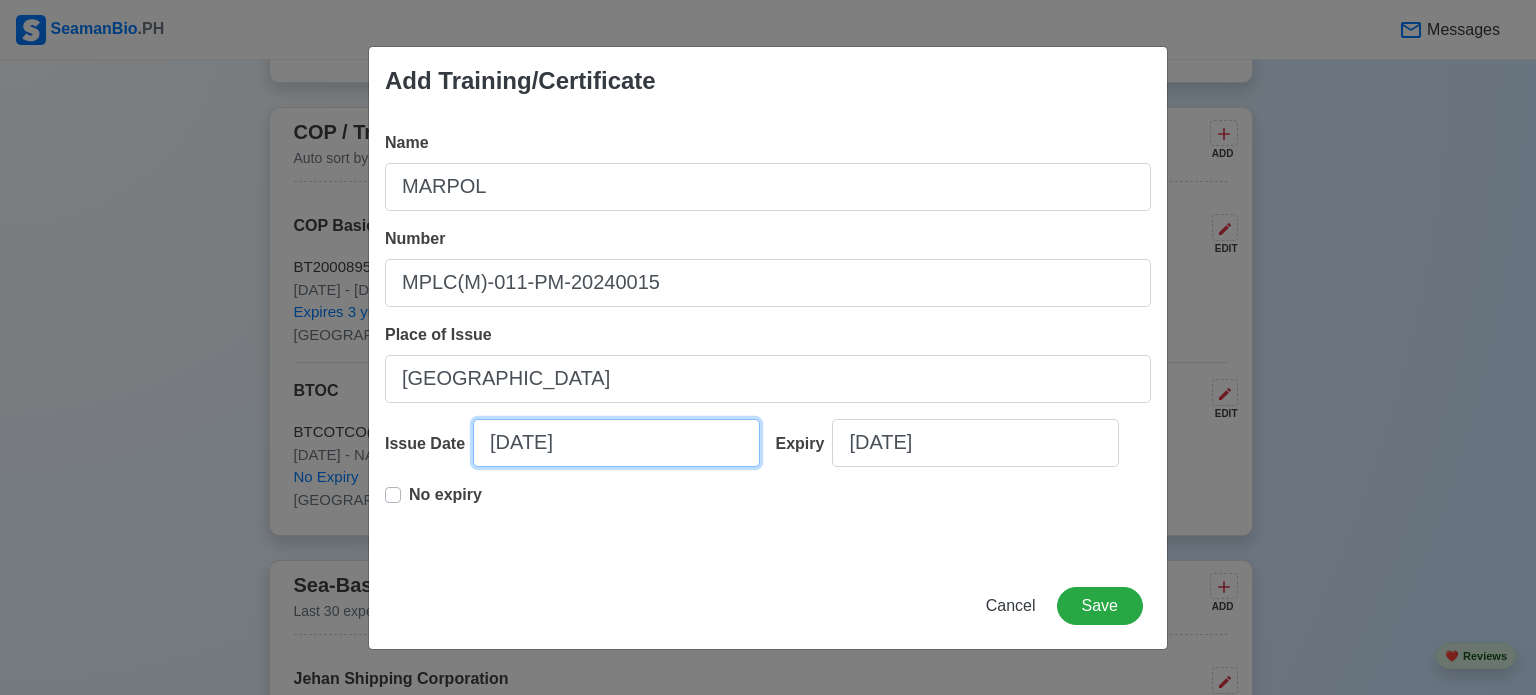 select on "****" 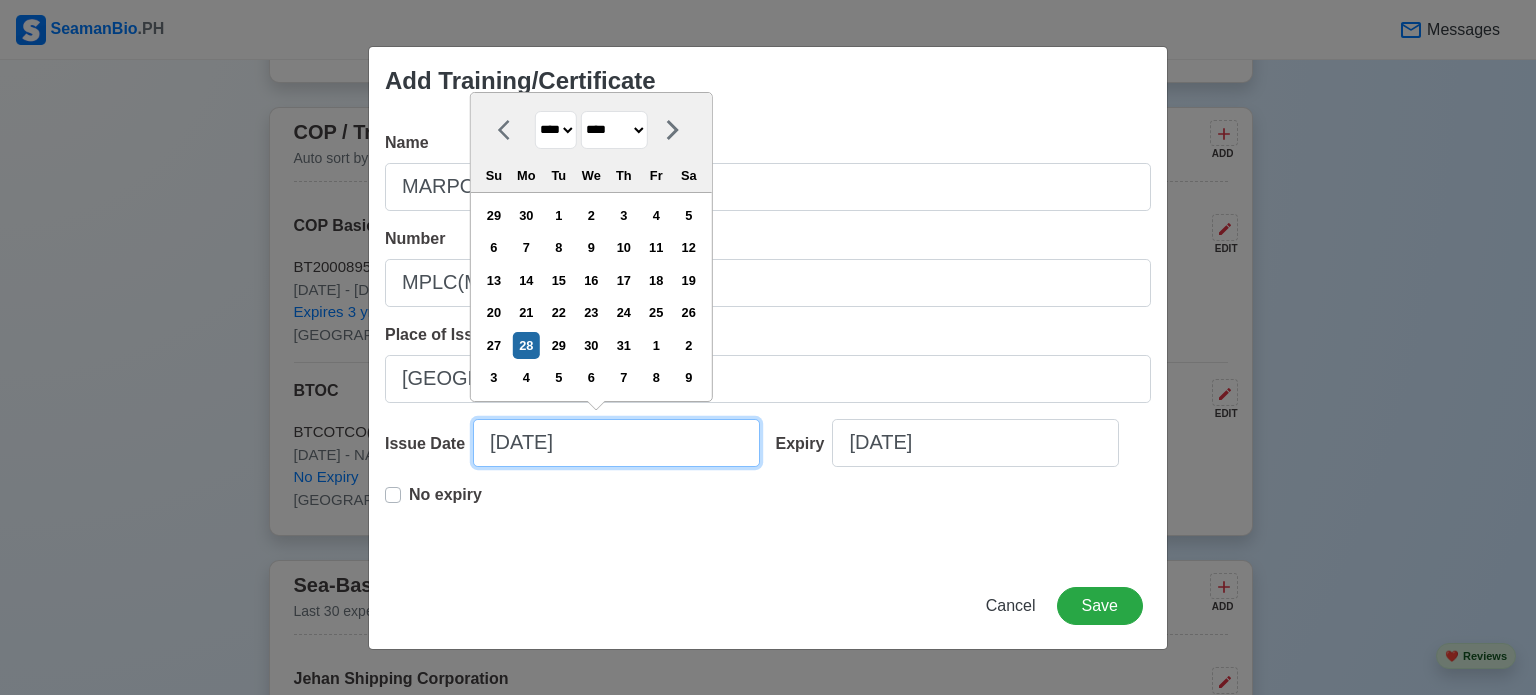 click on "[DATE]" at bounding box center [616, 443] 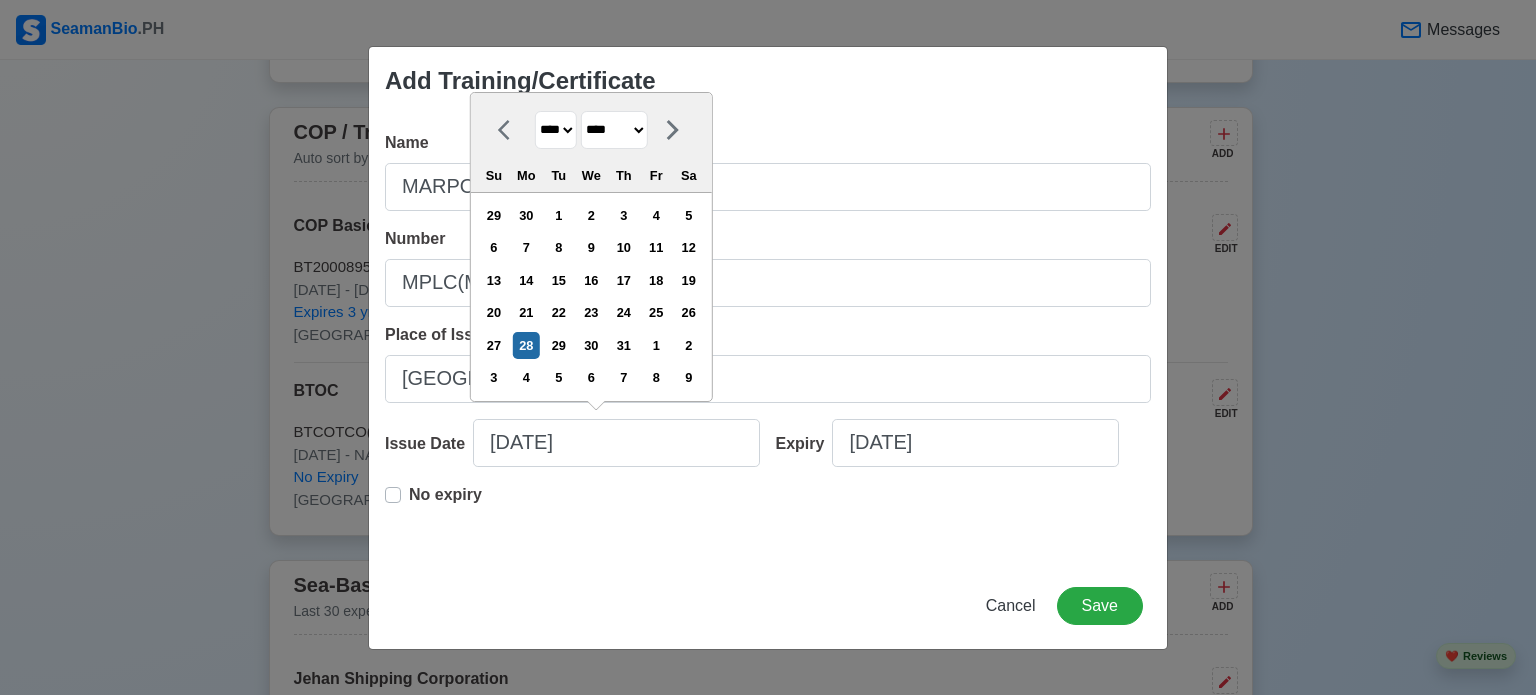 click on "**** **** **** **** **** **** **** **** **** **** **** **** **** **** **** **** **** **** **** **** **** **** **** **** **** **** **** **** **** **** **** **** **** **** **** **** **** **** **** **** **** **** **** **** **** **** **** **** **** **** **** **** **** **** **** **** **** **** **** **** **** **** **** **** **** **** **** **** **** **** **** **** **** **** **** **** **** **** **** **** **** **** **** **** **** **** **** **** **** **** **** **** **** **** **** **** **** **** **** **** **** **** **** **** **** ****" at bounding box center [556, 130] 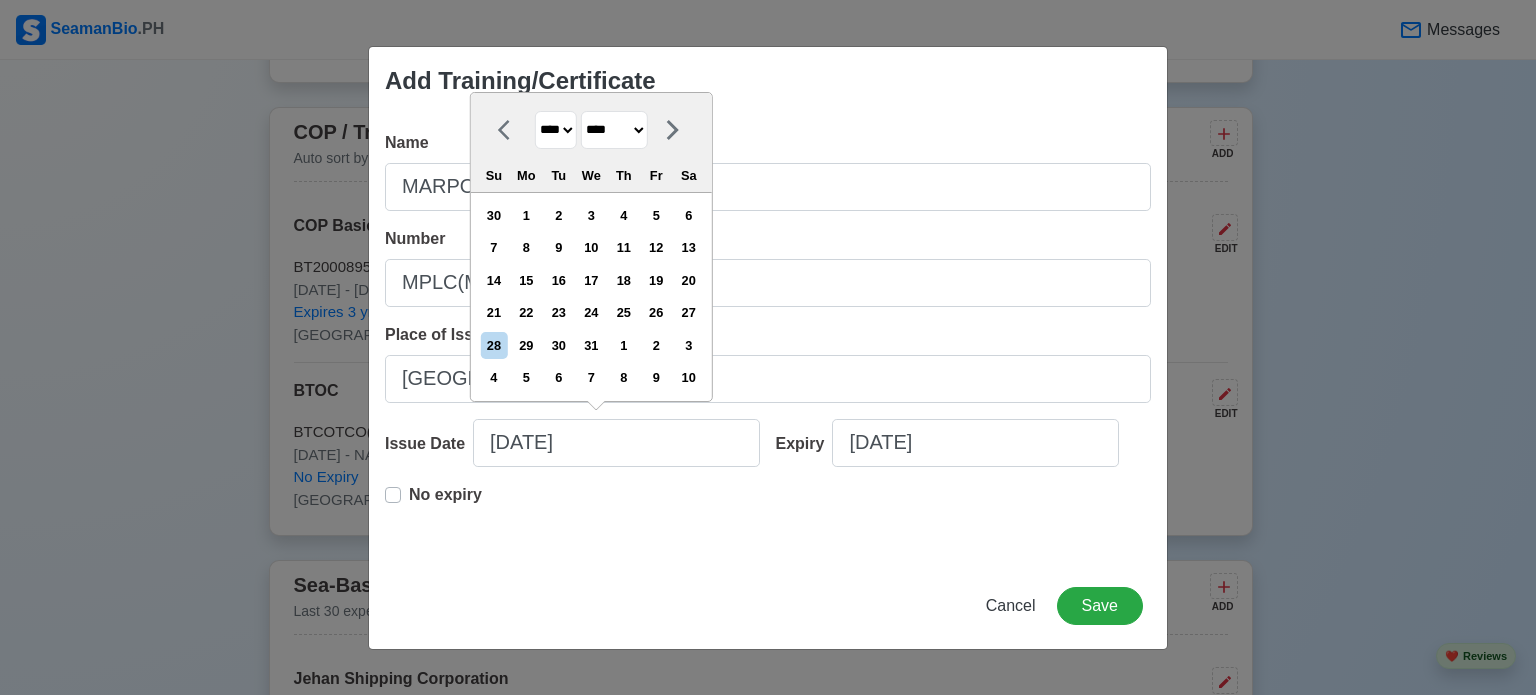 click on "******* ******** ***** ***** *** **** **** ****** ********* ******* ******** ********" at bounding box center [614, 130] 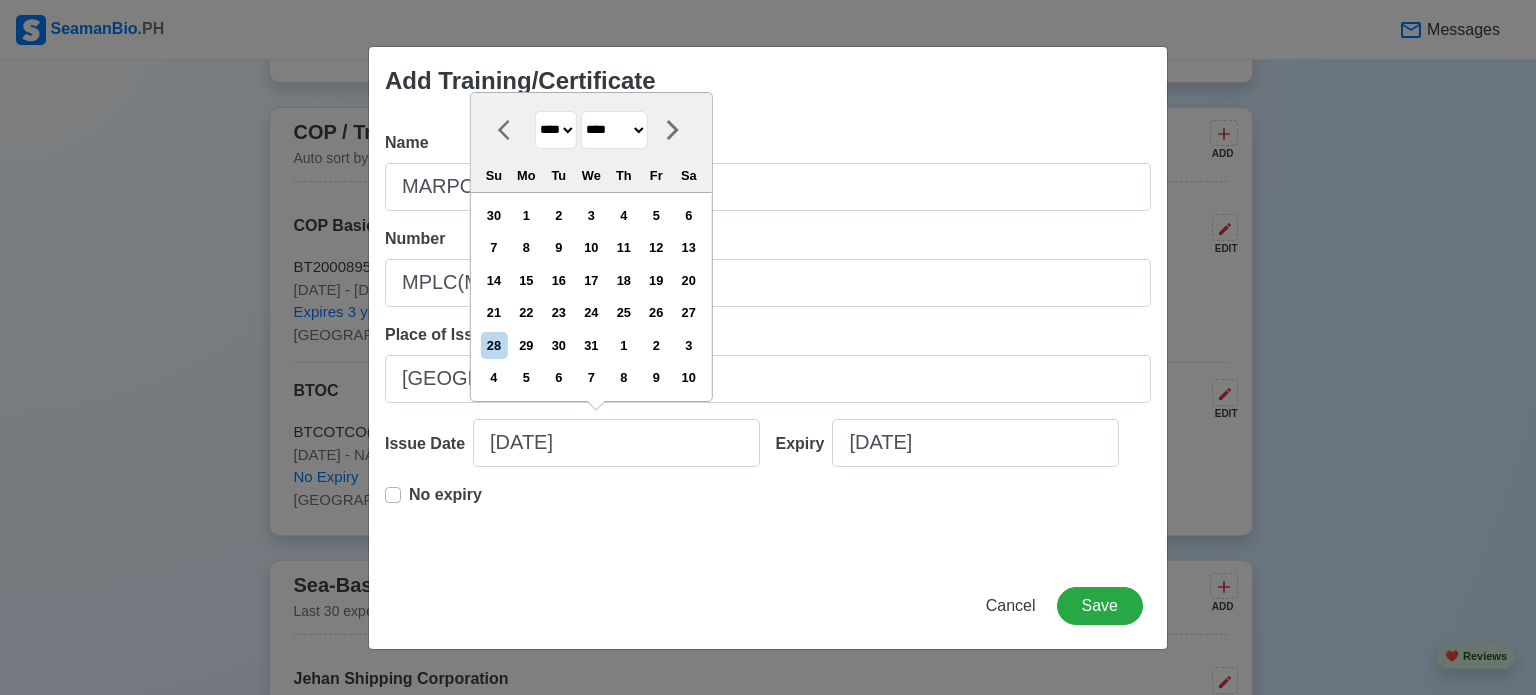 select on "*****" 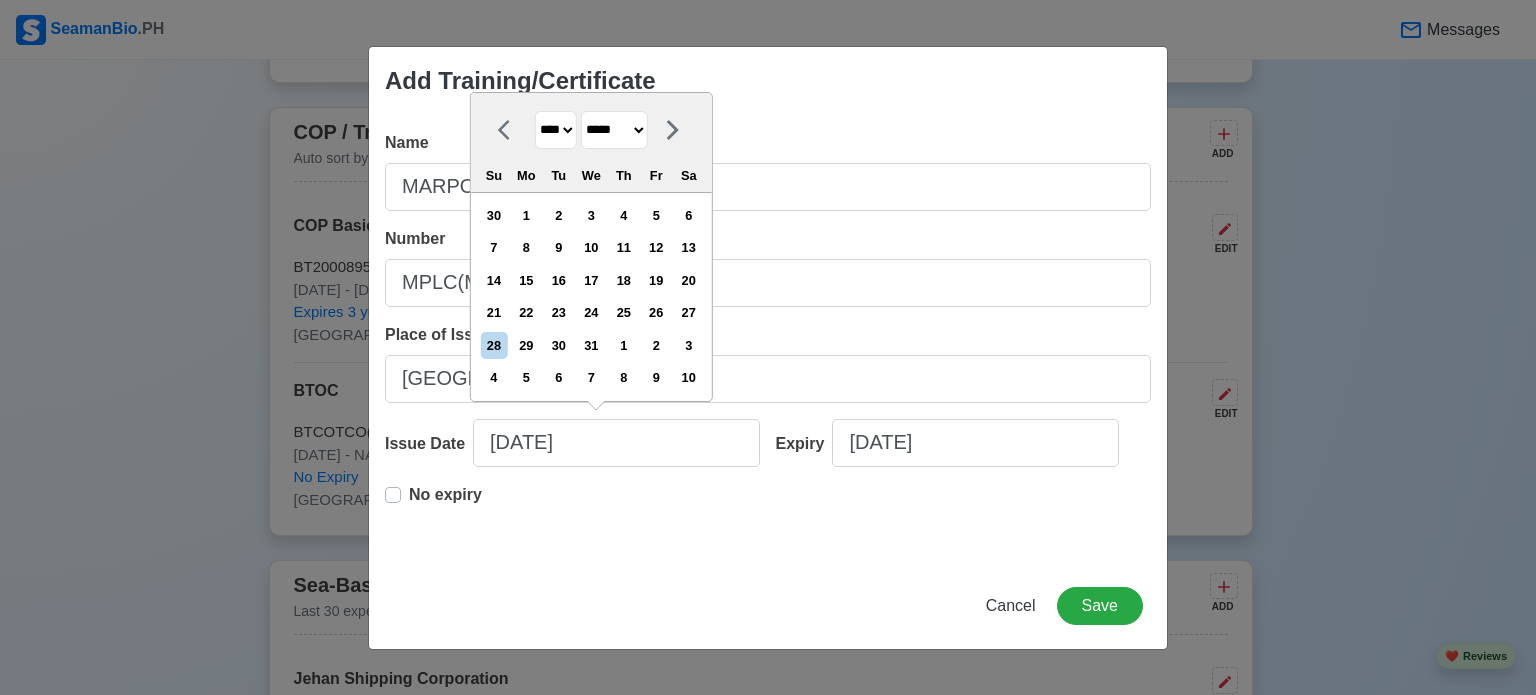 click on "******* ******** ***** ***** *** **** **** ****** ********* ******* ******** ********" at bounding box center [614, 130] 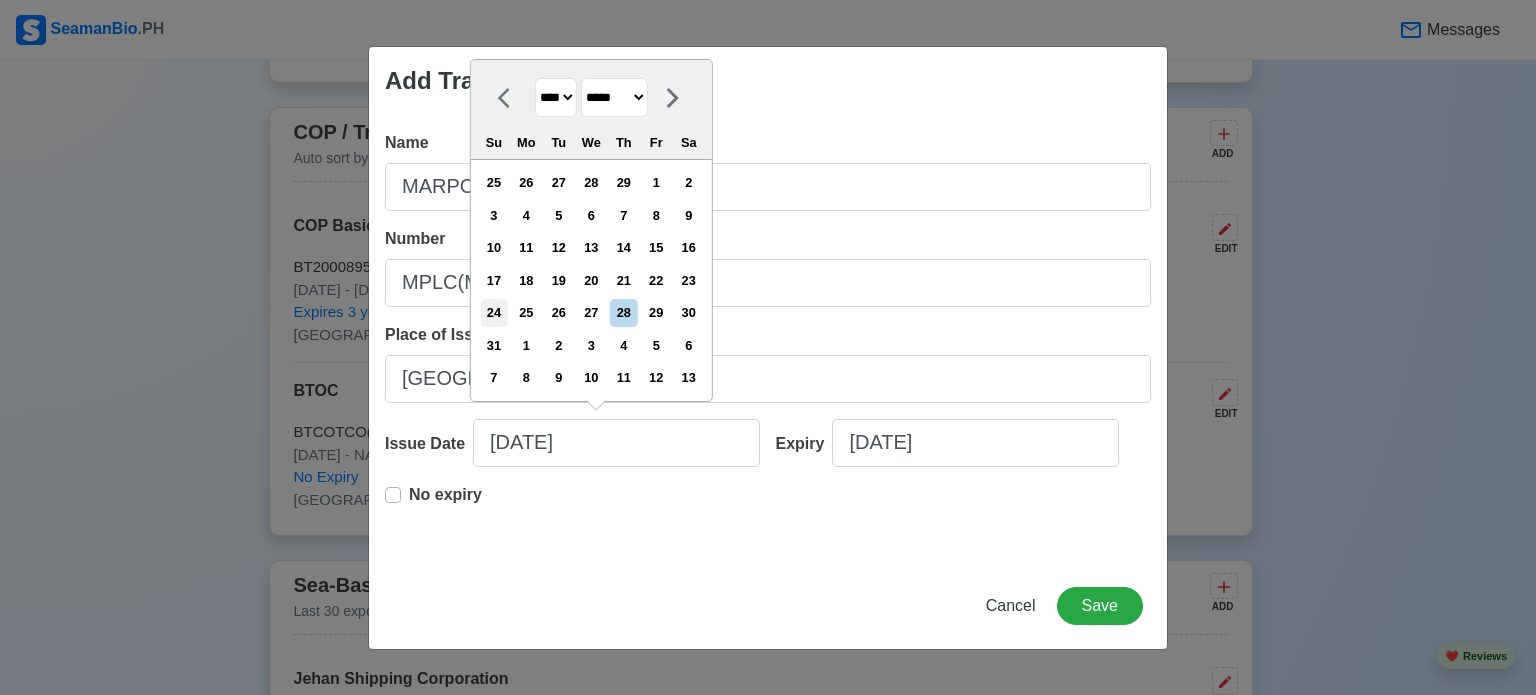 click on "24" at bounding box center (493, 312) 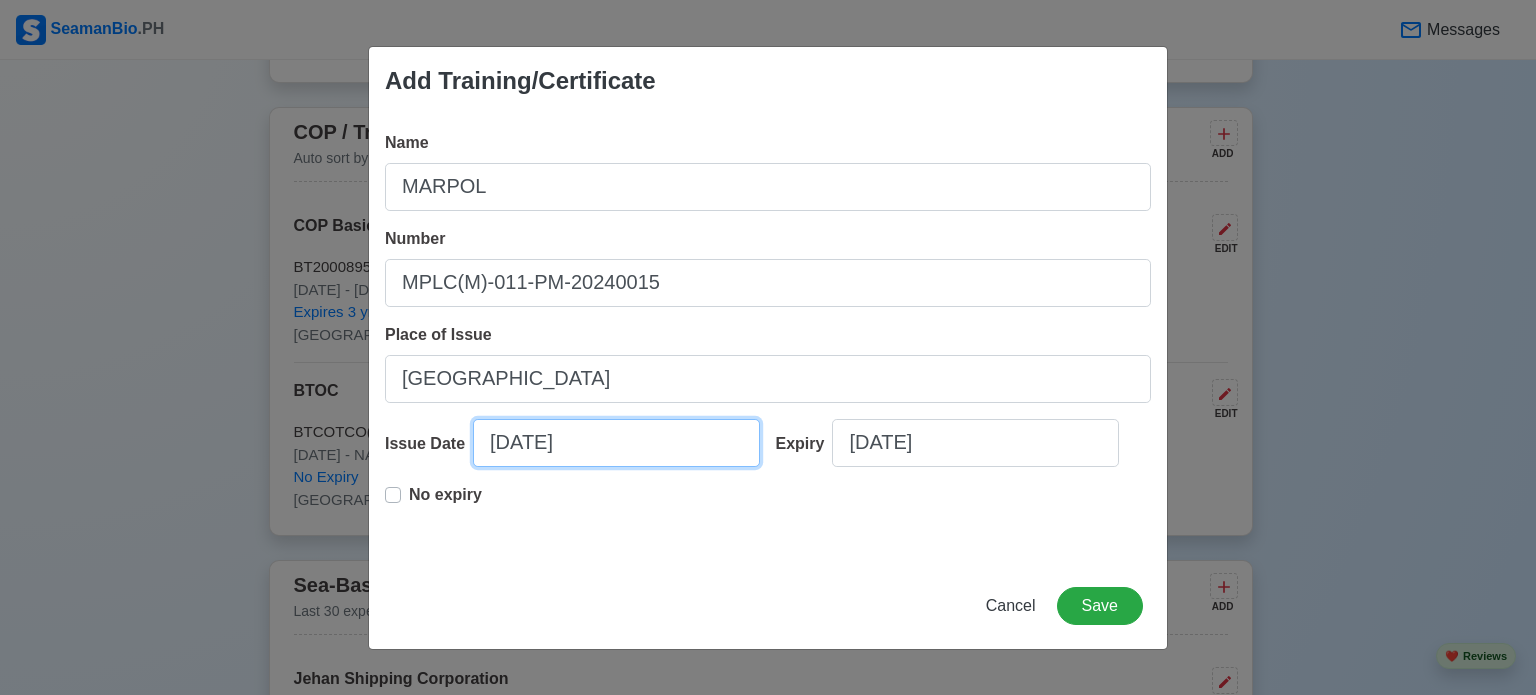 click on "[DATE]" at bounding box center (616, 443) 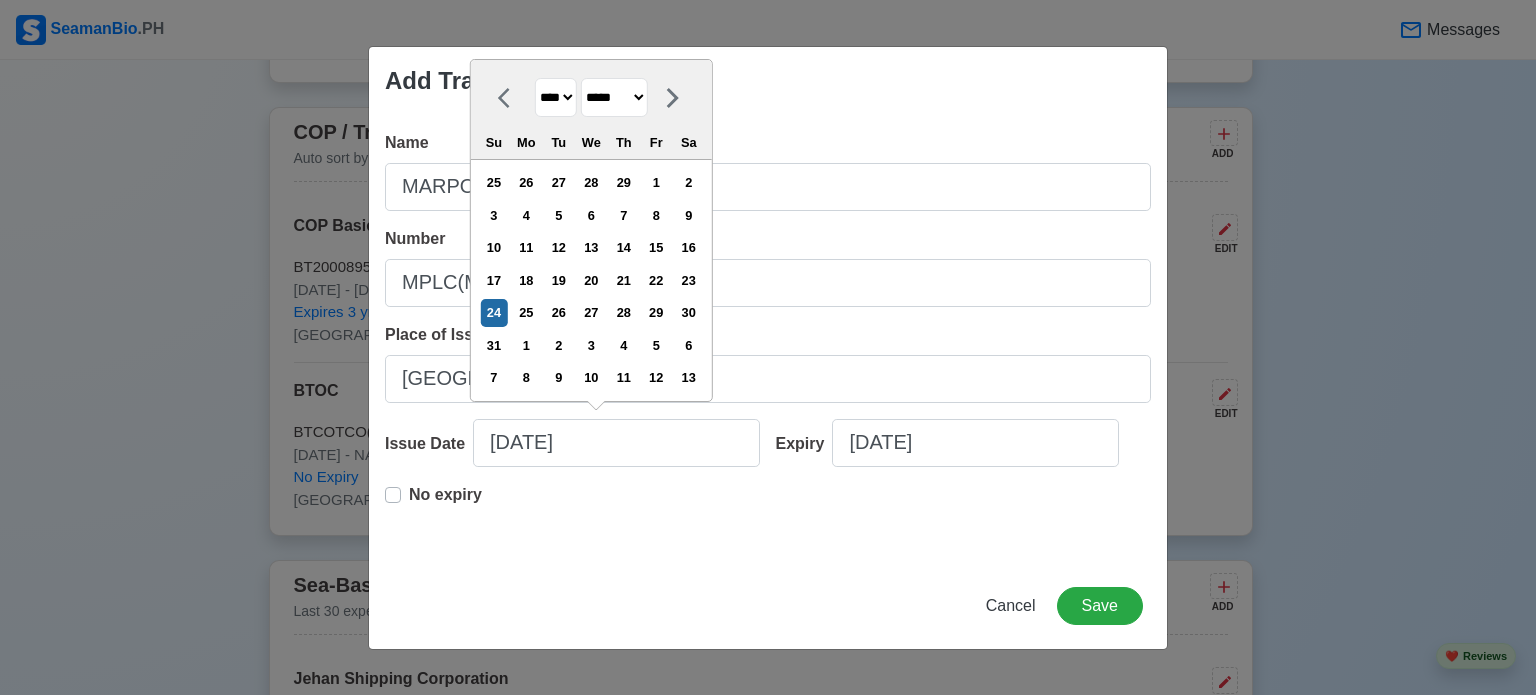 click on "******* ******** ***** ***** *** **** **** ****** ********* ******* ******** ********" at bounding box center (614, 97) 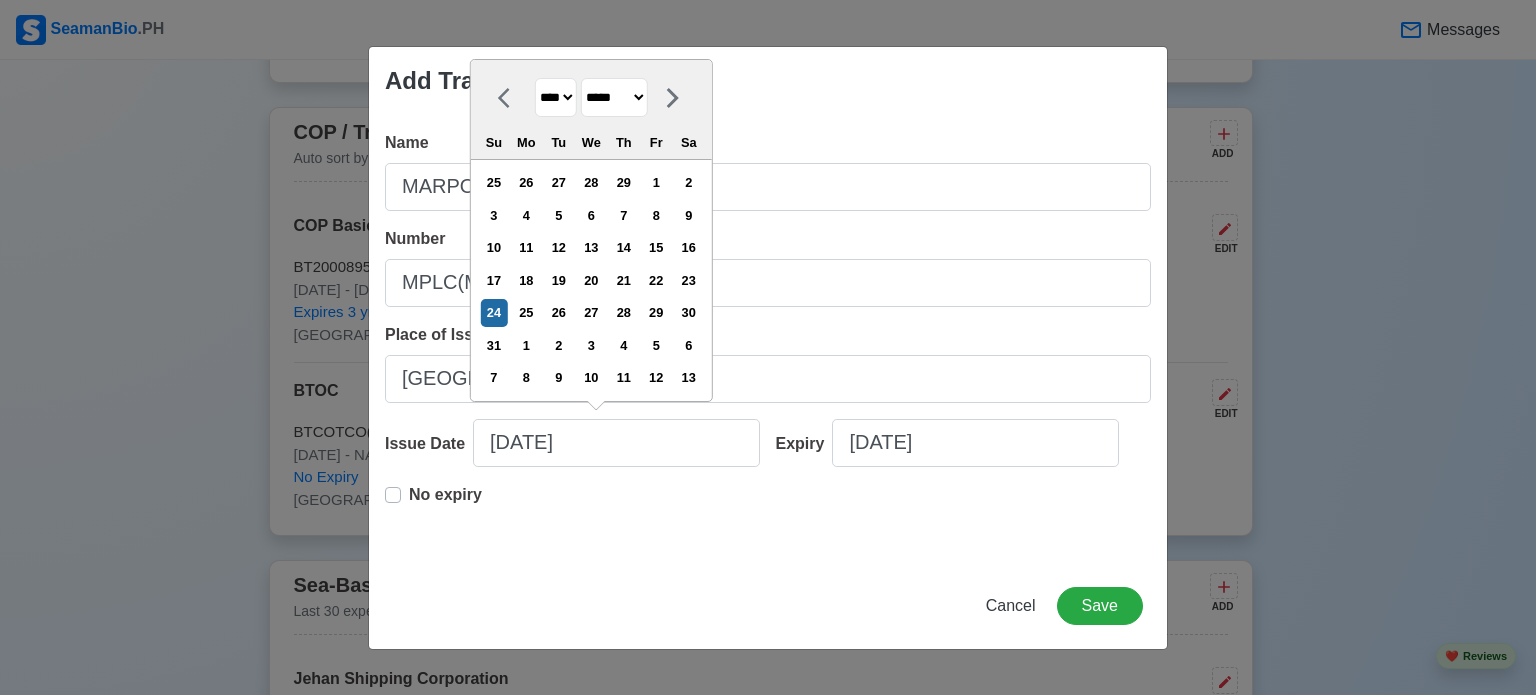 click on "******* ******** ***** ***** *** **** **** ****** ********* ******* ******** ********" at bounding box center [614, 97] 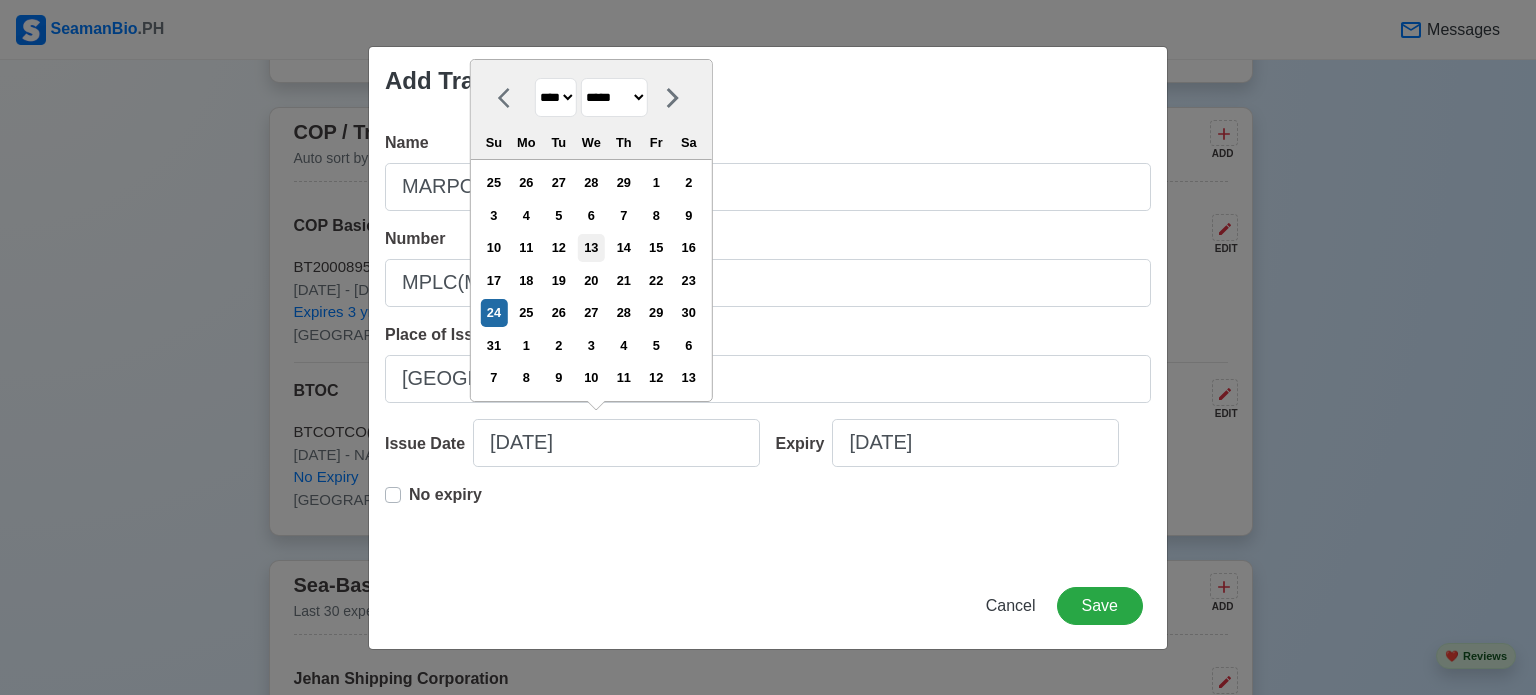 click on "13" at bounding box center (591, 247) 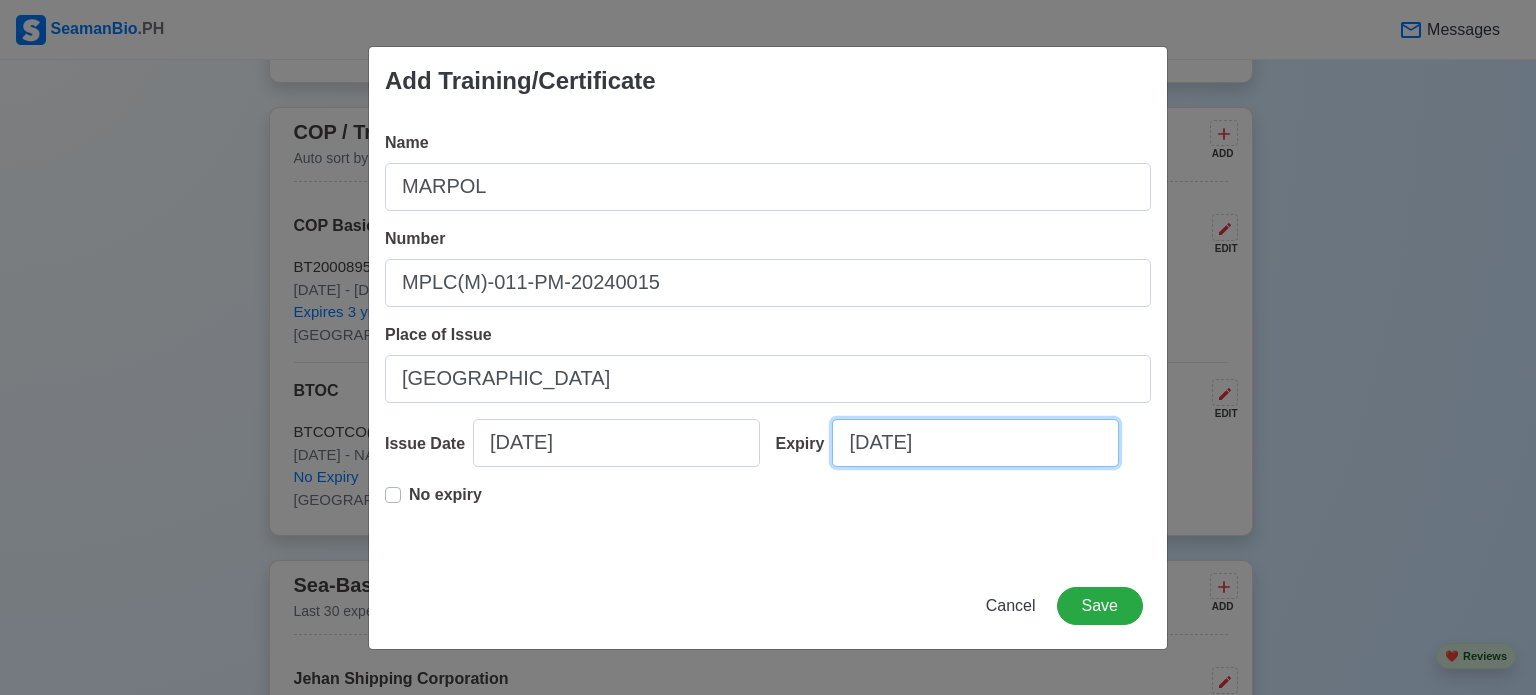select on "****" 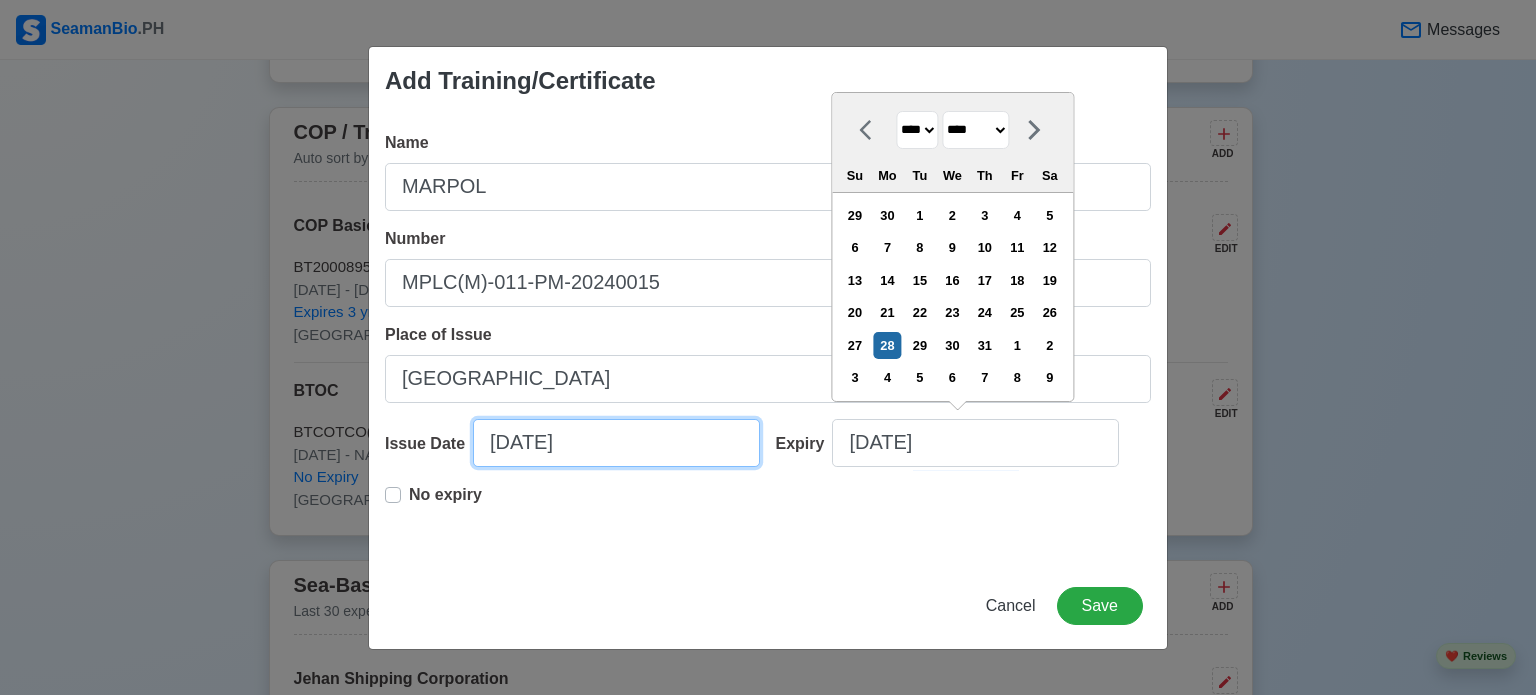 select on "****" 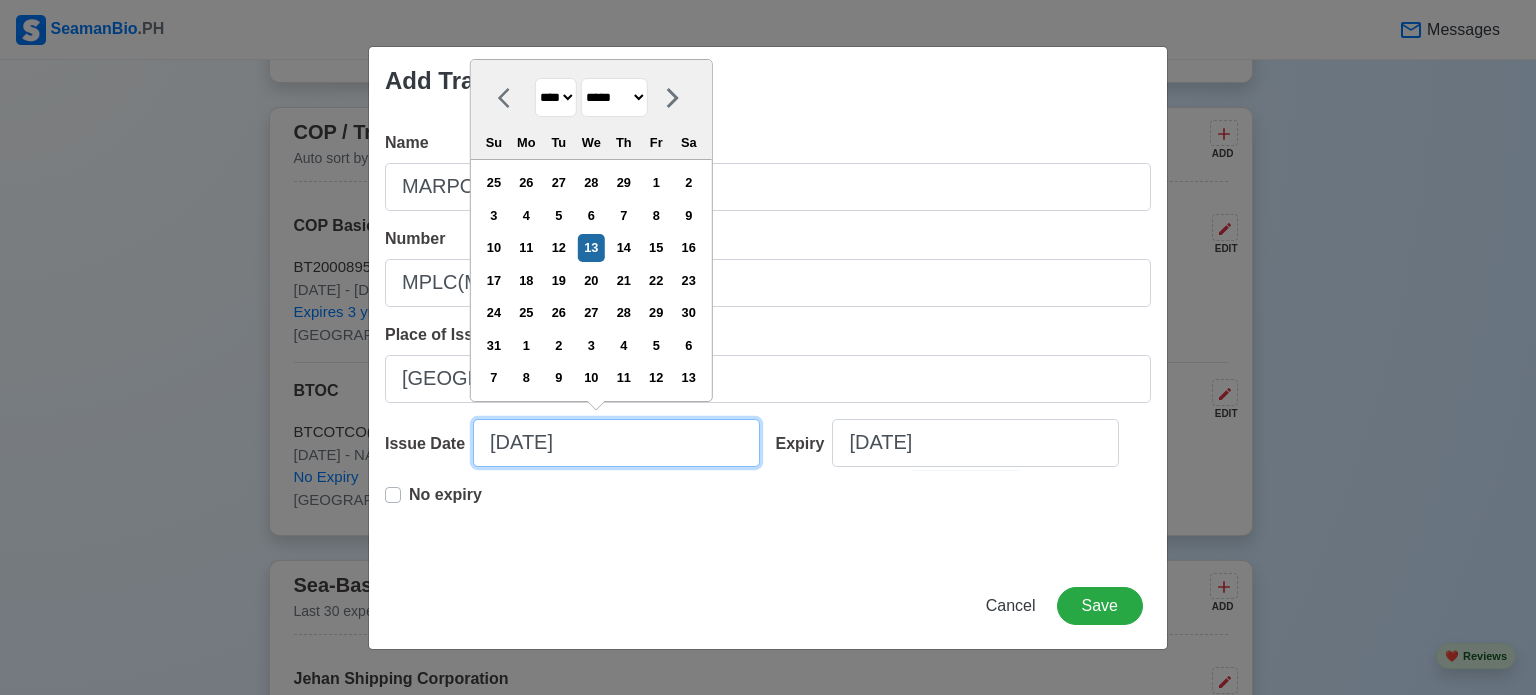 click on "[DATE]" at bounding box center (616, 443) 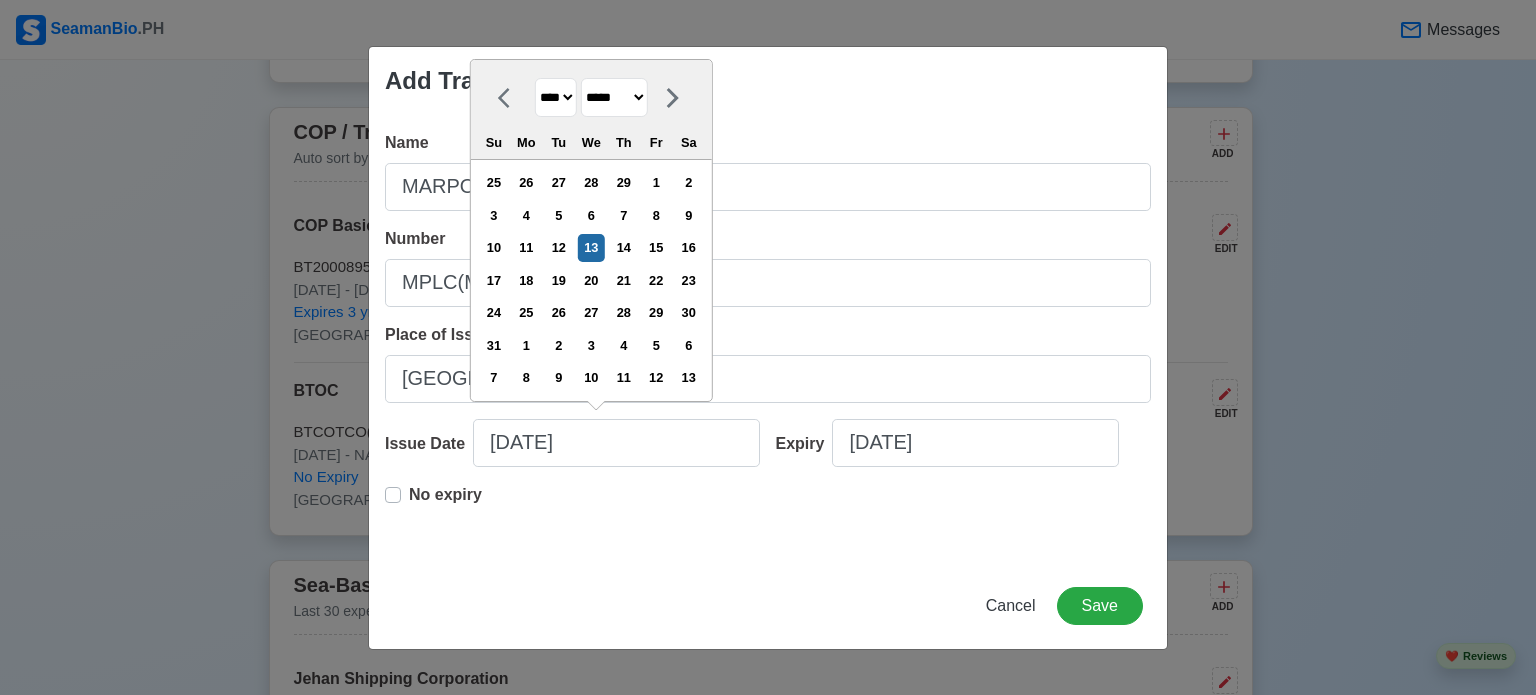 click on "No expiry" at bounding box center [445, 503] 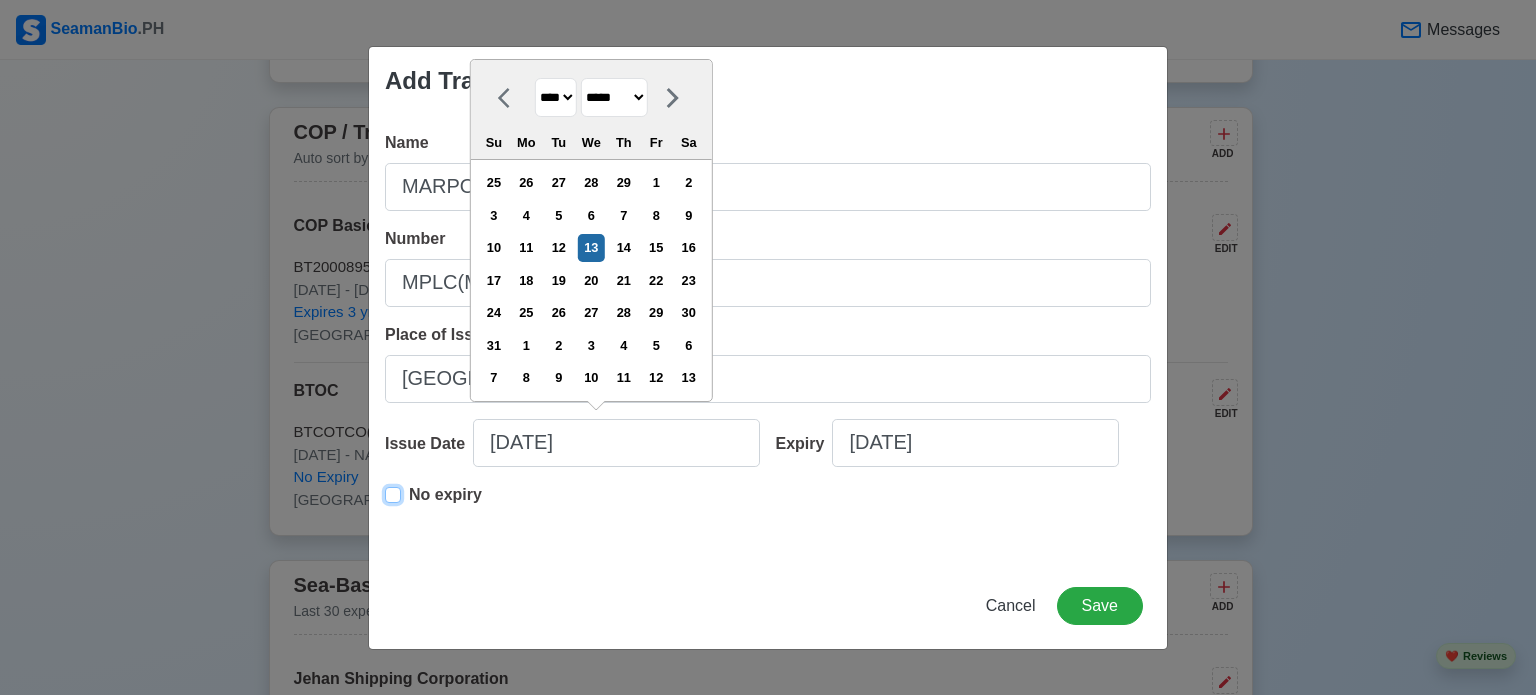 type on "[DATE]" 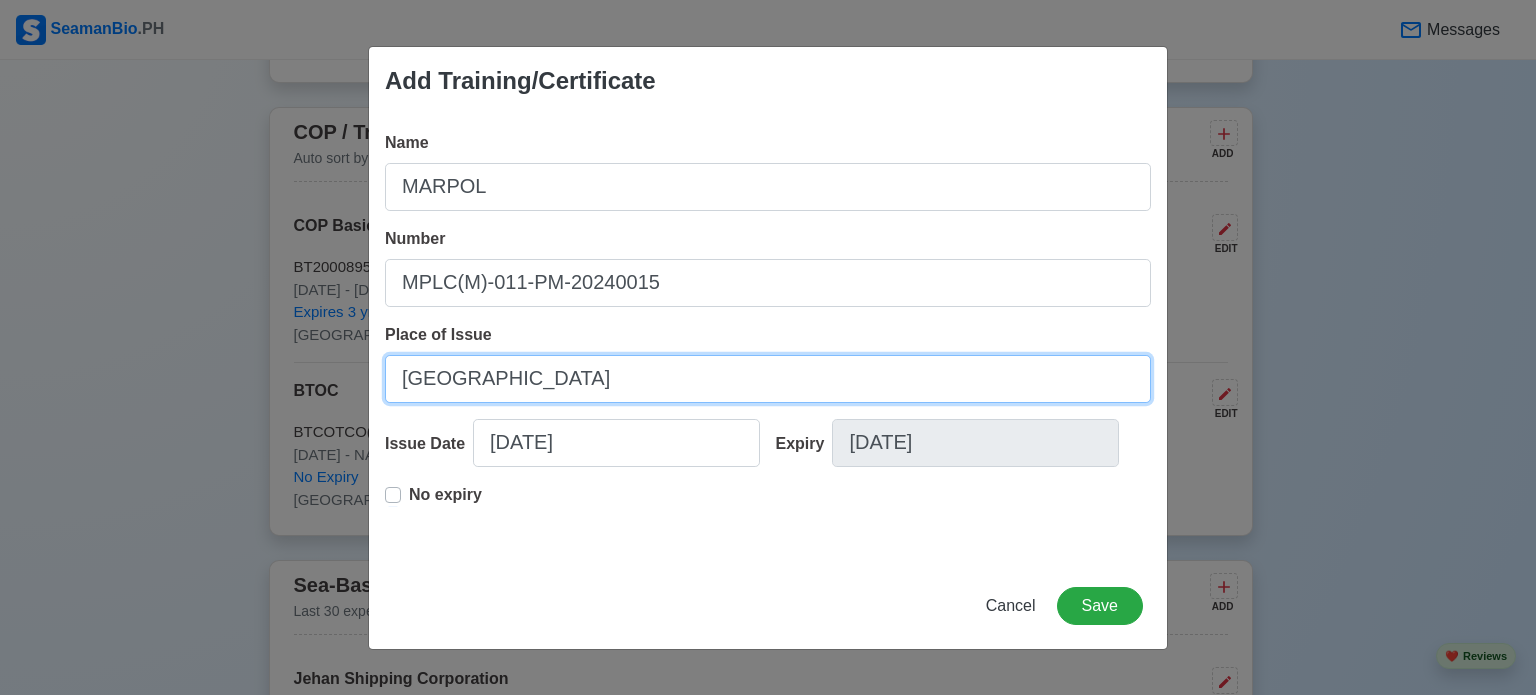 click on "[GEOGRAPHIC_DATA]" at bounding box center [768, 379] 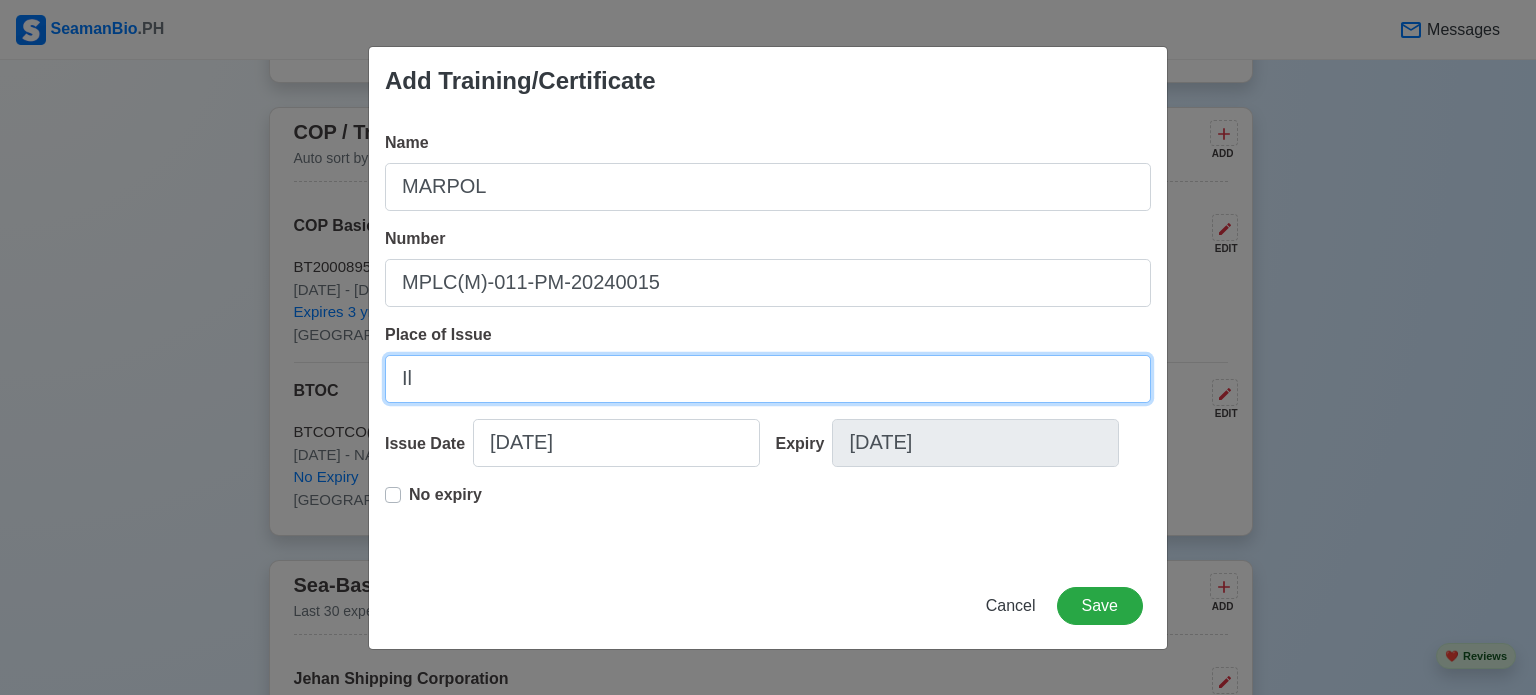 type on "I" 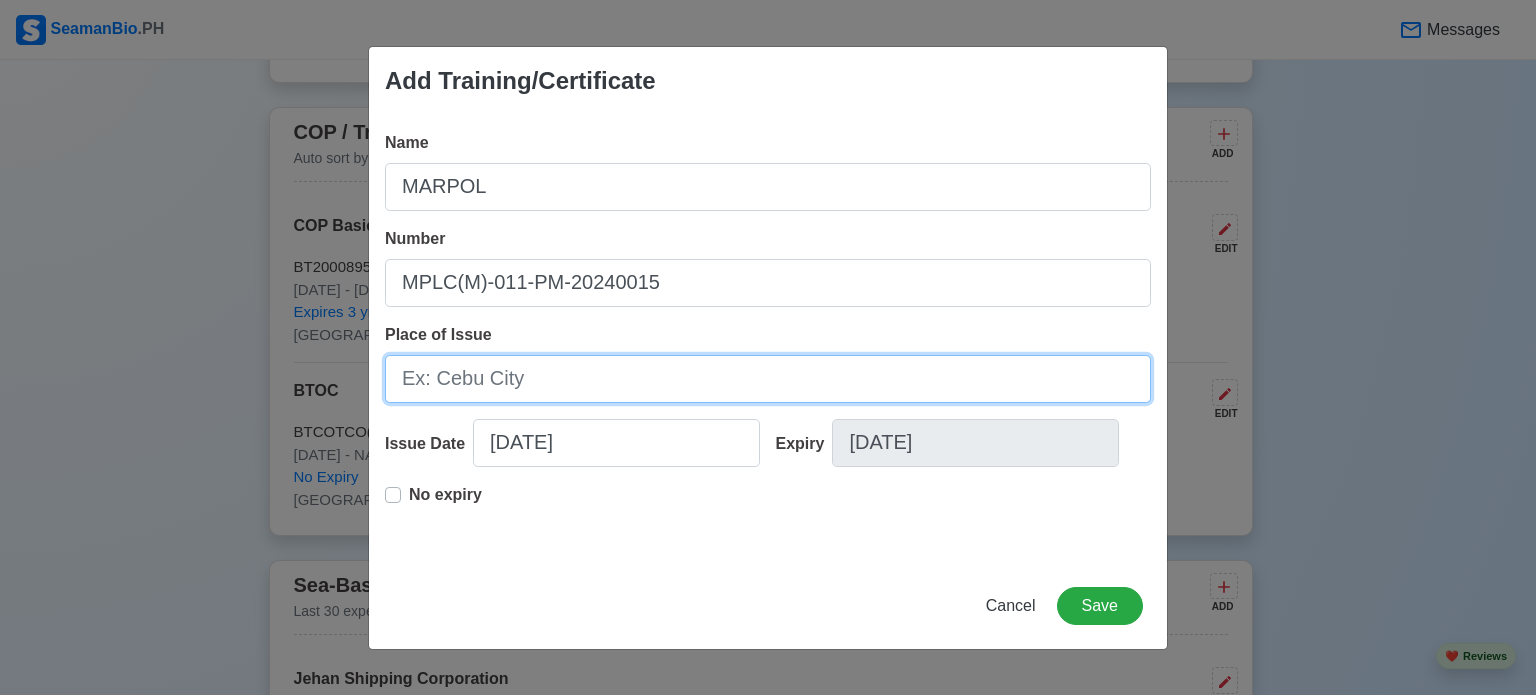 type 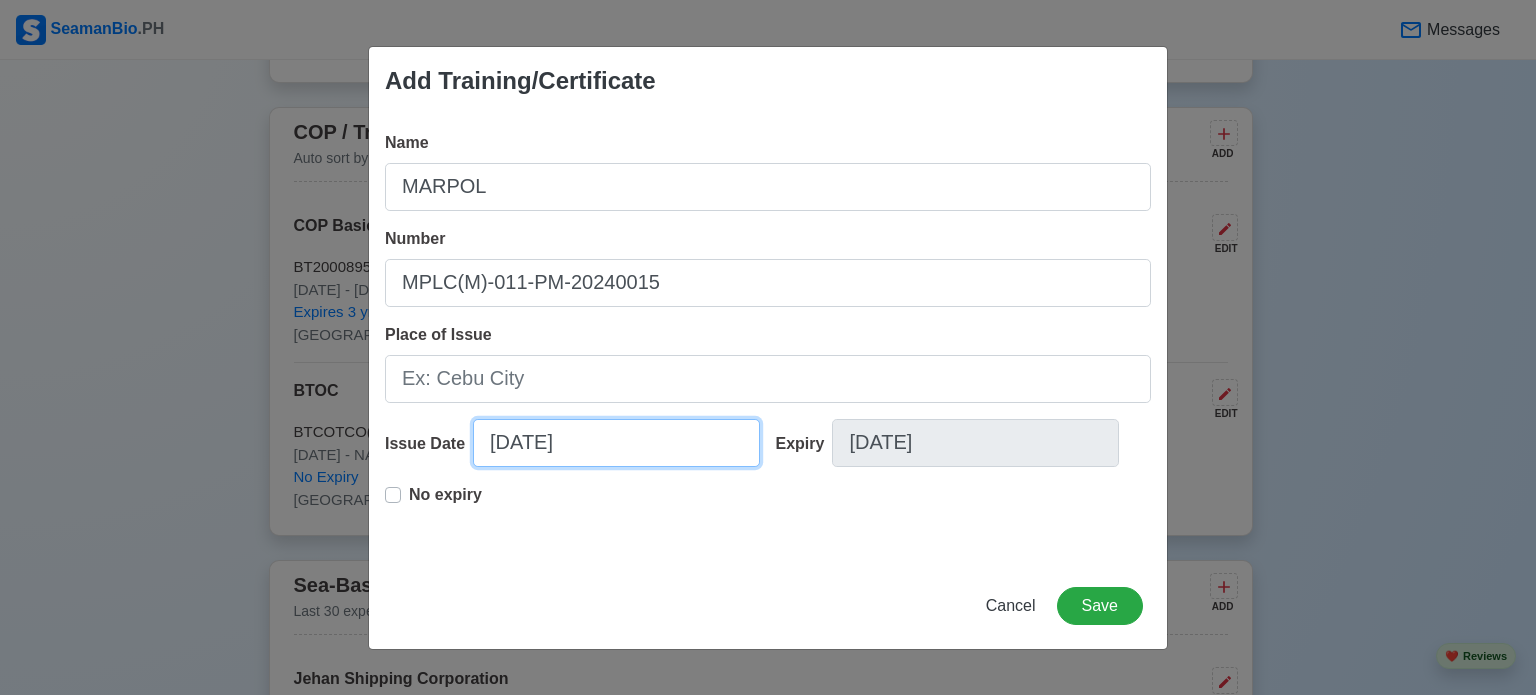 select on "****" 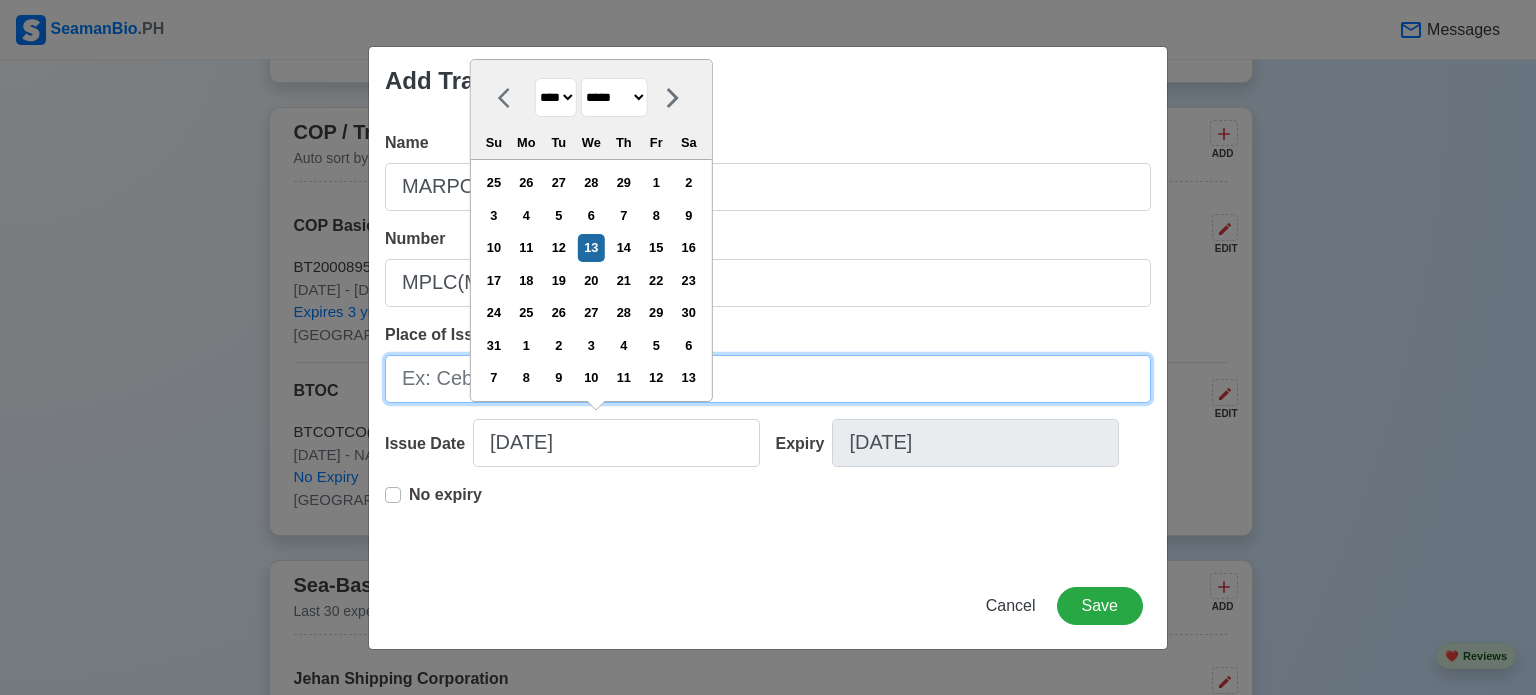 click on "Place of Issue" at bounding box center [768, 379] 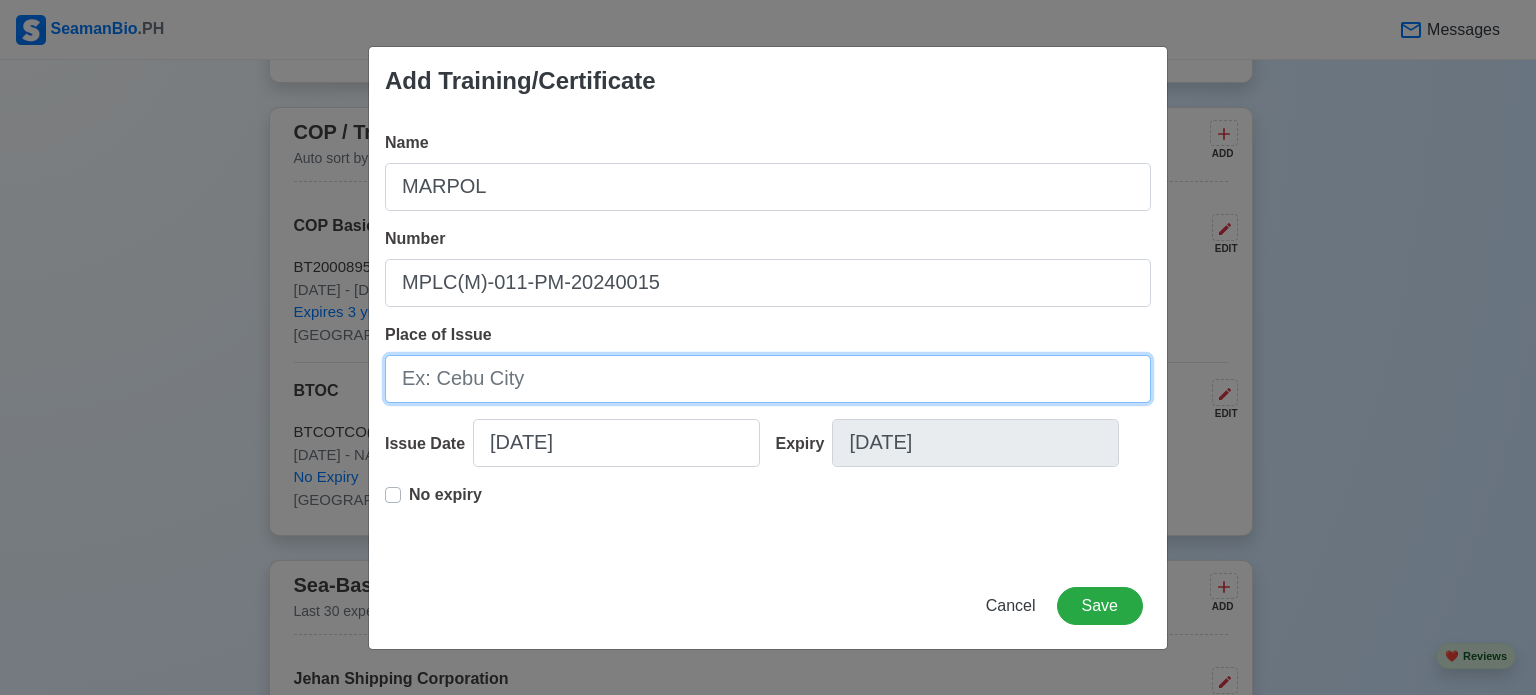 type on "," 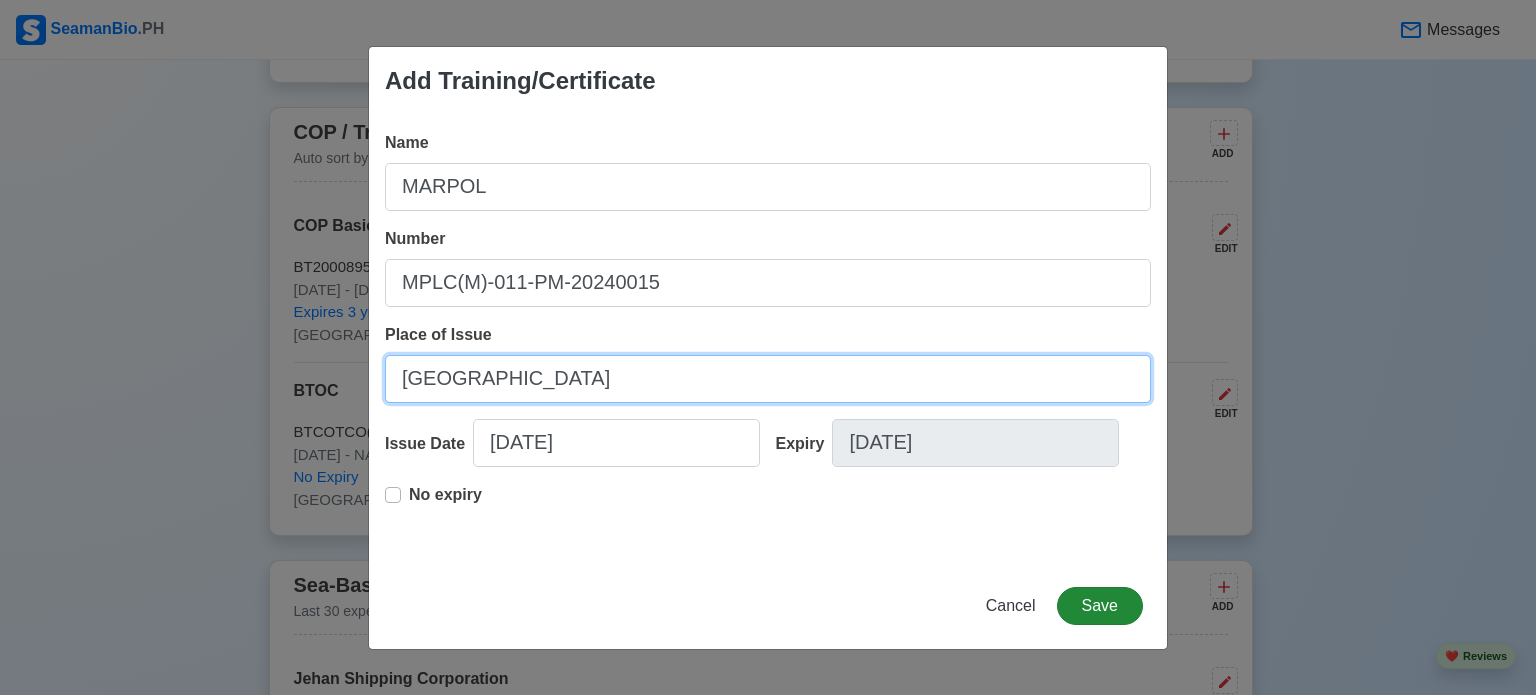 type on "[GEOGRAPHIC_DATA]" 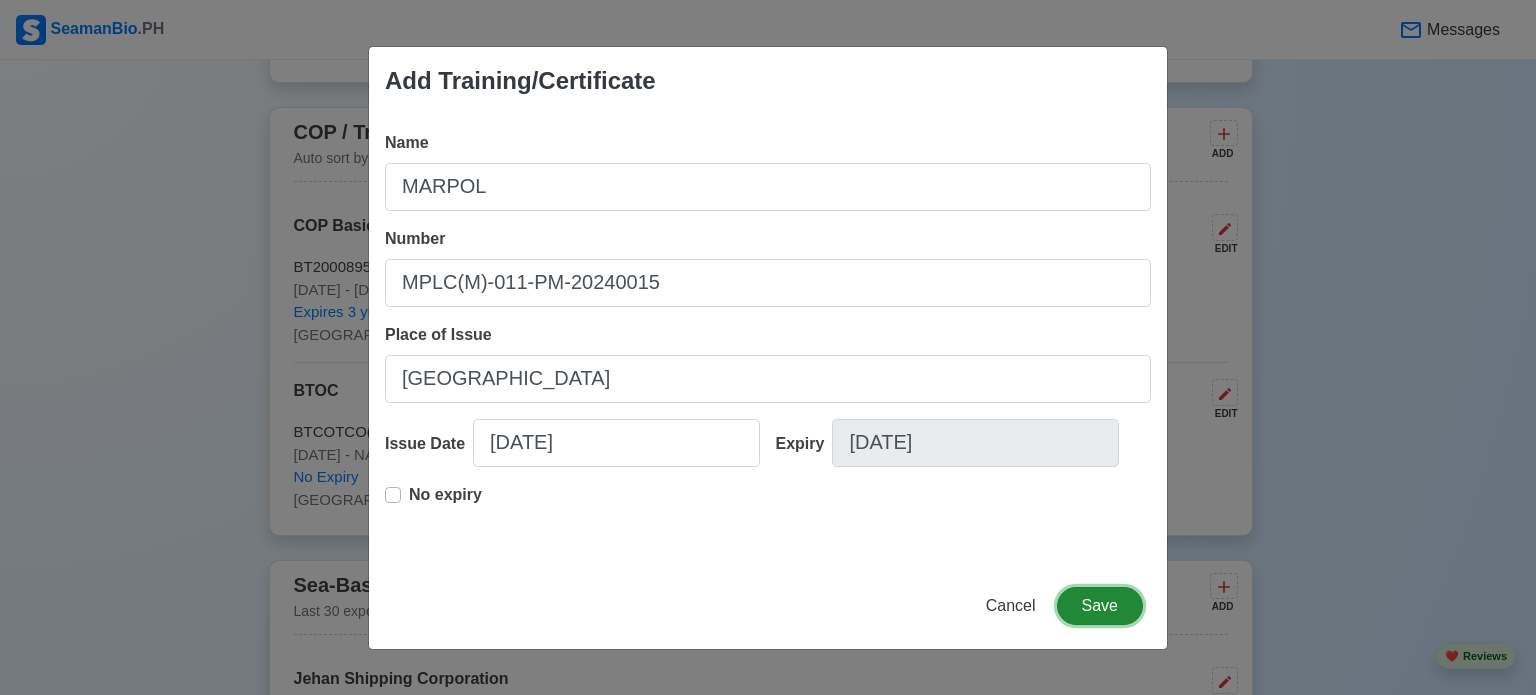 click on "Save" at bounding box center (1100, 606) 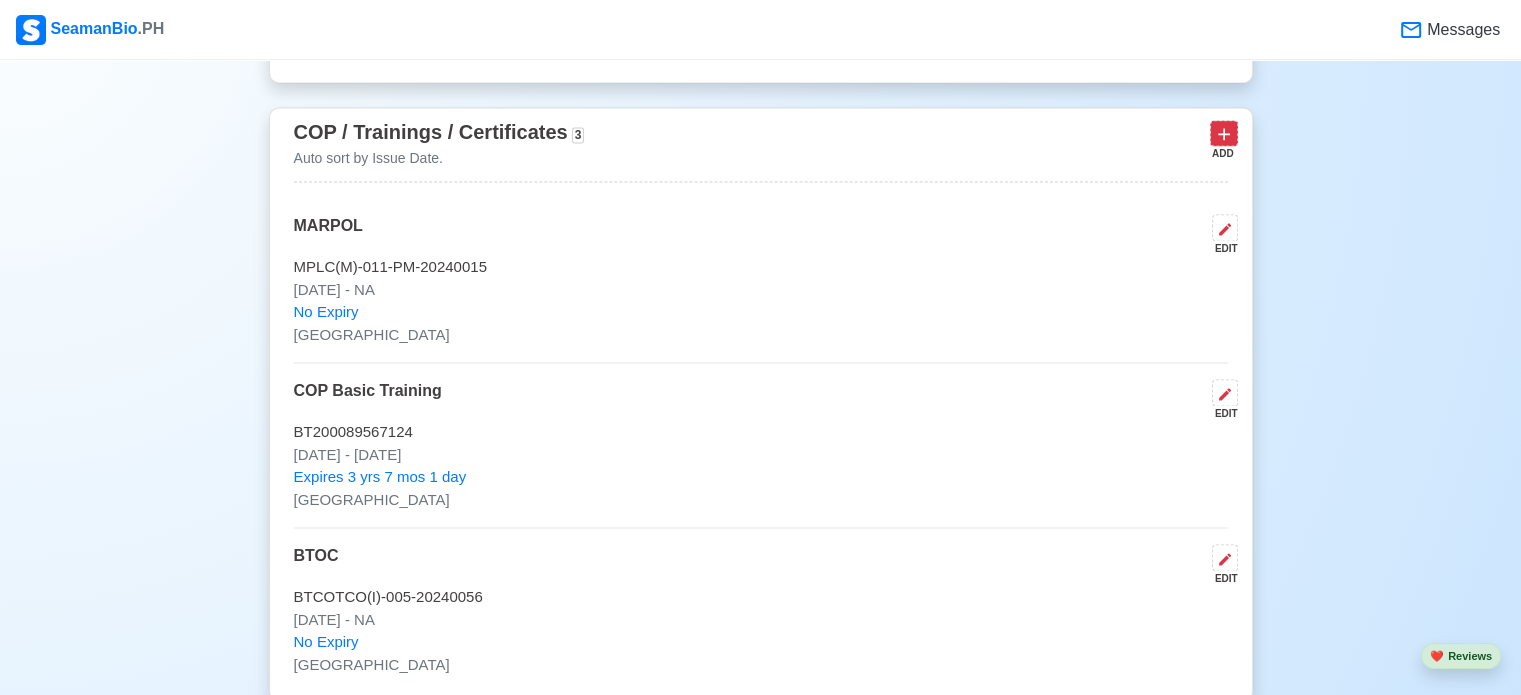 click 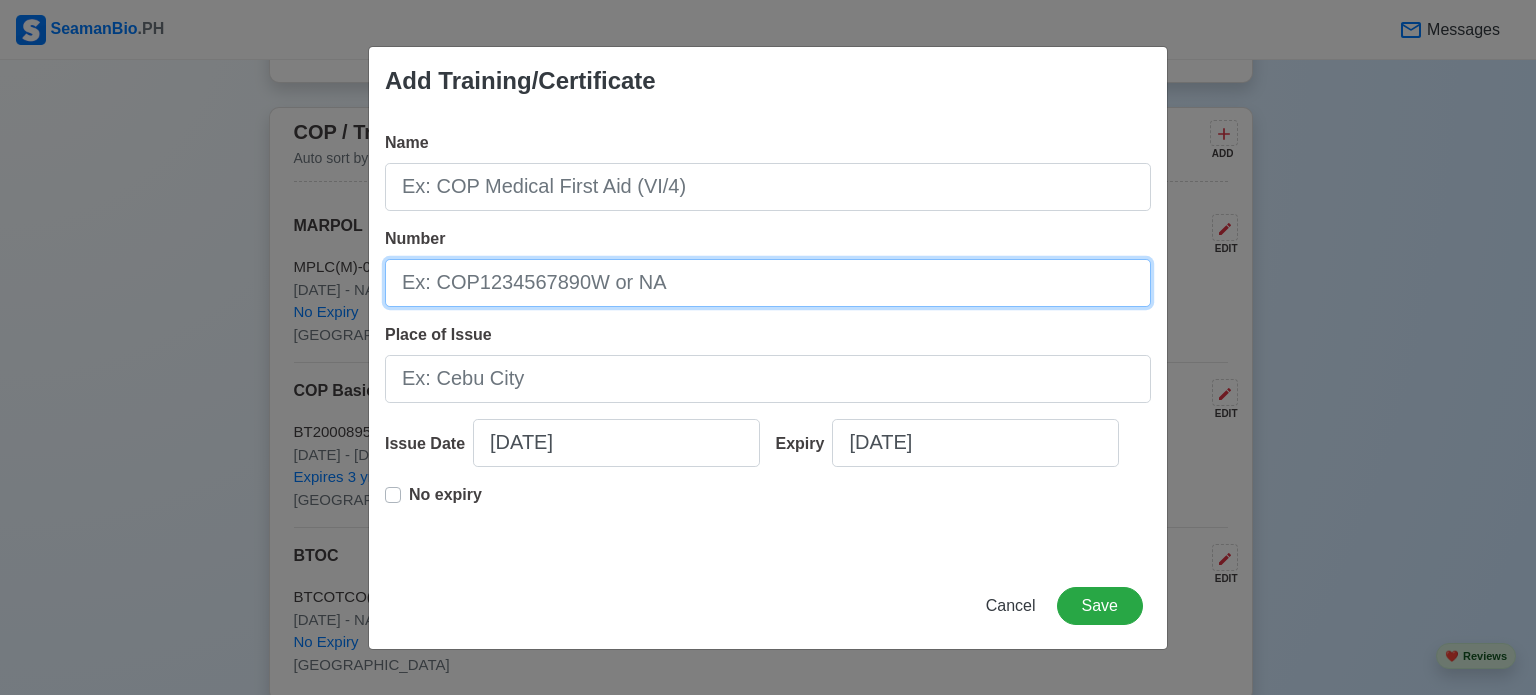 click on "Number" at bounding box center (768, 283) 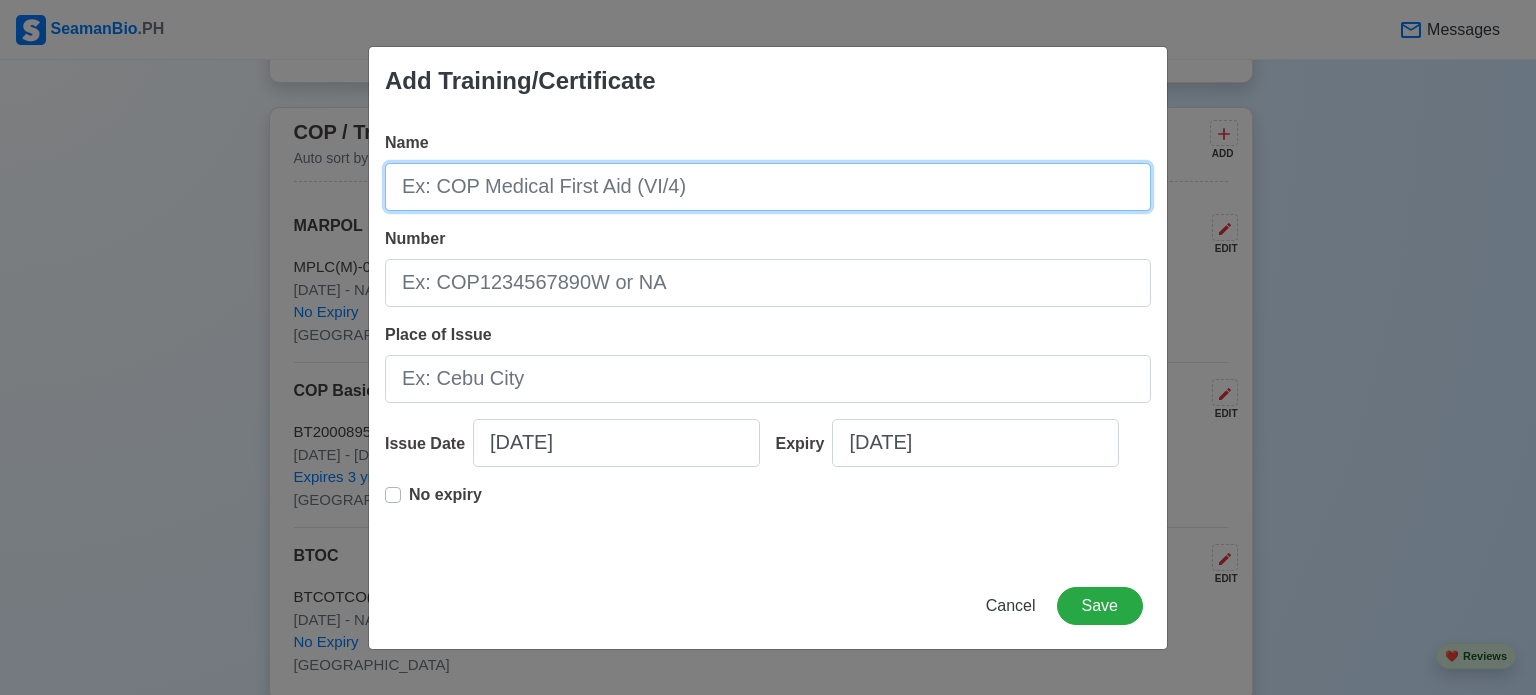 click on "Name" at bounding box center (768, 187) 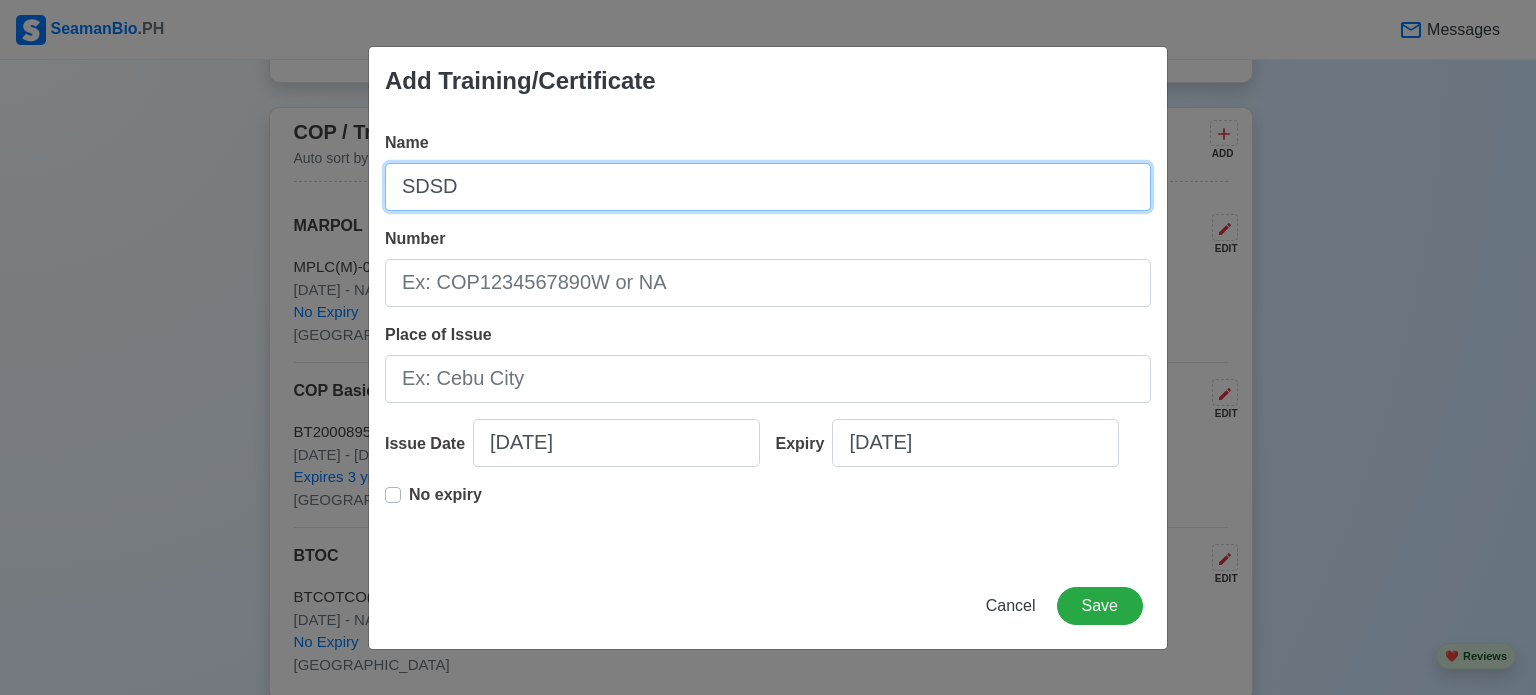 type on "SDSD" 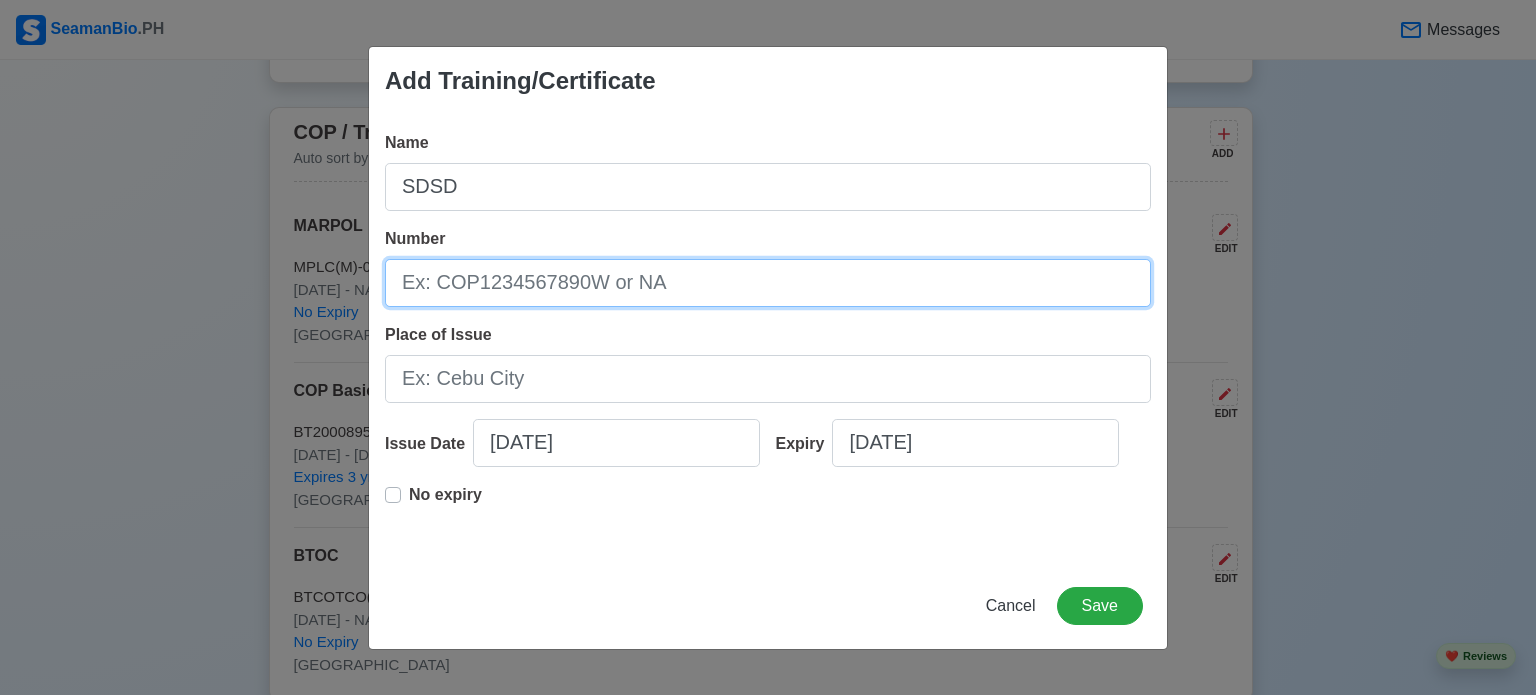 click on "Number" at bounding box center (768, 283) 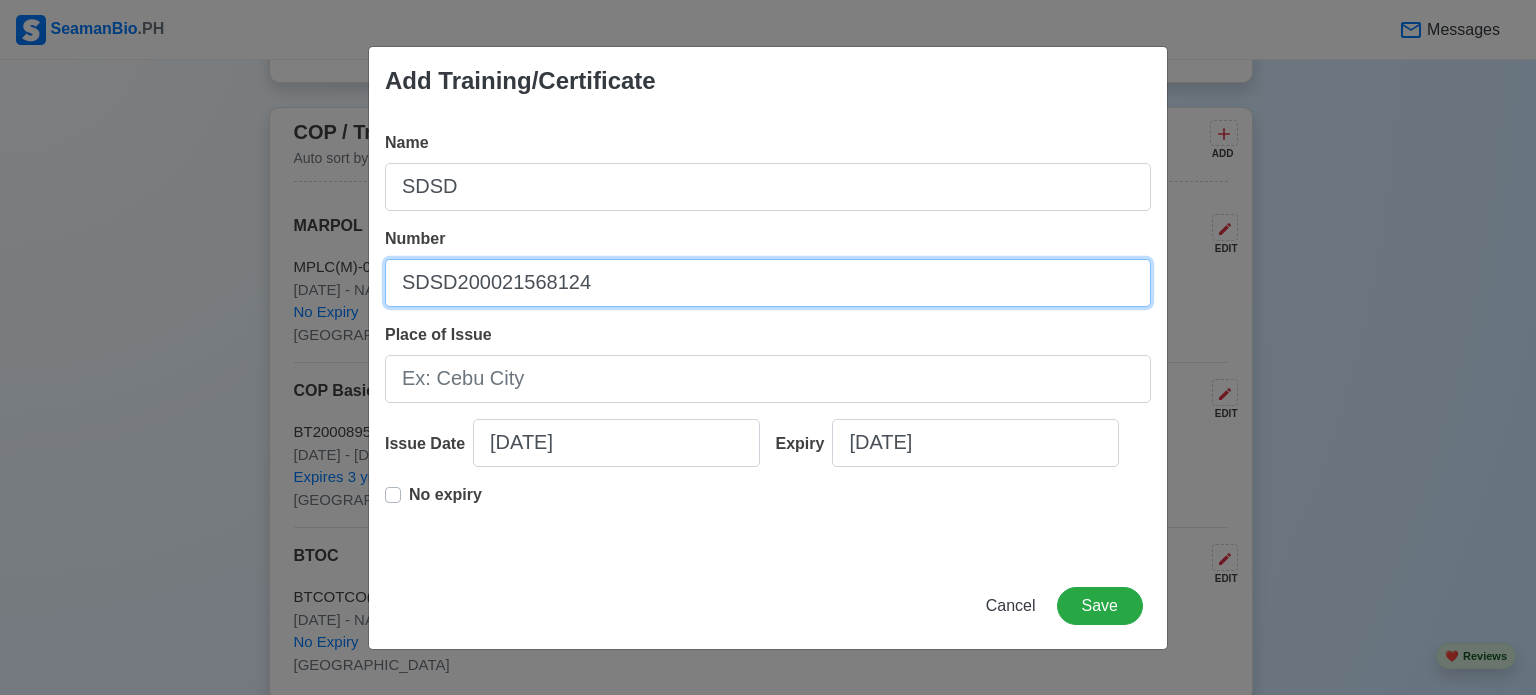 type on "SDSD200021568124" 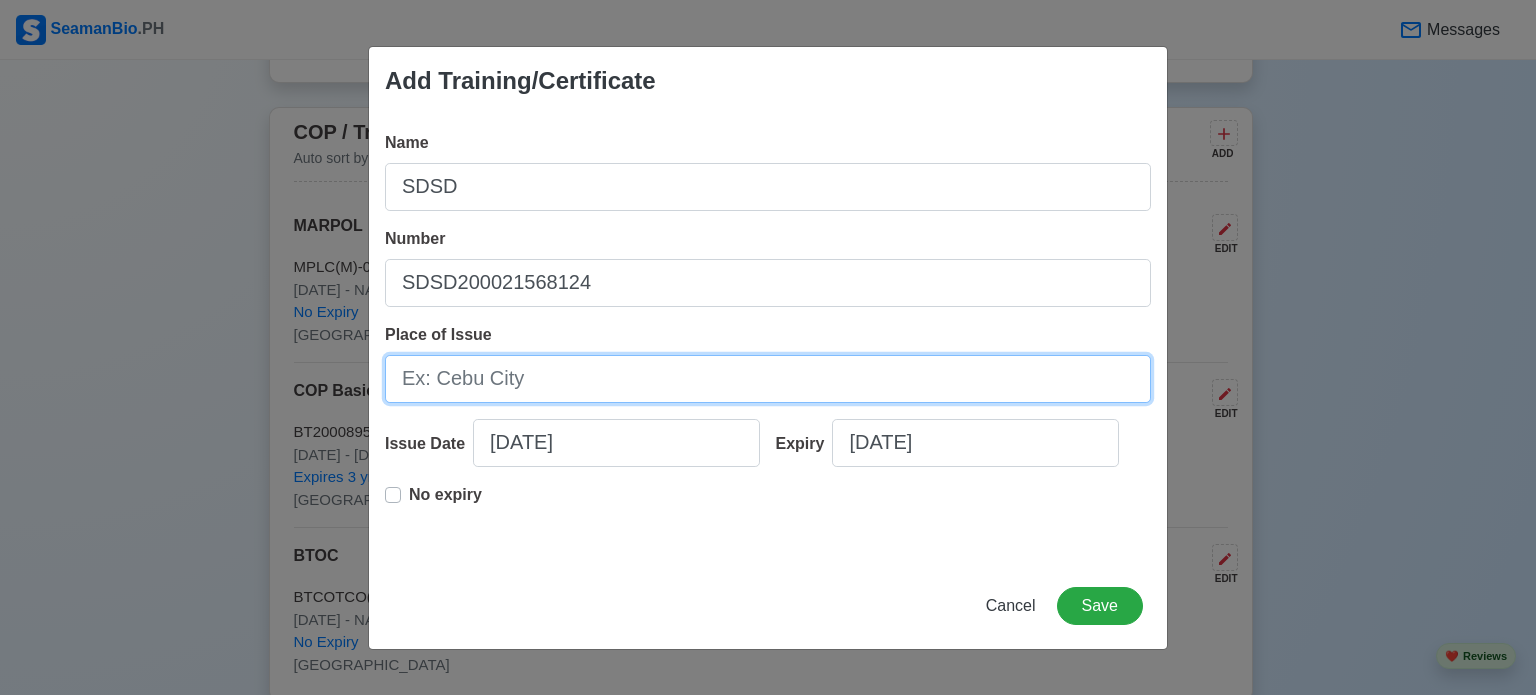 click on "Place of Issue" at bounding box center [768, 379] 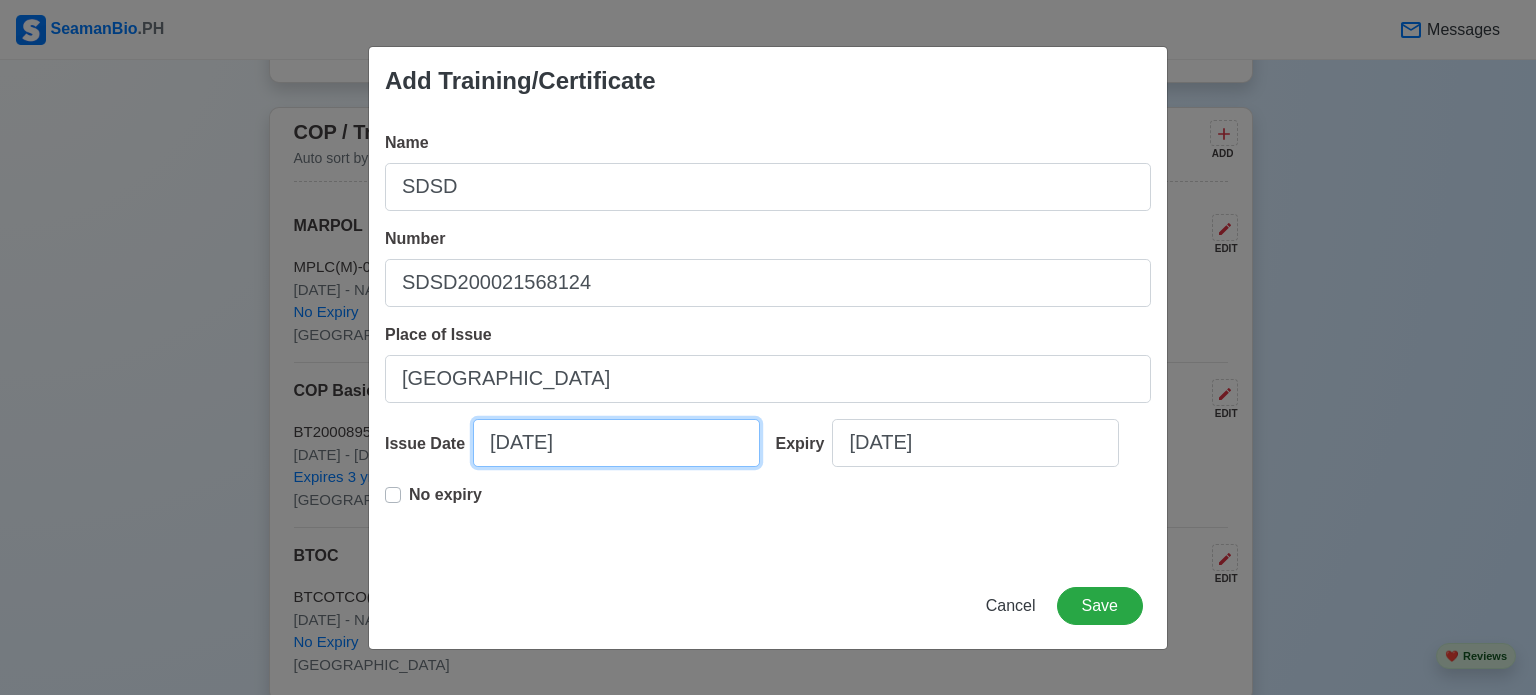 select on "****" 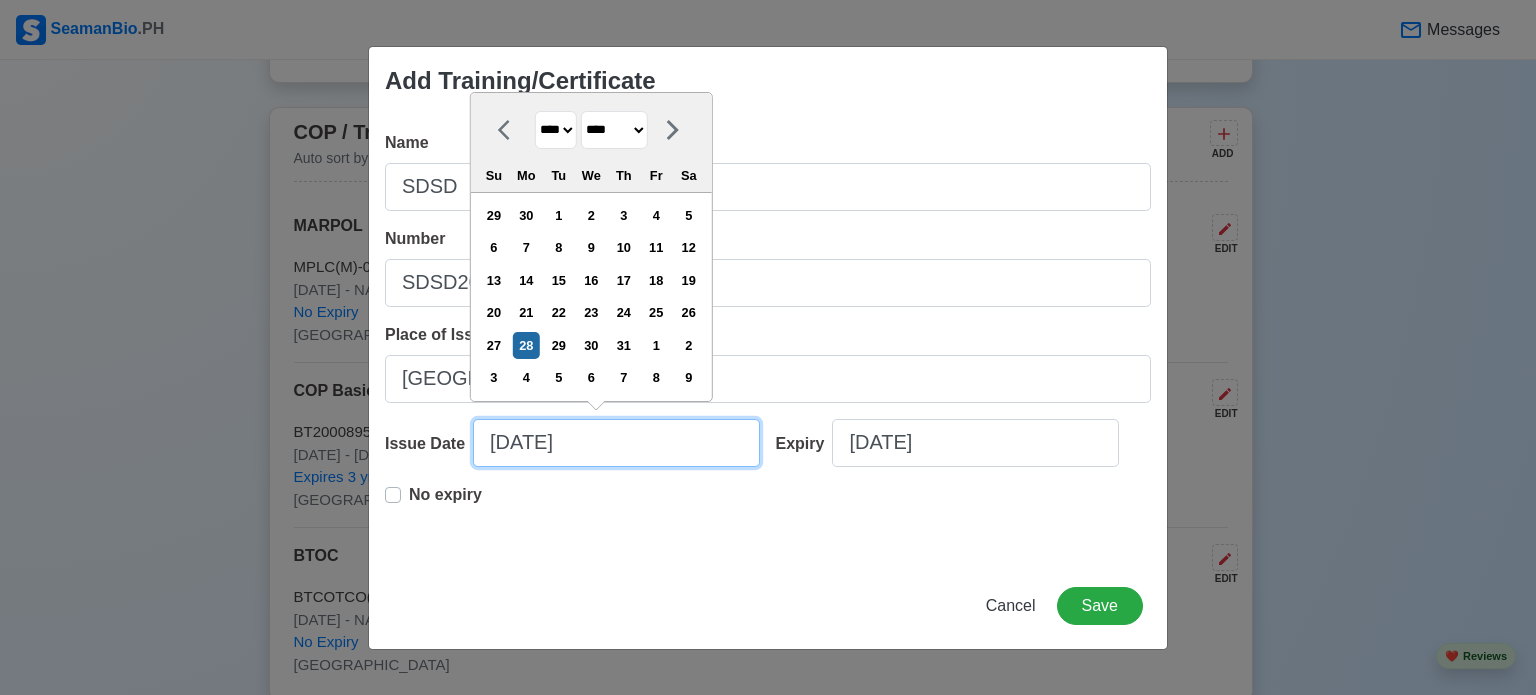 click on "[DATE]" at bounding box center [616, 443] 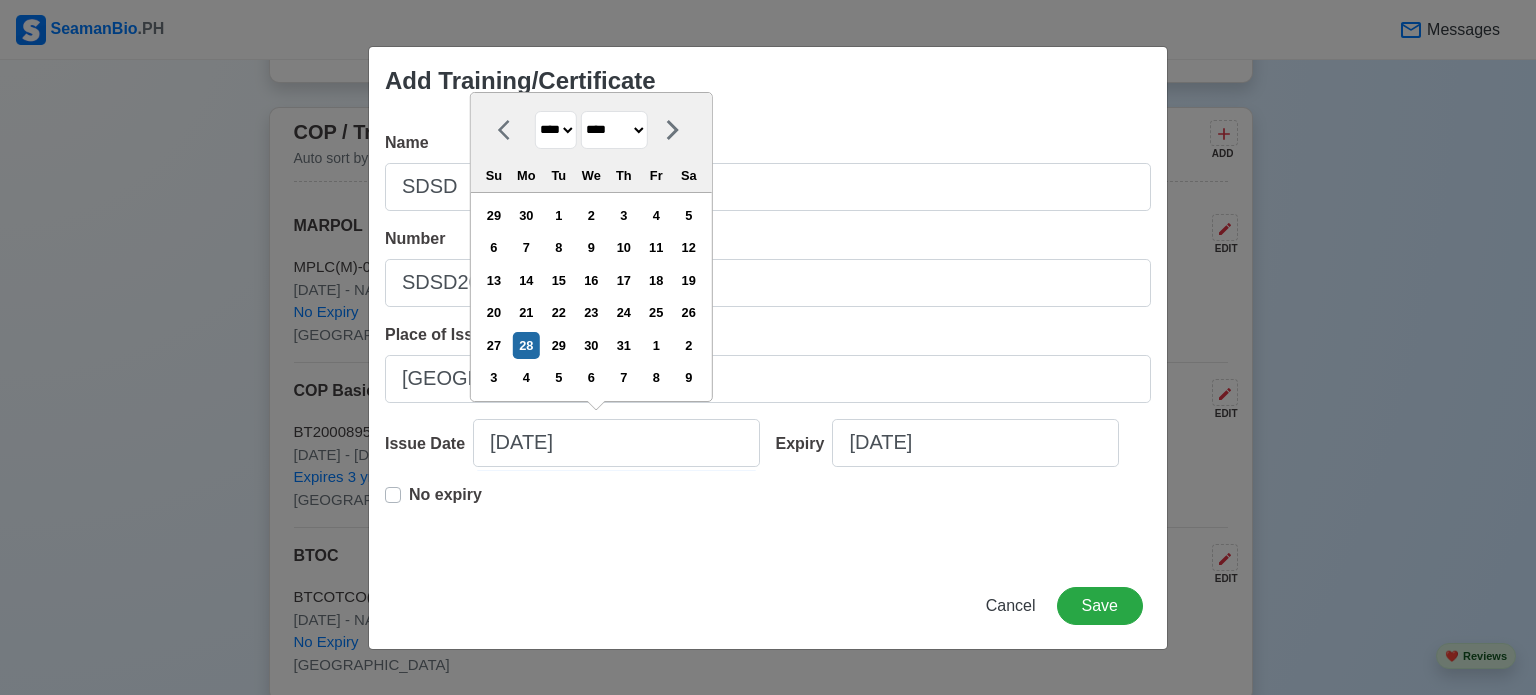 click on "**** **** **** **** **** **** **** **** **** **** **** **** **** **** **** **** **** **** **** **** **** **** **** **** **** **** **** **** **** **** **** **** **** **** **** **** **** **** **** **** **** **** **** **** **** **** **** **** **** **** **** **** **** **** **** **** **** **** **** **** **** **** **** **** **** **** **** **** **** **** **** **** **** **** **** **** **** **** **** **** **** **** **** **** **** **** **** **** **** **** **** **** **** **** **** **** **** **** **** **** **** **** **** **** **** ****" at bounding box center [556, 130] 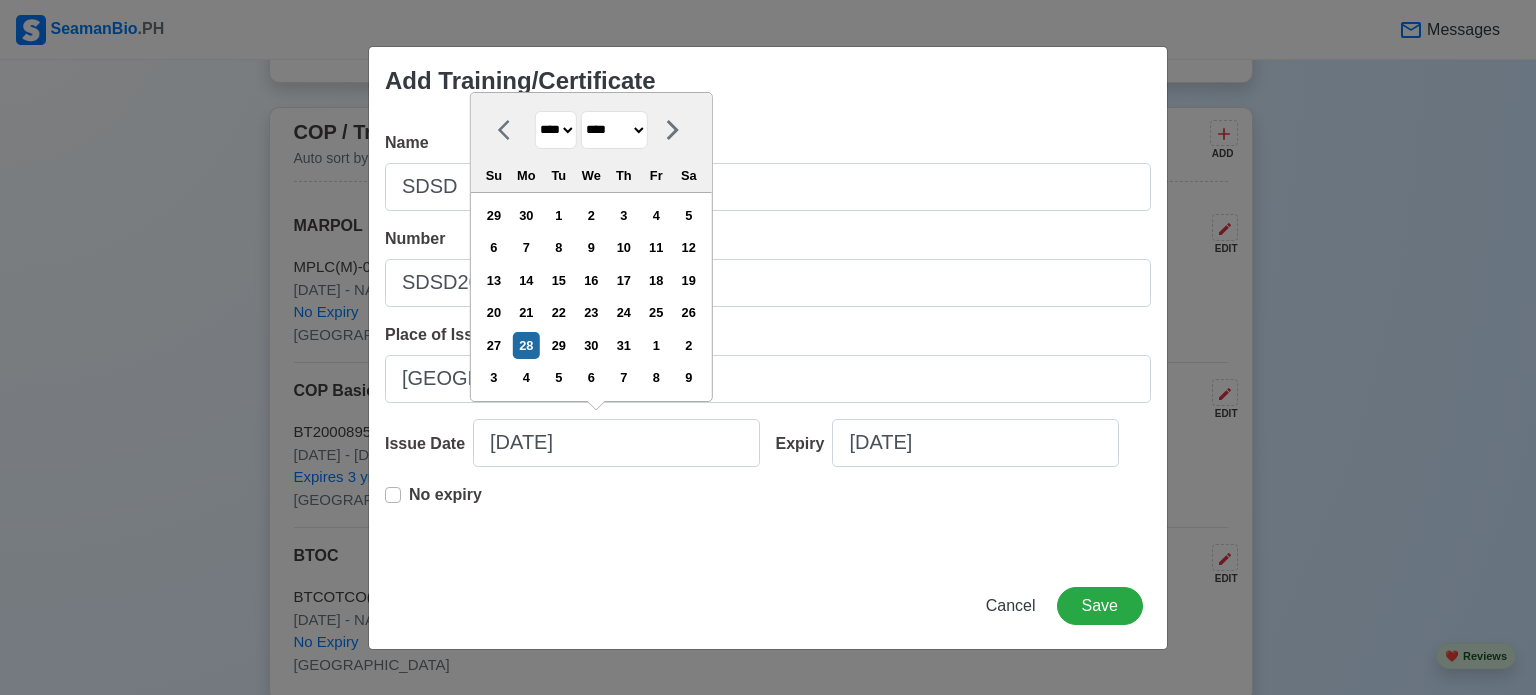 select on "****" 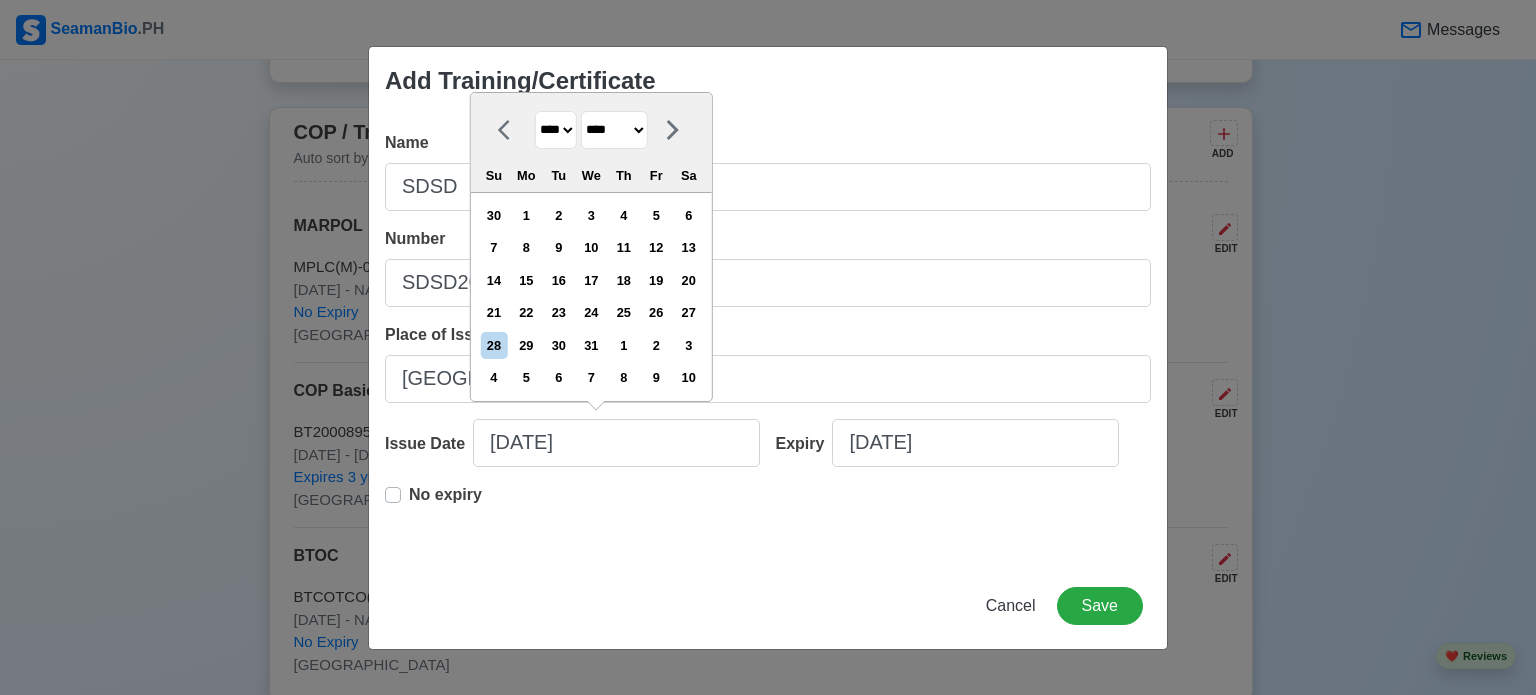 click on "******* ******** ***** ***** *** **** **** ****** ********* ******* ******** ********" at bounding box center [614, 130] 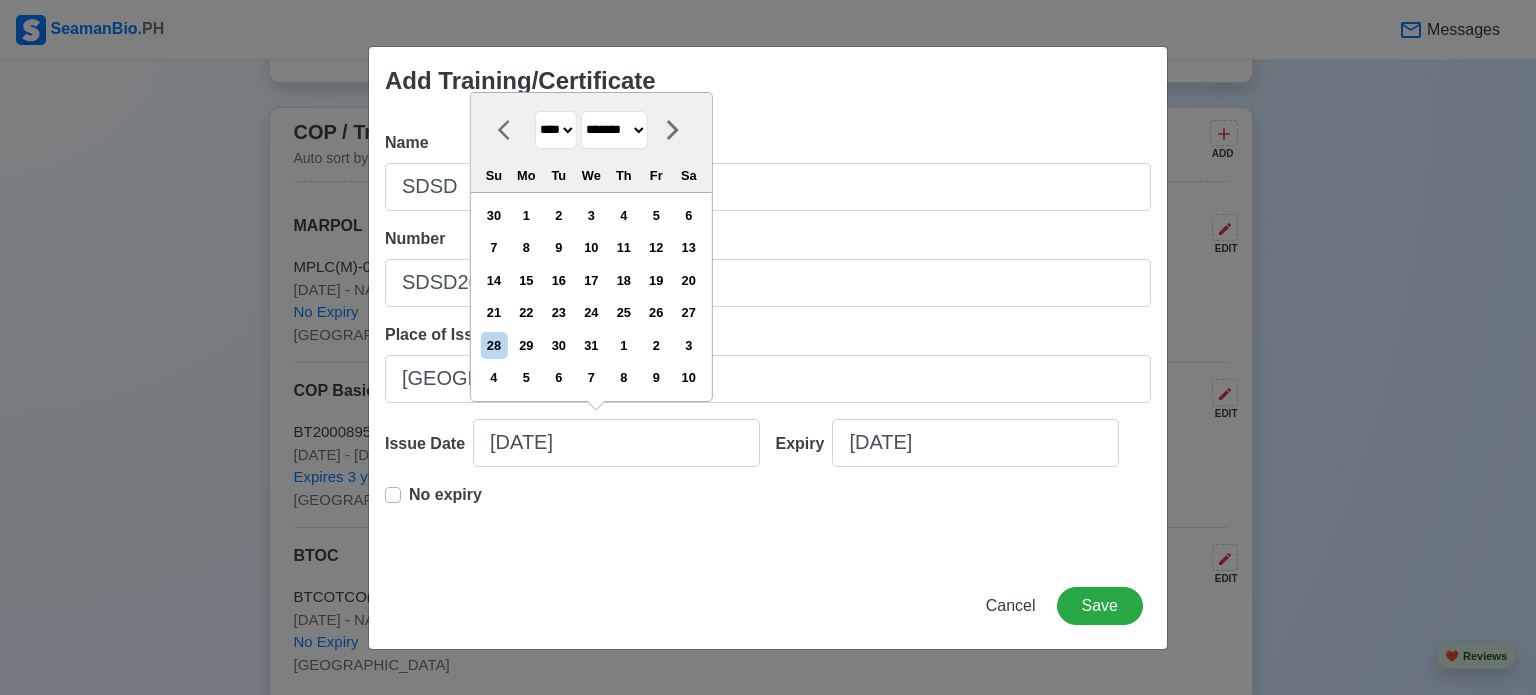 click on "******* ******** ***** ***** *** **** **** ****** ********* ******* ******** ********" at bounding box center (614, 130) 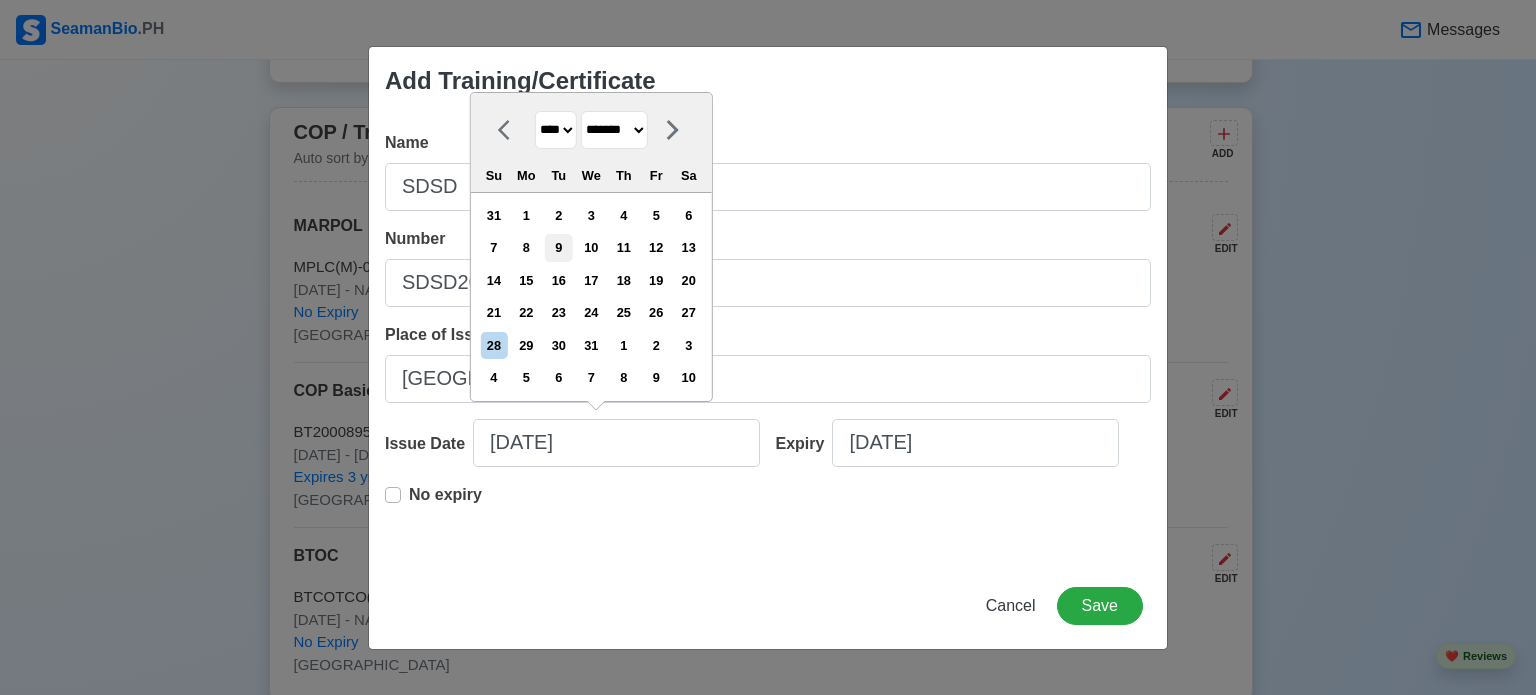 click on "9" at bounding box center [558, 247] 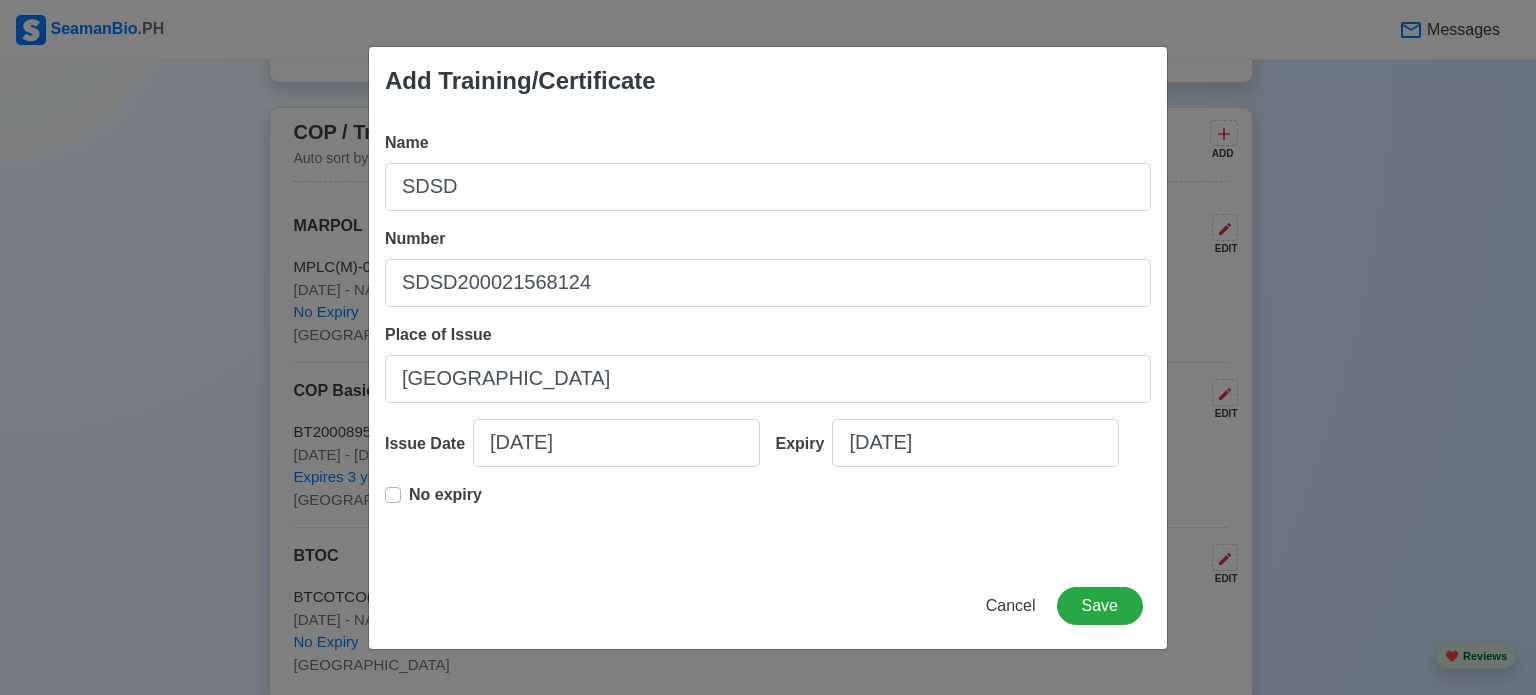 click on "No expiry" at bounding box center (445, 503) 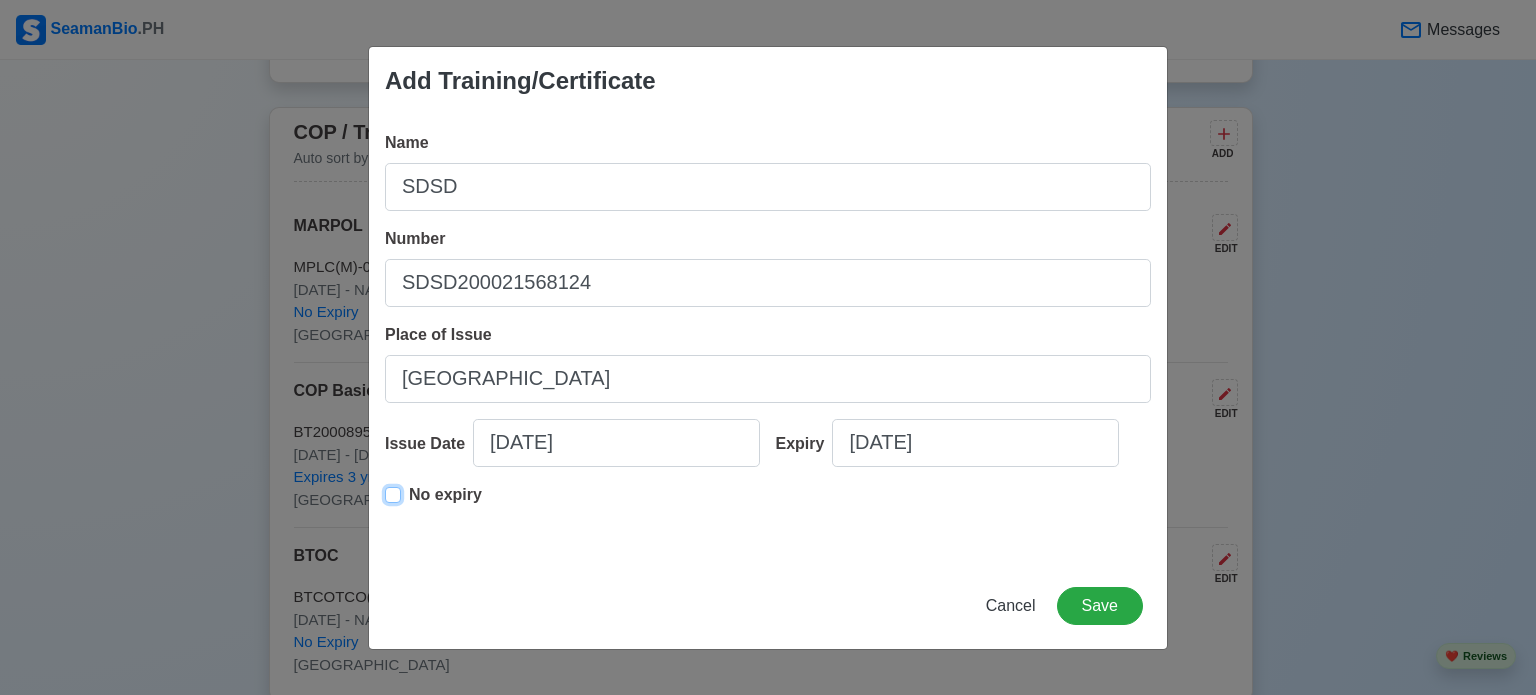 type on "[DATE]" 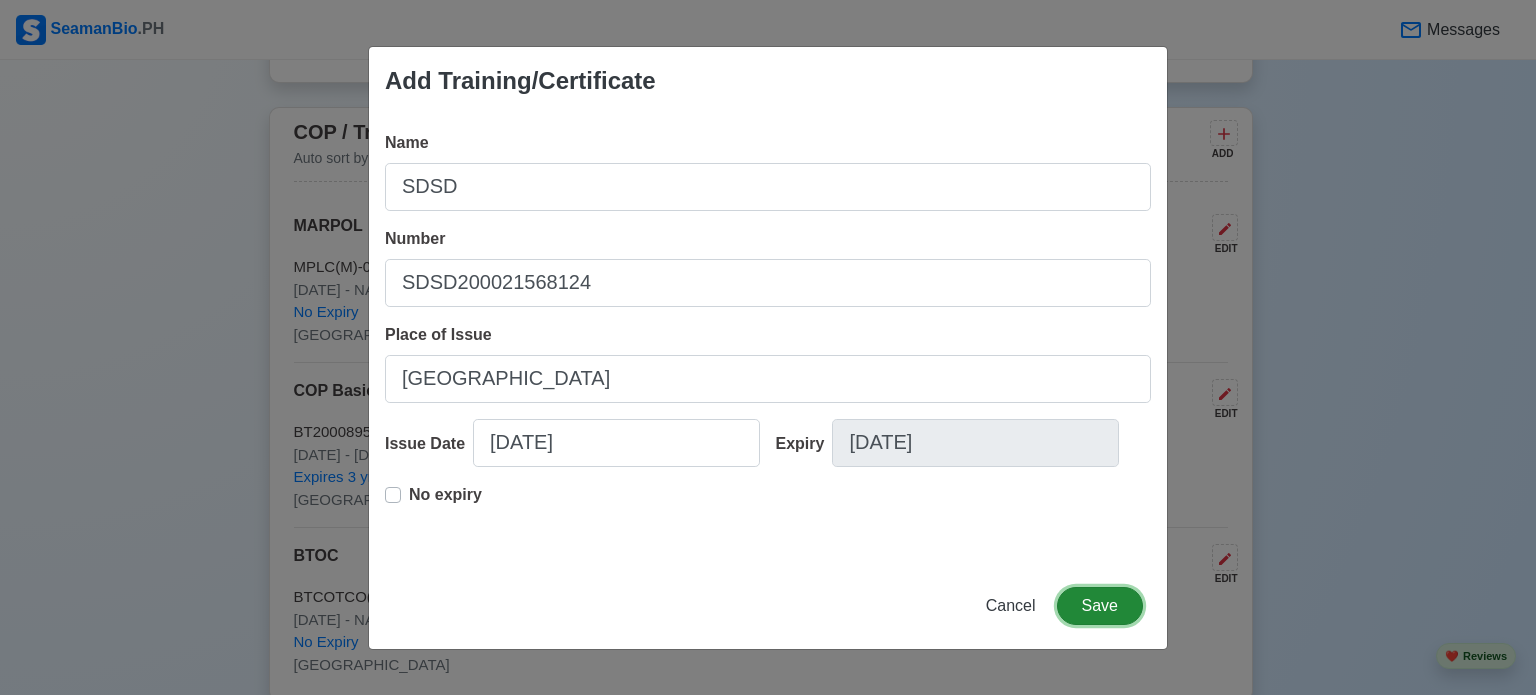 click on "Save" at bounding box center (1100, 606) 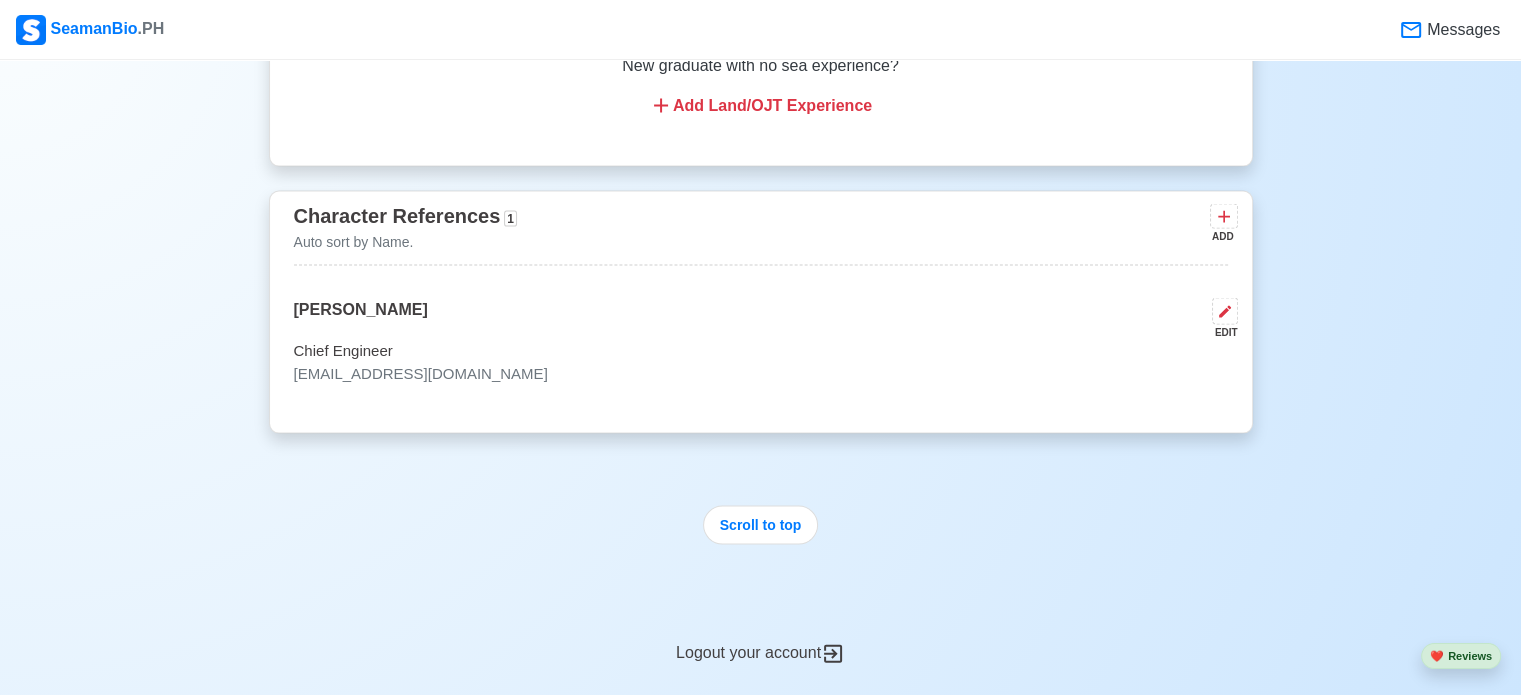 scroll, scrollTop: 4179, scrollLeft: 0, axis: vertical 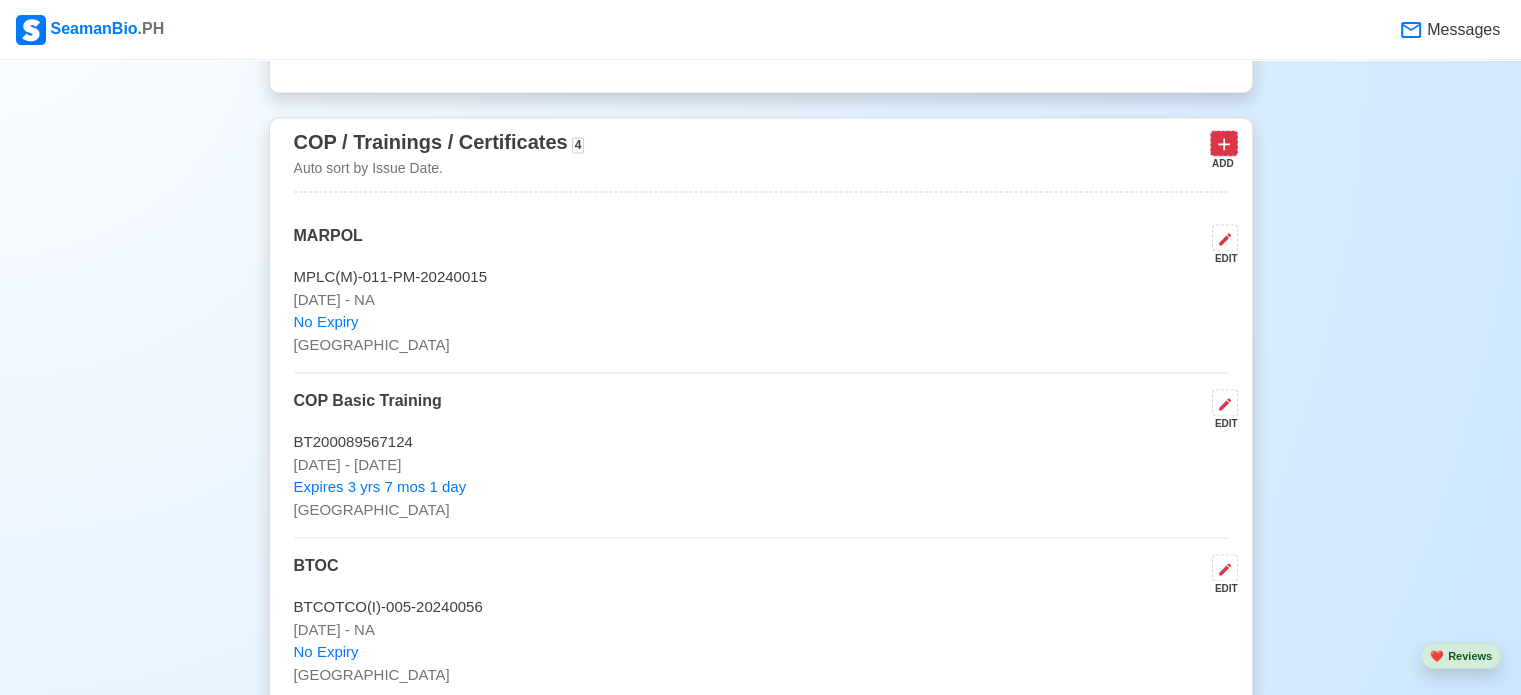click 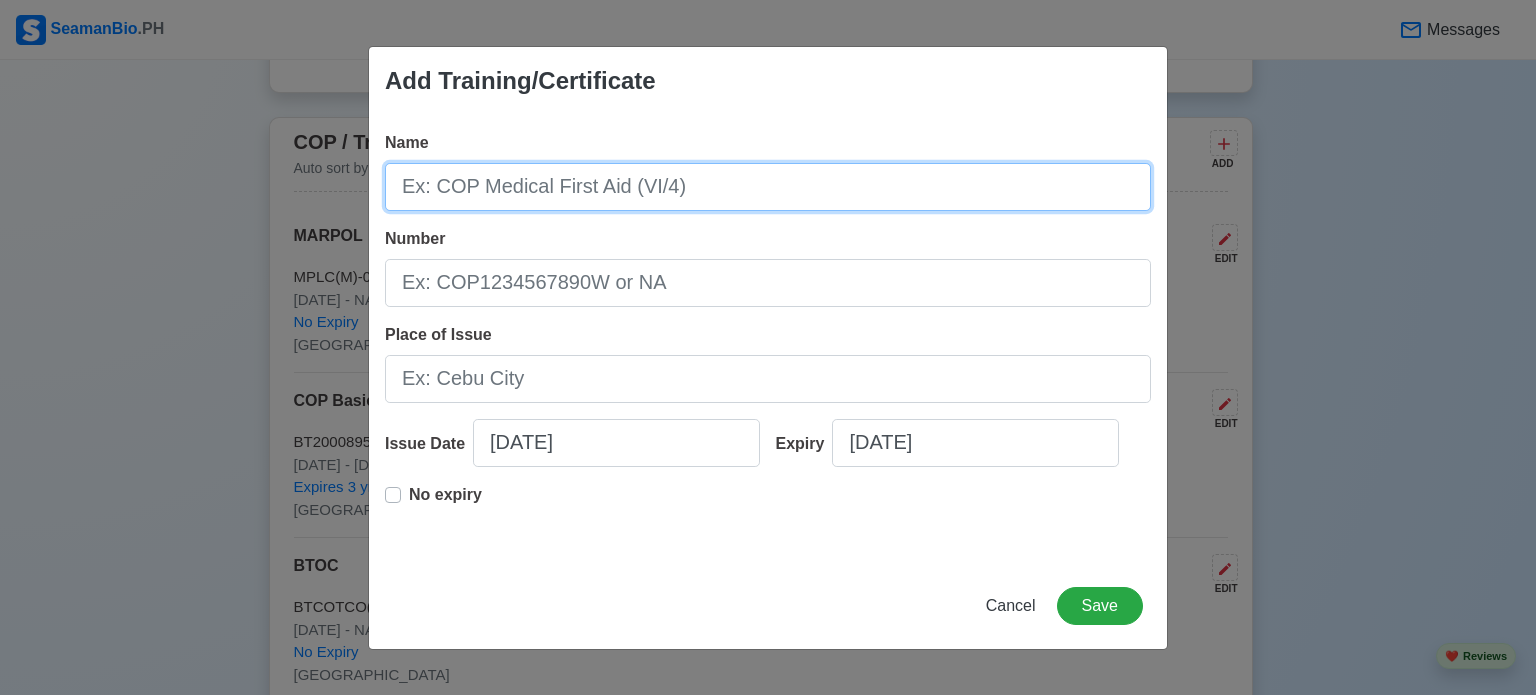 click on "Name" at bounding box center (768, 187) 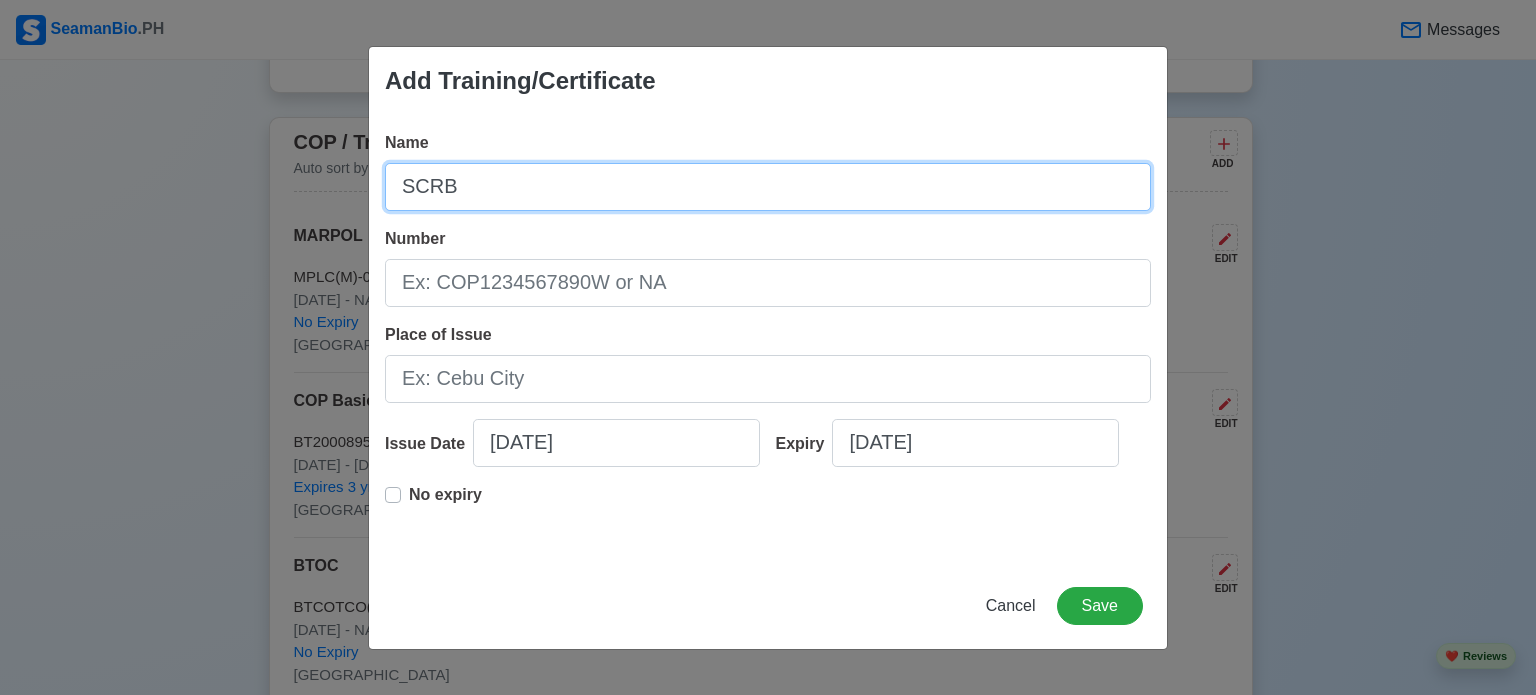 type on "SCRB" 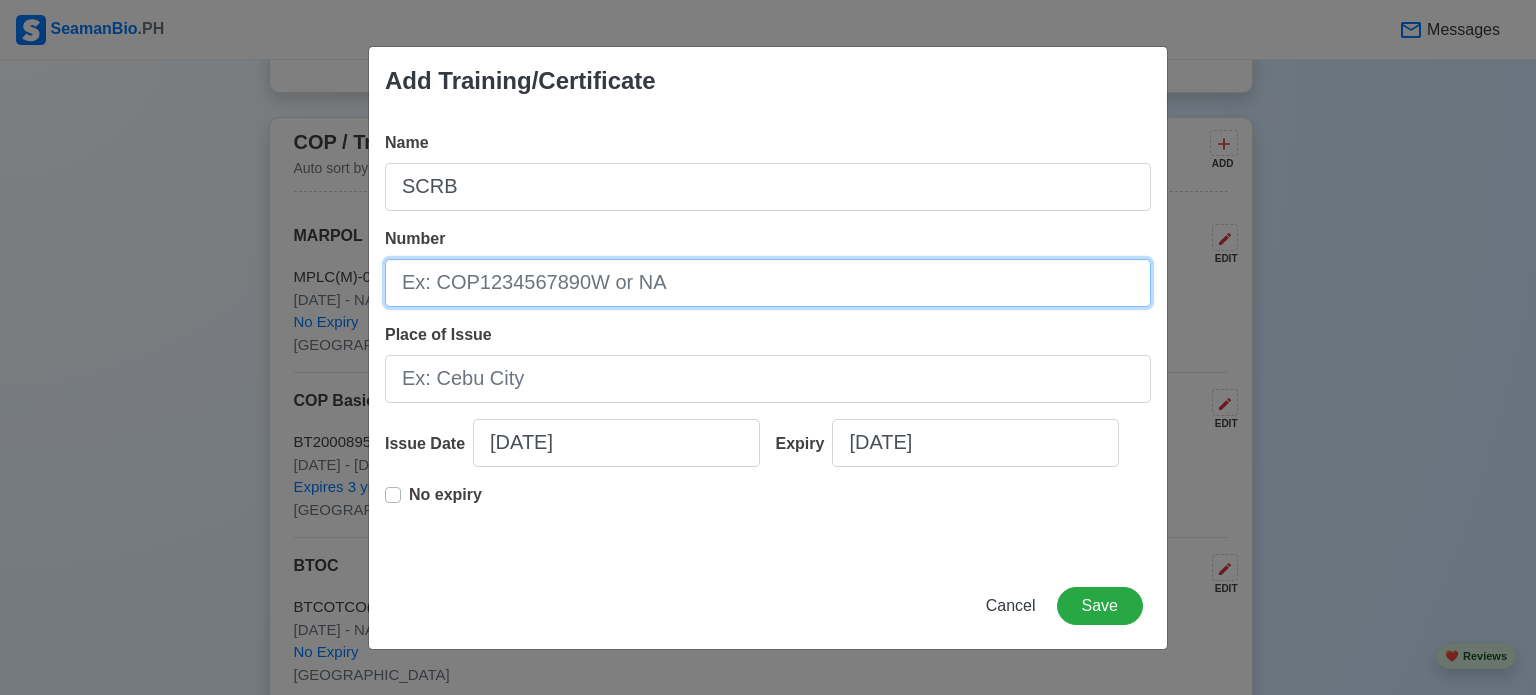 click on "Number" at bounding box center (768, 283) 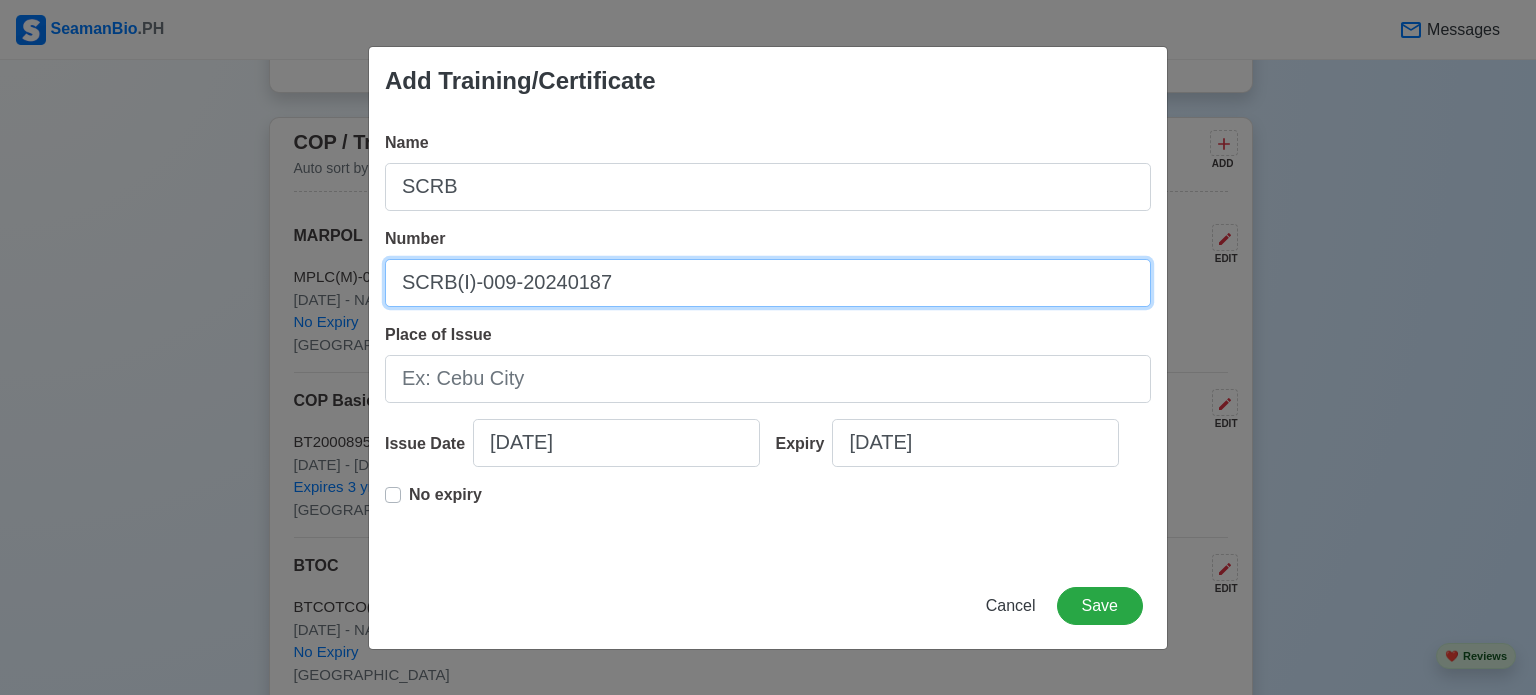 type on "SCRB(I)-009-20240187" 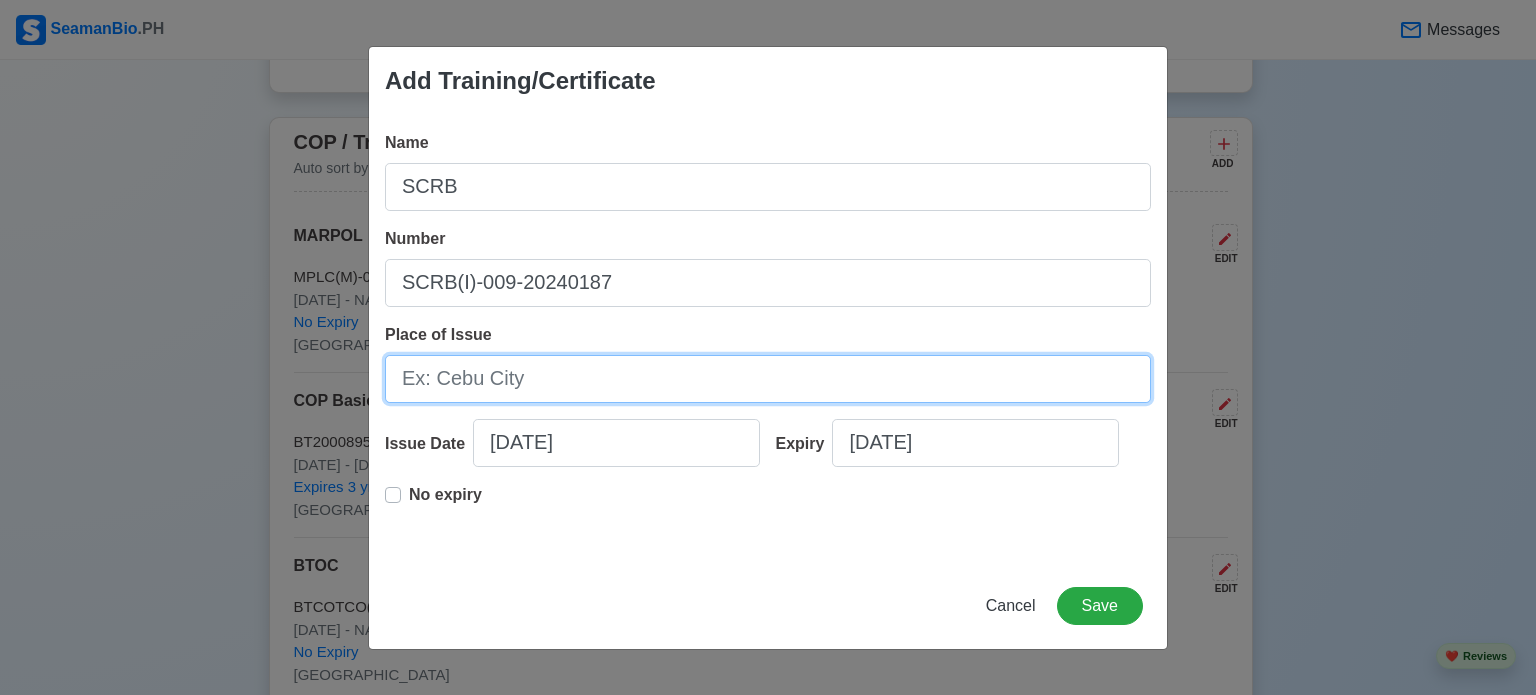 click on "Place of Issue" at bounding box center (768, 379) 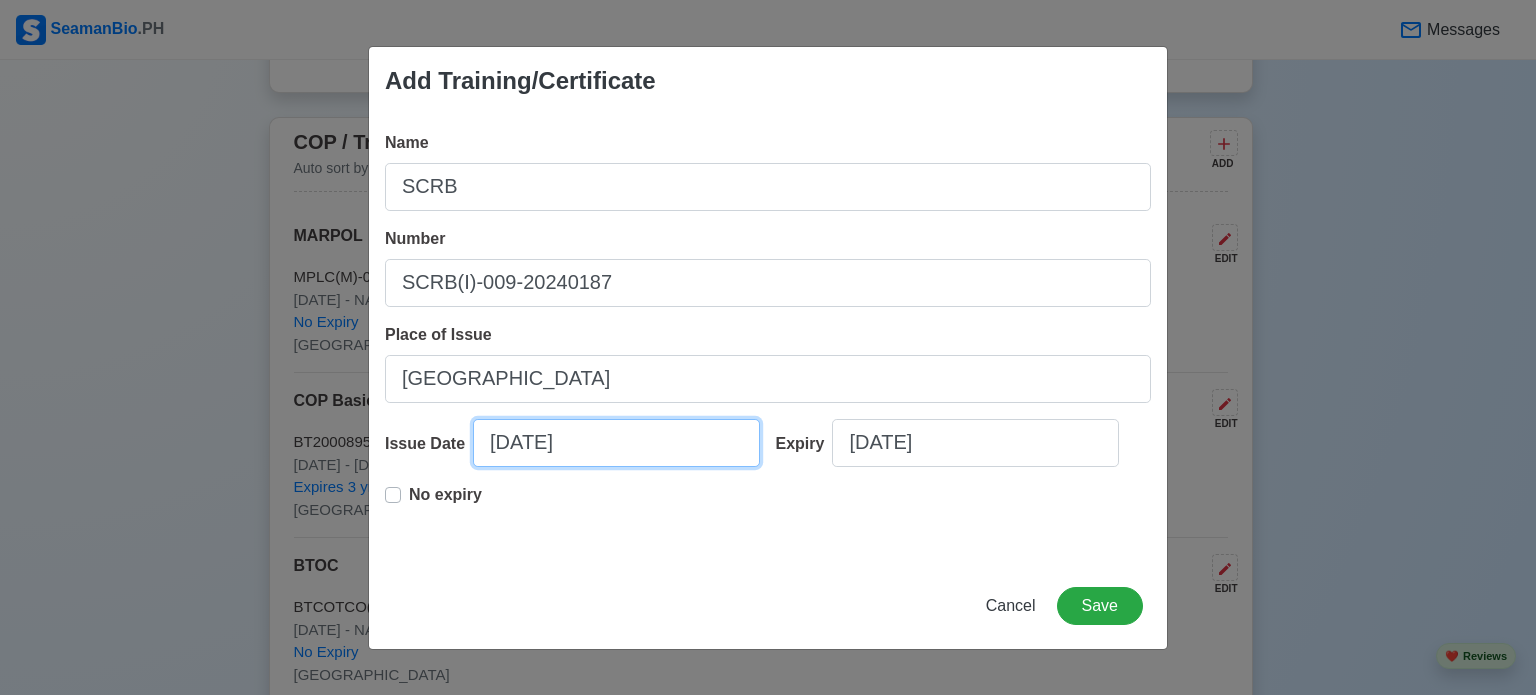 select on "****" 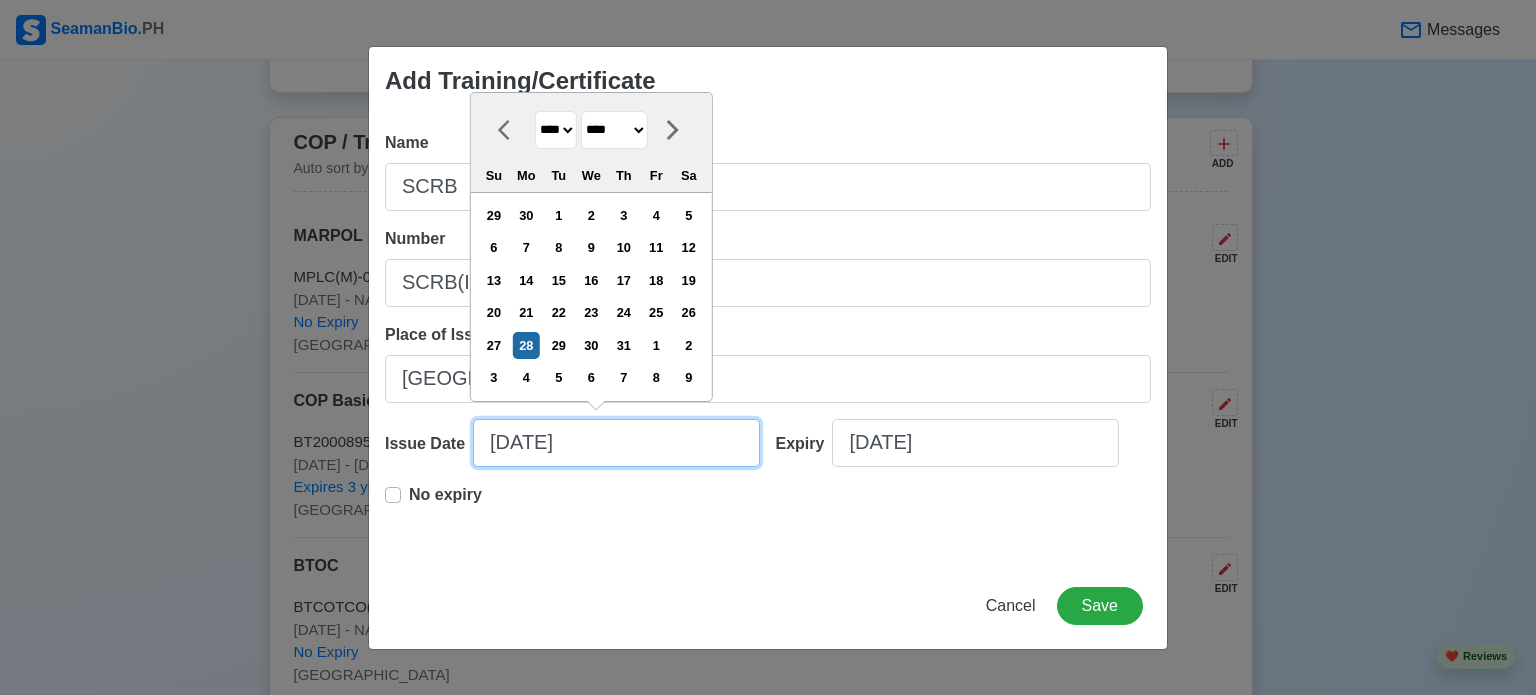 click on "[DATE]" at bounding box center [616, 443] 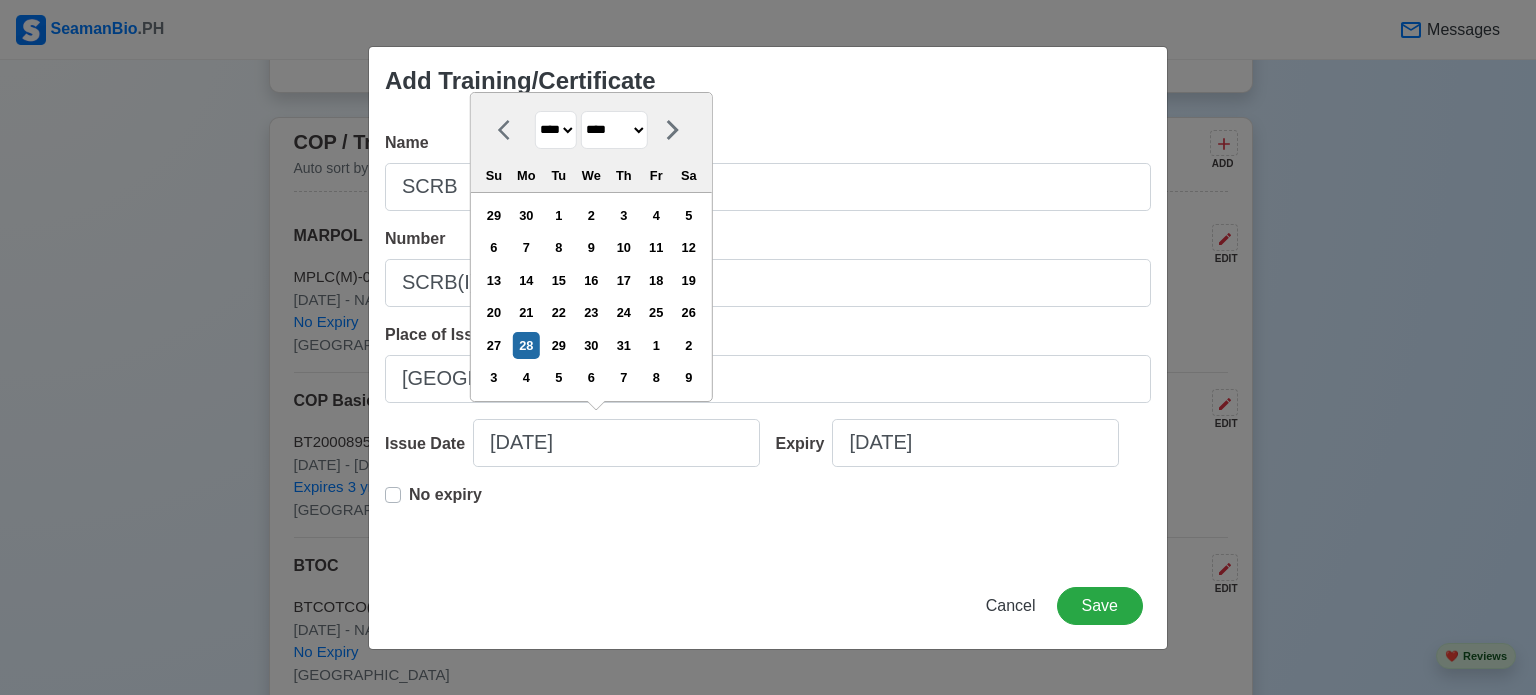 click on "**** **** **** **** **** **** **** **** **** **** **** **** **** **** **** **** **** **** **** **** **** **** **** **** **** **** **** **** **** **** **** **** **** **** **** **** **** **** **** **** **** **** **** **** **** **** **** **** **** **** **** **** **** **** **** **** **** **** **** **** **** **** **** **** **** **** **** **** **** **** **** **** **** **** **** **** **** **** **** **** **** **** **** **** **** **** **** **** **** **** **** **** **** **** **** **** **** **** **** **** **** **** **** **** **** ****" at bounding box center [556, 130] 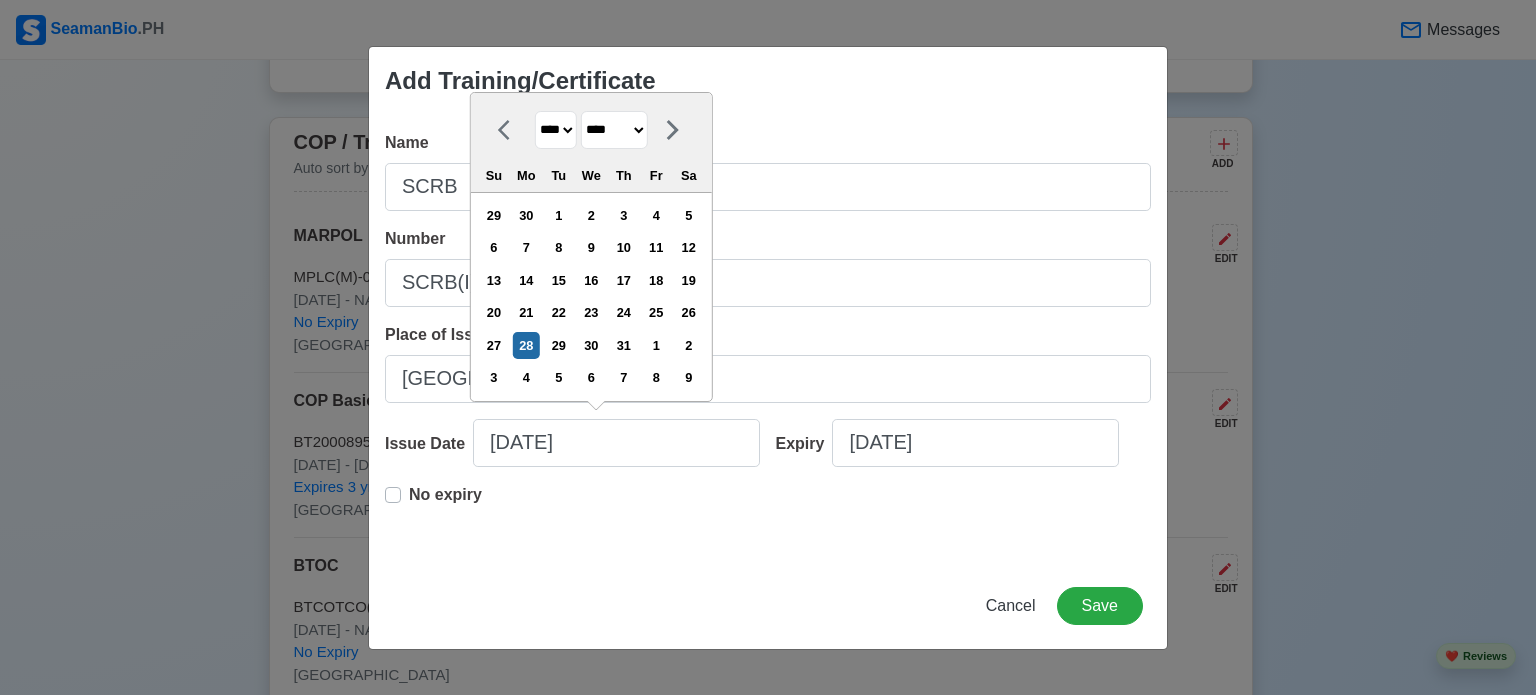 select on "****" 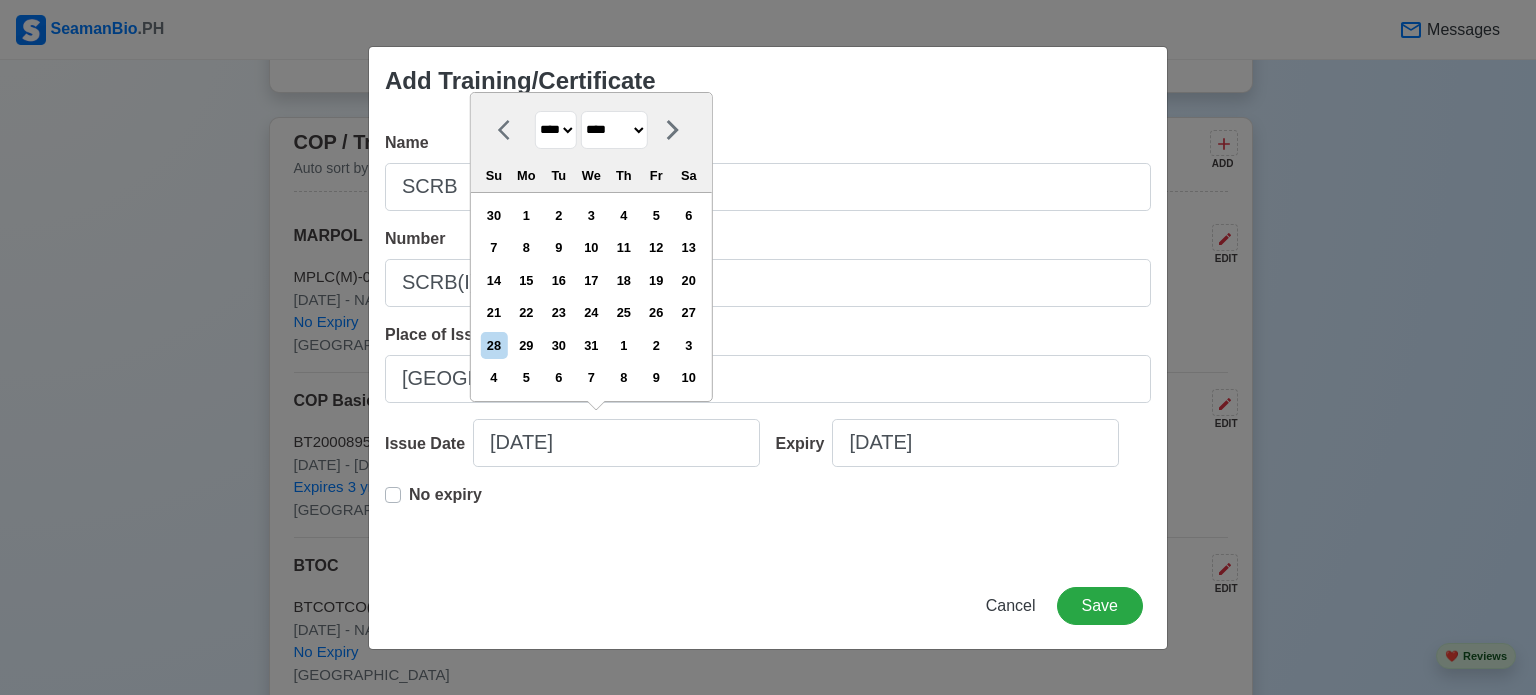 click on "******* ******** ***** ***** *** **** **** ****** ********* ******* ******** ********" at bounding box center (614, 130) 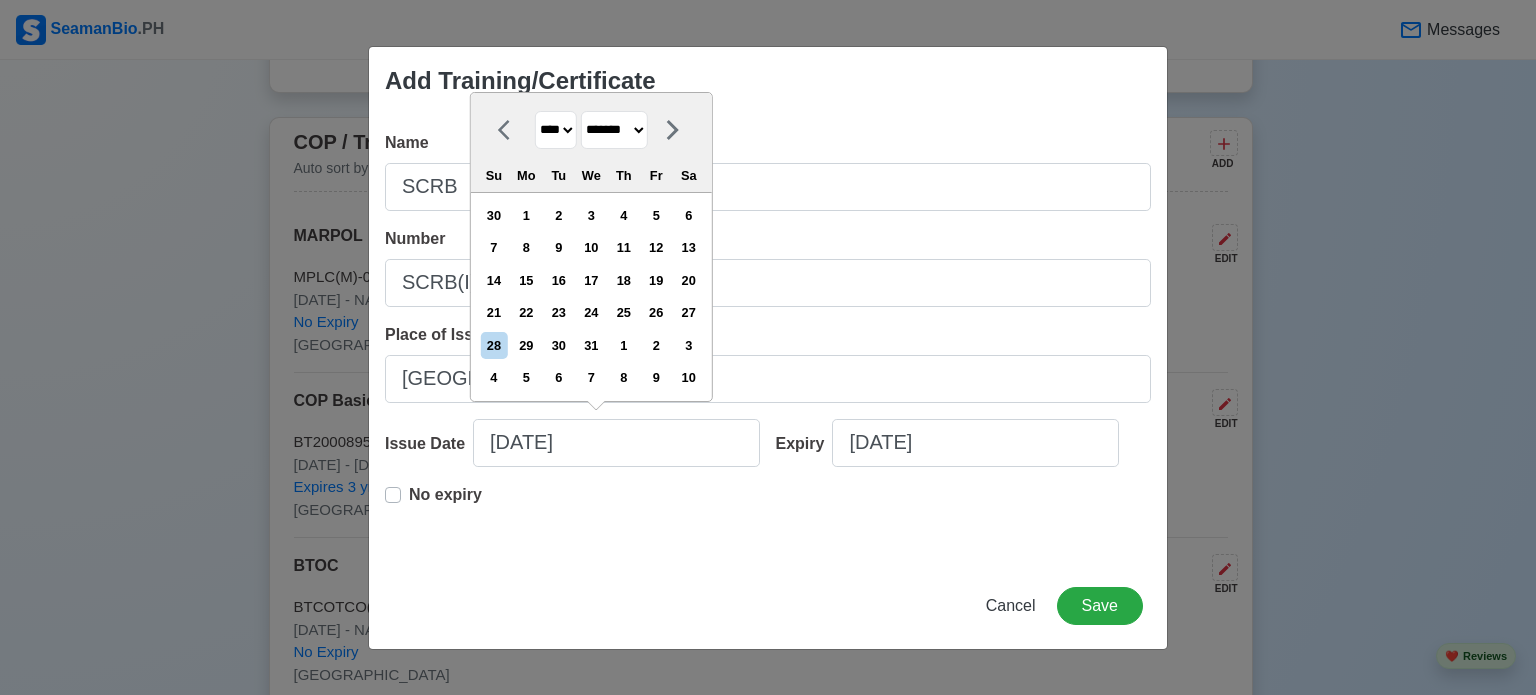 click on "******* ******** ***** ***** *** **** **** ****** ********* ******* ******** ********" at bounding box center [614, 130] 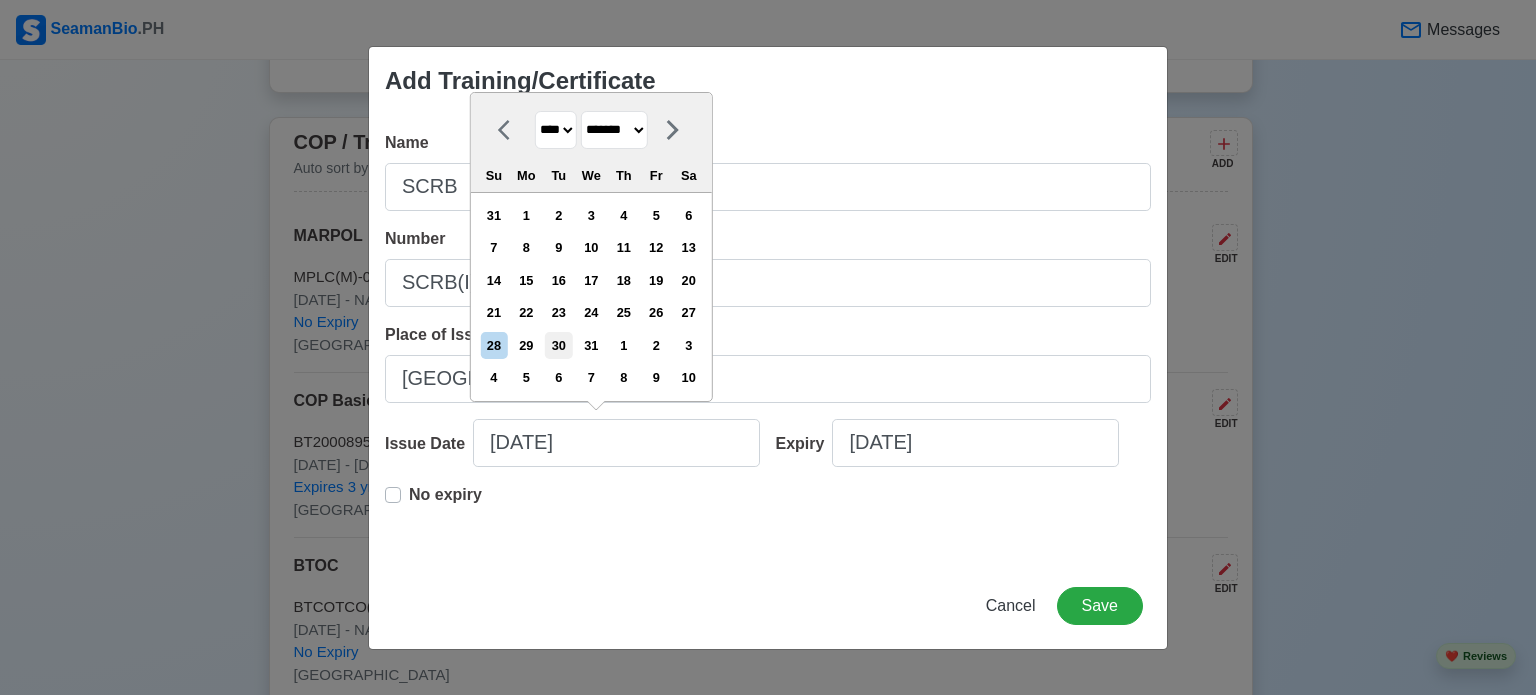 click on "30" at bounding box center (558, 345) 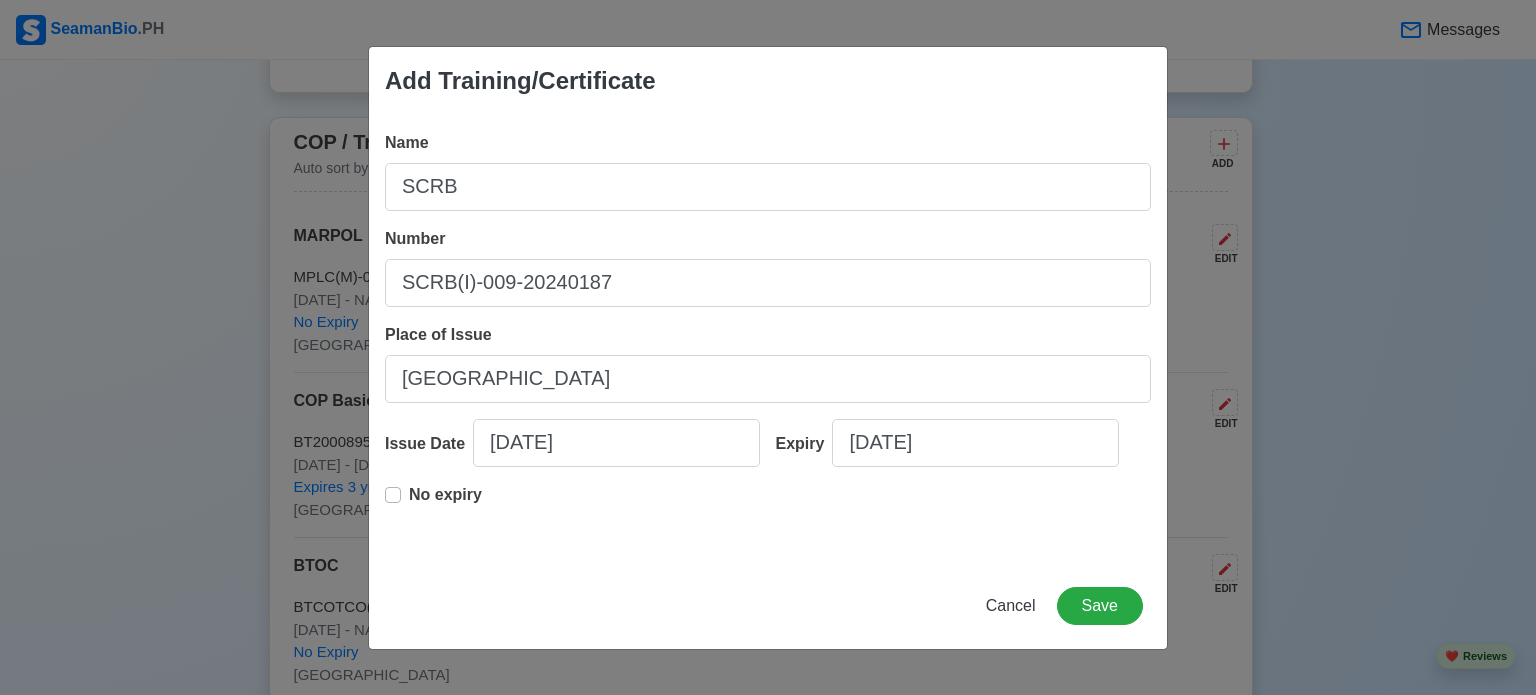 click on "No expiry" at bounding box center (445, 503) 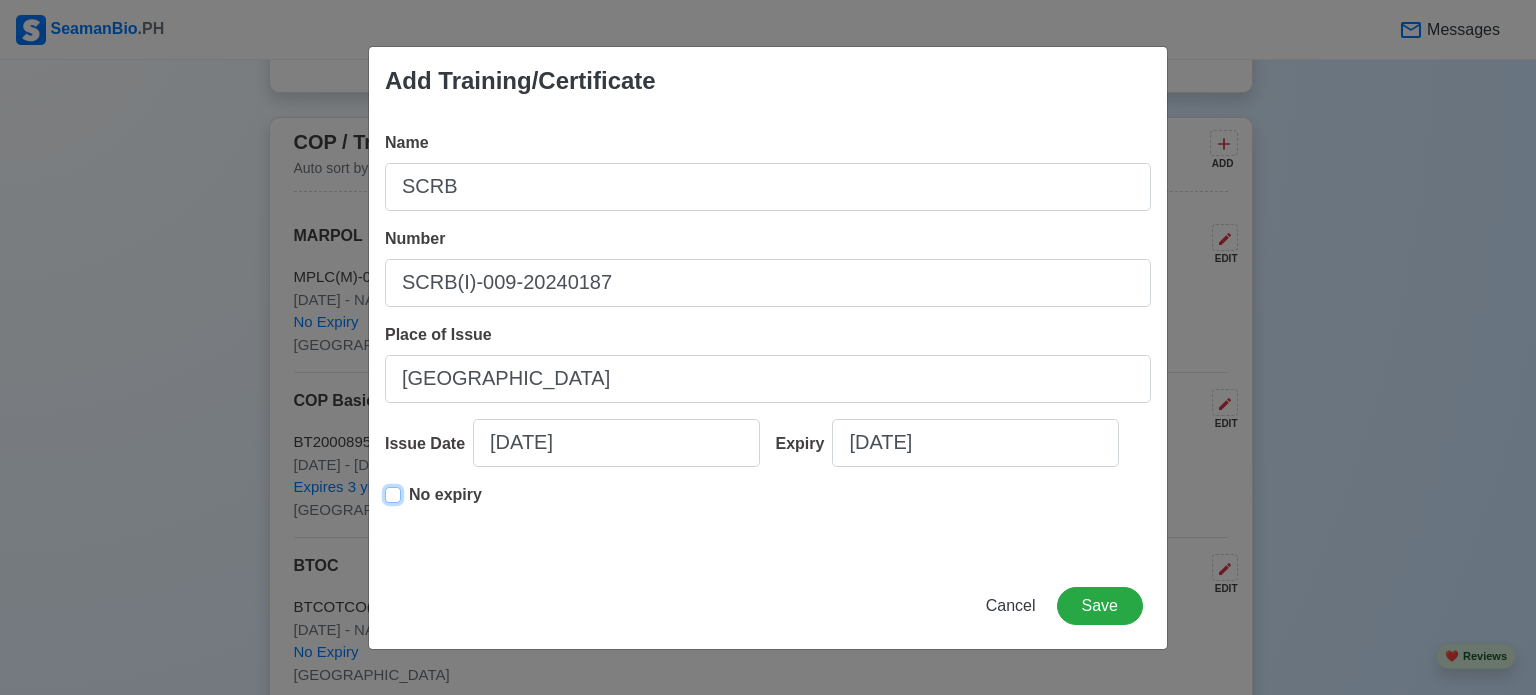type on "[DATE]" 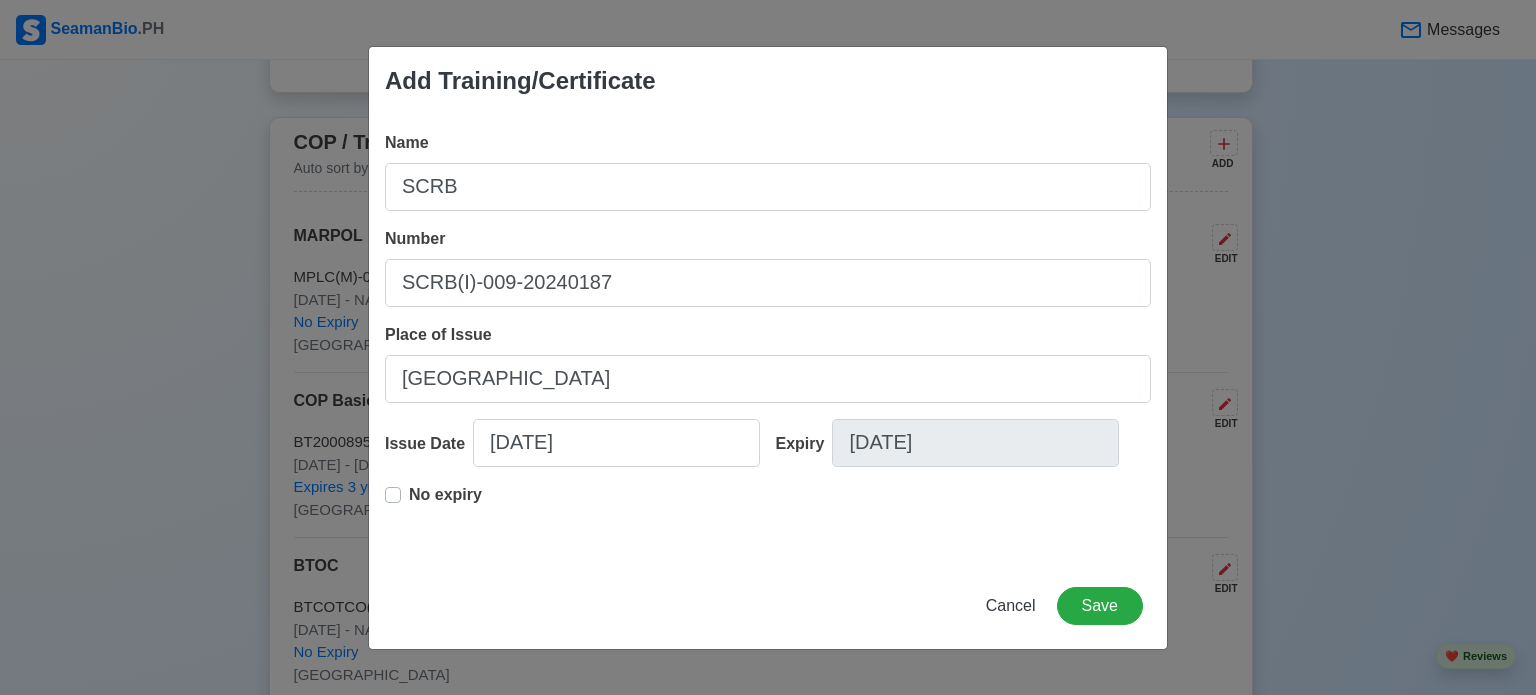 click on "No expiry" at bounding box center [433, 503] 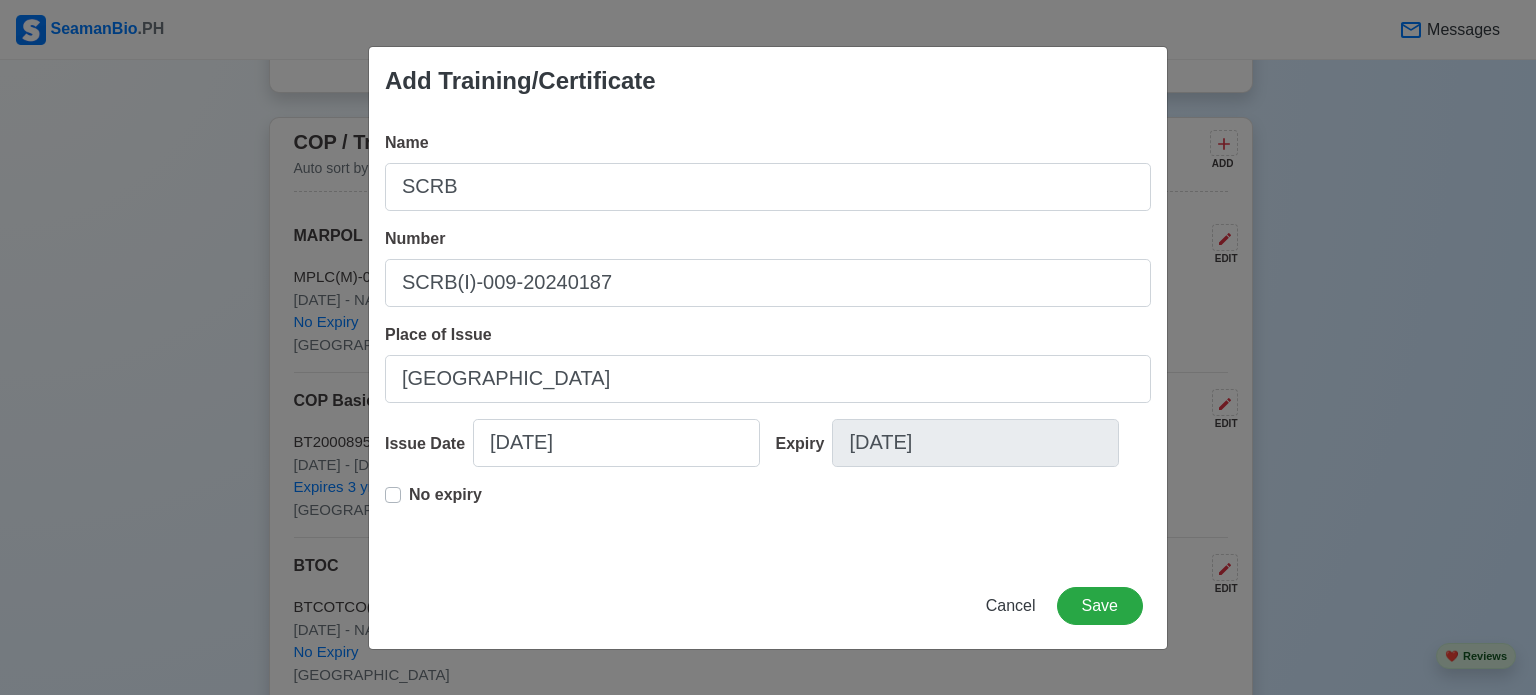 click on "No expiry" at bounding box center (433, 503) 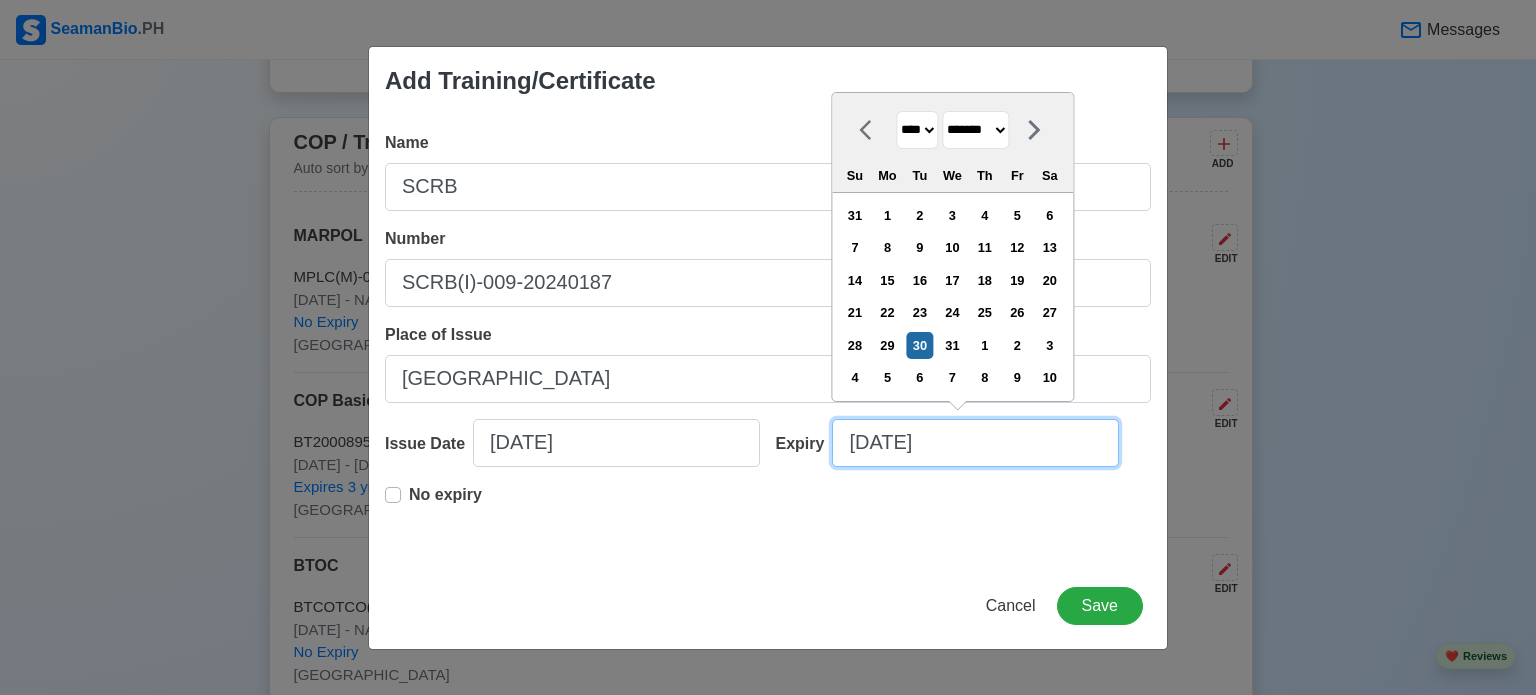 click on "[DATE]" at bounding box center (975, 443) 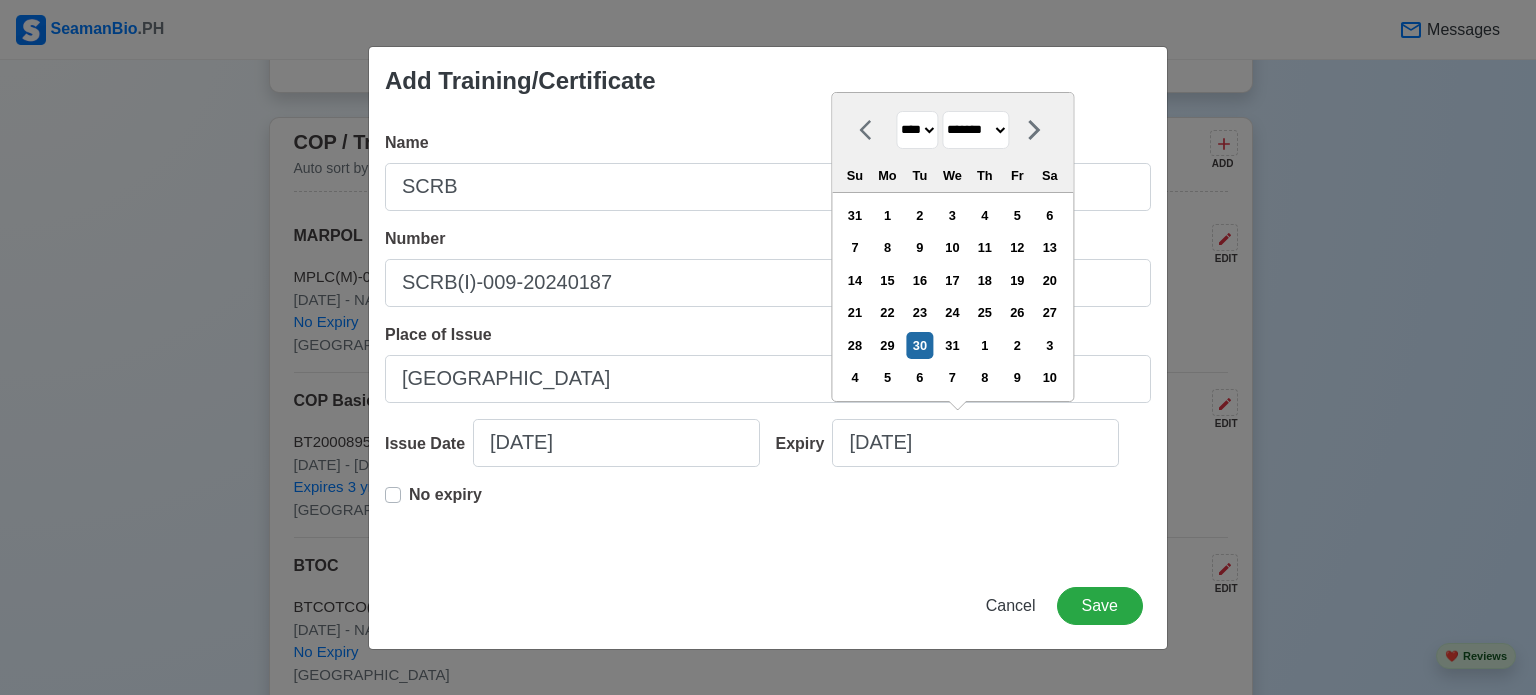 click on "**** **** **** **** **** **** **** **** **** **** **** **** **** **** **** **** **** **** **** **** **** **** **** **** **** **** **** **** **** **** **** **** **** **** **** **** **** **** **** **** **** **** **** **** **** **** **** **** **** **** **** **** **** **** **** **** **** **** **** **** **** **** **** **** **** **** **** **** **** **** **** **** **** **** **** **** **** **** **** **** **** **** **** **** **** **** **** **** **** **** **** **** **** **** **** **** **** **** **** **** **** **** **** **** **** **** **** **** **** **** **** **** **** **** **** **** **** **** **** **** ****" at bounding box center (917, 130) 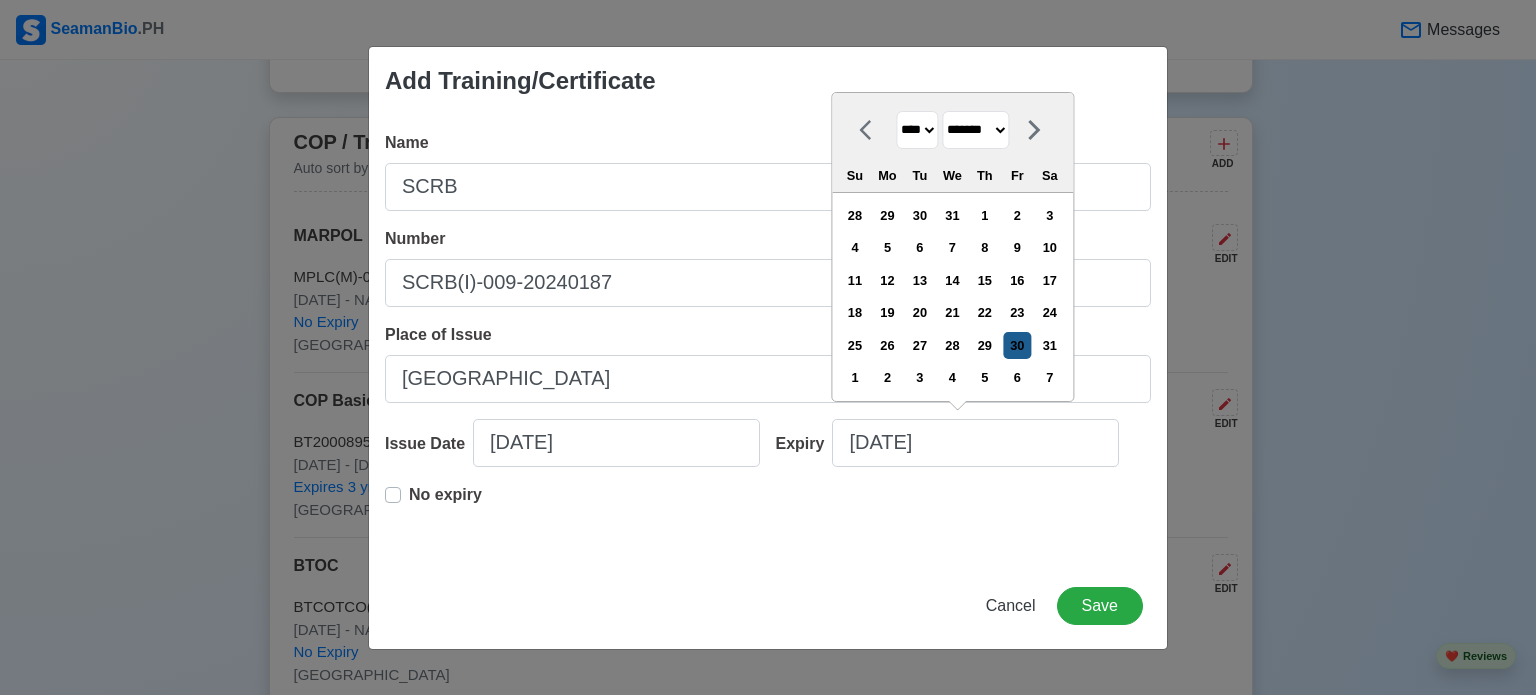 click on "30" at bounding box center [1017, 345] 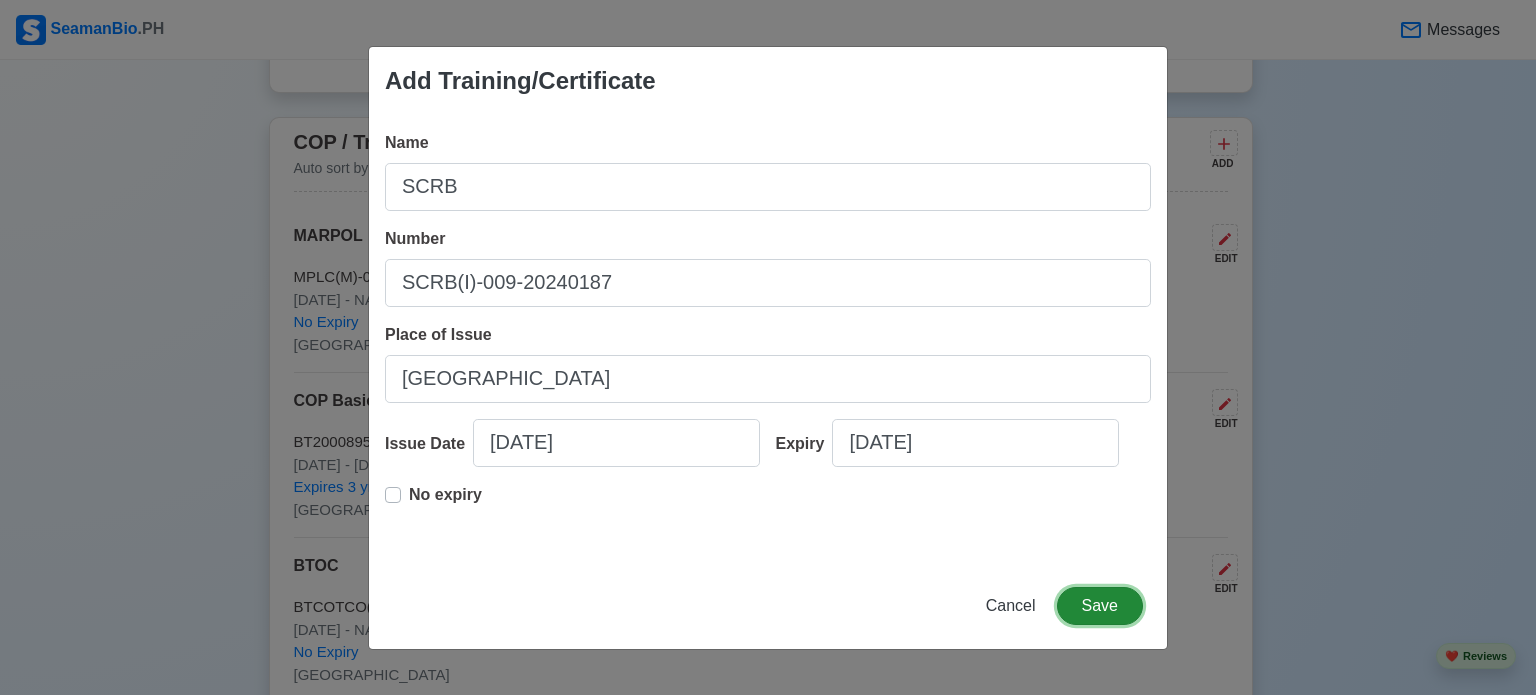 click on "Save" at bounding box center [1100, 606] 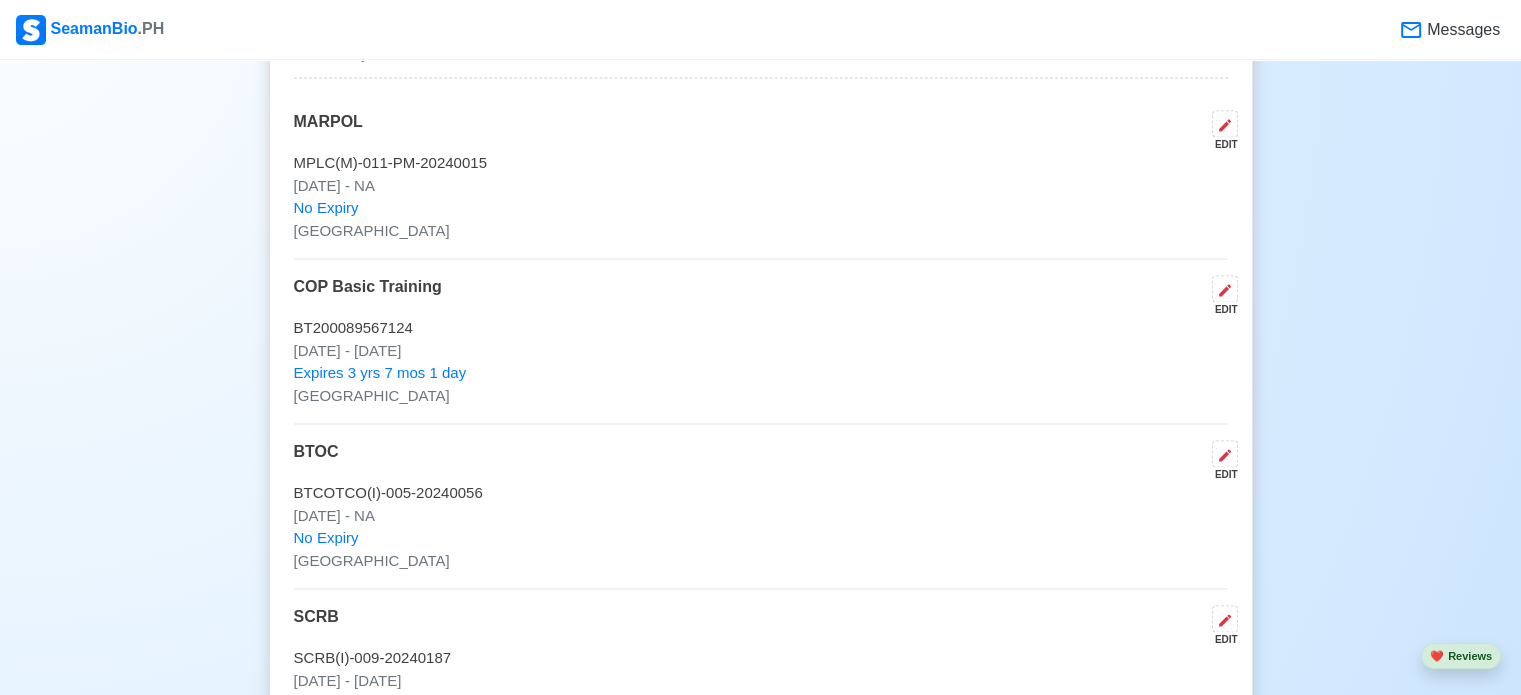 scroll, scrollTop: 3052, scrollLeft: 0, axis: vertical 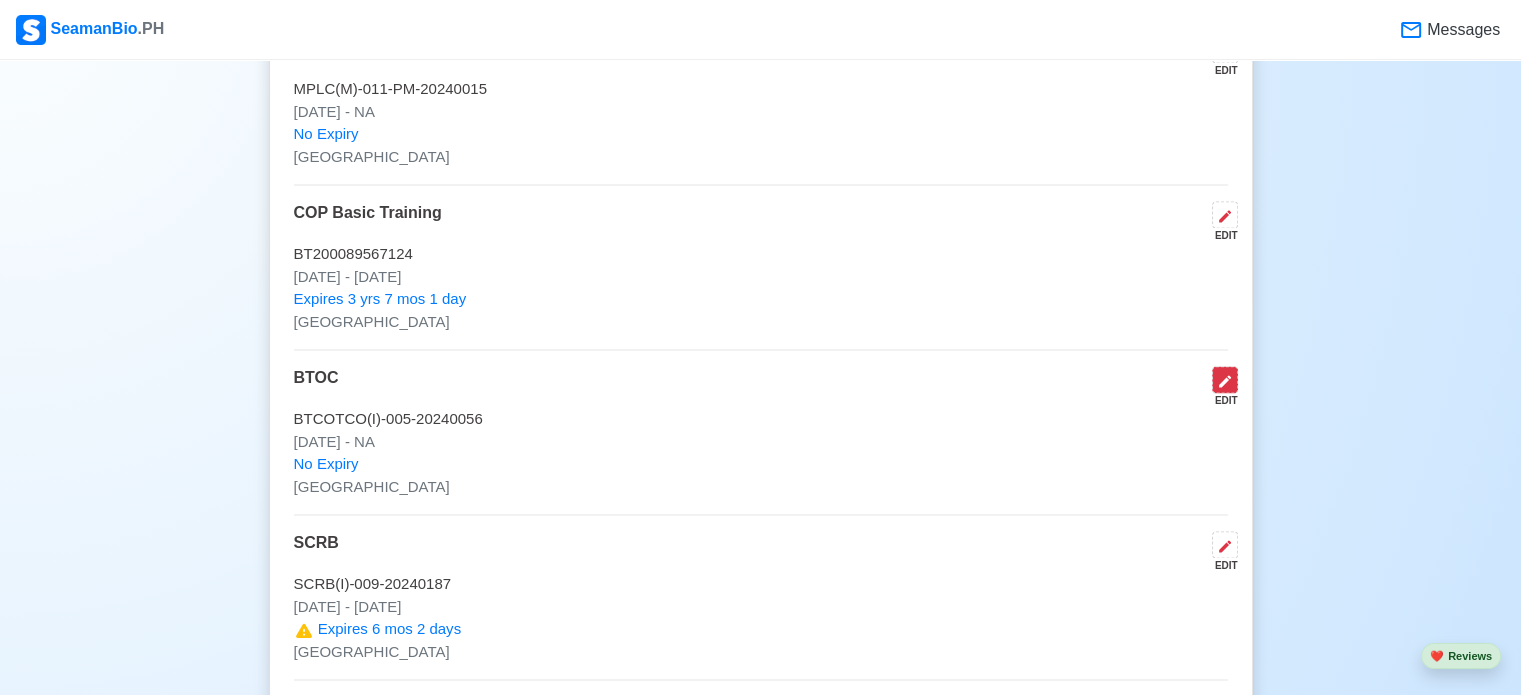 click 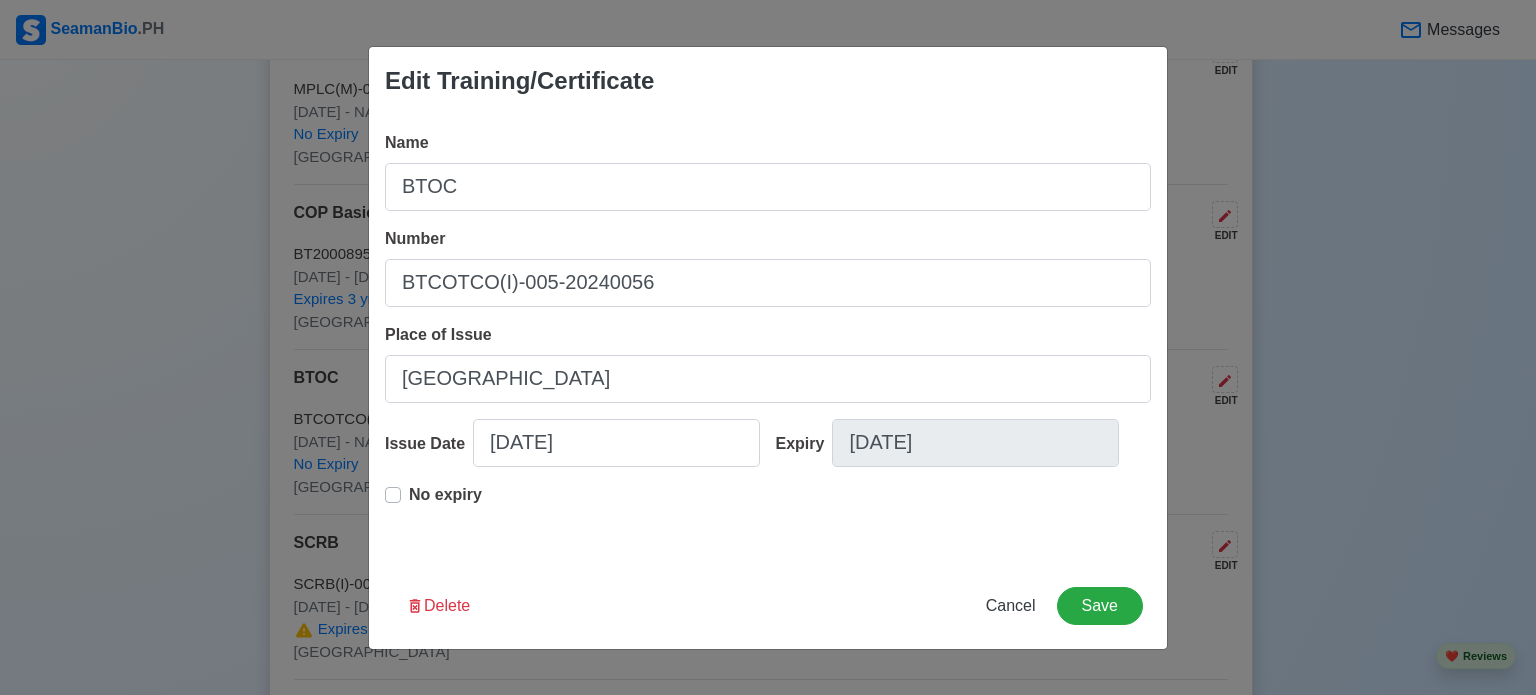click on "No expiry" at bounding box center [445, 503] 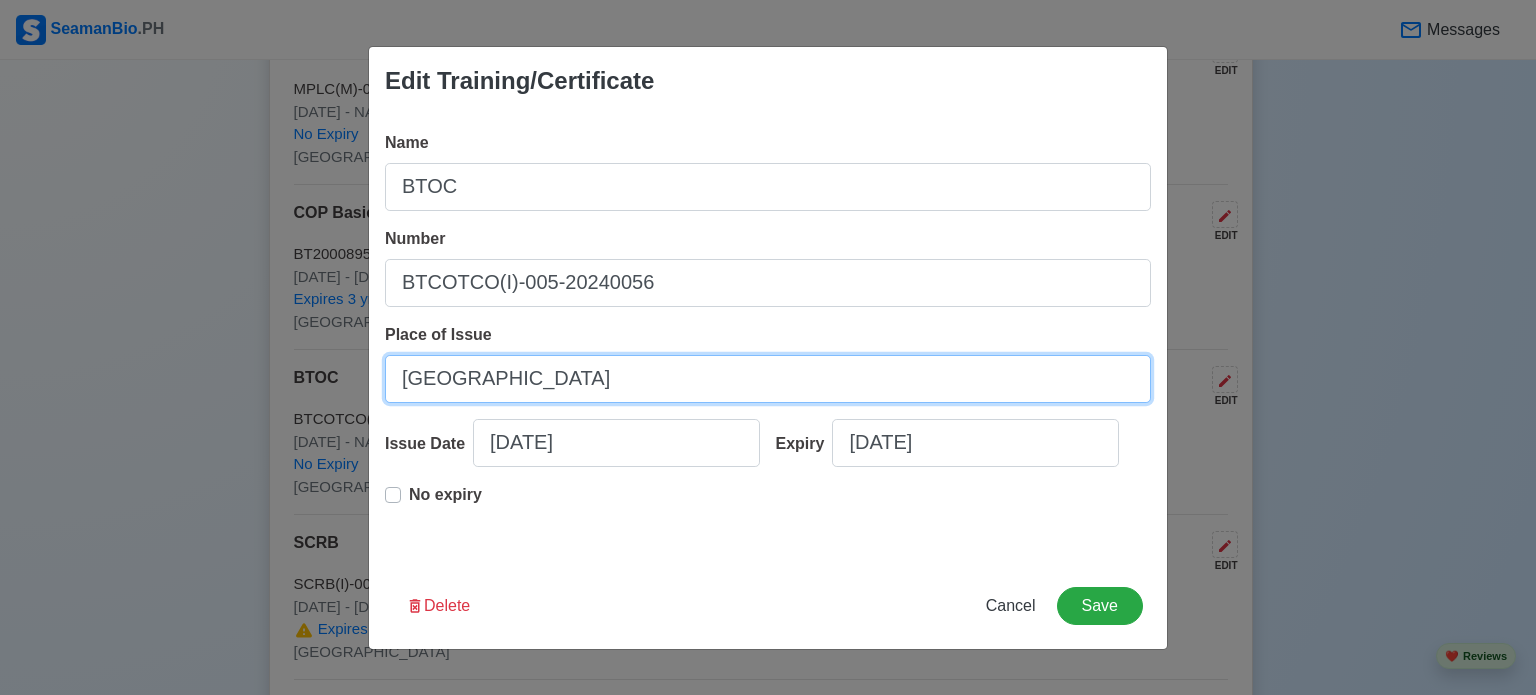 click on "[GEOGRAPHIC_DATA]" at bounding box center (768, 379) 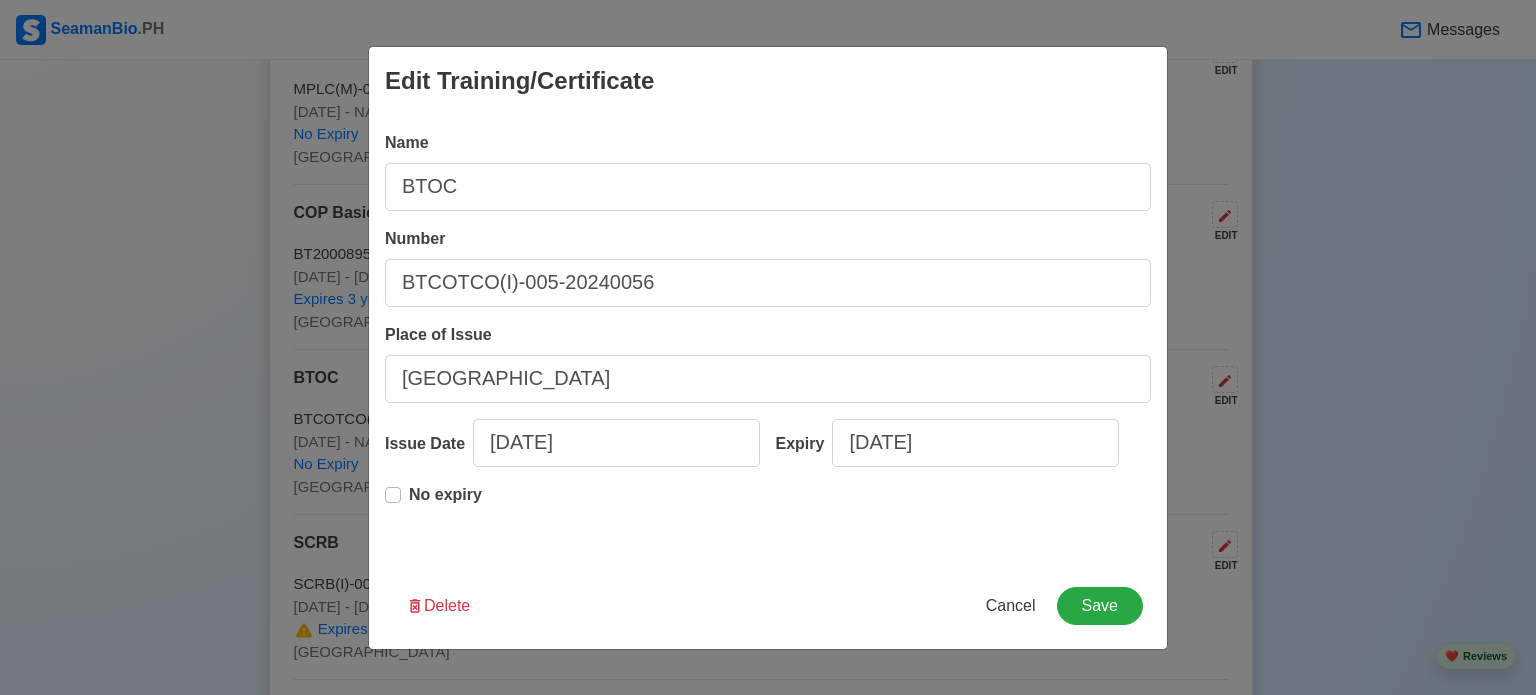 click on "Name BTOC Number BTCOTCO(I)-005-20240056 Place of Issue [GEOGRAPHIC_DATA] Issue Date [DATE] Expiry [DATE] No expiry" at bounding box center [768, 339] 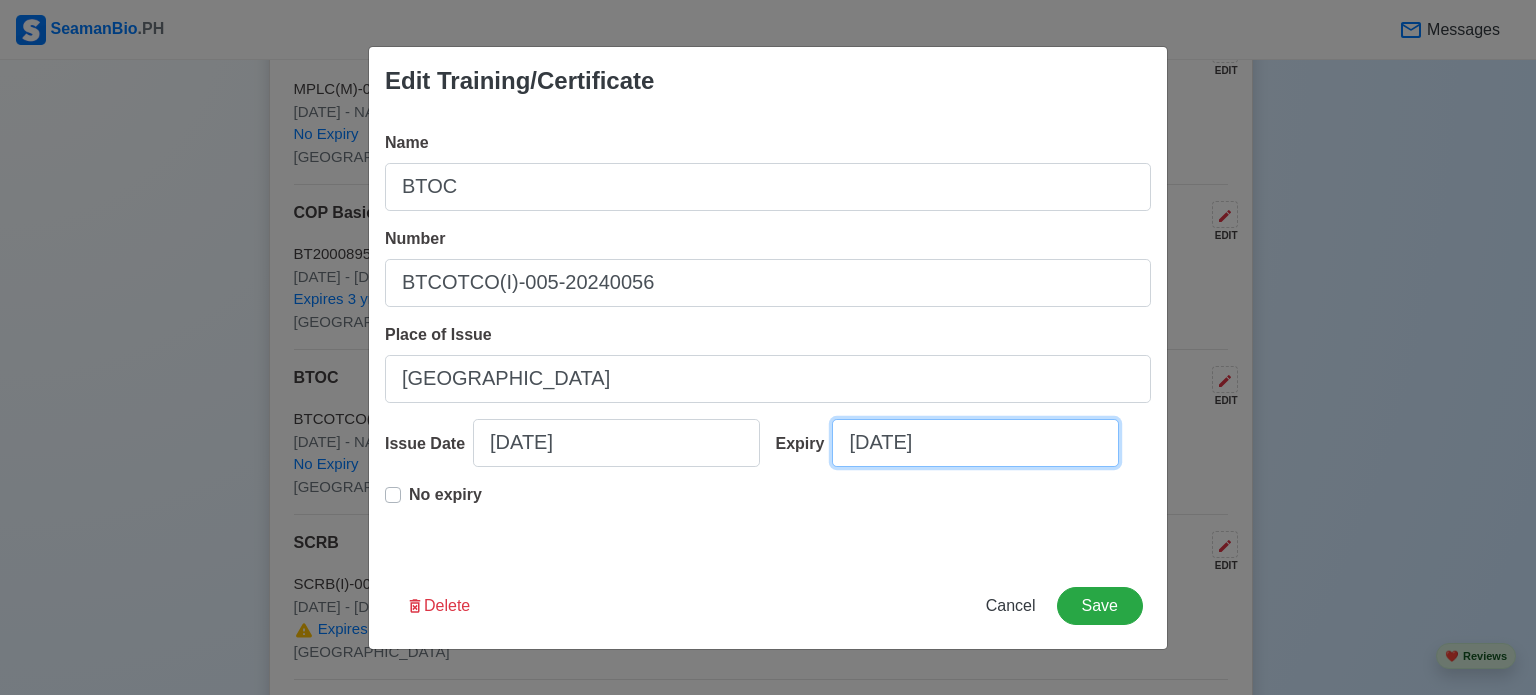 select on "****" 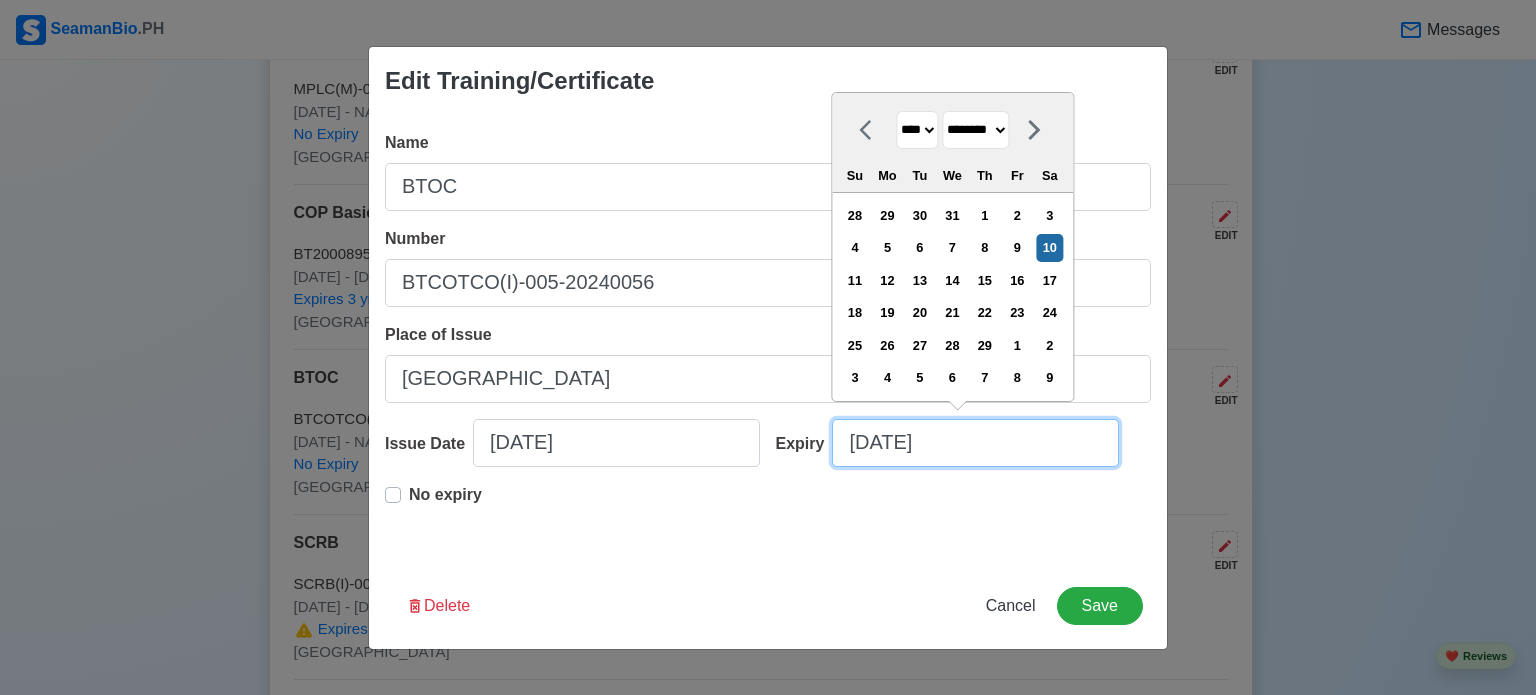 click on "[DATE]" at bounding box center (975, 443) 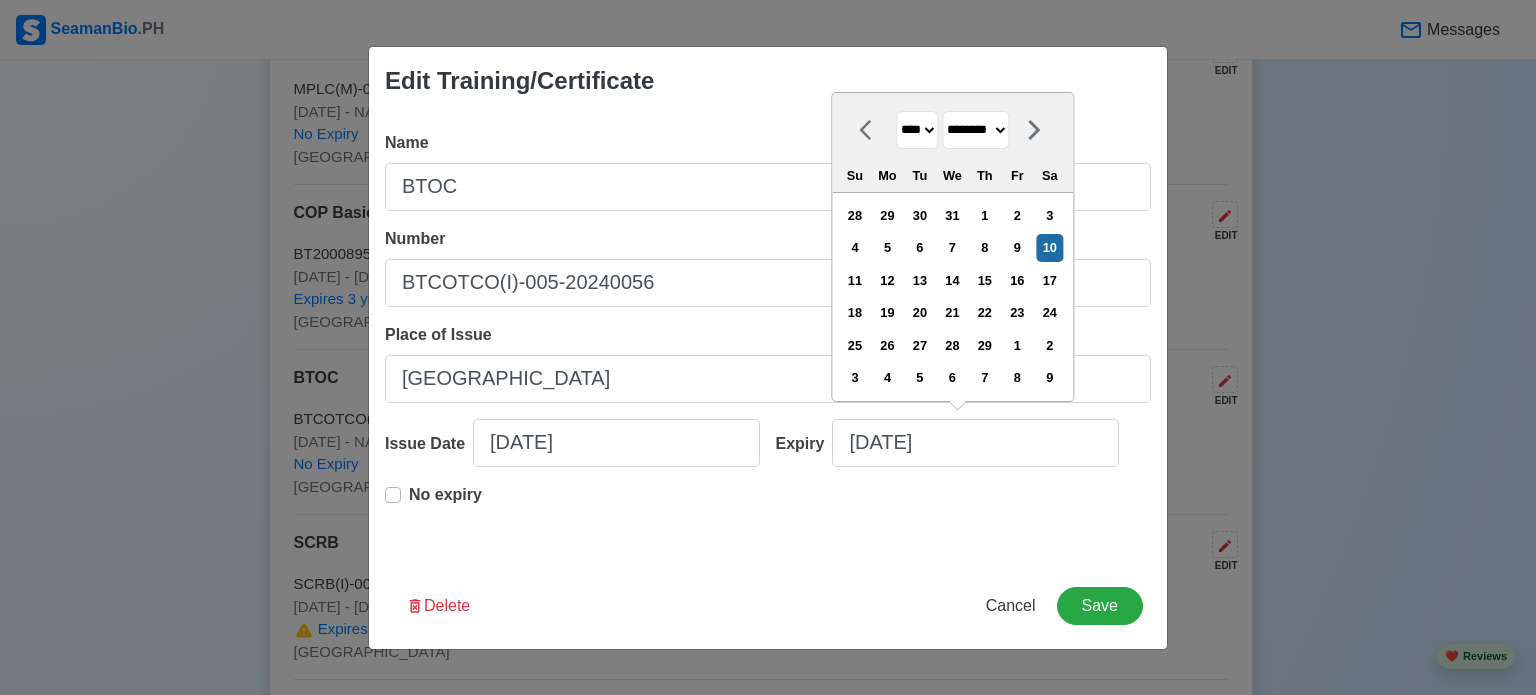 click on "**** **** **** **** **** **** **** **** **** **** **** **** **** **** **** **** **** **** **** **** **** **** **** **** **** **** **** **** **** **** **** **** **** **** **** **** **** **** **** **** **** **** **** **** **** **** **** **** **** **** **** **** **** **** **** **** **** **** **** **** **** **** **** **** **** **** **** **** **** **** **** **** **** **** **** **** **** **** **** **** **** **** **** **** **** **** **** **** **** **** **** **** **** **** **** **** **** **** **** **** **** **** **** **** **** **** **** **** **** **** **** **** **** **** **** **** **** **** **** **** ****" at bounding box center [917, 130] 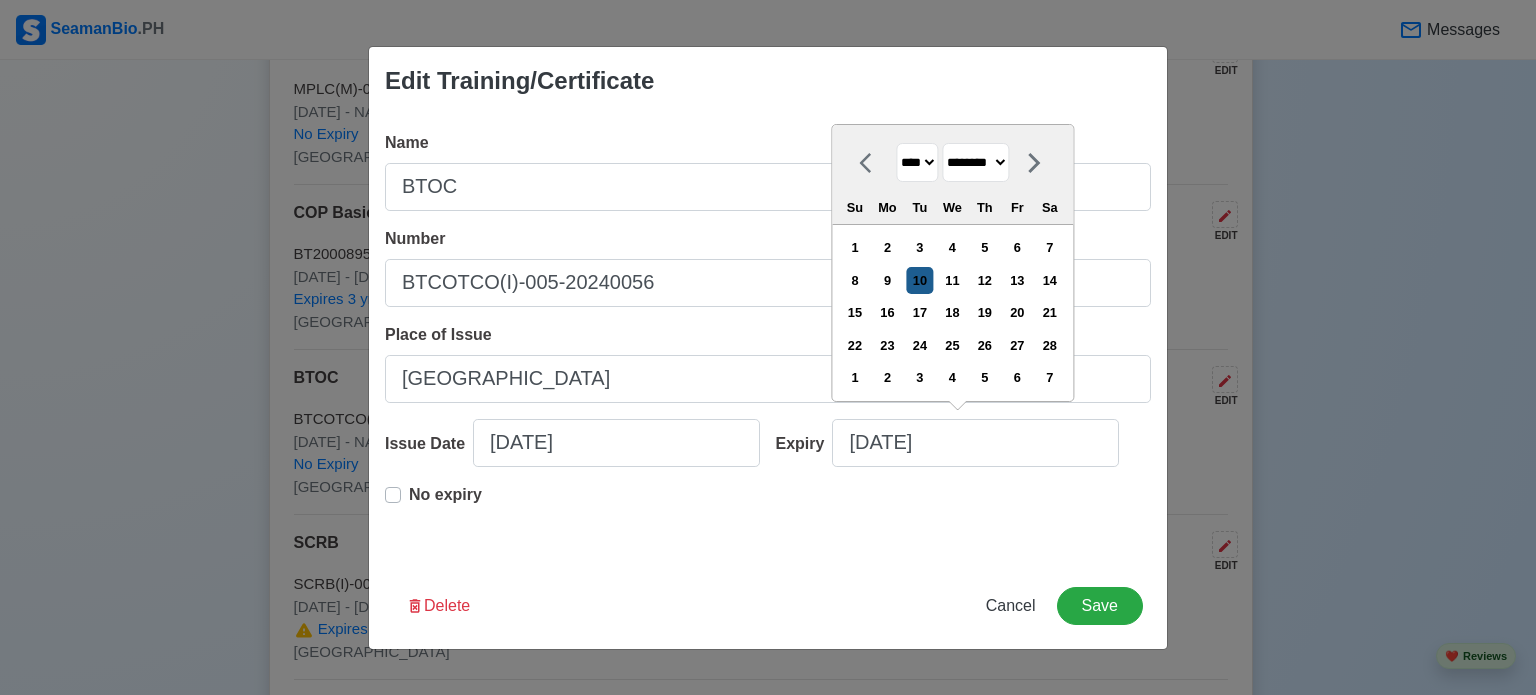 click on "10" at bounding box center (919, 280) 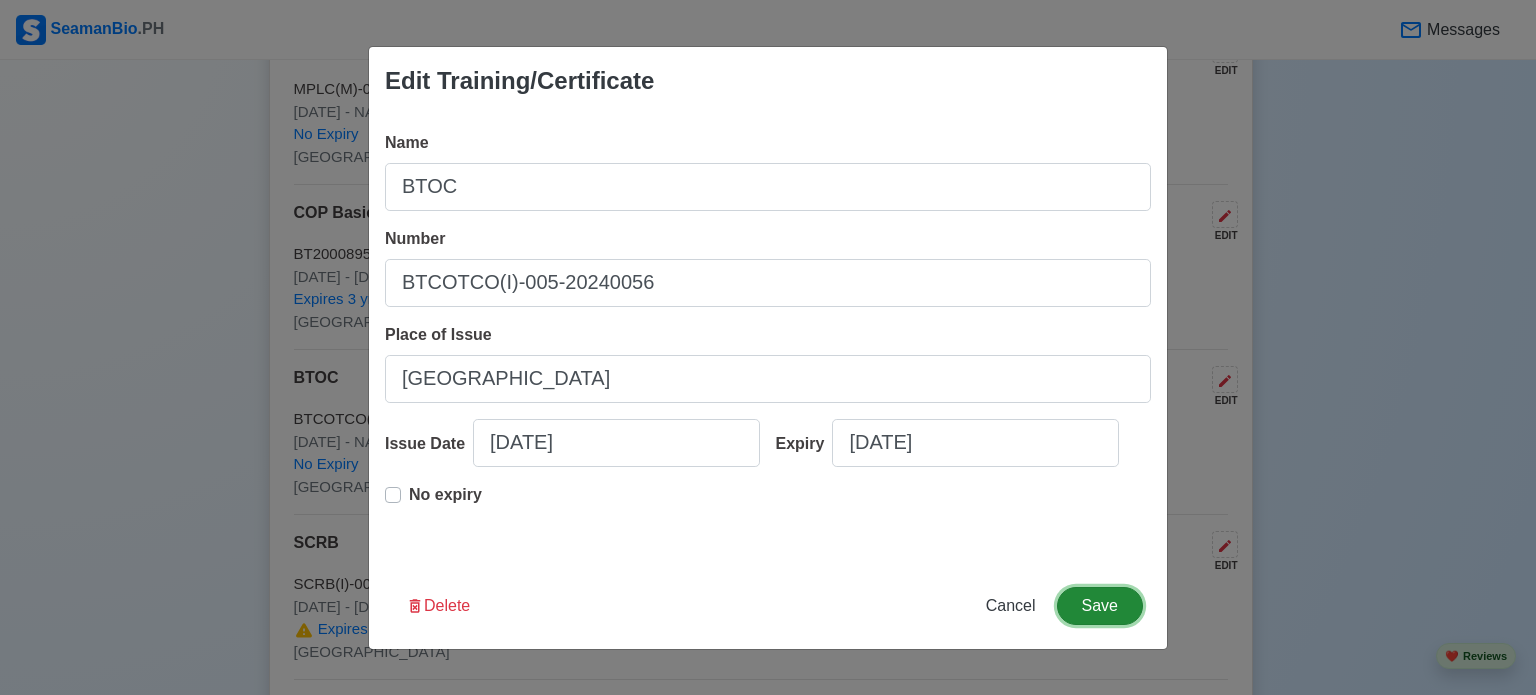 click on "Save" at bounding box center (1100, 606) 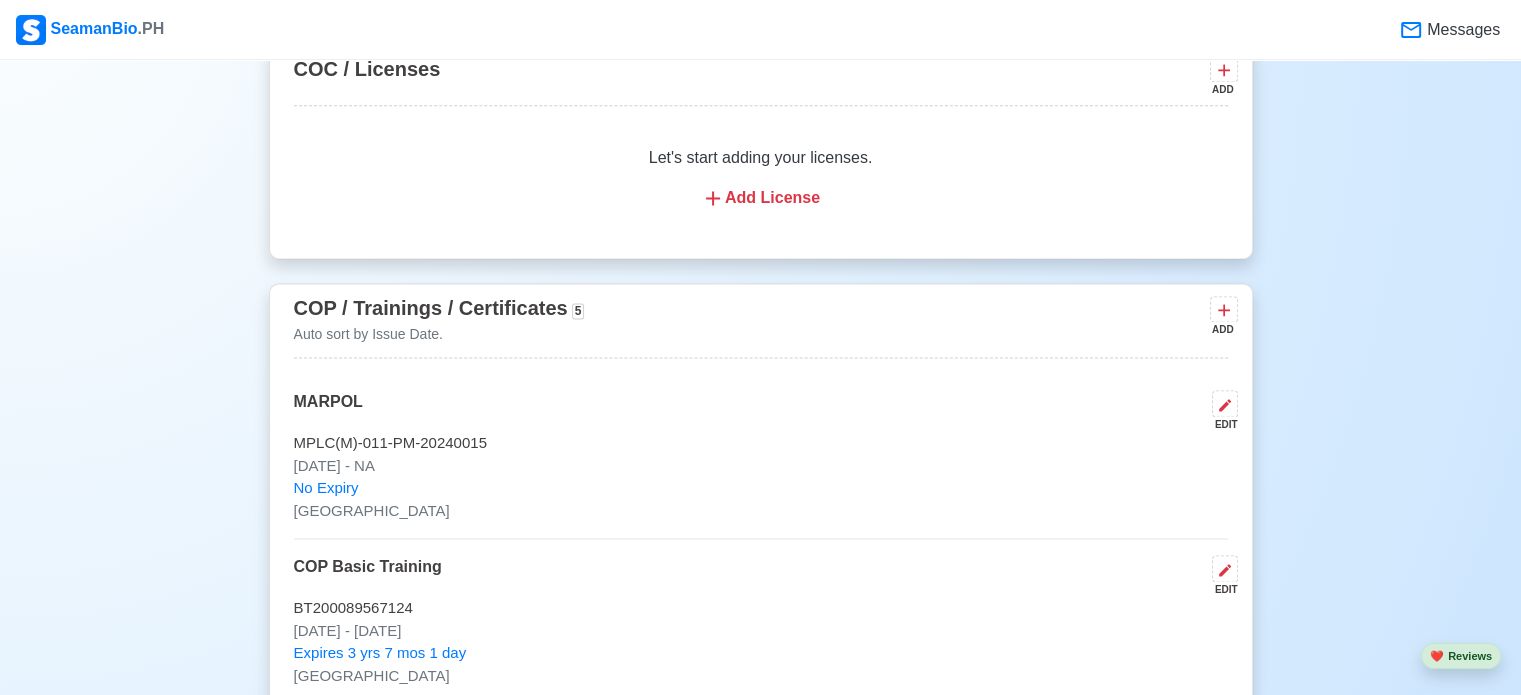 scroll, scrollTop: 2682, scrollLeft: 0, axis: vertical 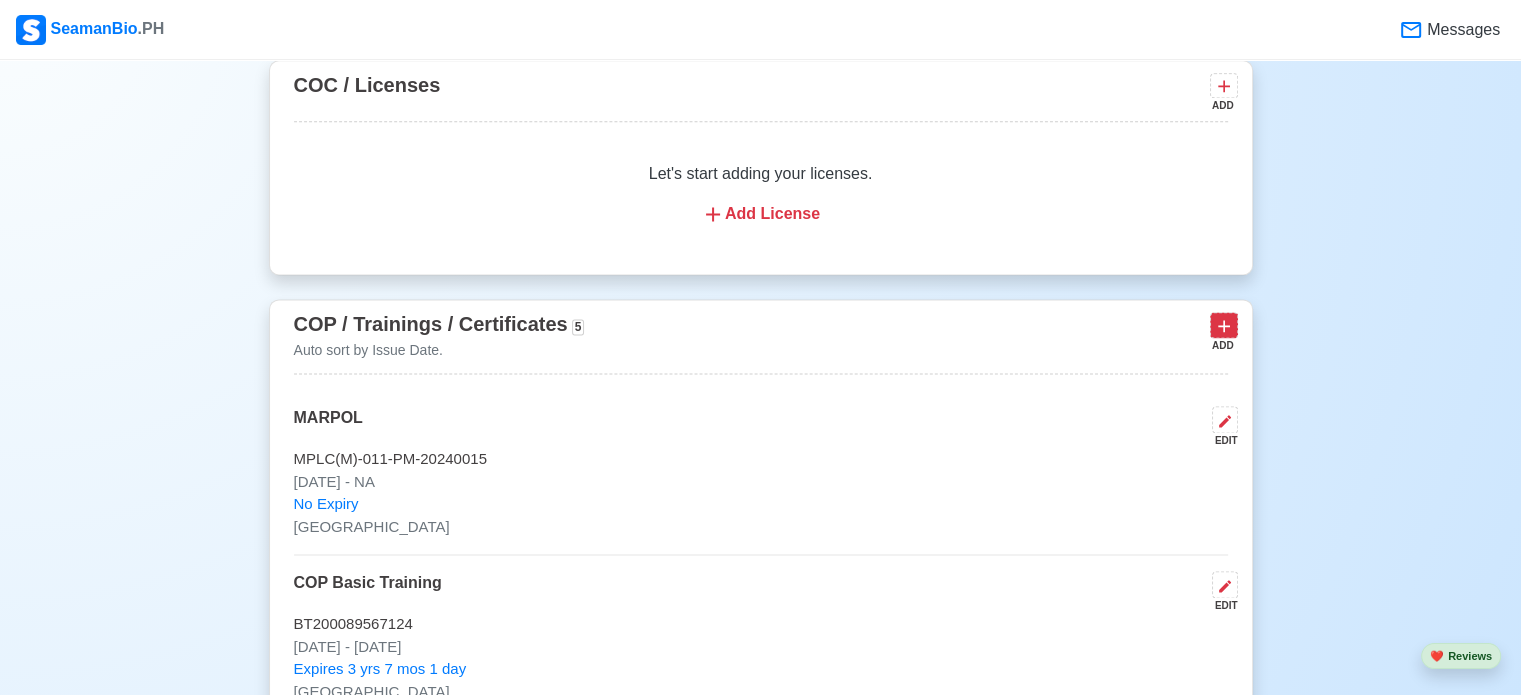 drag, startPoint x: 1212, startPoint y: 342, endPoint x: 1216, endPoint y: 330, distance: 12.649111 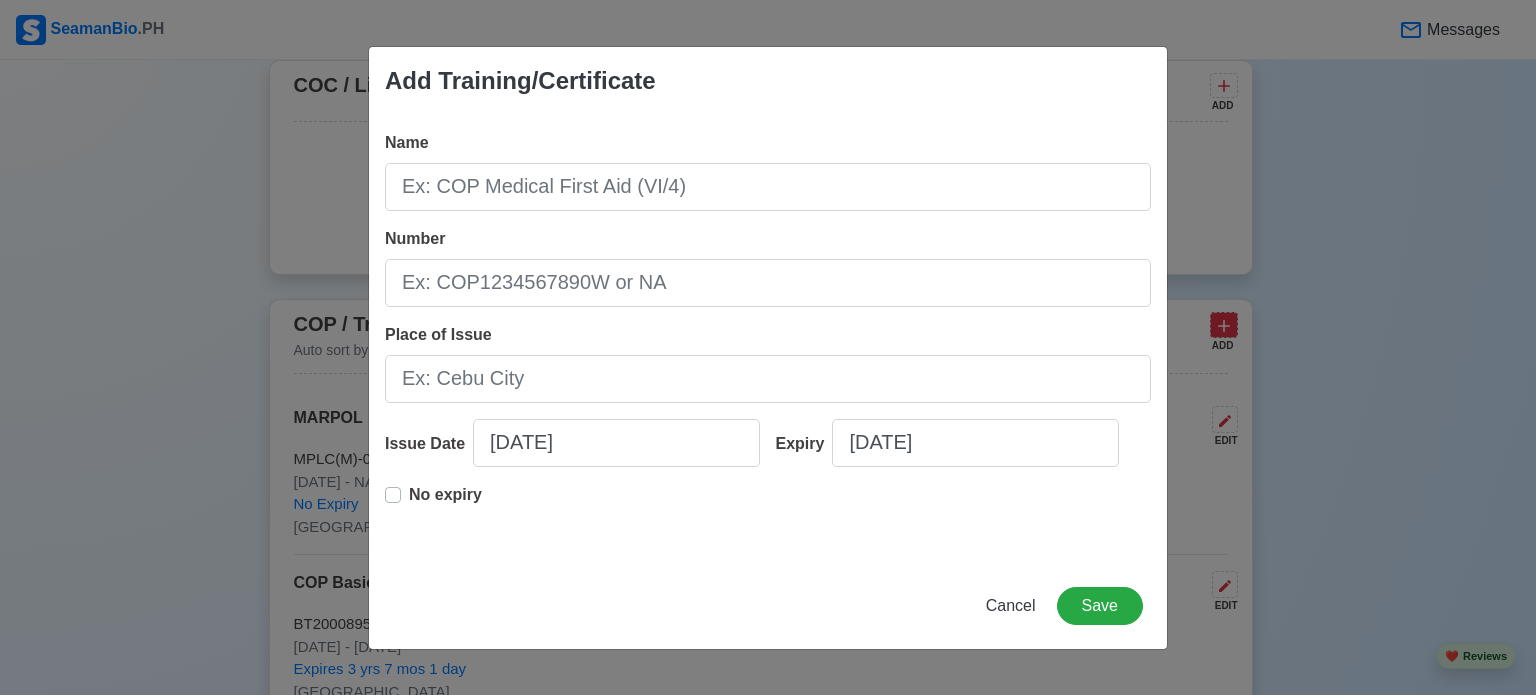click on "Add Training/Certificate Name Number Place of Issue Issue Date [DATE] Expiry [DATE] No expiry Cancel Save" at bounding box center [768, 347] 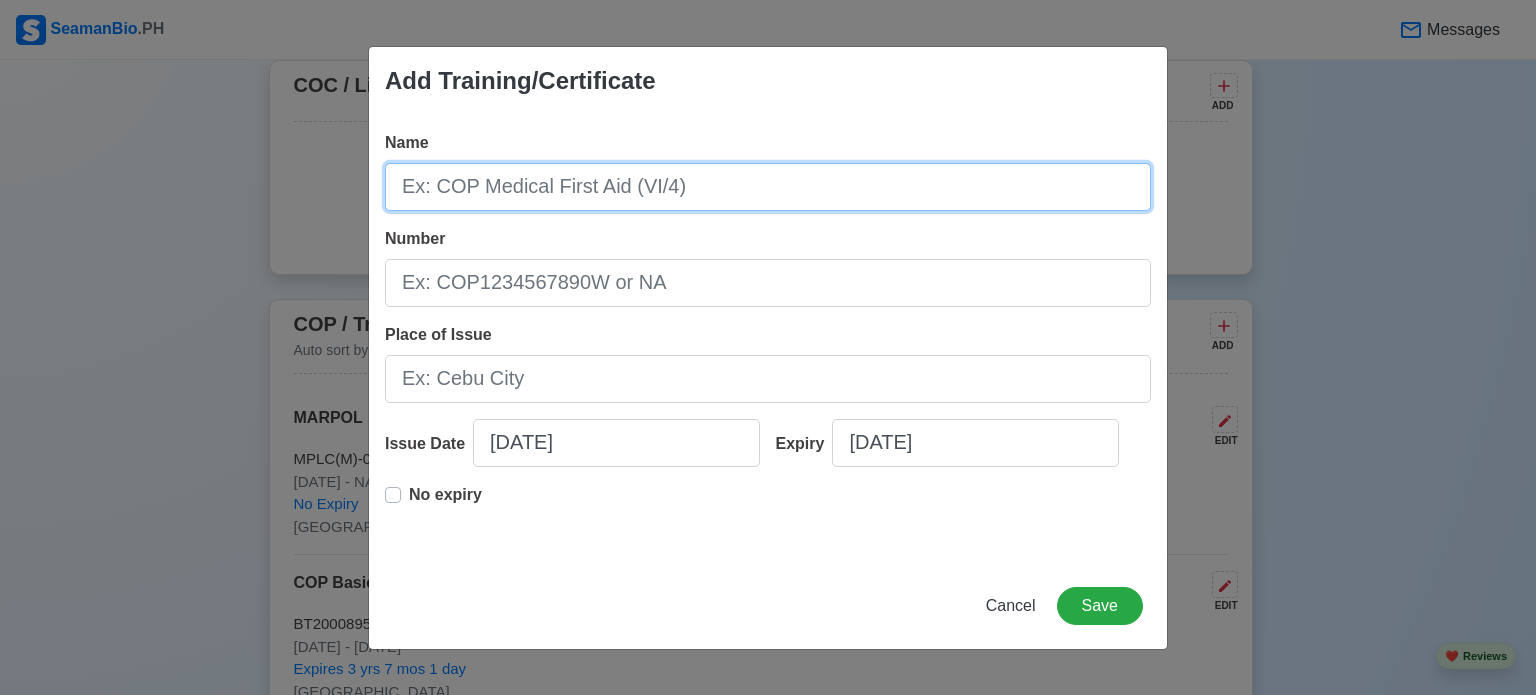 click on "Name" at bounding box center (768, 187) 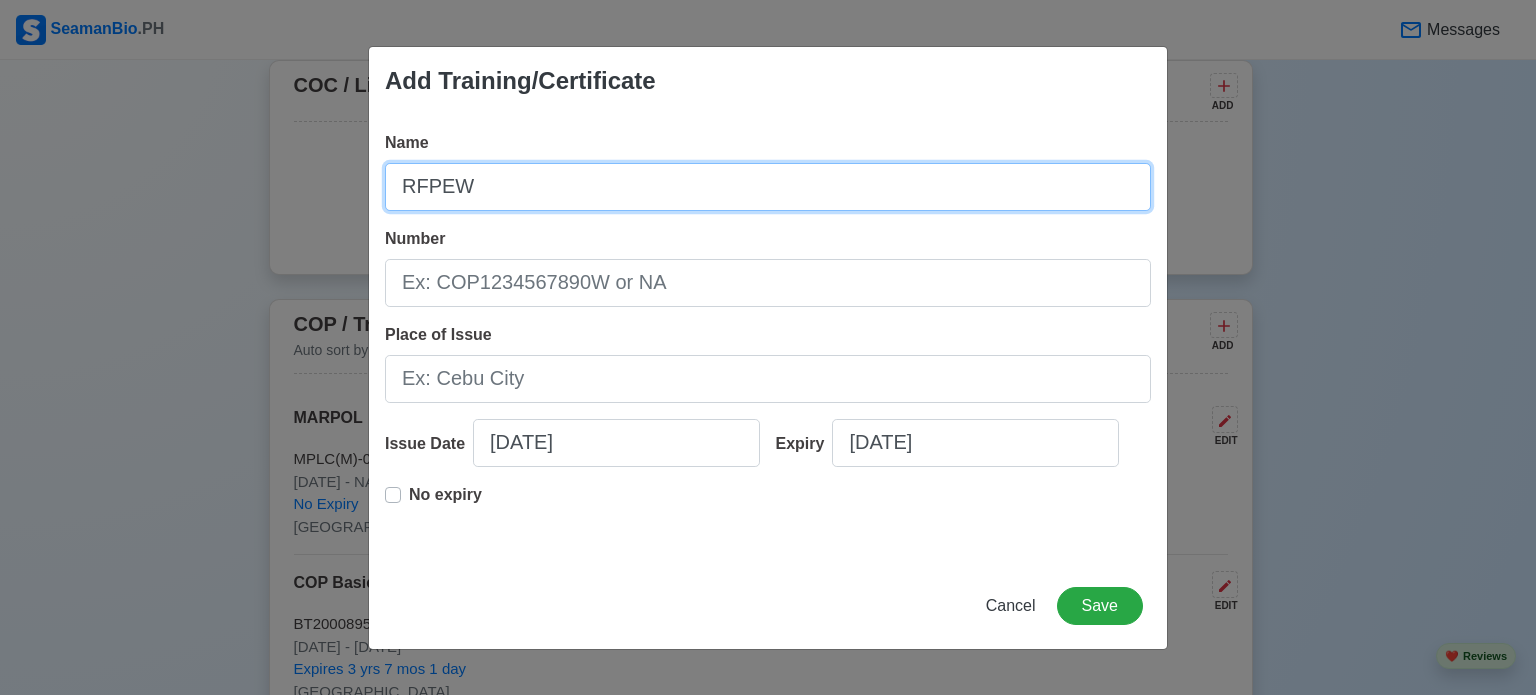 type on "RFPEW" 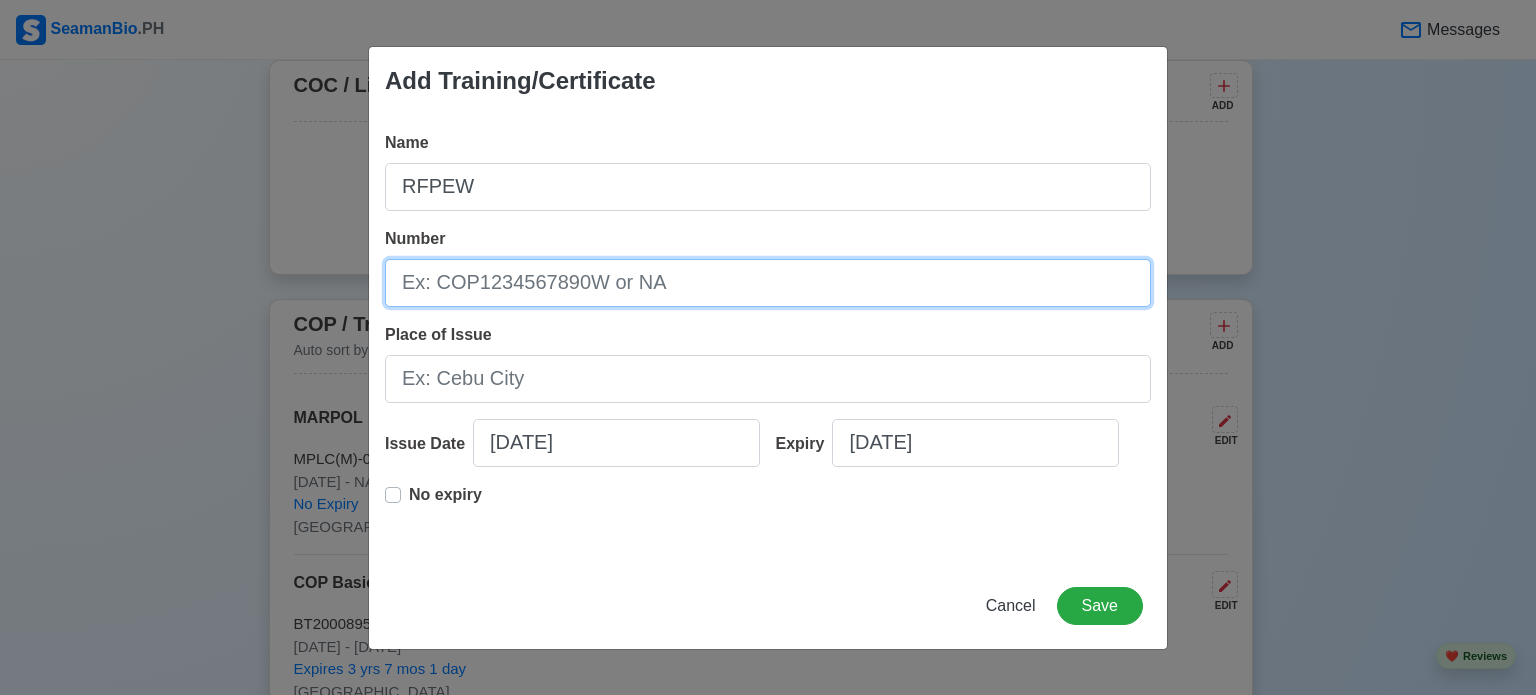 click on "Number" at bounding box center [768, 283] 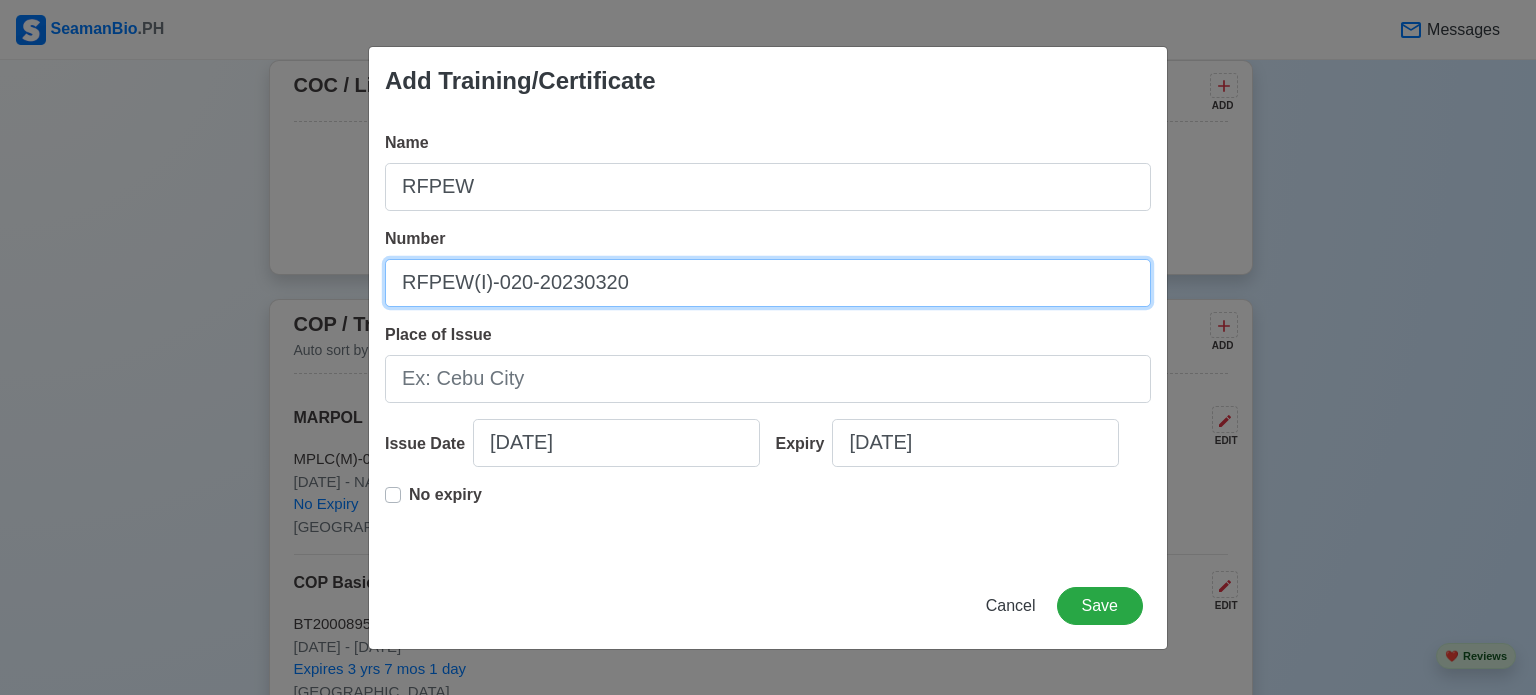 type on "RFPEW(I)-020-20230320" 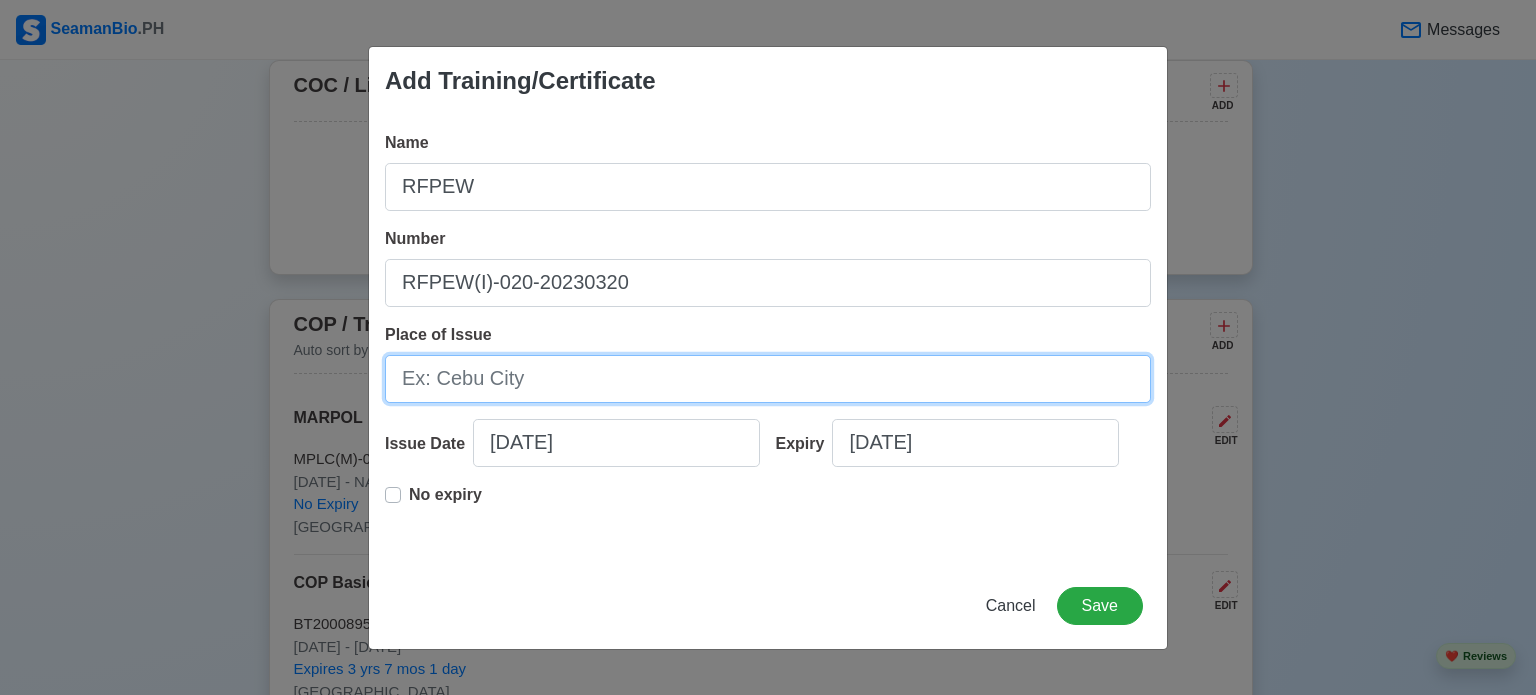 click on "Place of Issue" at bounding box center (768, 379) 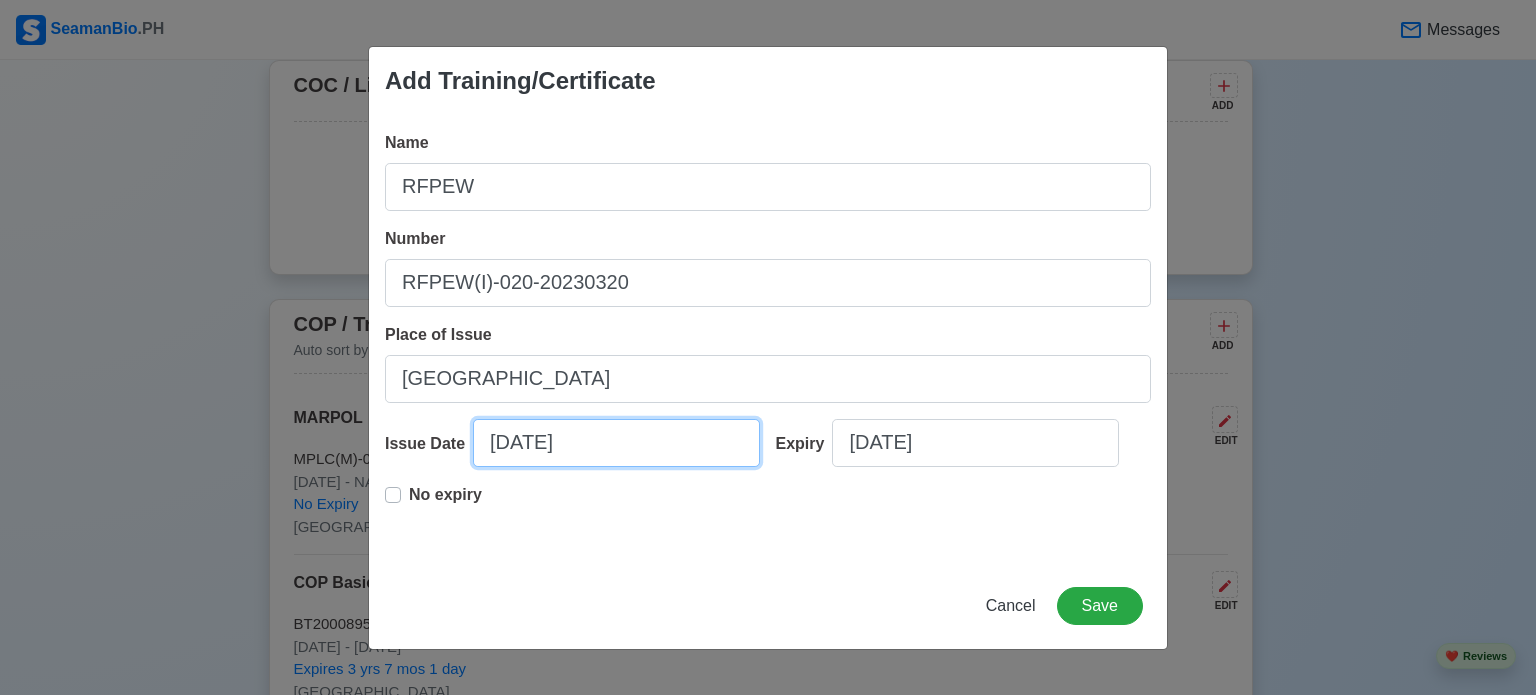 select on "****" 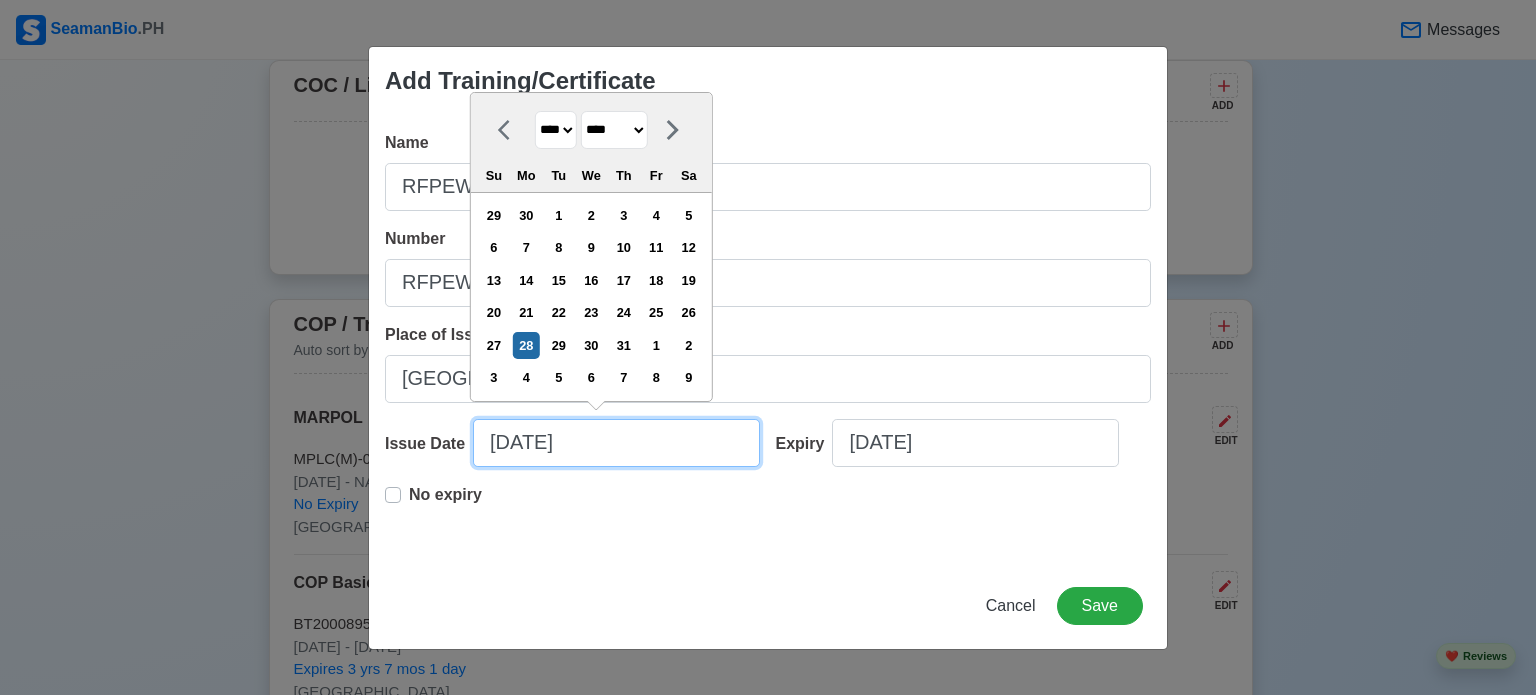 click on "[DATE]" at bounding box center [616, 443] 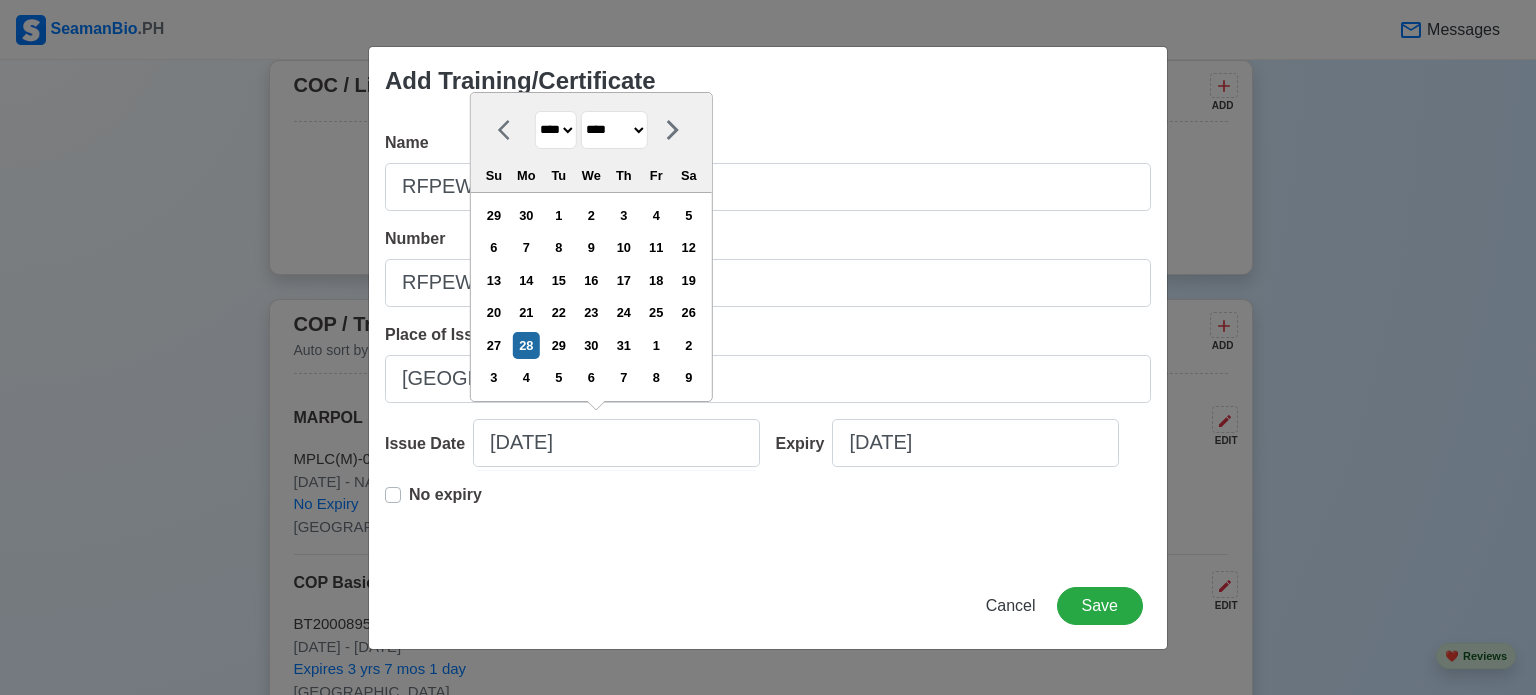 click on "**** **** **** **** **** **** **** **** **** **** **** **** **** **** **** **** **** **** **** **** **** **** **** **** **** **** **** **** **** **** **** **** **** **** **** **** **** **** **** **** **** **** **** **** **** **** **** **** **** **** **** **** **** **** **** **** **** **** **** **** **** **** **** **** **** **** **** **** **** **** **** **** **** **** **** **** **** **** **** **** **** **** **** **** **** **** **** **** **** **** **** **** **** **** **** **** **** **** **** **** **** **** **** **** **** ****" at bounding box center (556, 130) 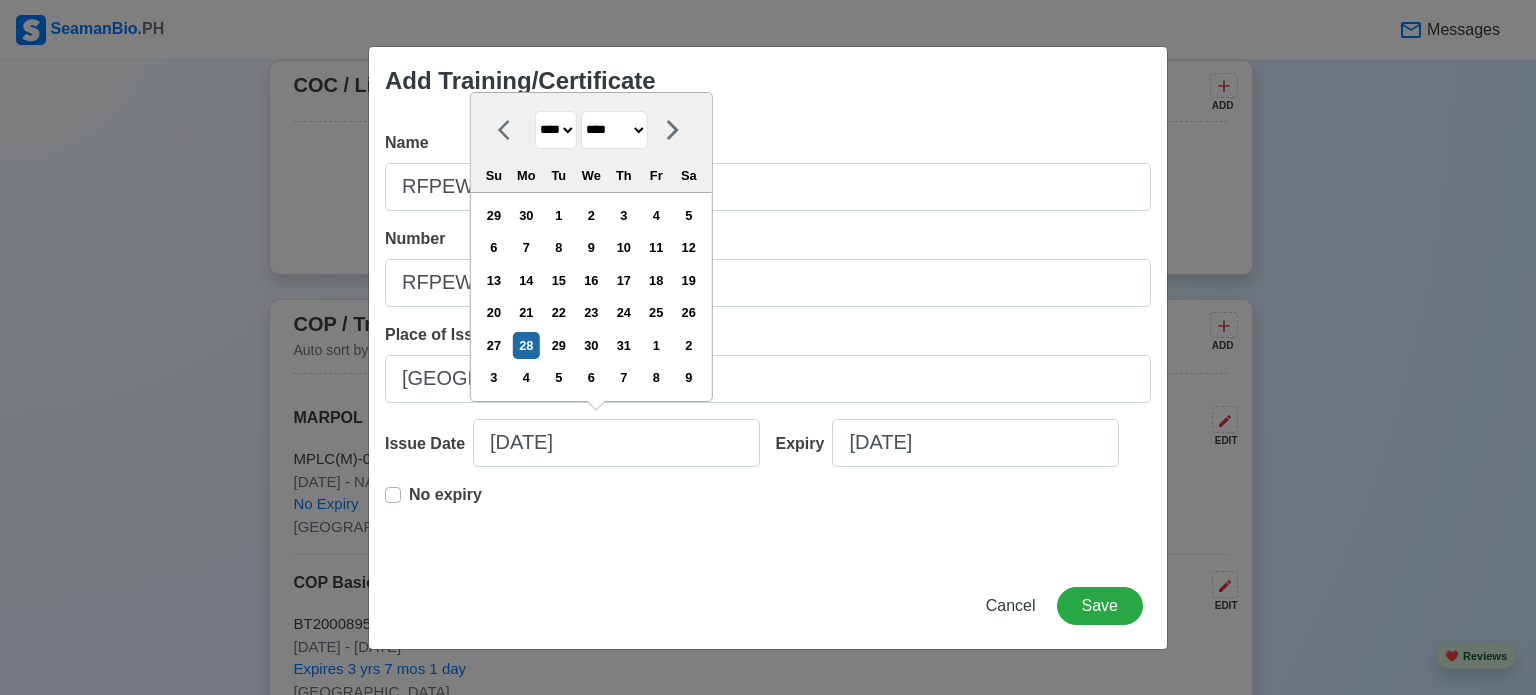 select on "****" 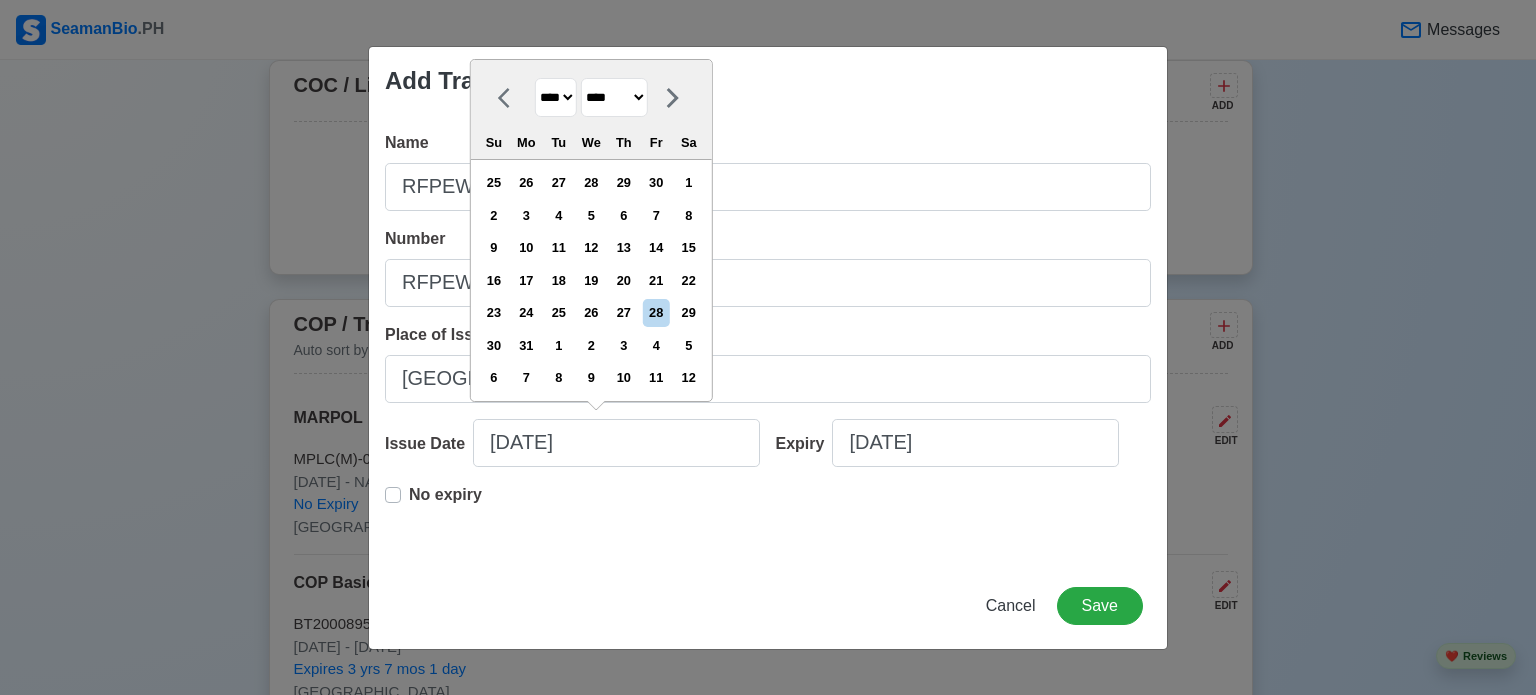 click on "******* ******** ***** ***** *** **** **** ****** ********* ******* ******** ********" at bounding box center [614, 97] 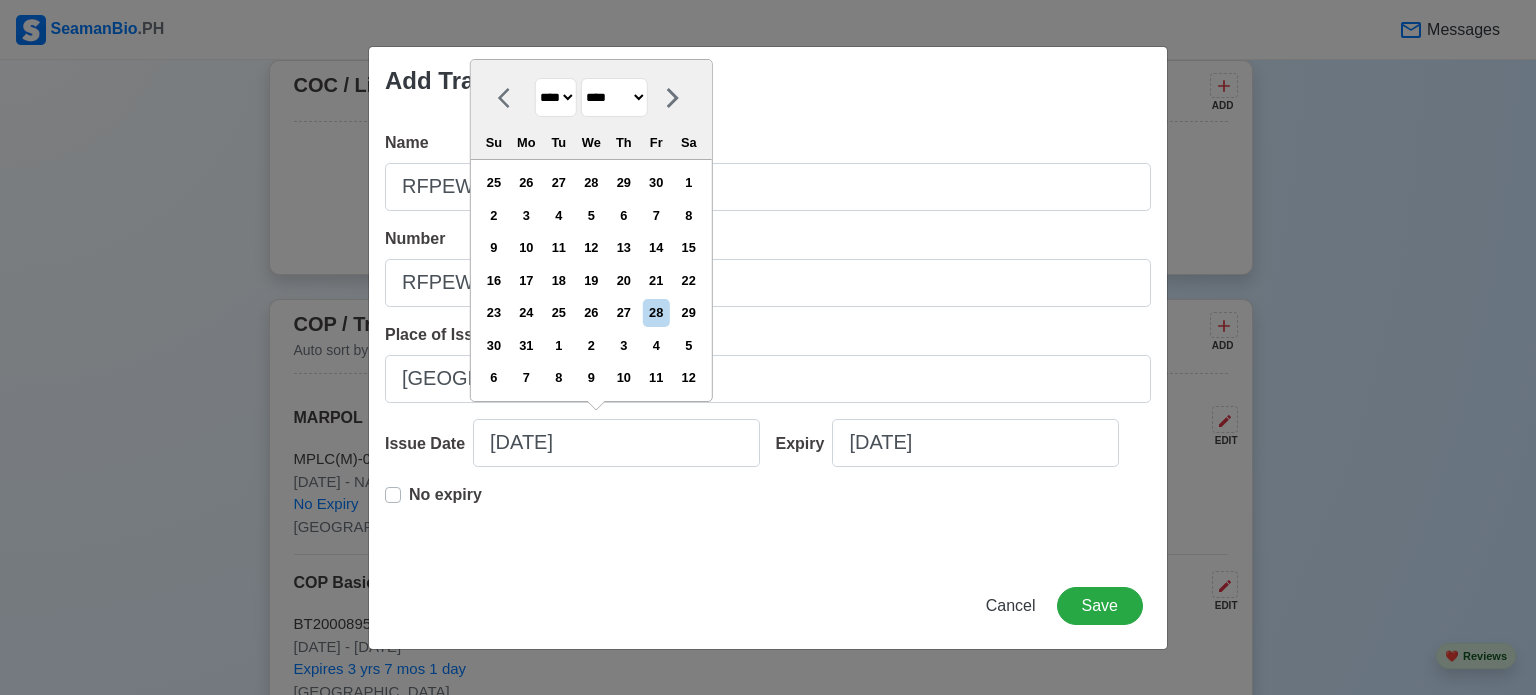 select on "******" 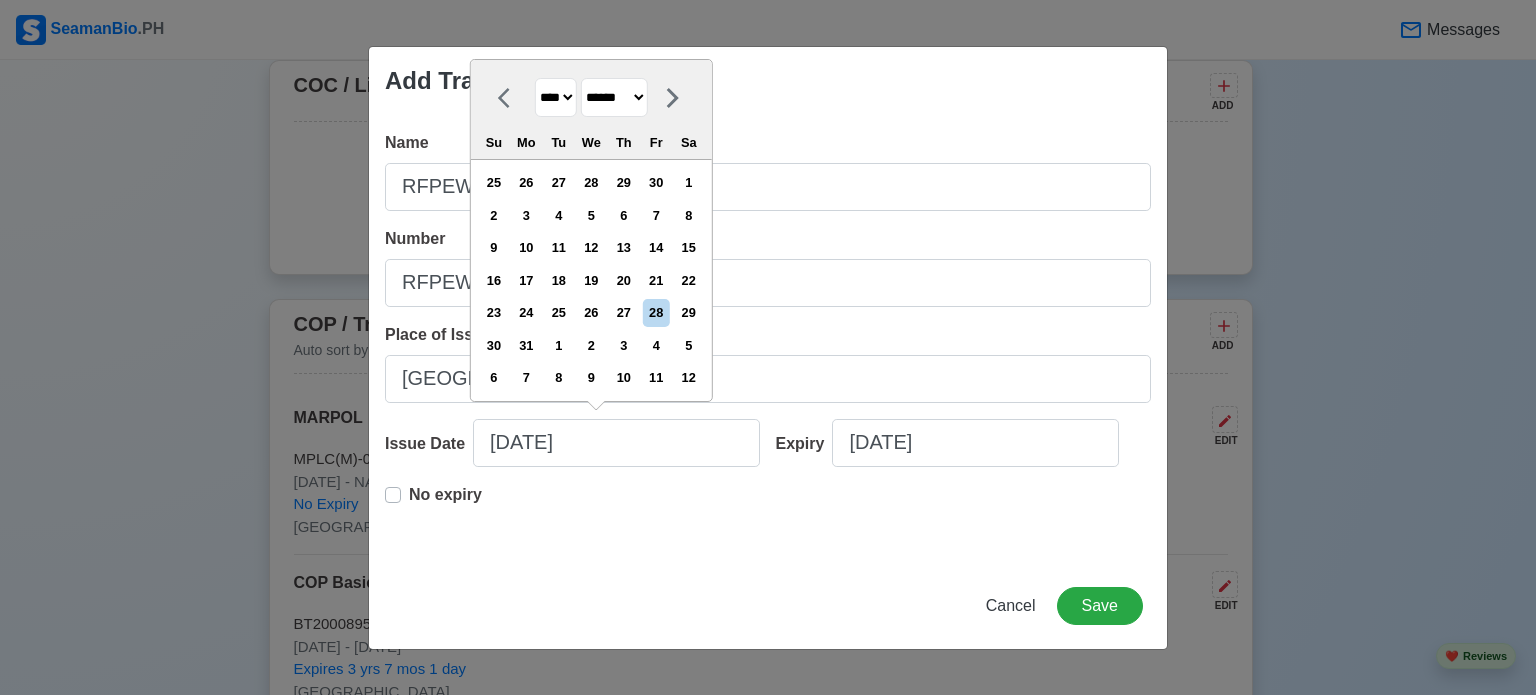 click on "******* ******** ***** ***** *** **** **** ****** ********* ******* ******** ********" at bounding box center (614, 97) 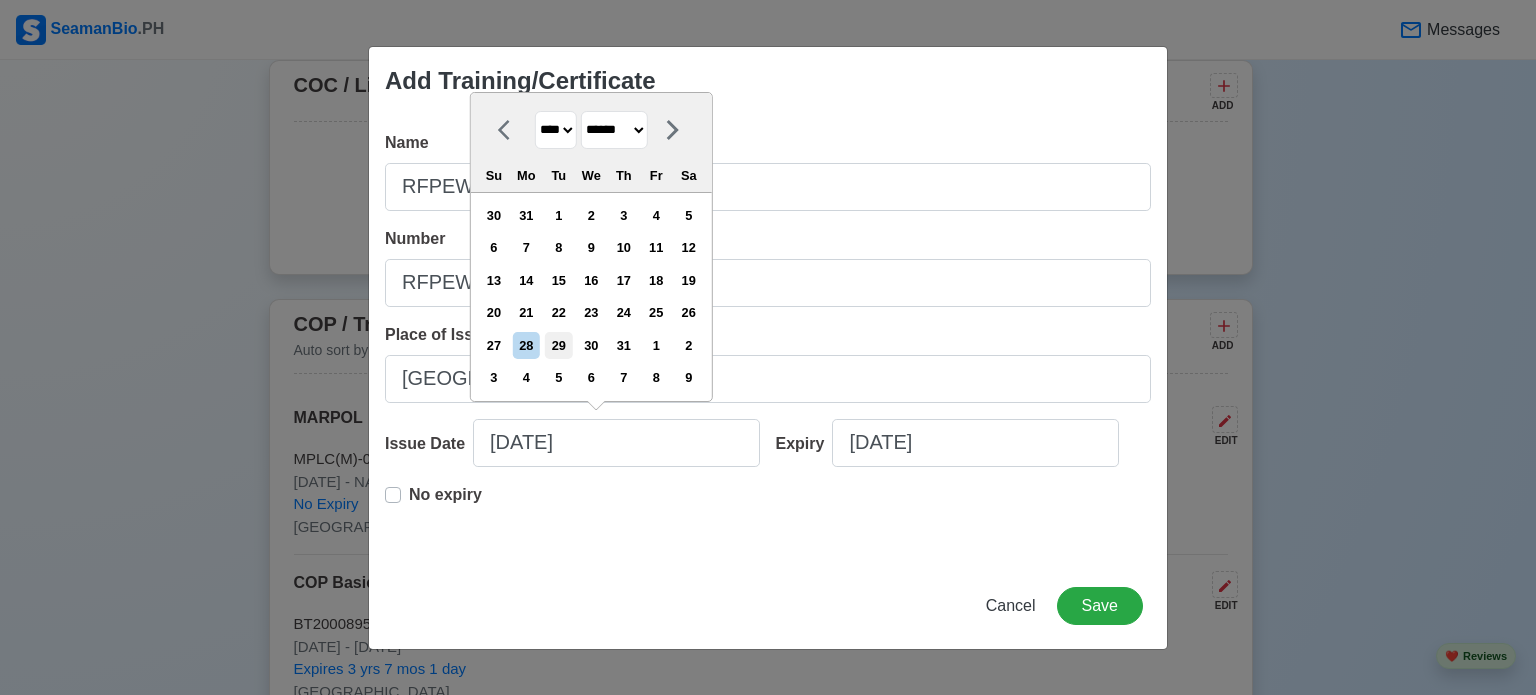click on "29" at bounding box center [558, 345] 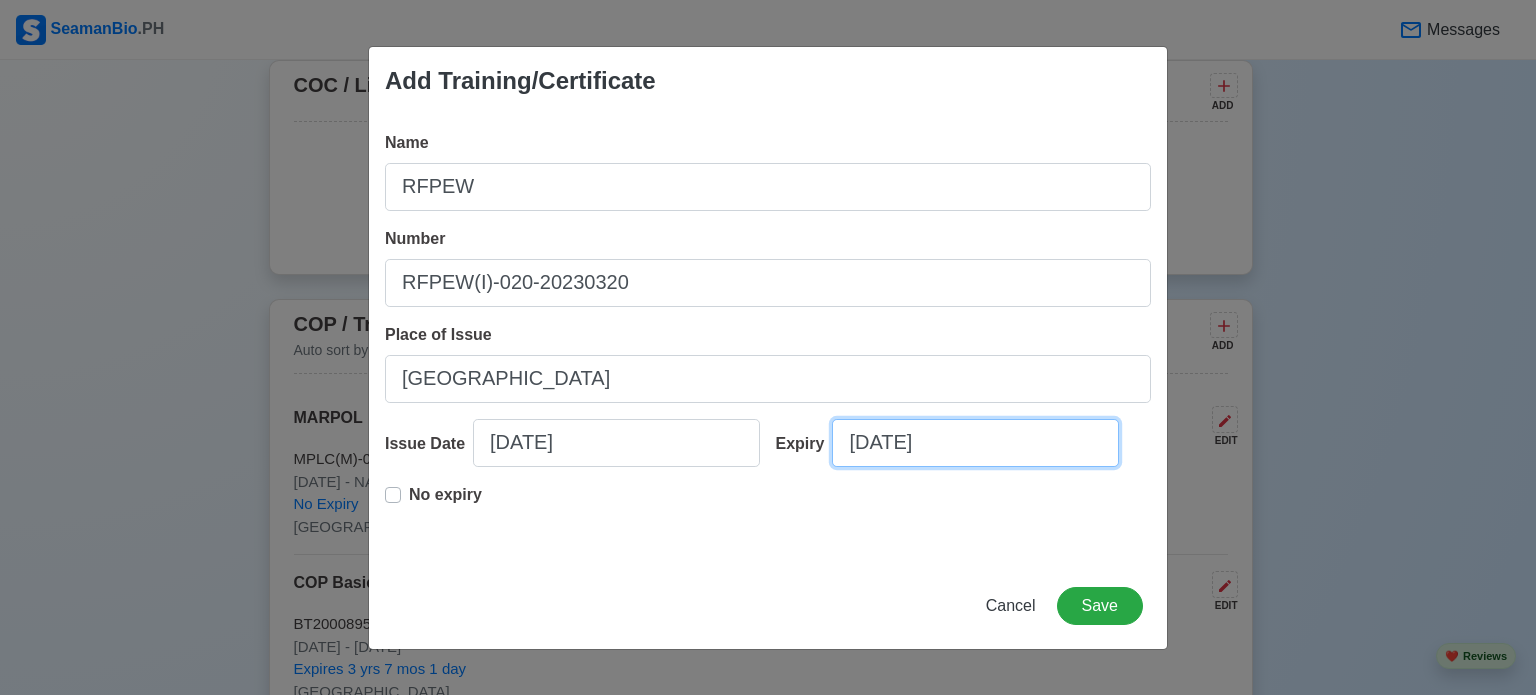 select on "****" 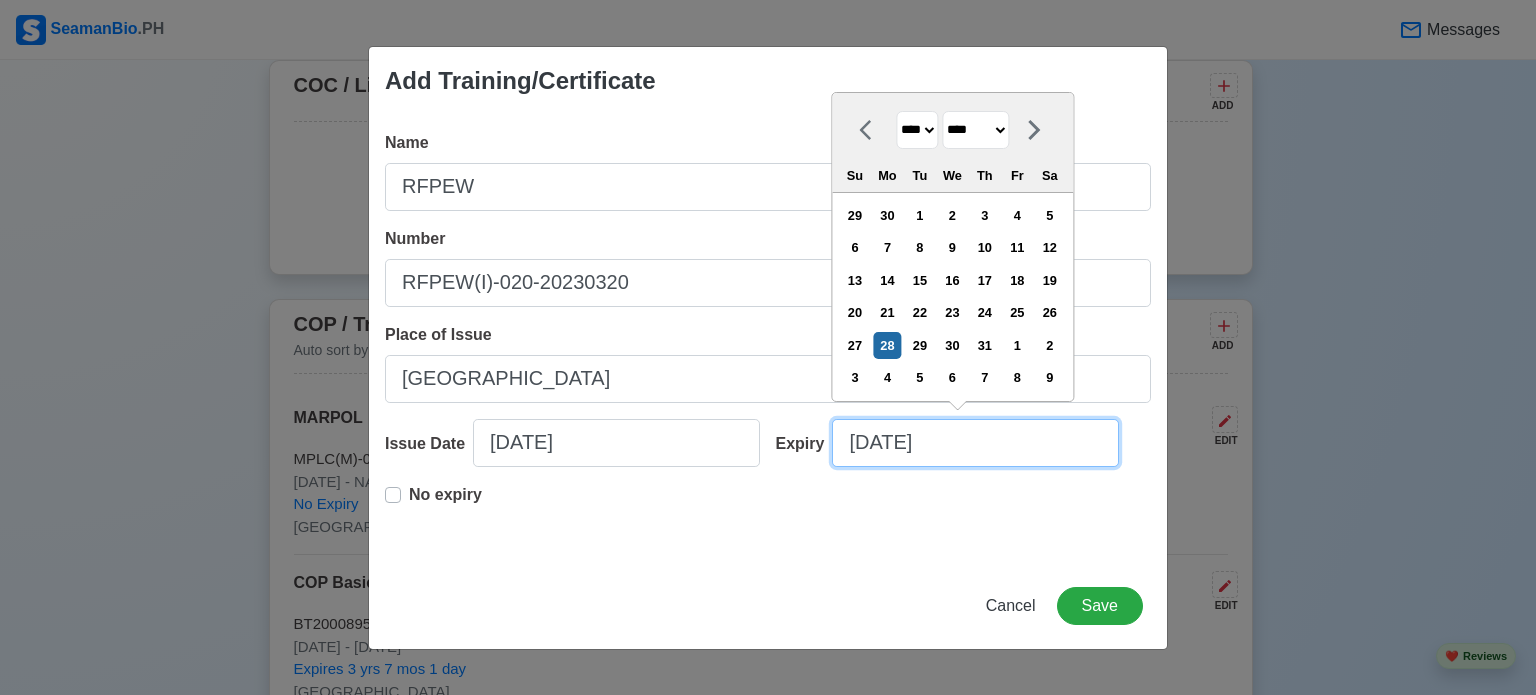 click on "[DATE]" at bounding box center [975, 443] 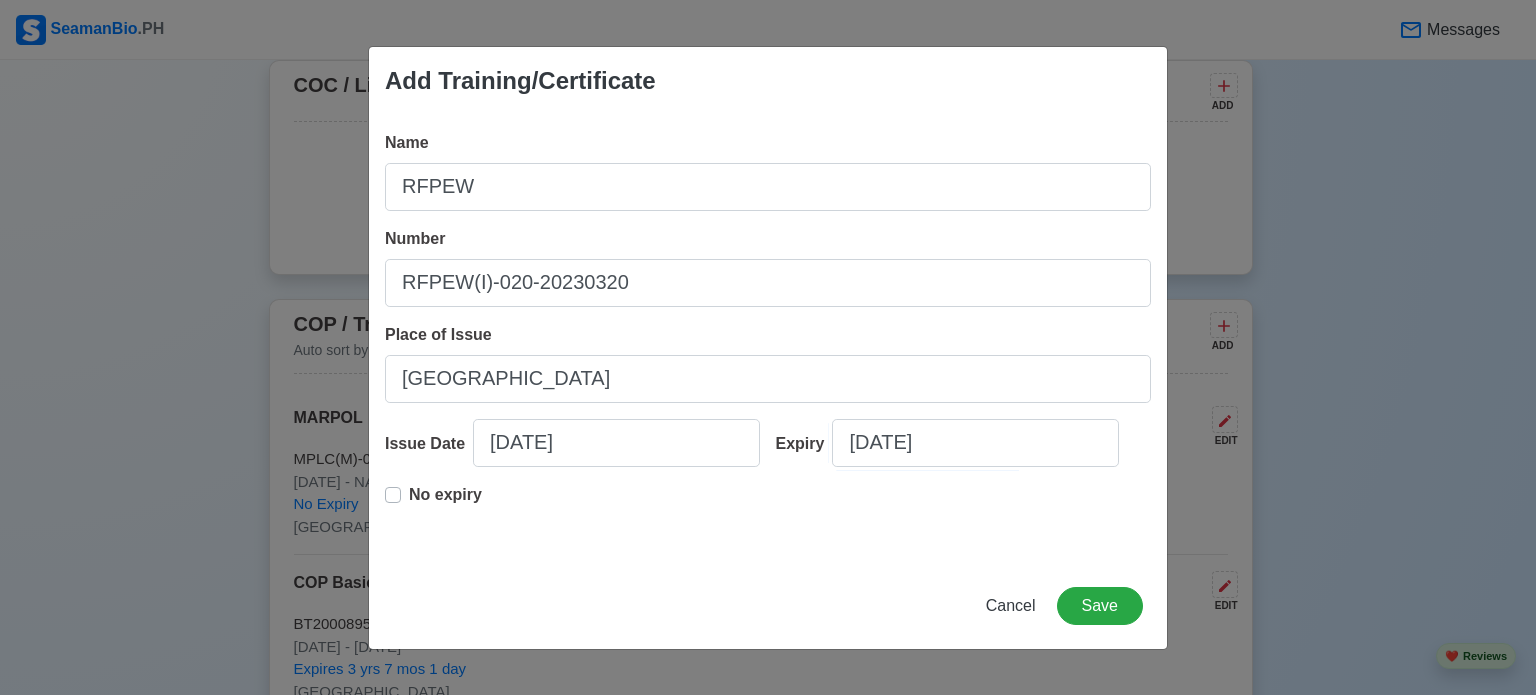 click on "No expiry" at bounding box center (433, 503) 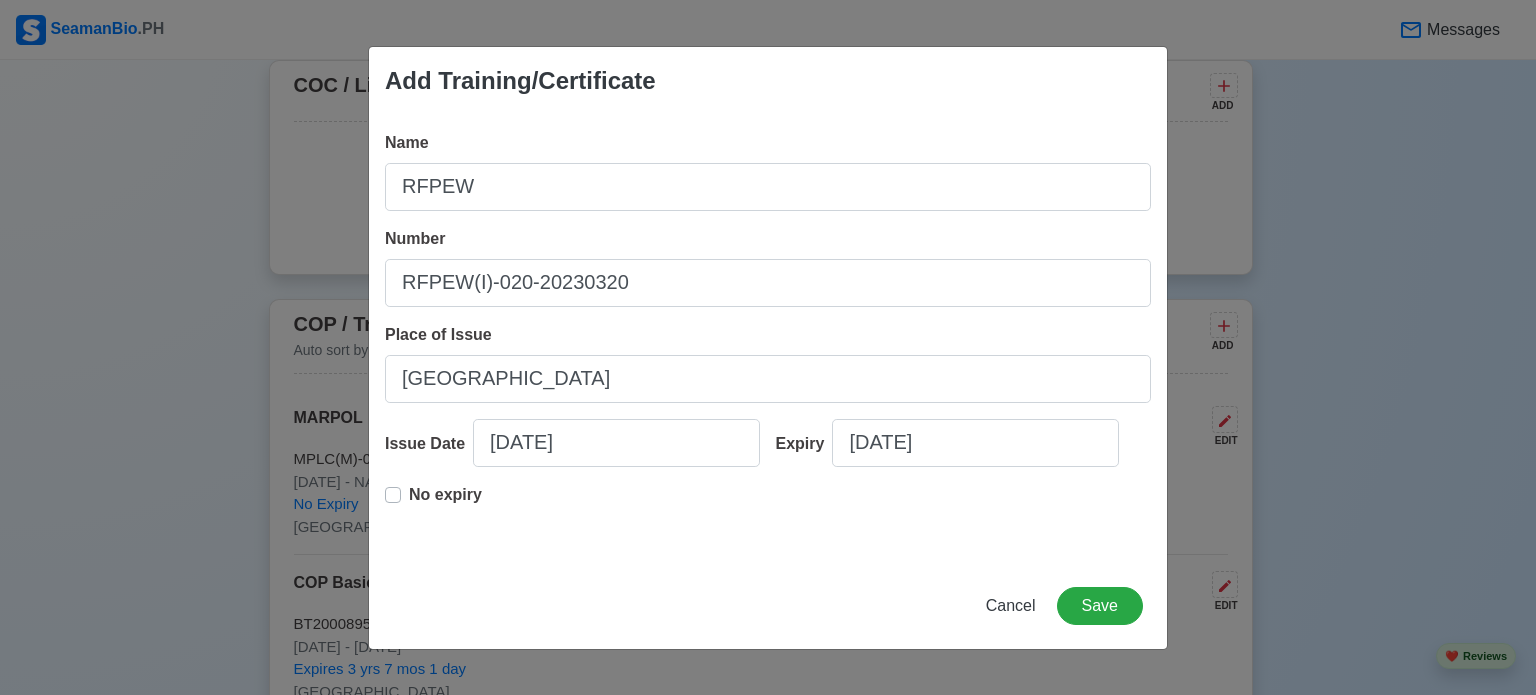 click on "No expiry" at bounding box center [445, 503] 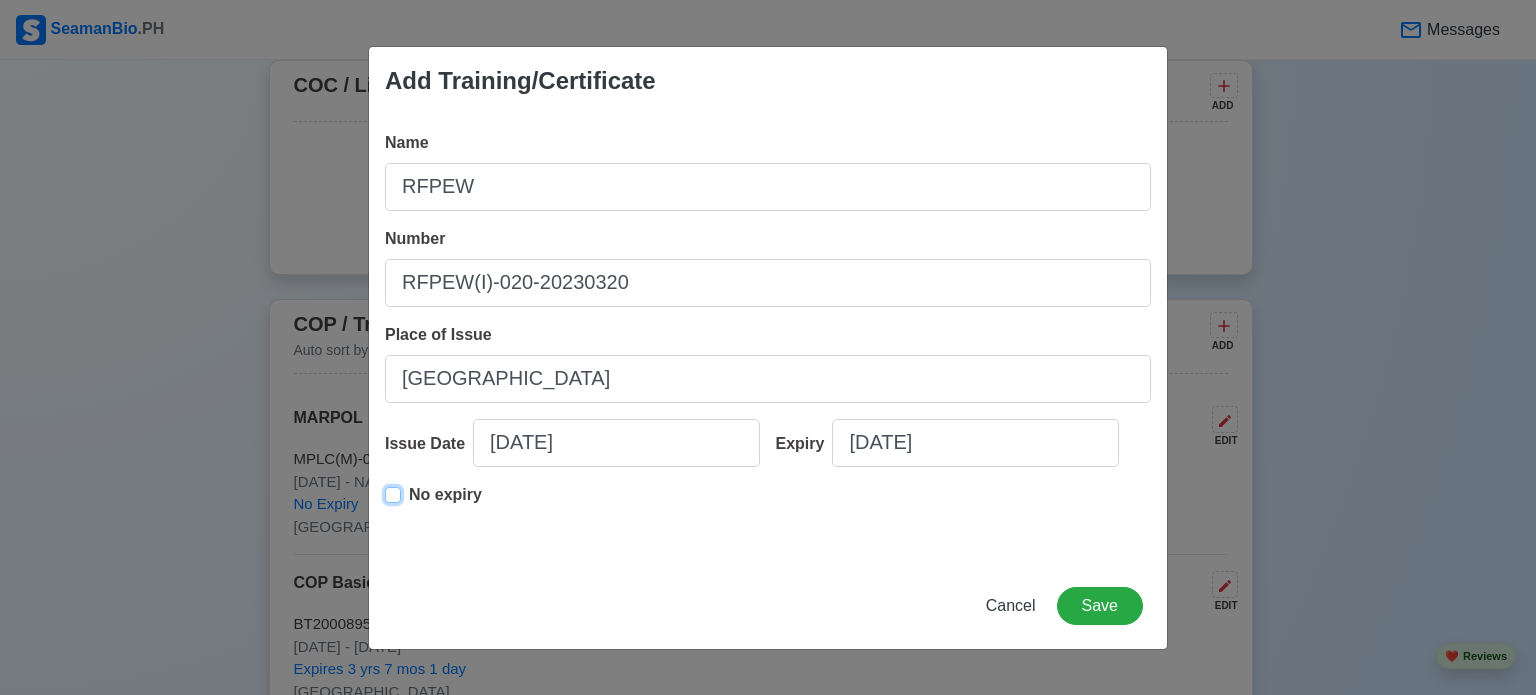 type on "[DATE]" 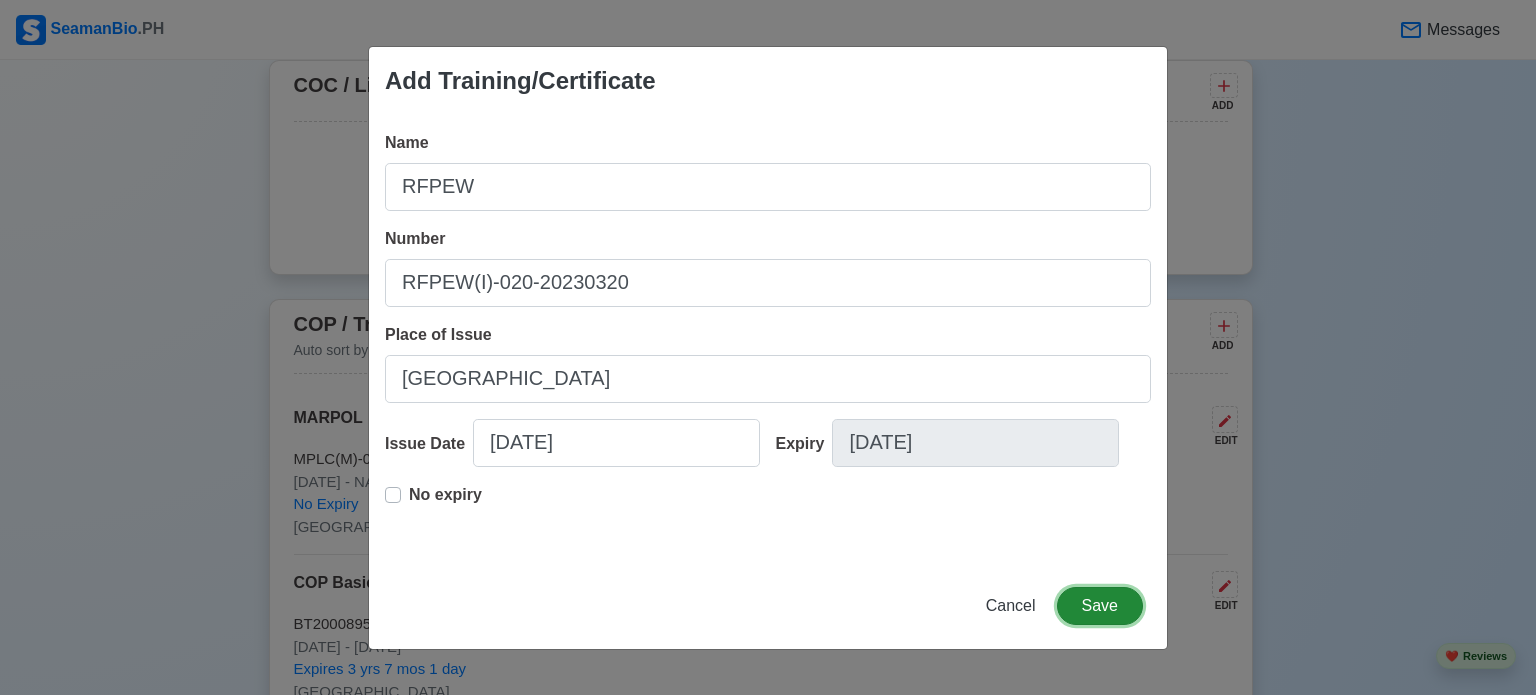 click on "Save" at bounding box center (1100, 606) 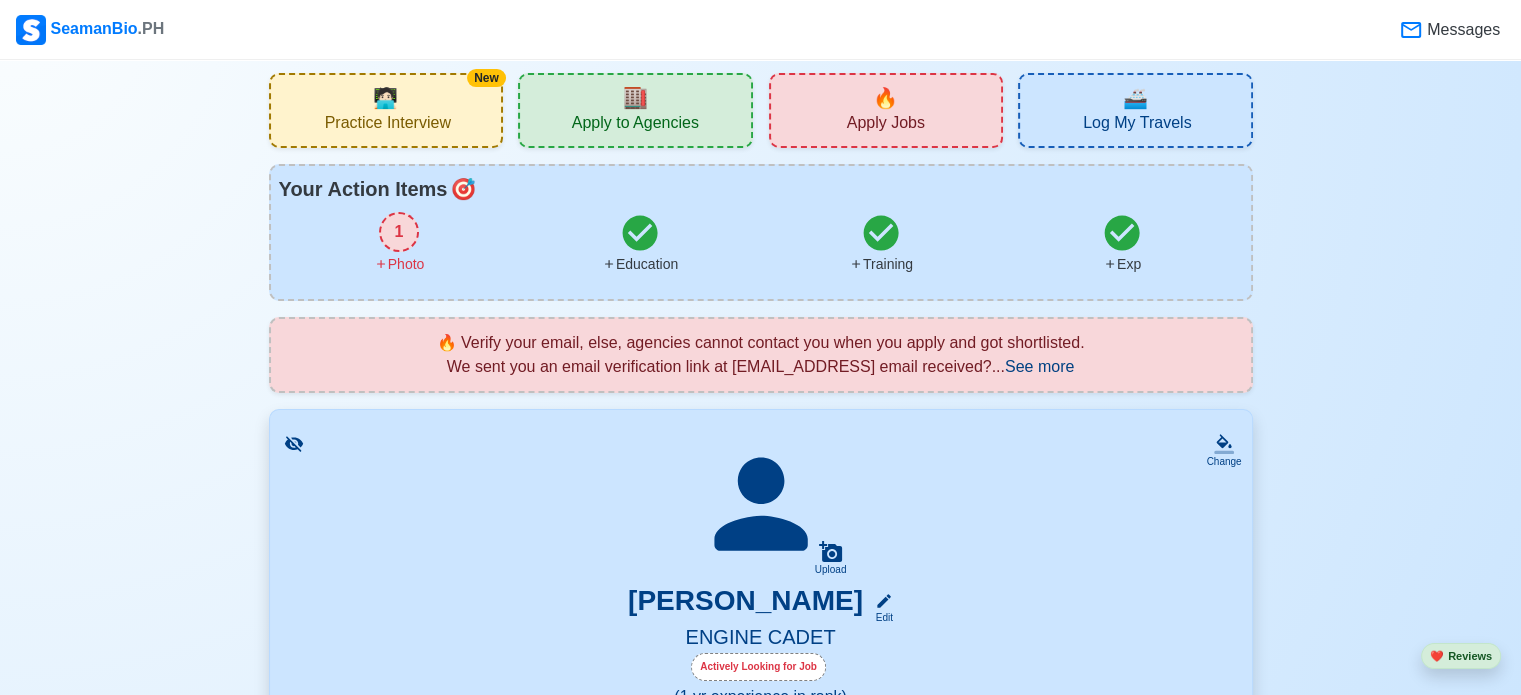 scroll, scrollTop: 0, scrollLeft: 0, axis: both 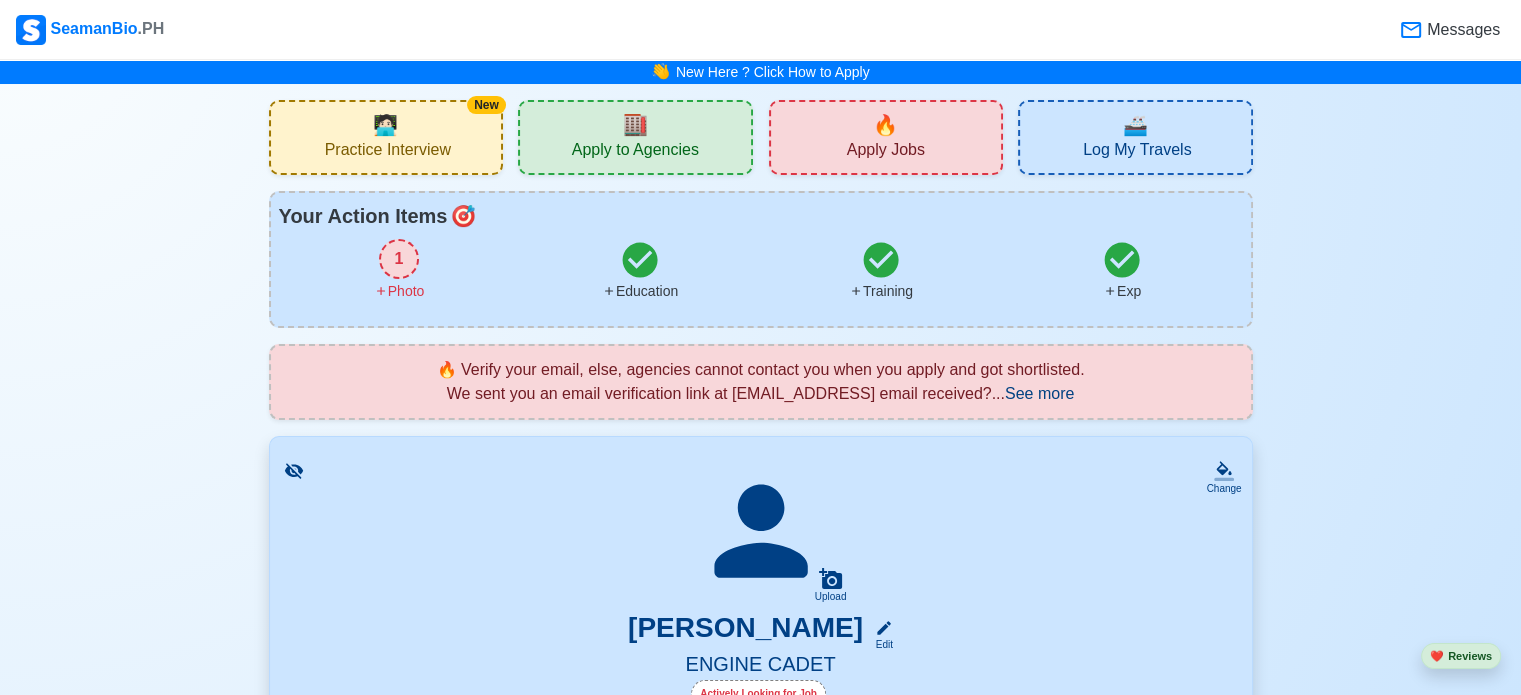 click on "Practice Interview" at bounding box center [388, 152] 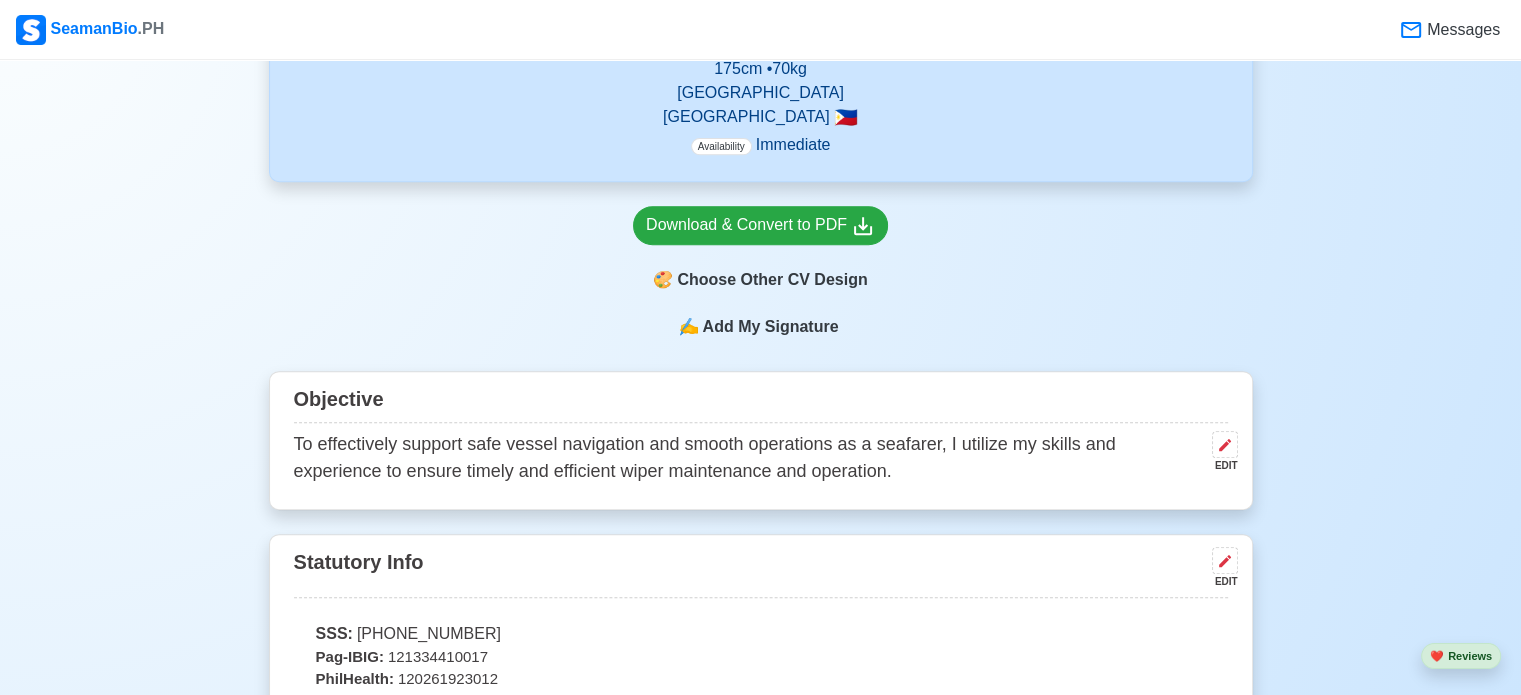 scroll, scrollTop: 800, scrollLeft: 0, axis: vertical 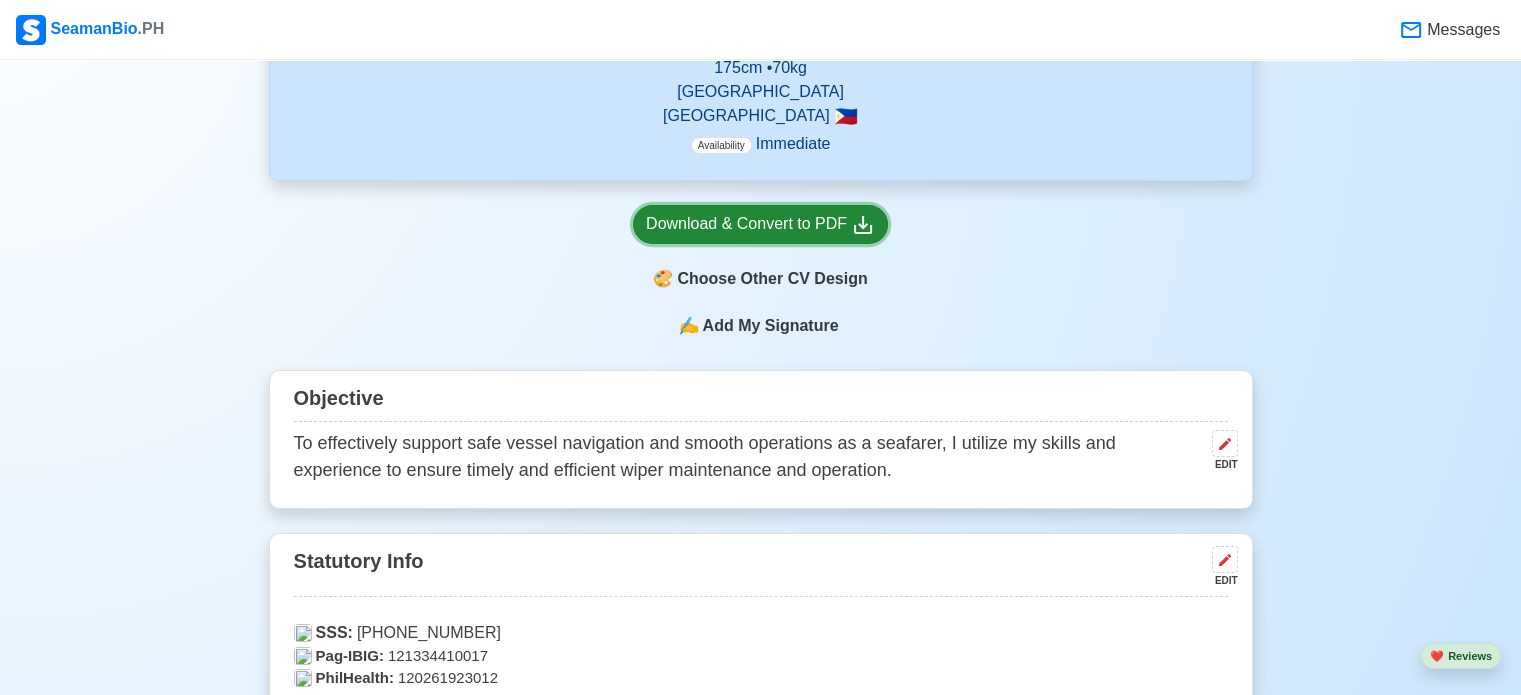 click on "Download & Convert to PDF" at bounding box center [760, 224] 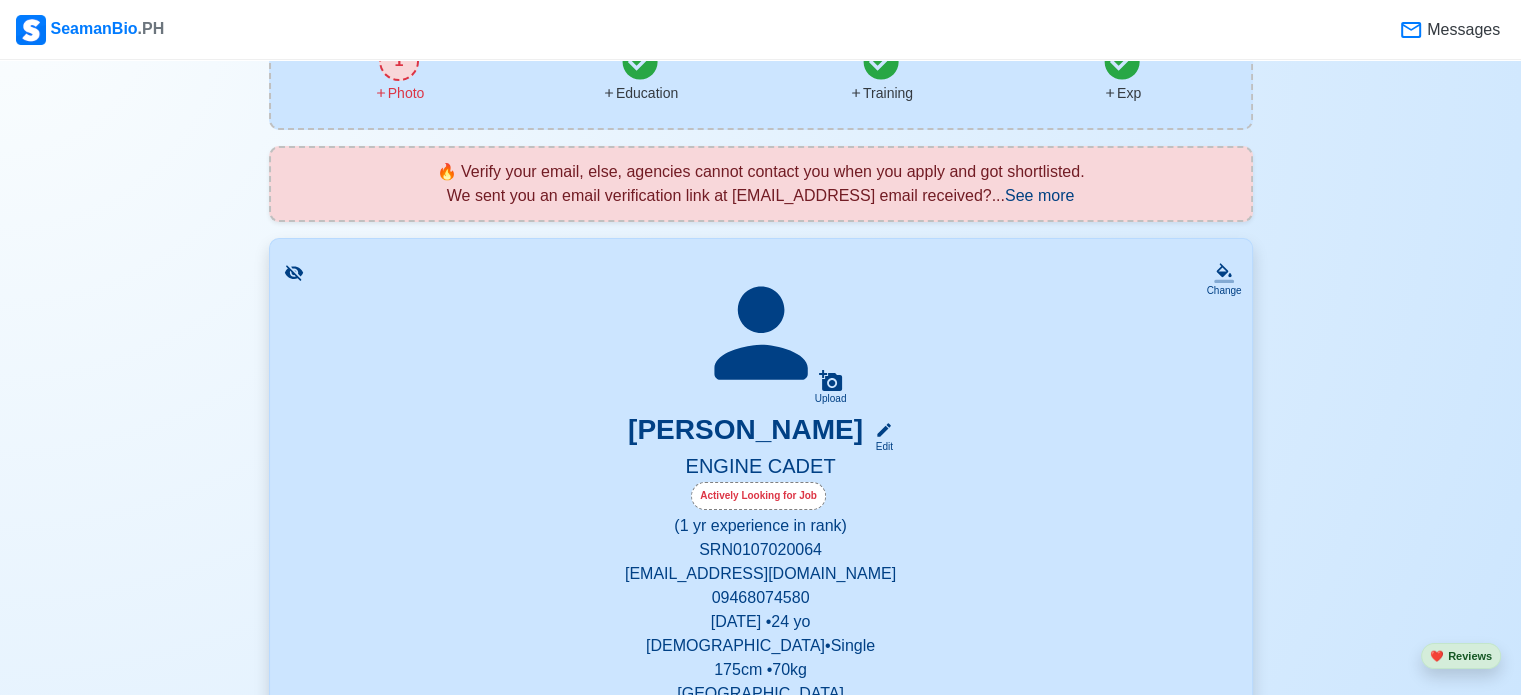 scroll, scrollTop: 196, scrollLeft: 0, axis: vertical 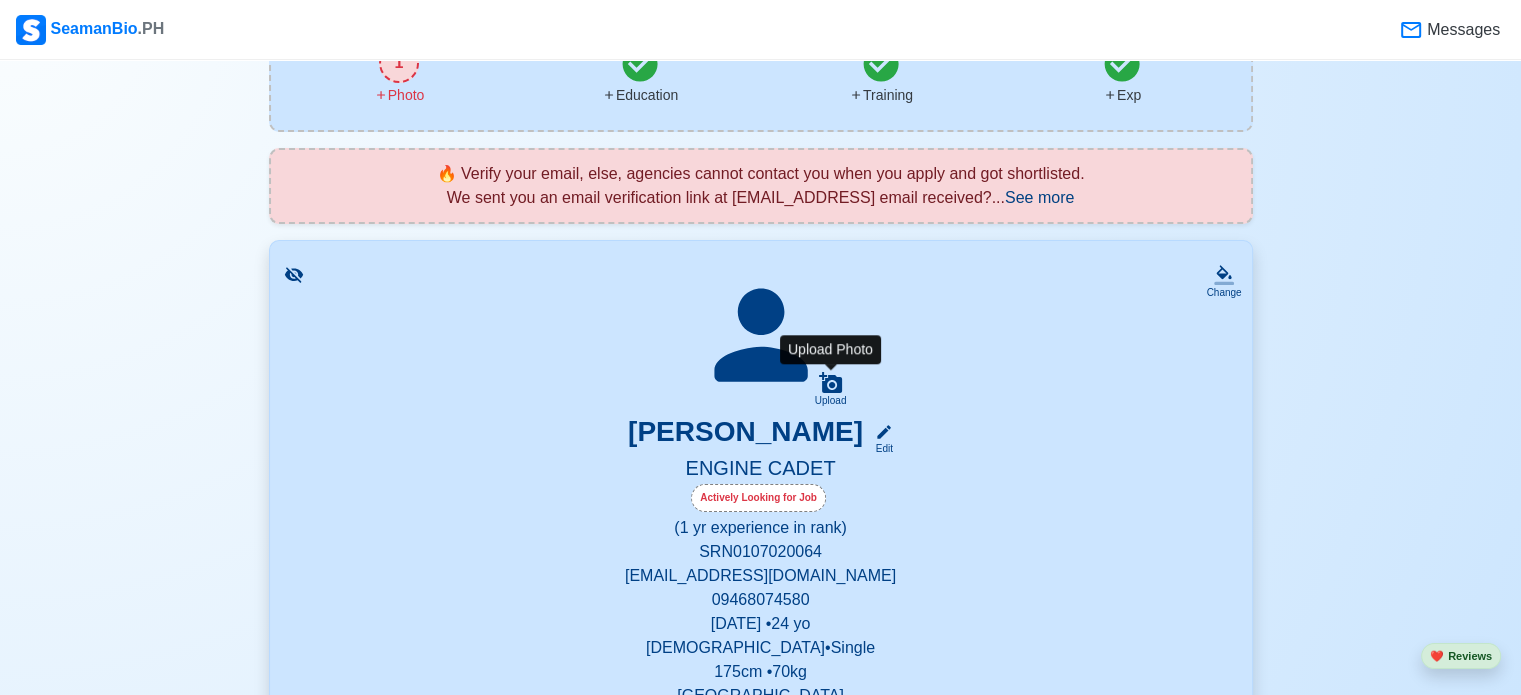 click 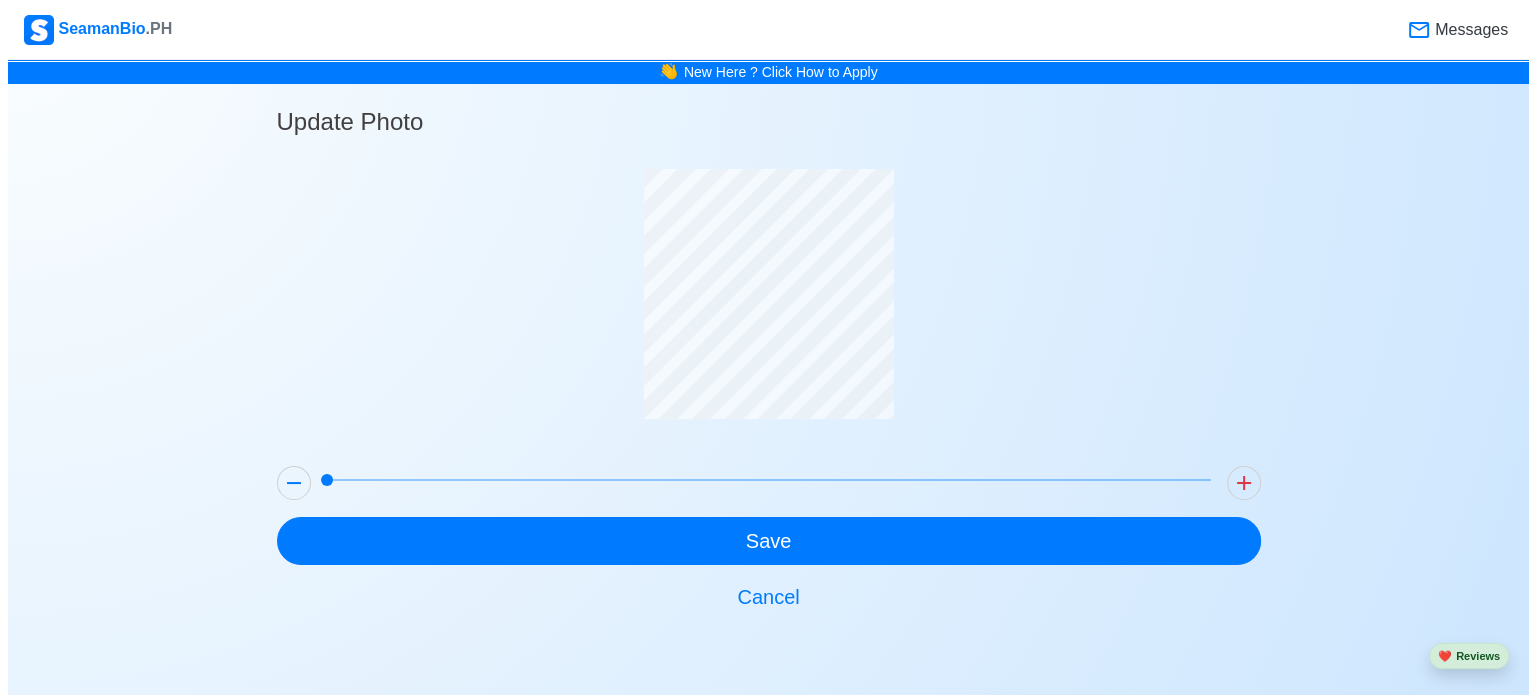 scroll, scrollTop: 0, scrollLeft: 0, axis: both 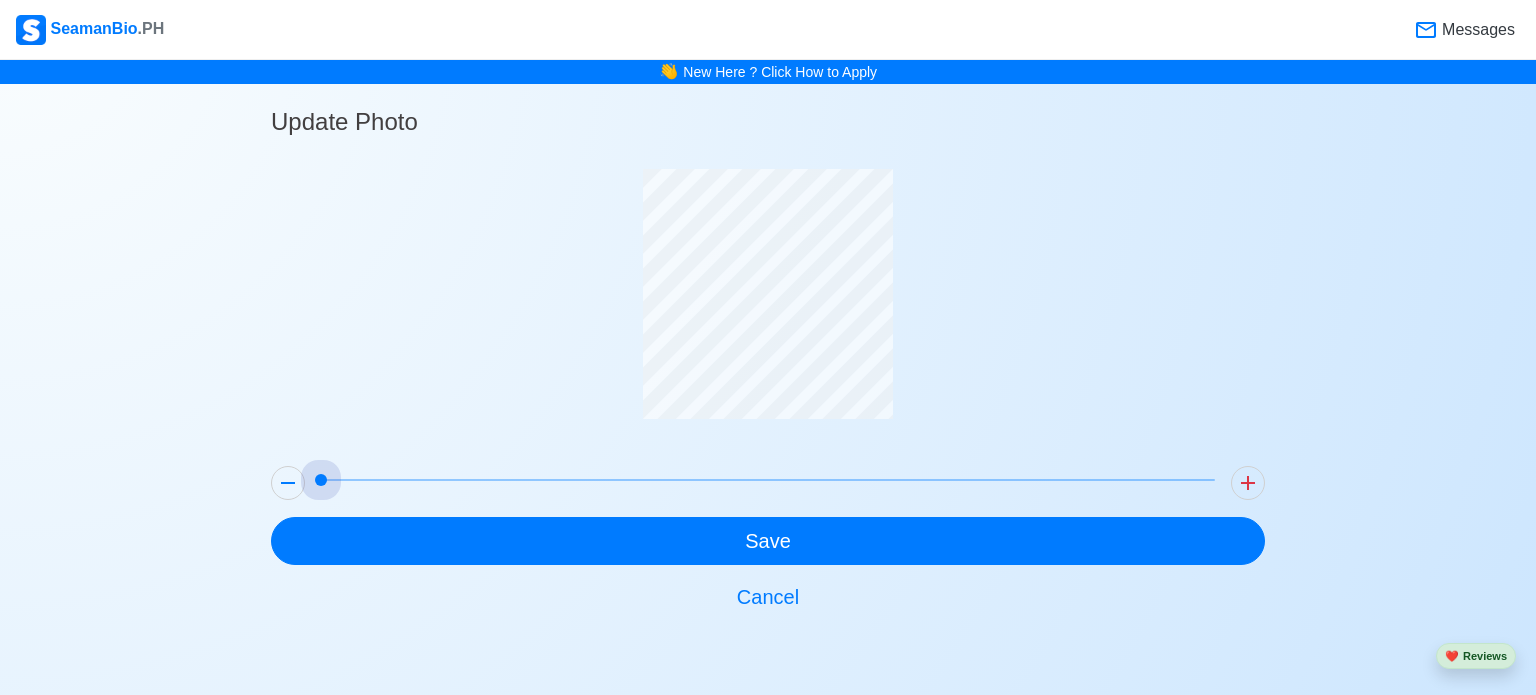 drag, startPoint x: 314, startPoint y: 475, endPoint x: 131, endPoint y: 511, distance: 186.50737 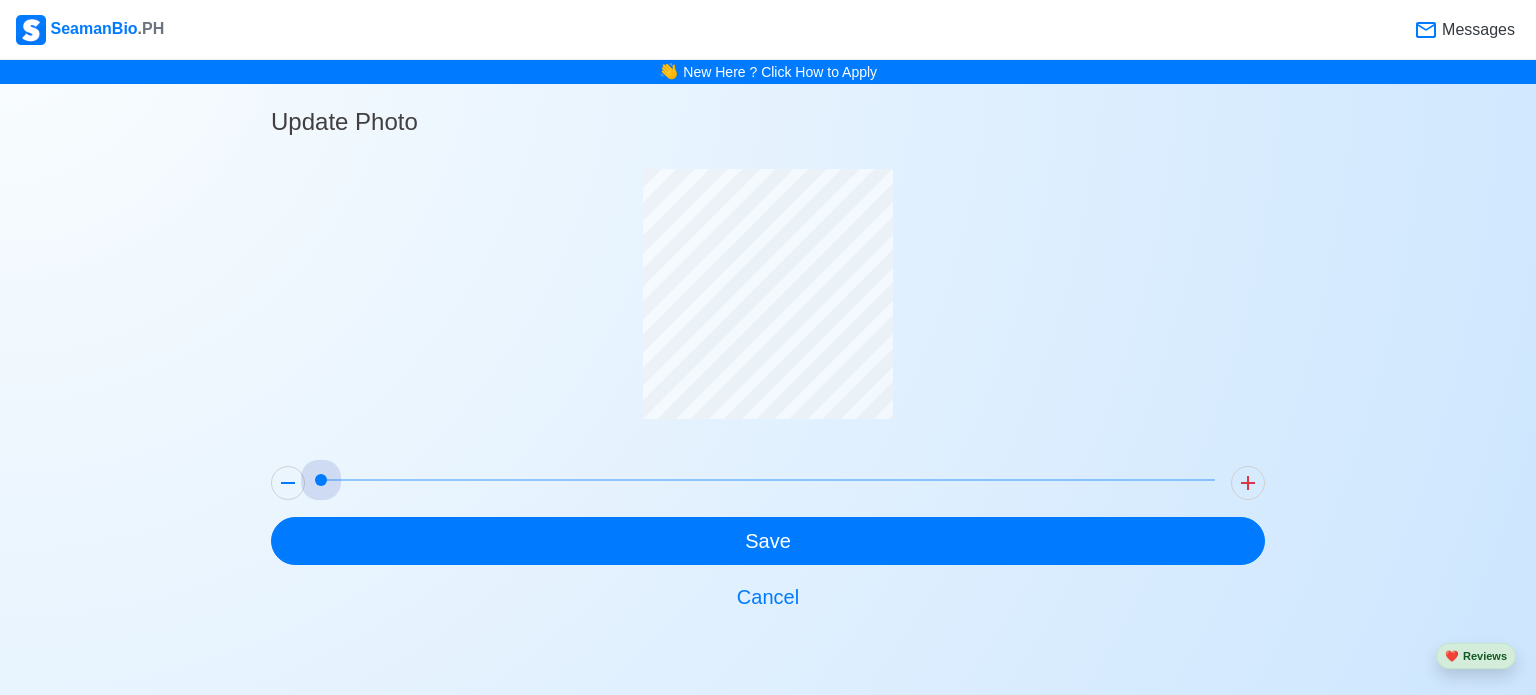 click on "Update Photo Save Cancel" at bounding box center (768, 352) 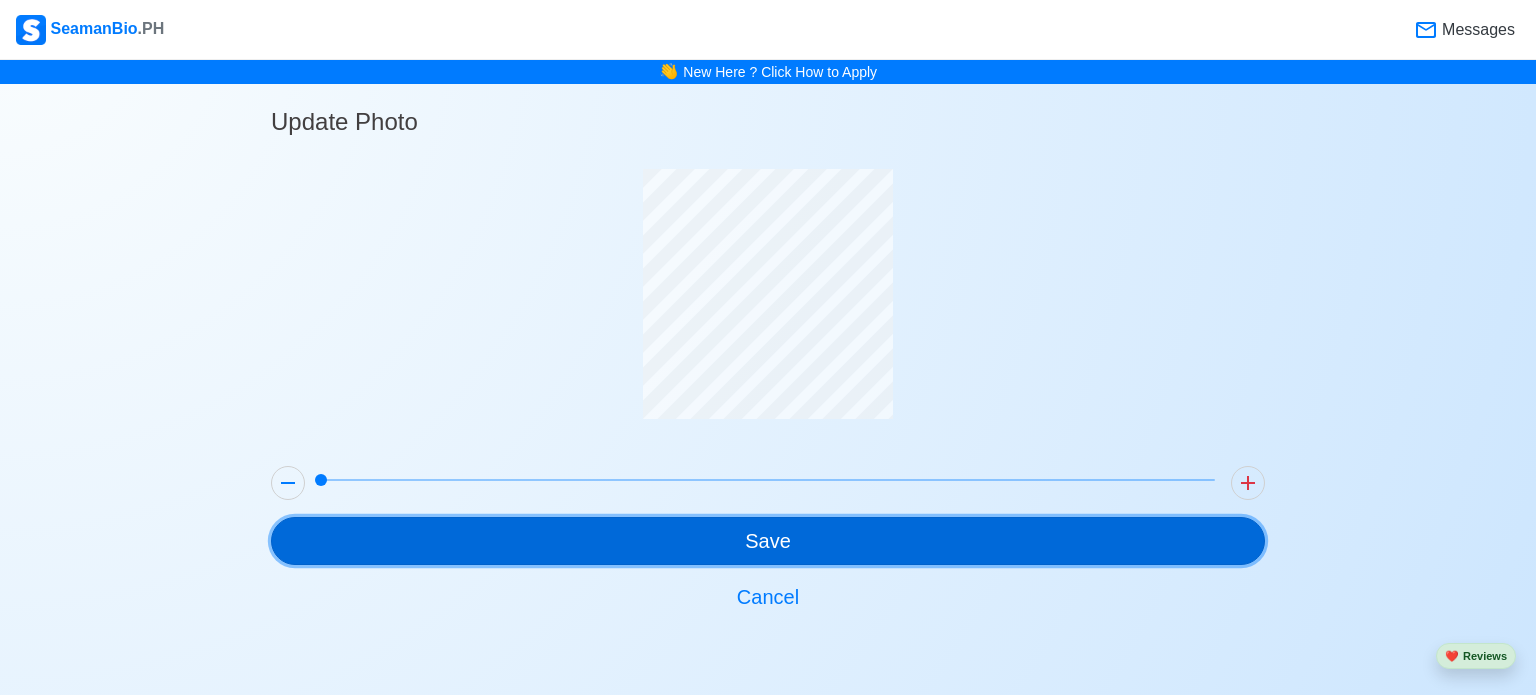 click on "Save" at bounding box center (768, 541) 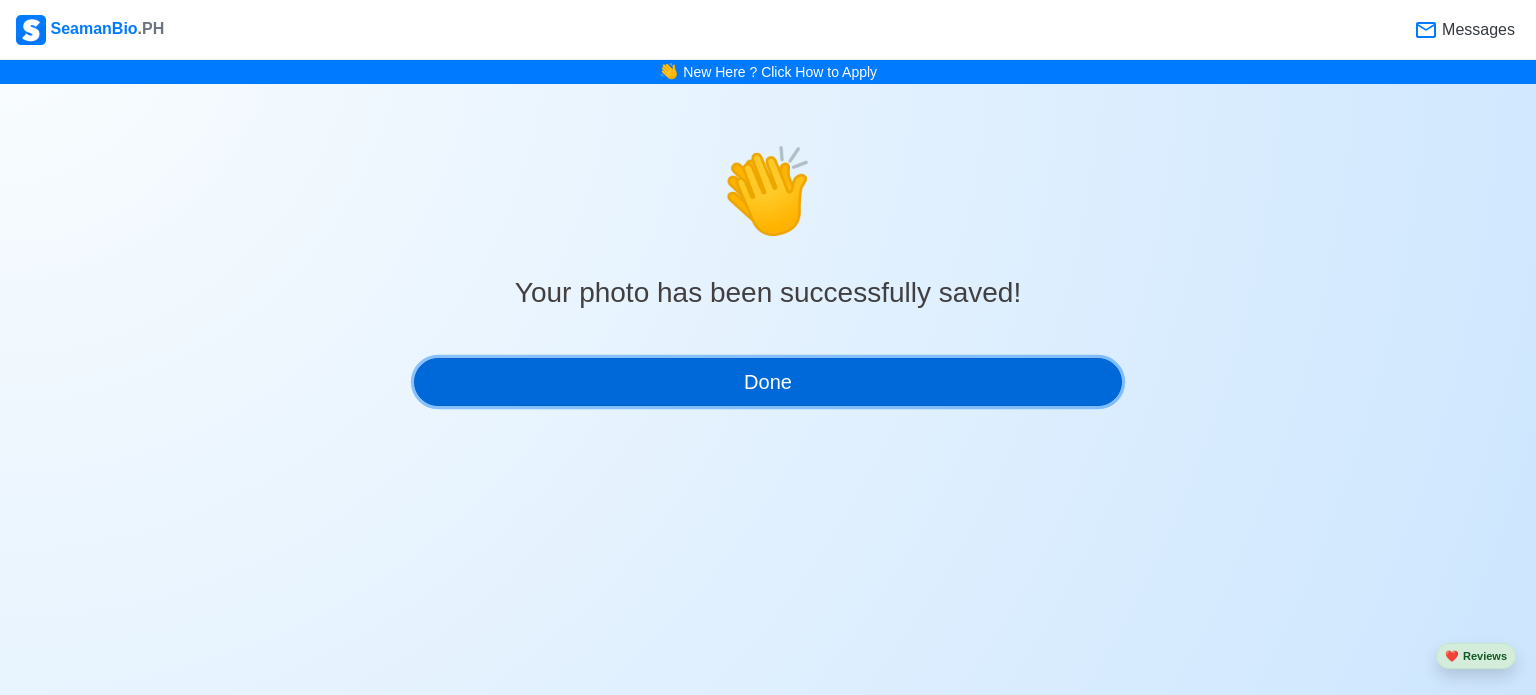 click on "Done" at bounding box center (768, 382) 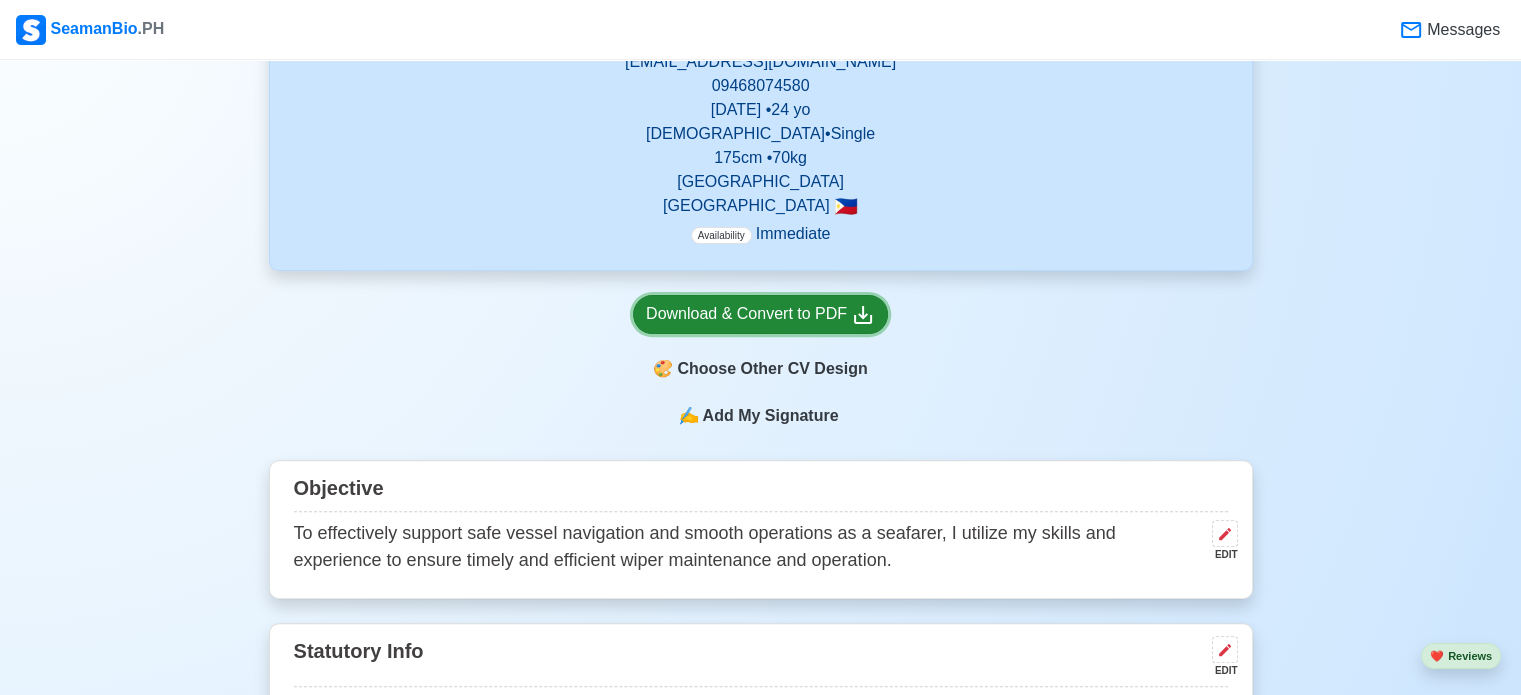 click on "Download & Convert to PDF" at bounding box center (760, 314) 